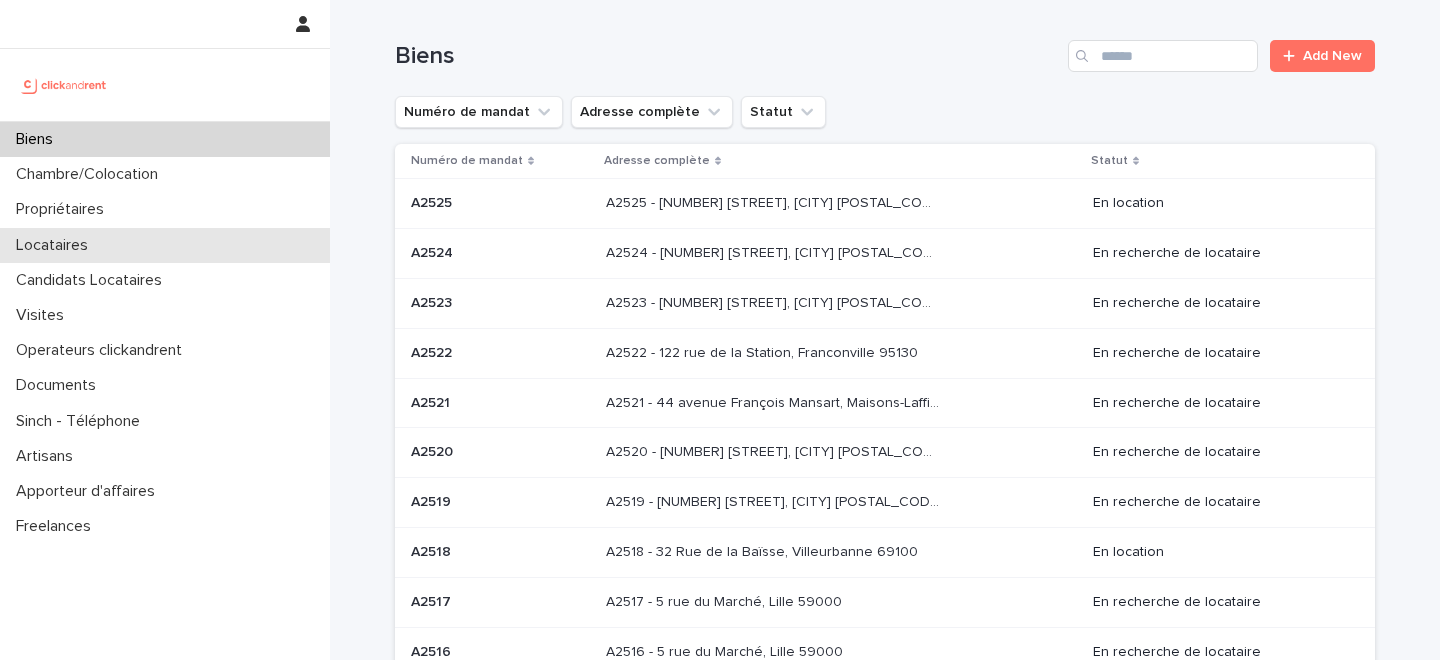 scroll, scrollTop: 0, scrollLeft: 0, axis: both 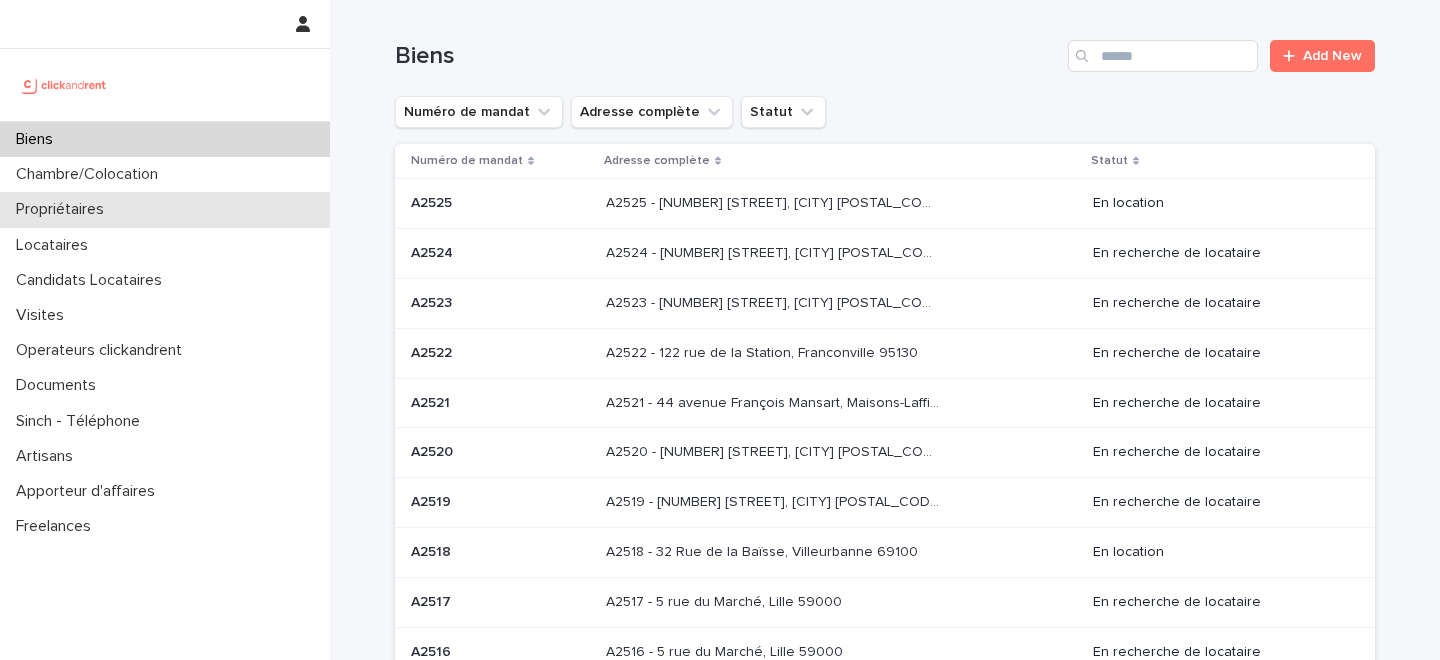 click on "Propriétaires" at bounding box center (165, 209) 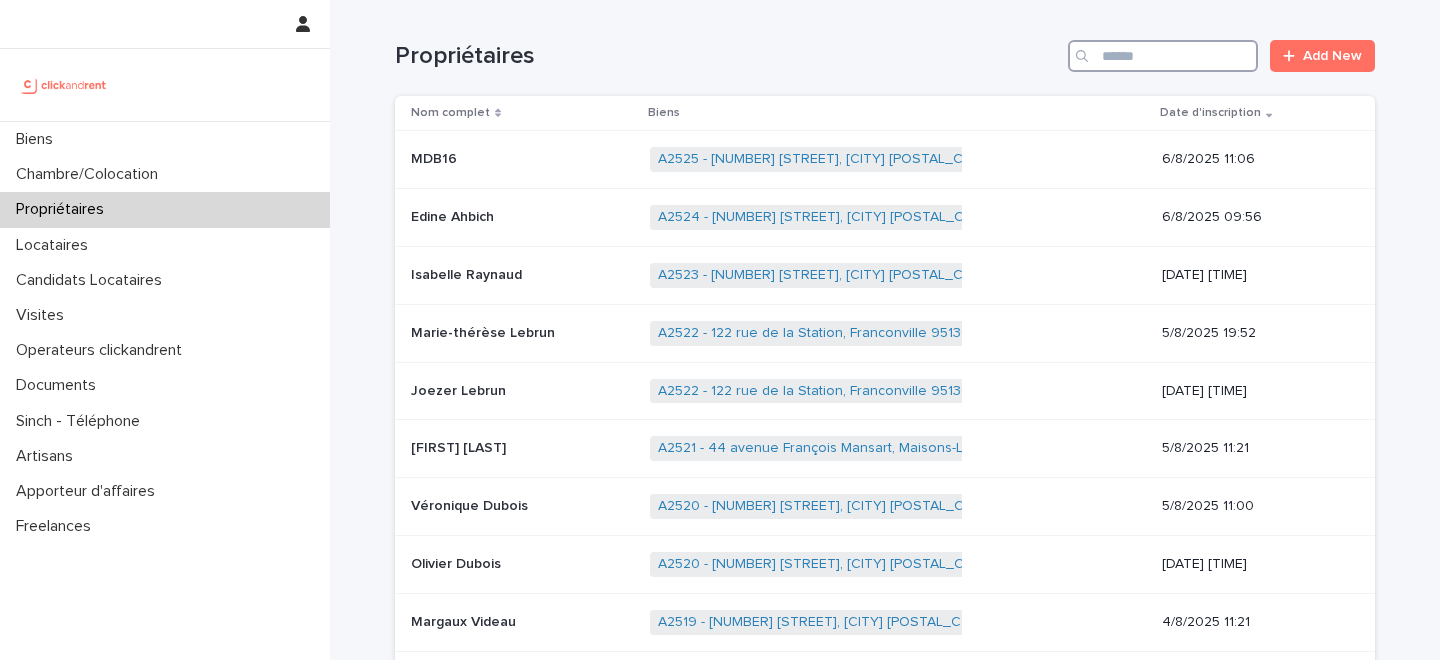 click at bounding box center (1163, 56) 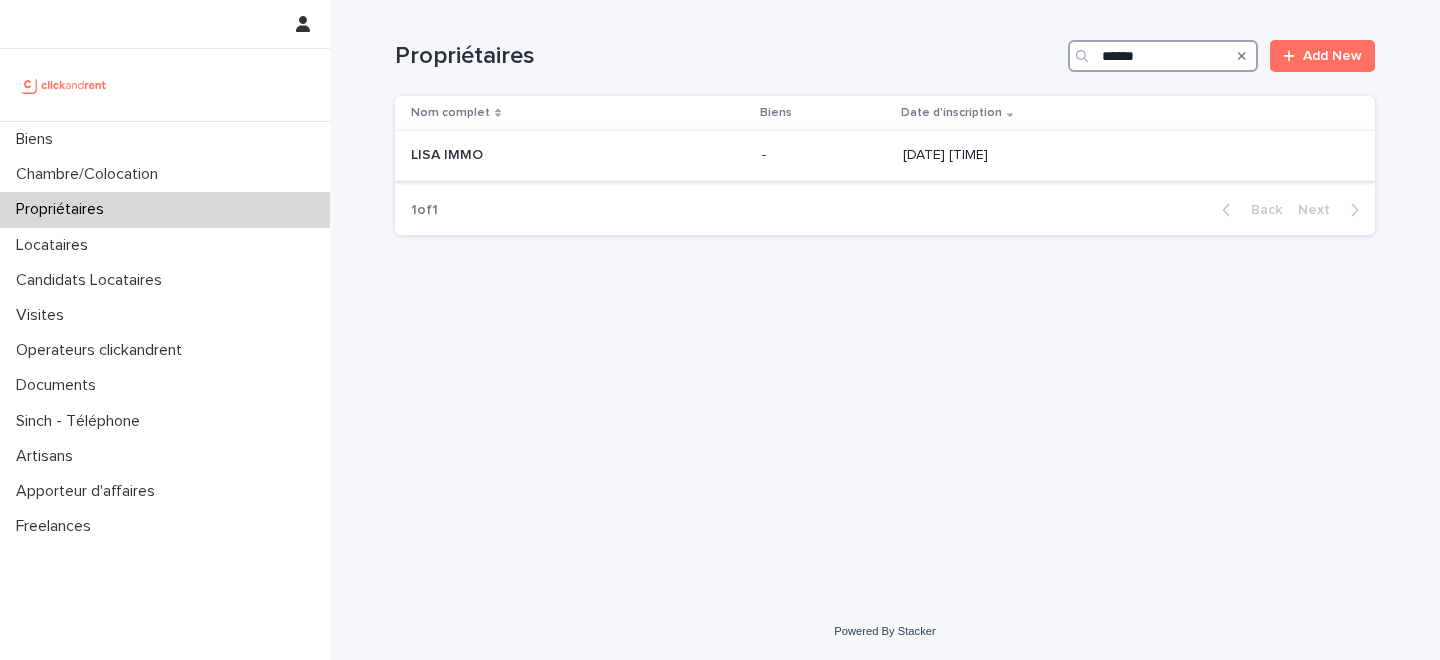 type on "******" 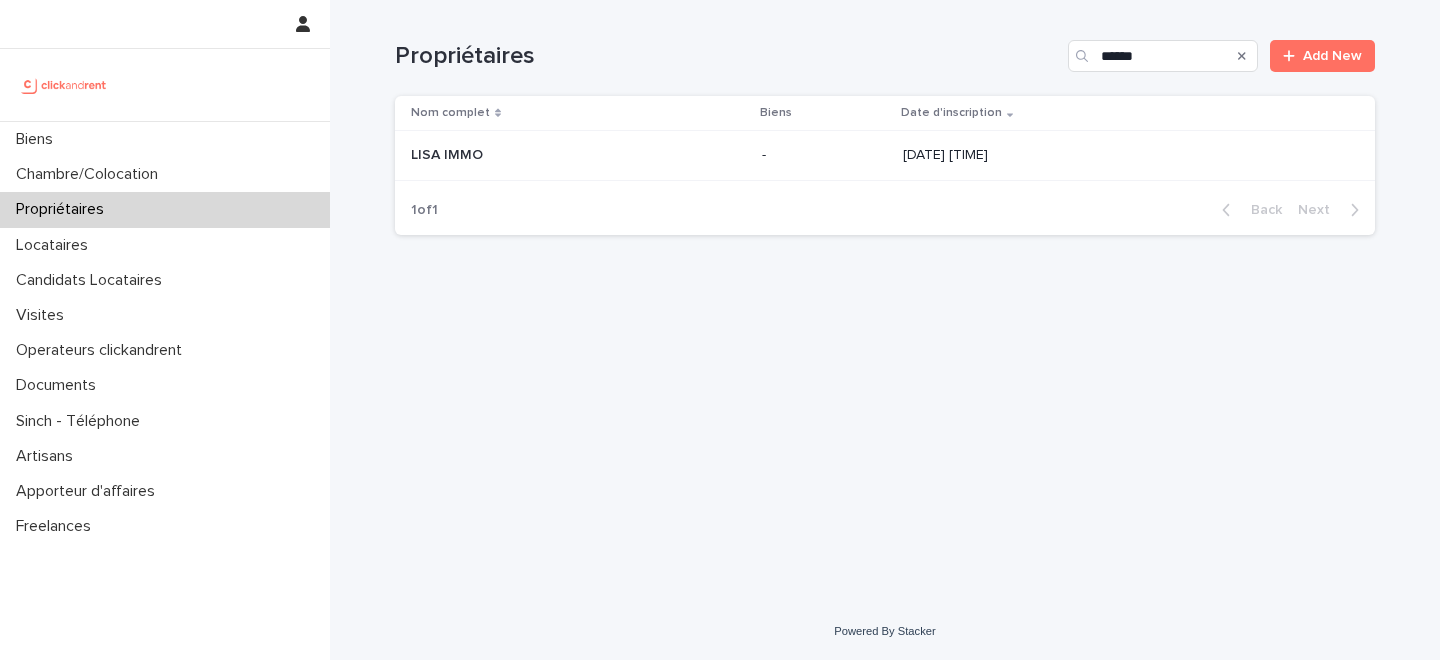 click at bounding box center [577, 155] 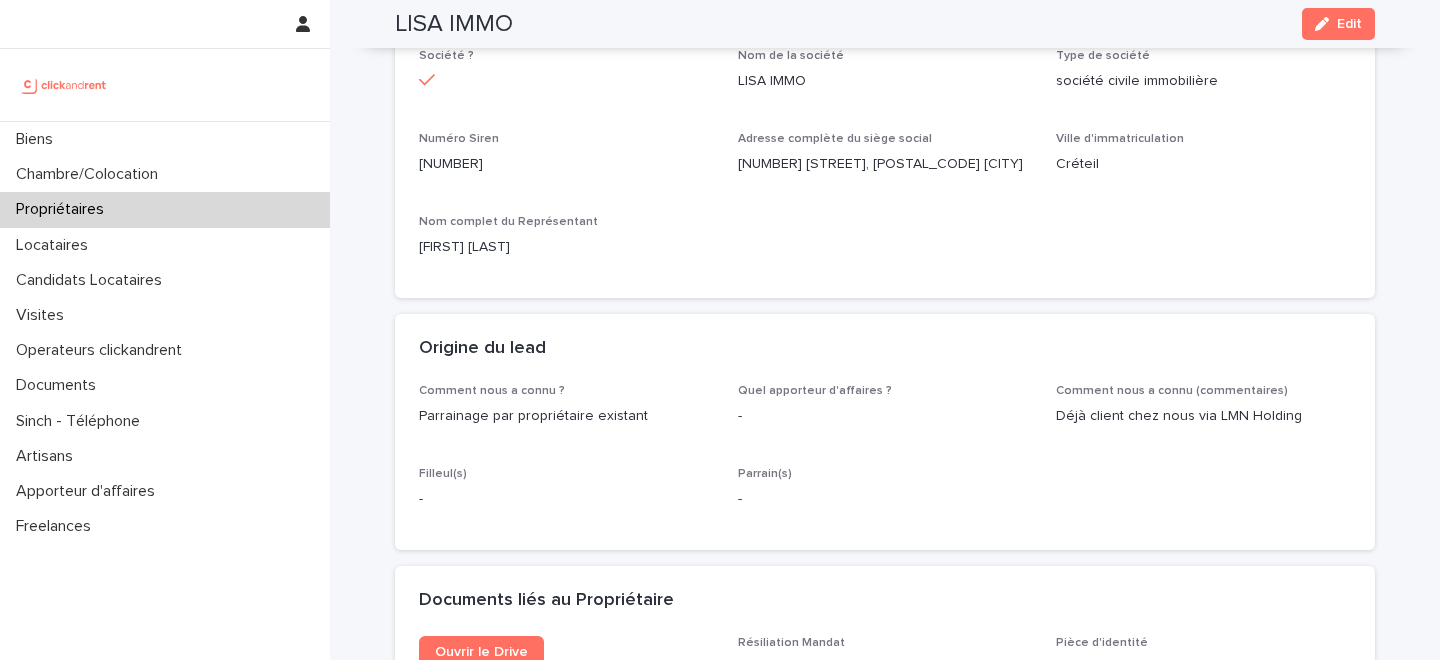 scroll, scrollTop: 764, scrollLeft: 0, axis: vertical 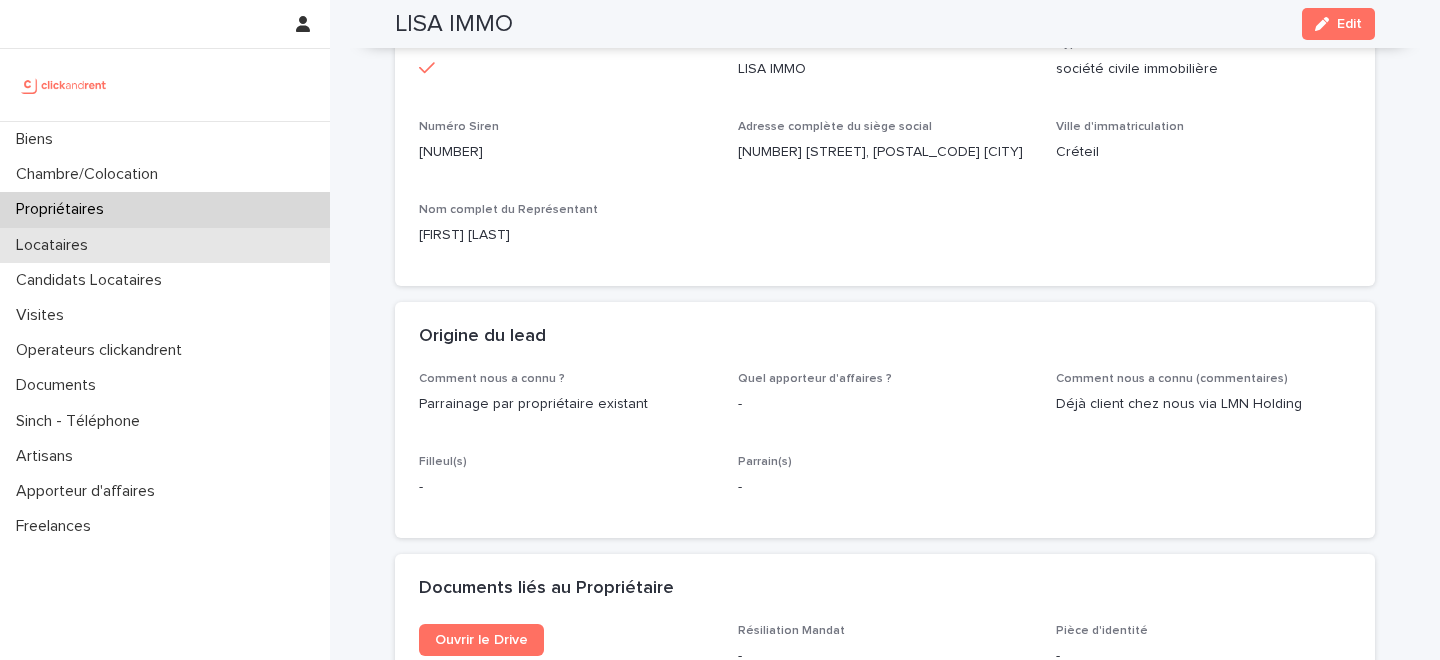 click on "Locataires" at bounding box center [165, 245] 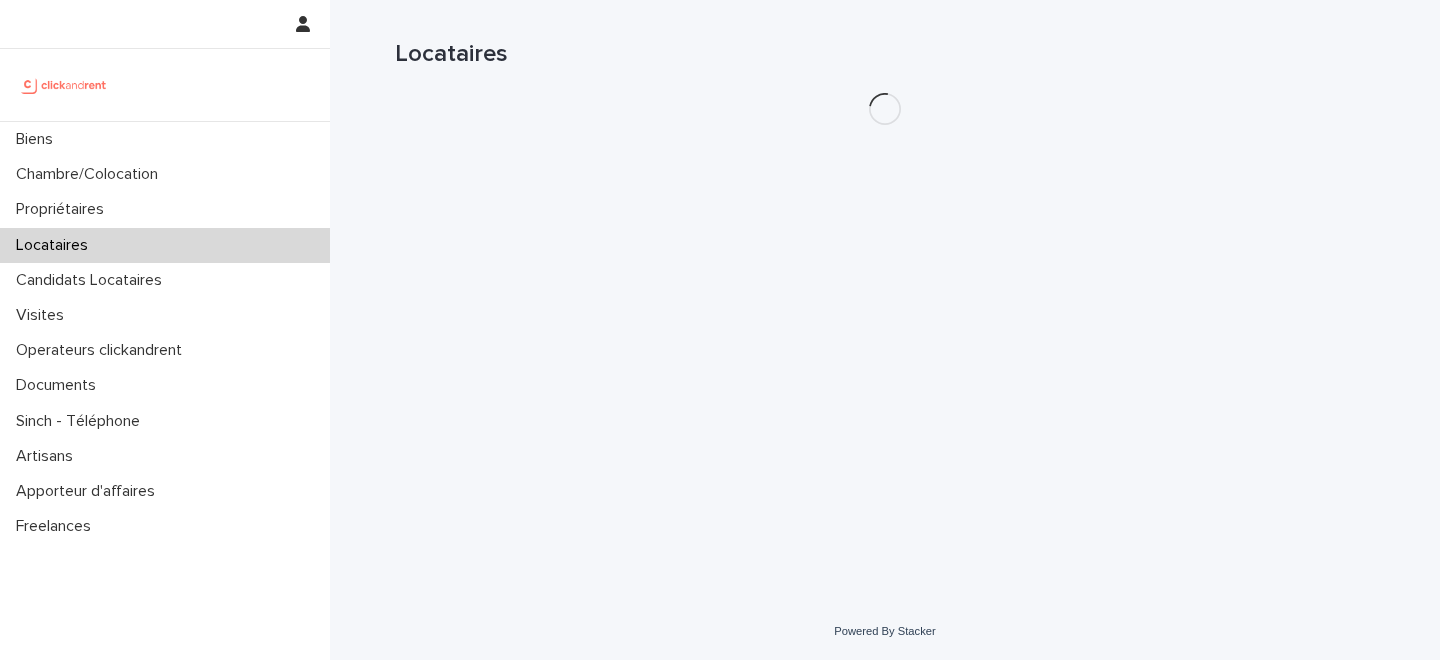 scroll, scrollTop: 0, scrollLeft: 0, axis: both 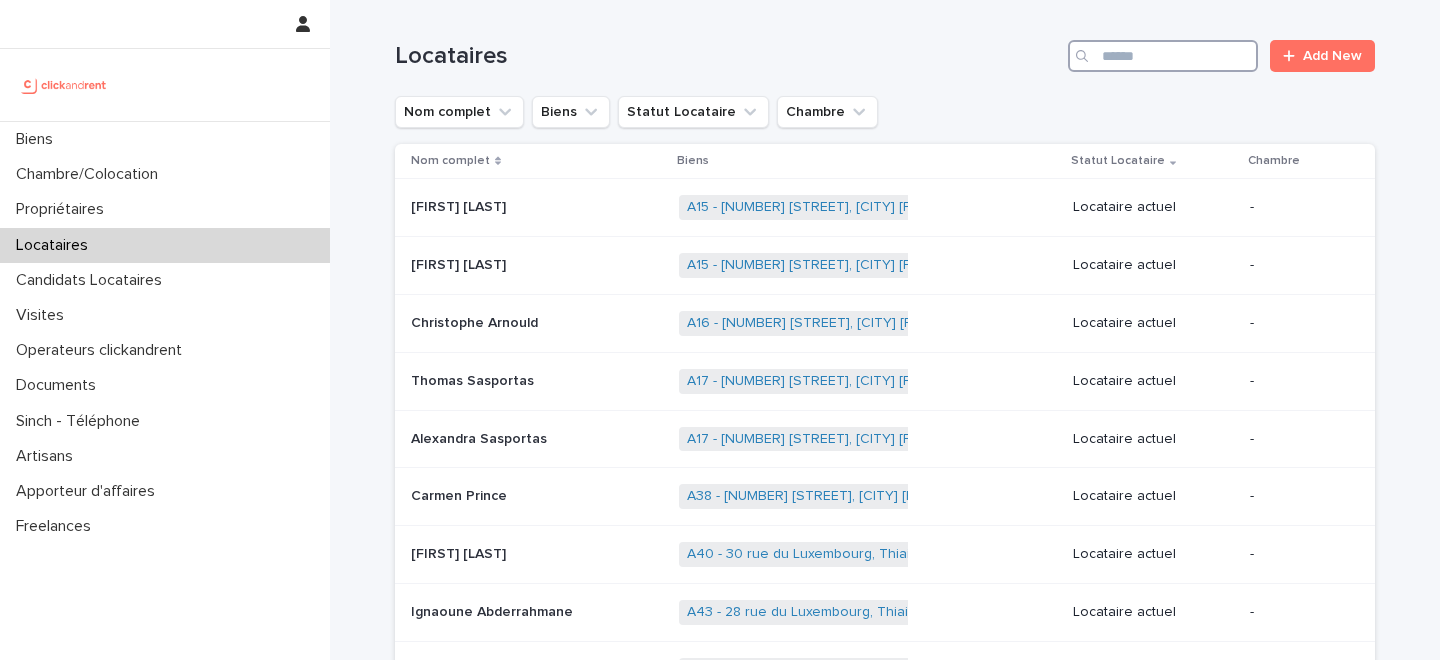 click at bounding box center (1163, 56) 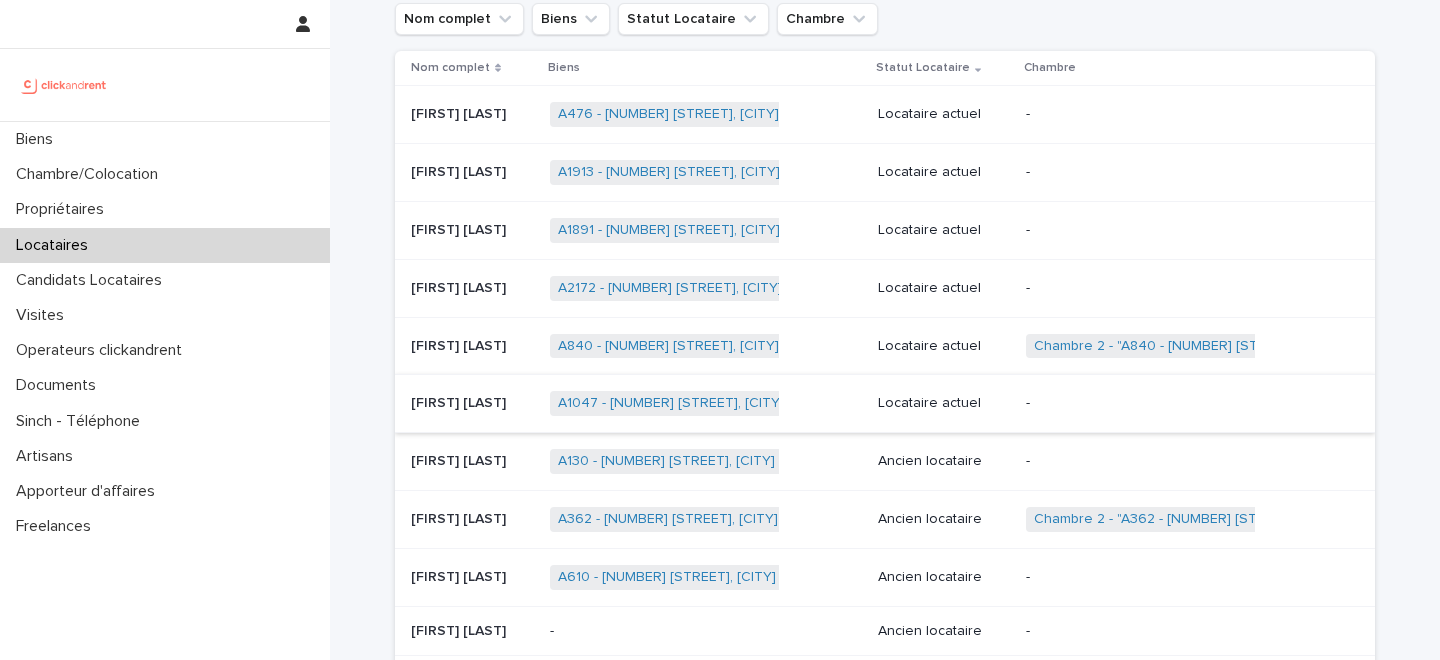 scroll, scrollTop: 0, scrollLeft: 0, axis: both 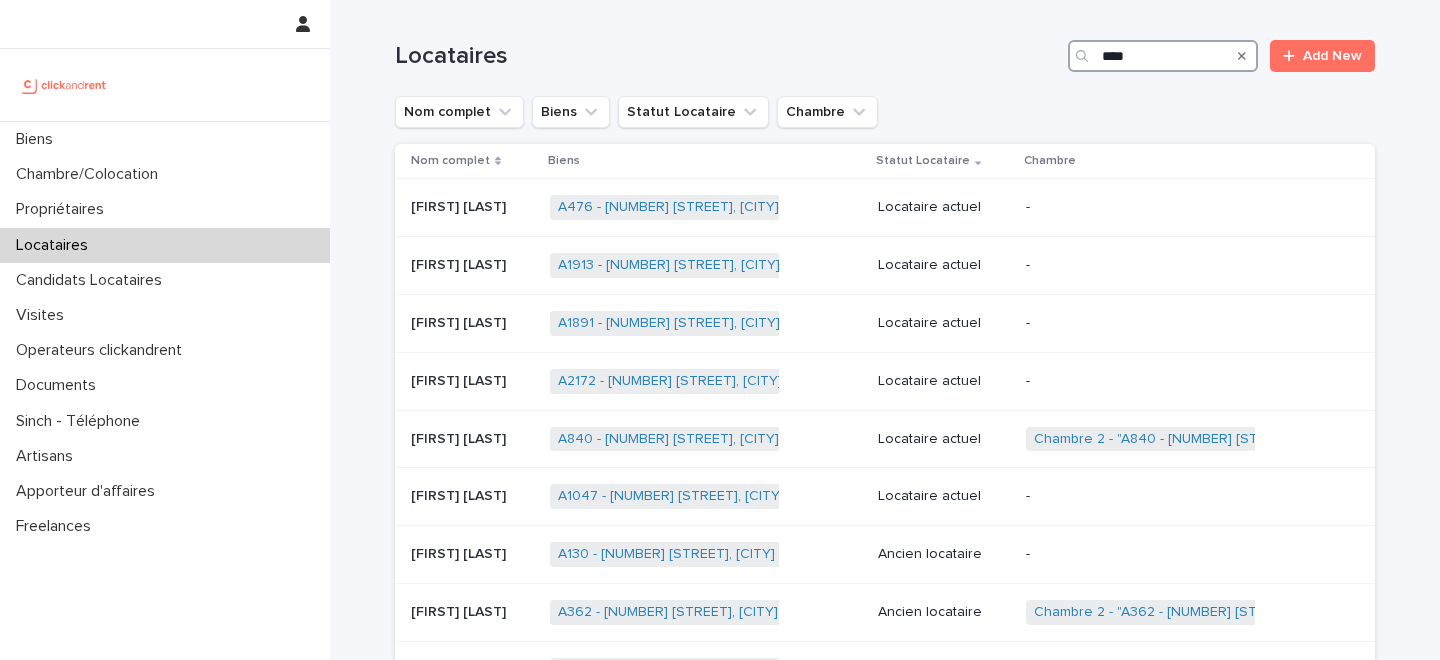 click on "****" at bounding box center (1163, 56) 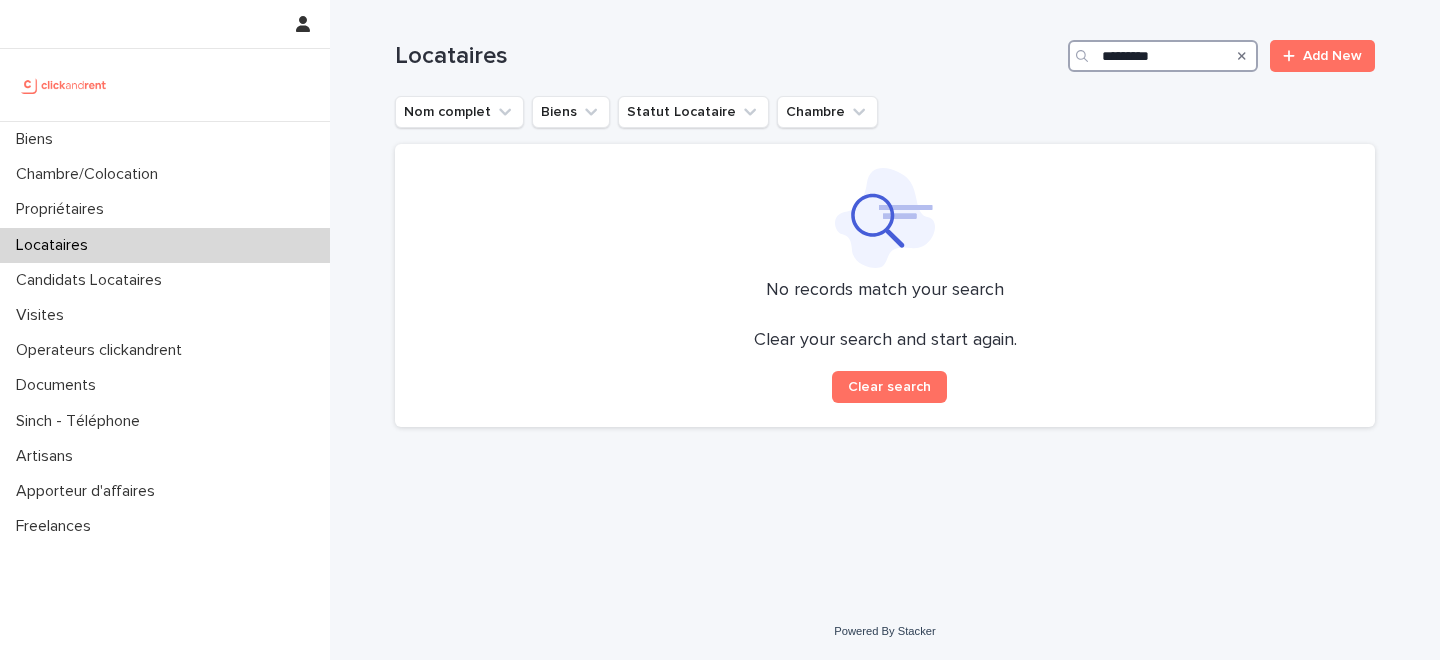 click on "*********" at bounding box center [1163, 56] 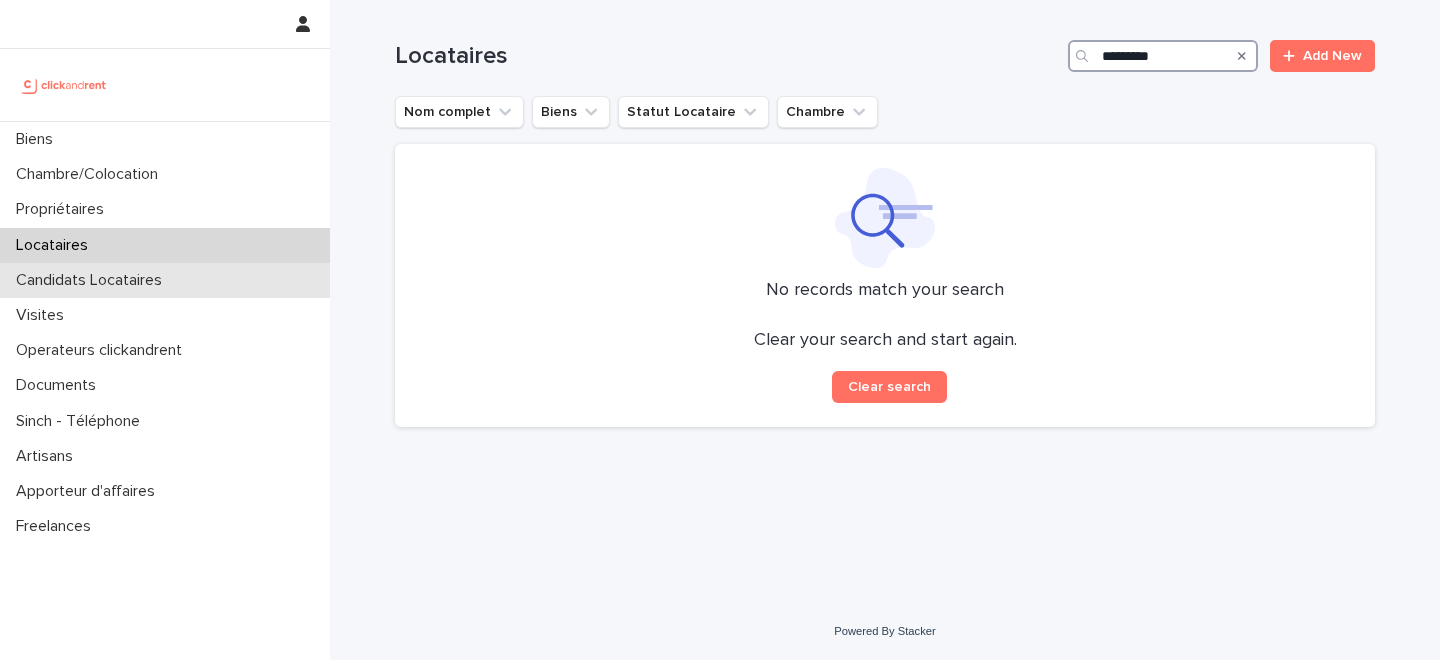 type on "*********" 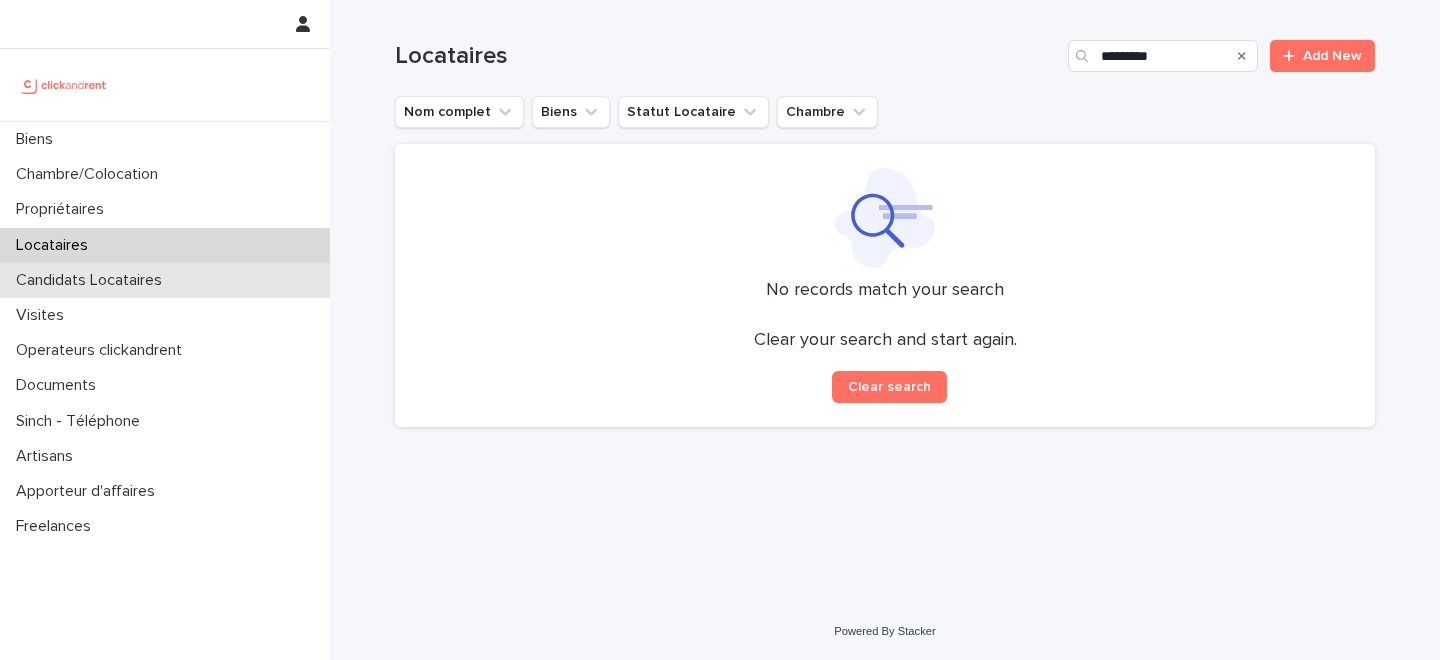 click on "Candidats Locataires" at bounding box center (93, 280) 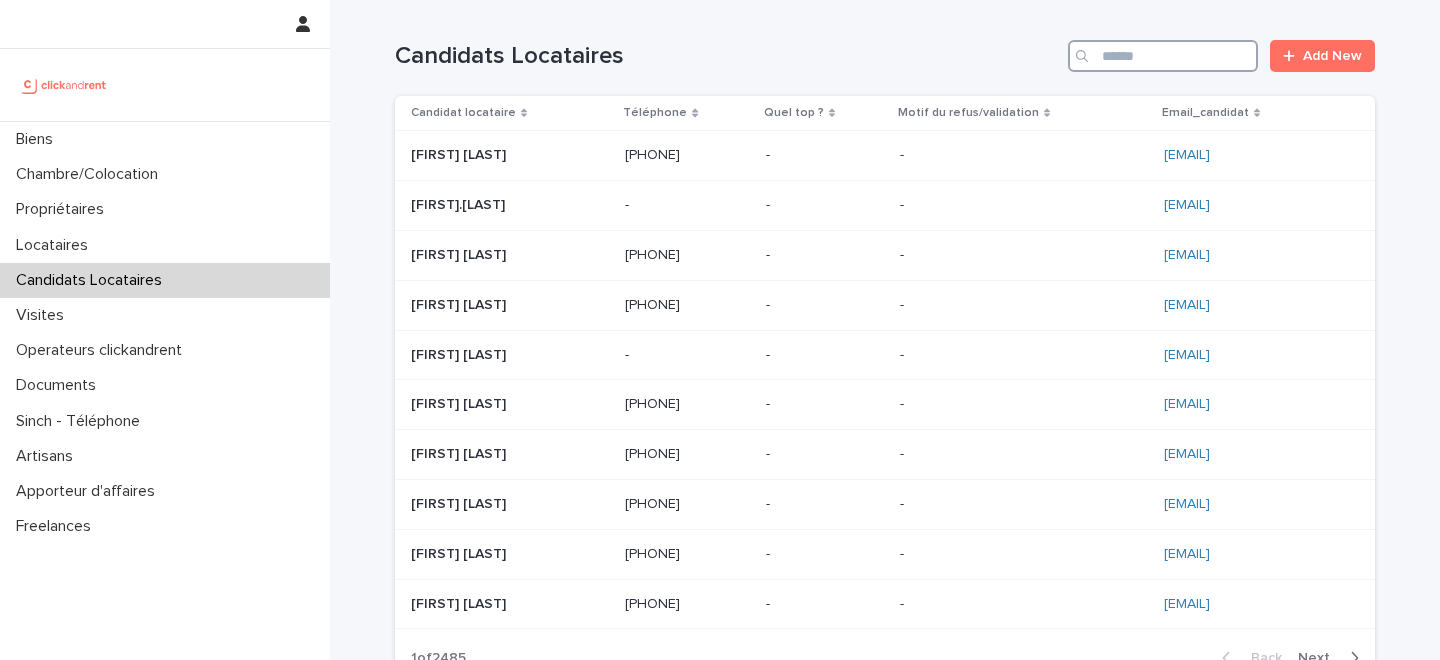click at bounding box center (1163, 56) 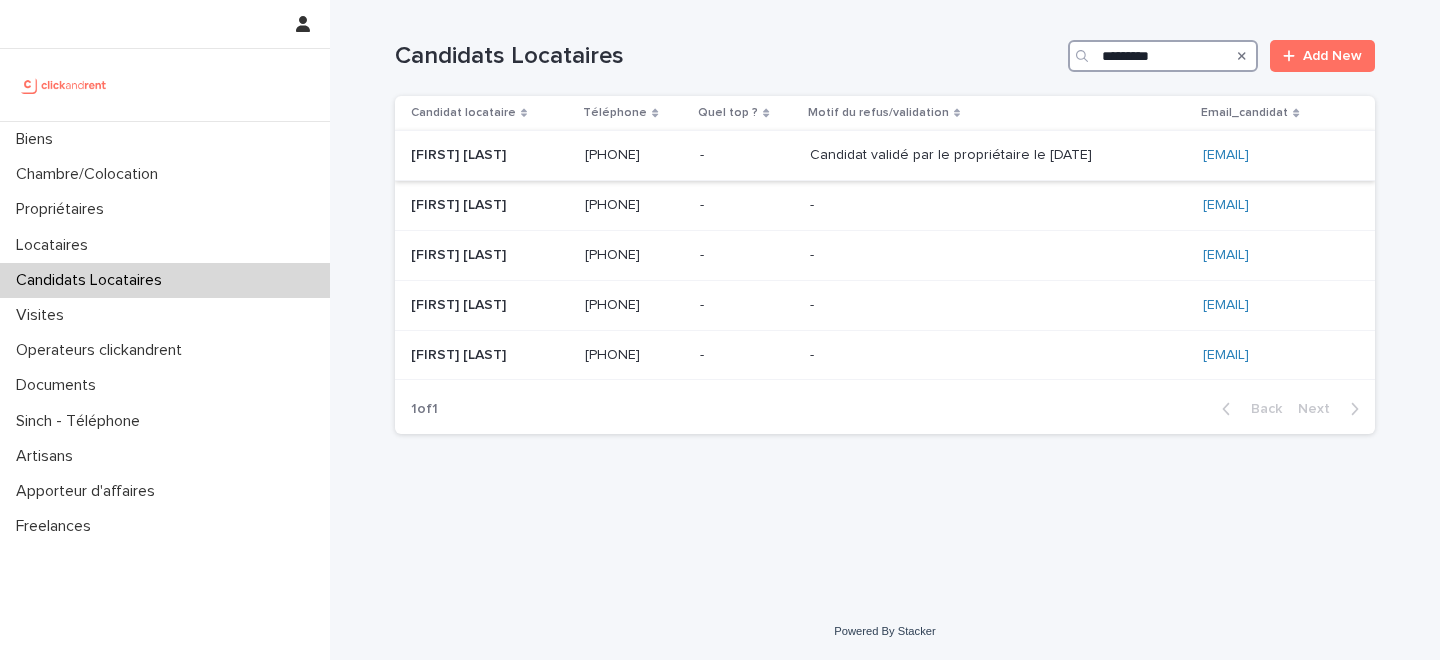 type on "*********" 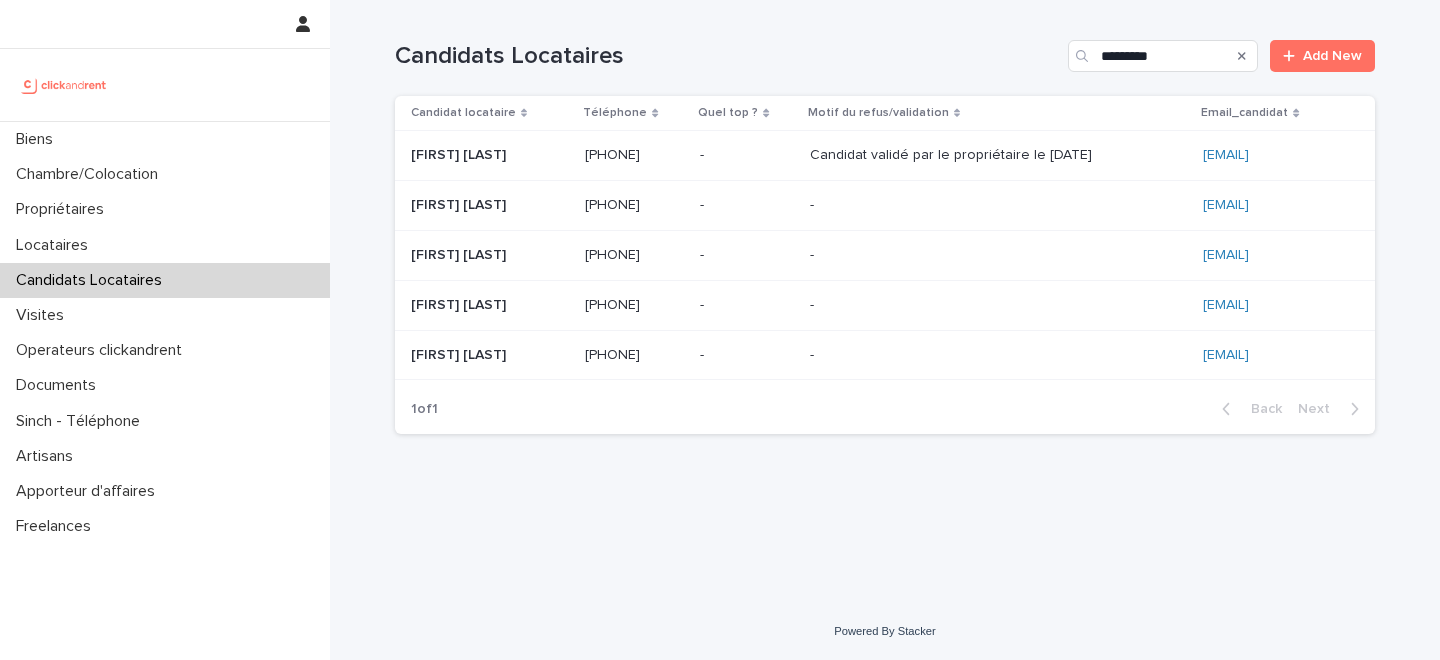 click at bounding box center (747, 155) 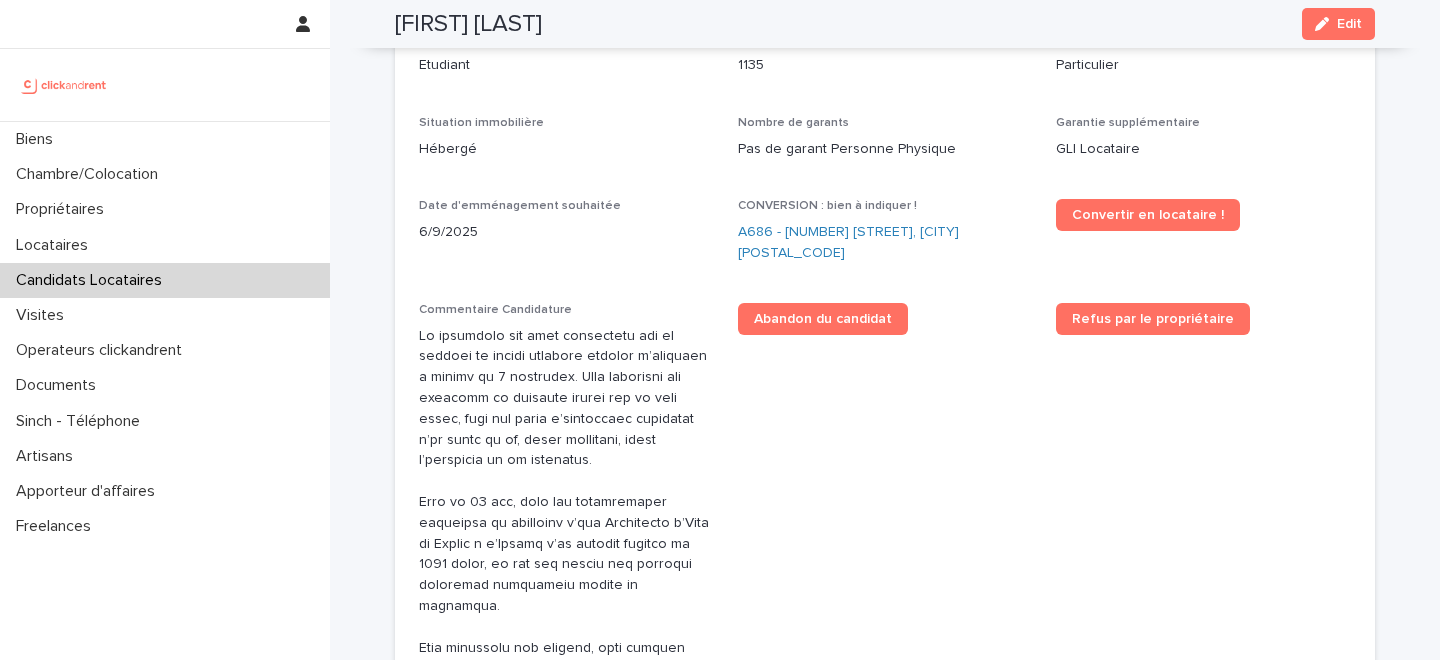 scroll, scrollTop: 606, scrollLeft: 0, axis: vertical 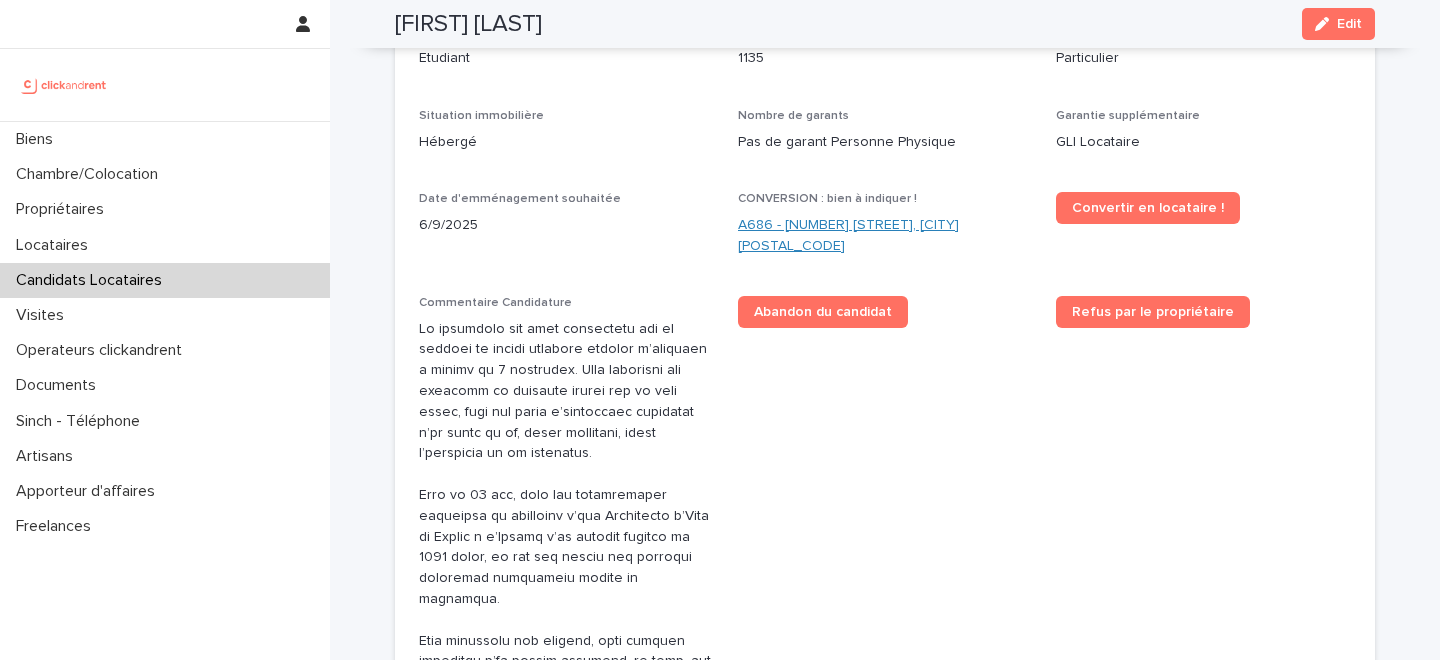 click on "A686 - 28 allée de la Toison d'Or,  Créteil 94000" at bounding box center [885, 236] 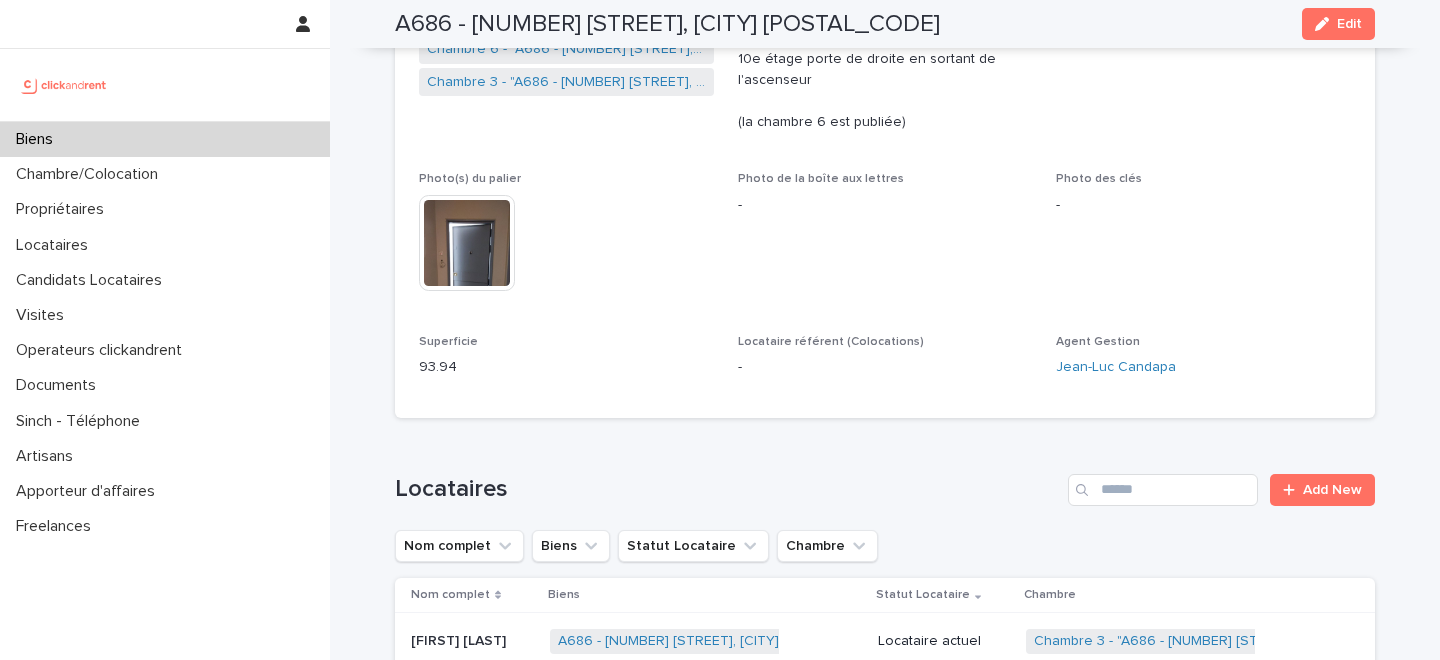 scroll, scrollTop: 589, scrollLeft: 0, axis: vertical 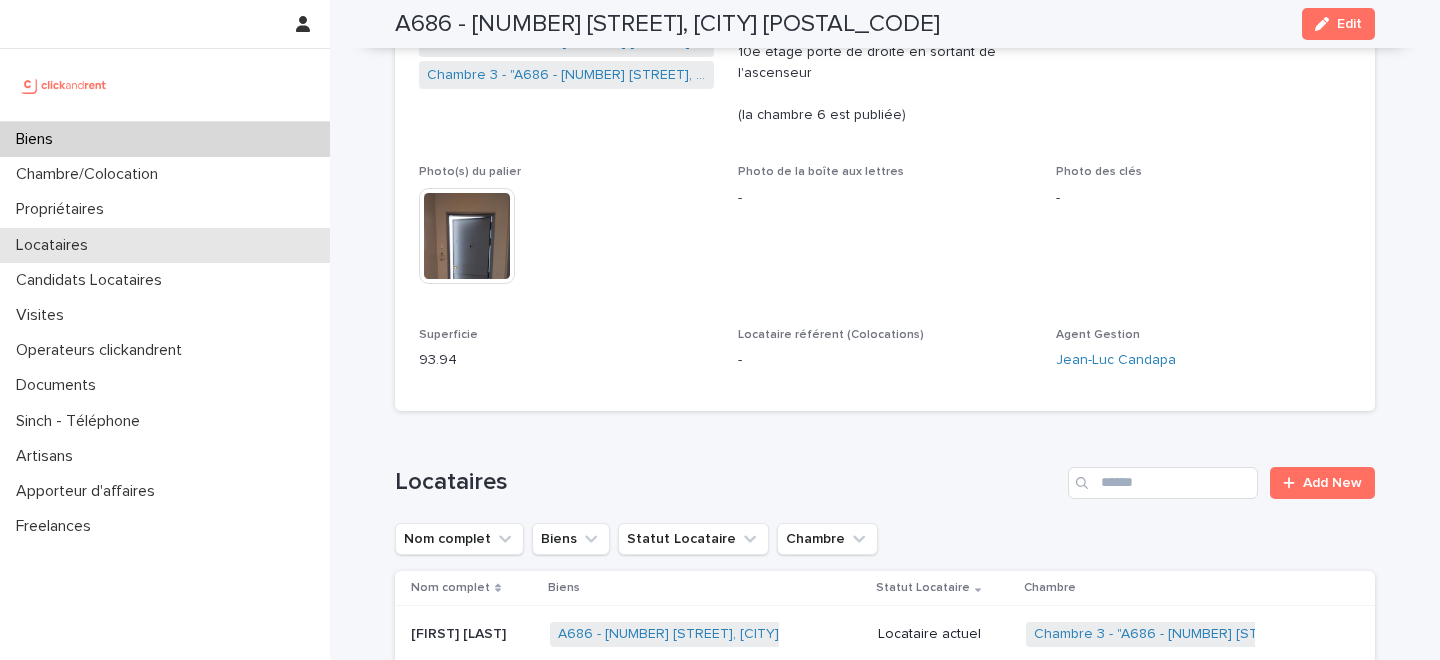 click on "Locataires" at bounding box center [165, 245] 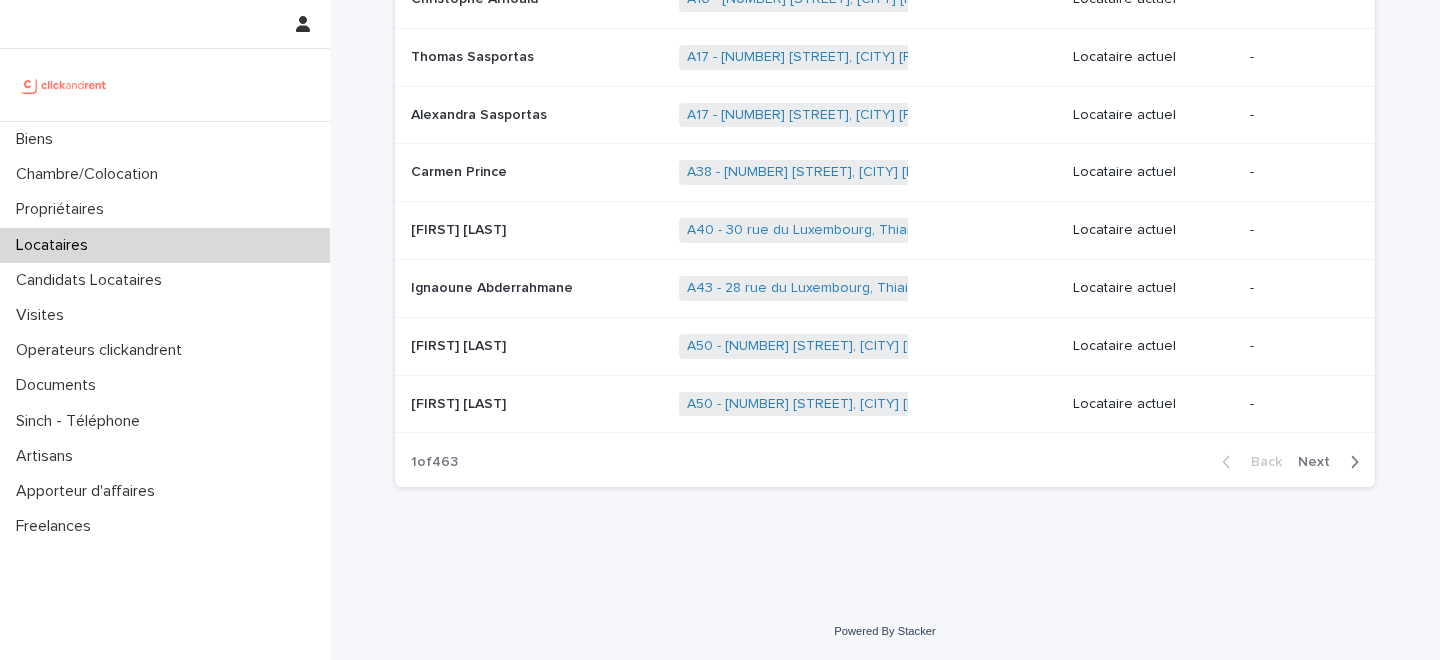 scroll, scrollTop: 0, scrollLeft: 0, axis: both 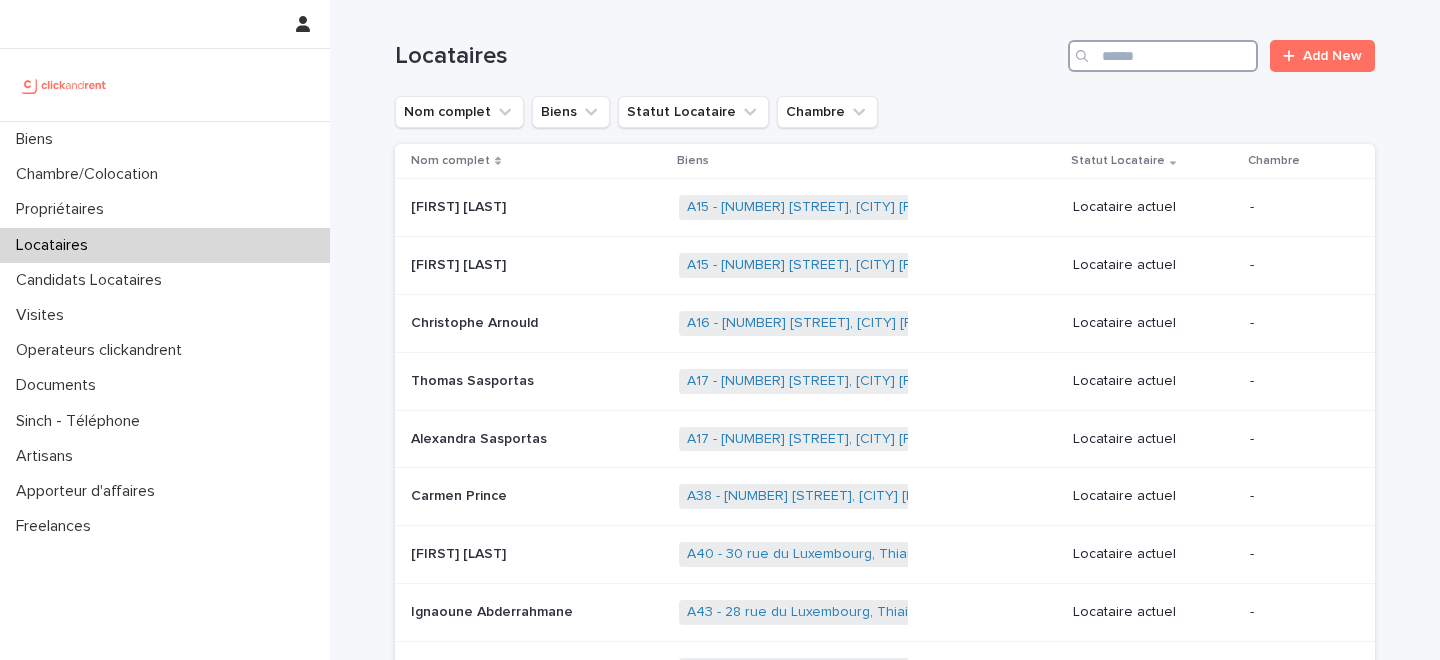 click at bounding box center [1163, 56] 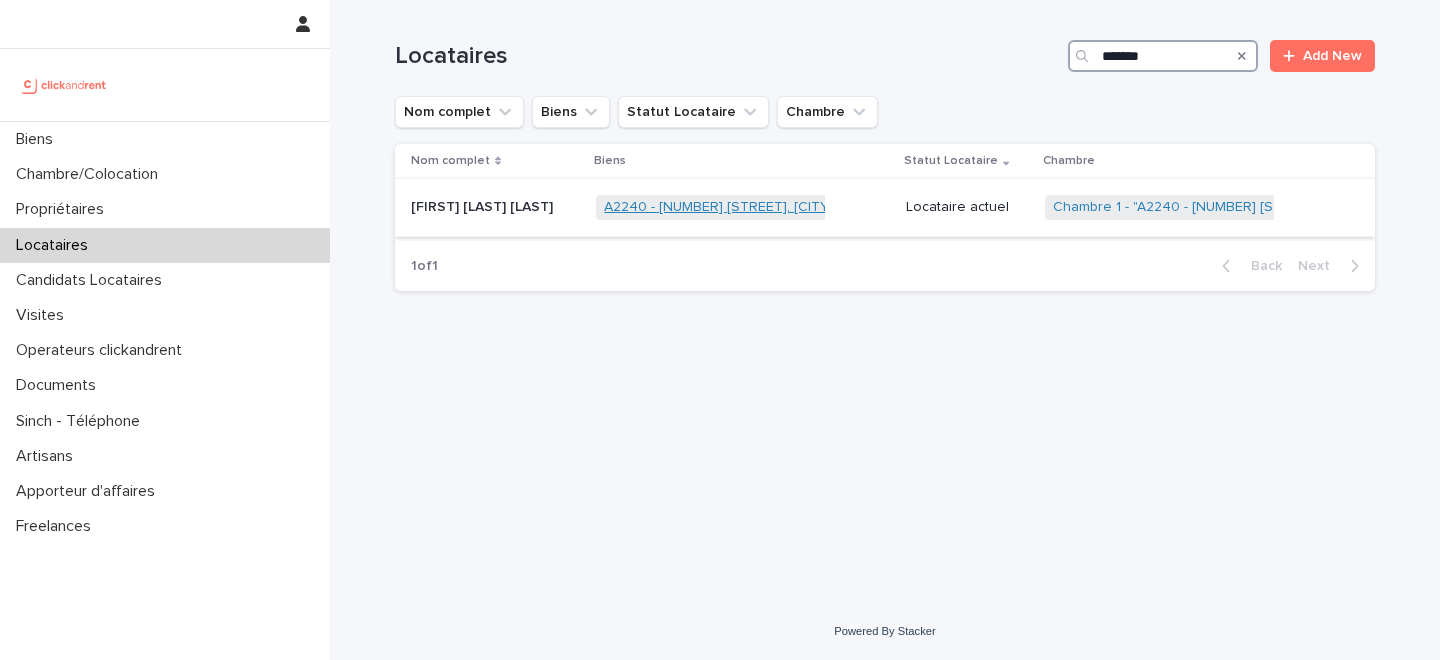 type on "*******" 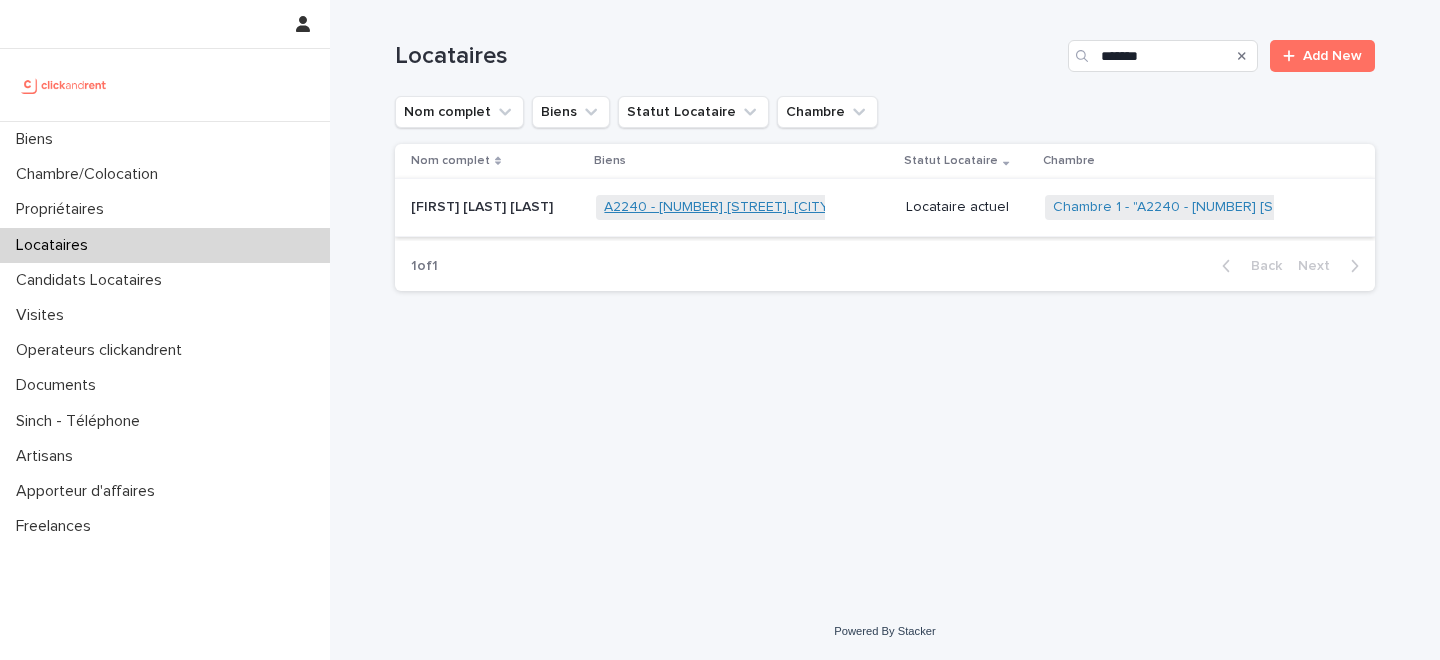 click on "A2240 - 37 avenue Belle Vue,  Marseille 13003" at bounding box center (774, 207) 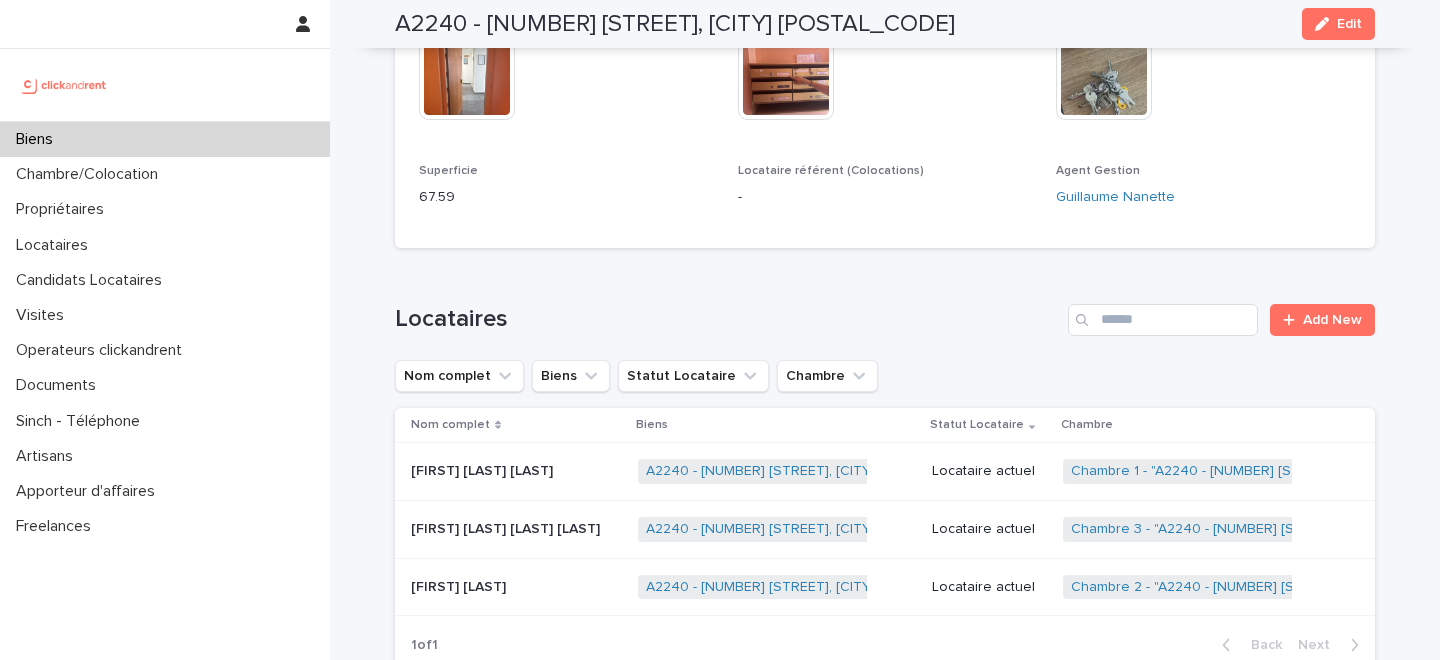 scroll, scrollTop: 499, scrollLeft: 0, axis: vertical 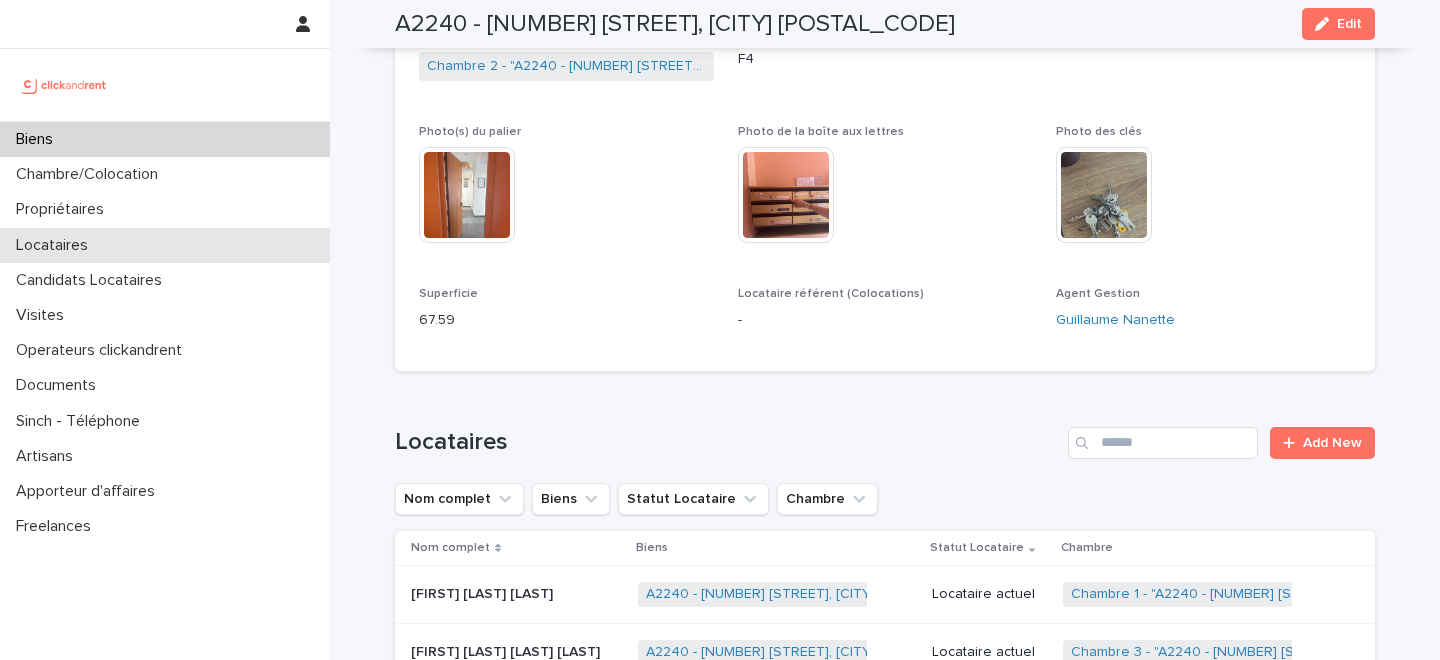 click on "Locataires" at bounding box center (165, 245) 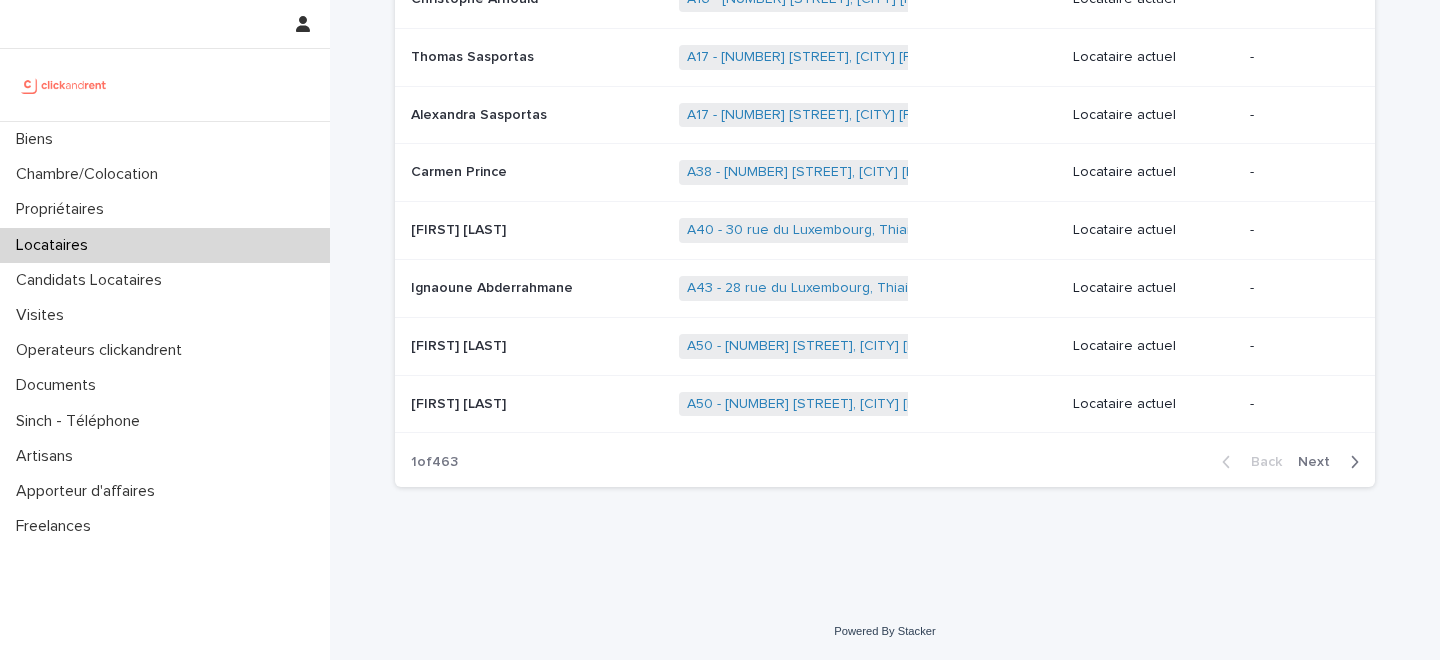 scroll, scrollTop: 0, scrollLeft: 0, axis: both 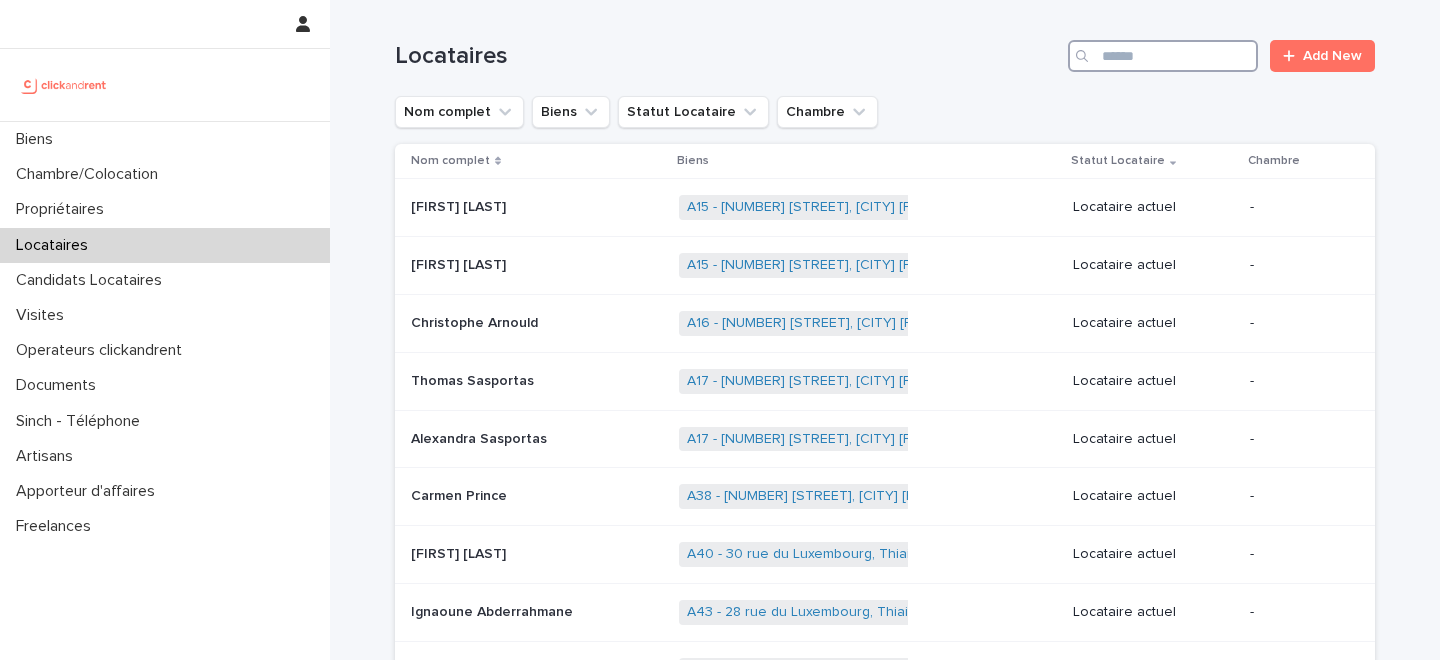 click at bounding box center [1163, 56] 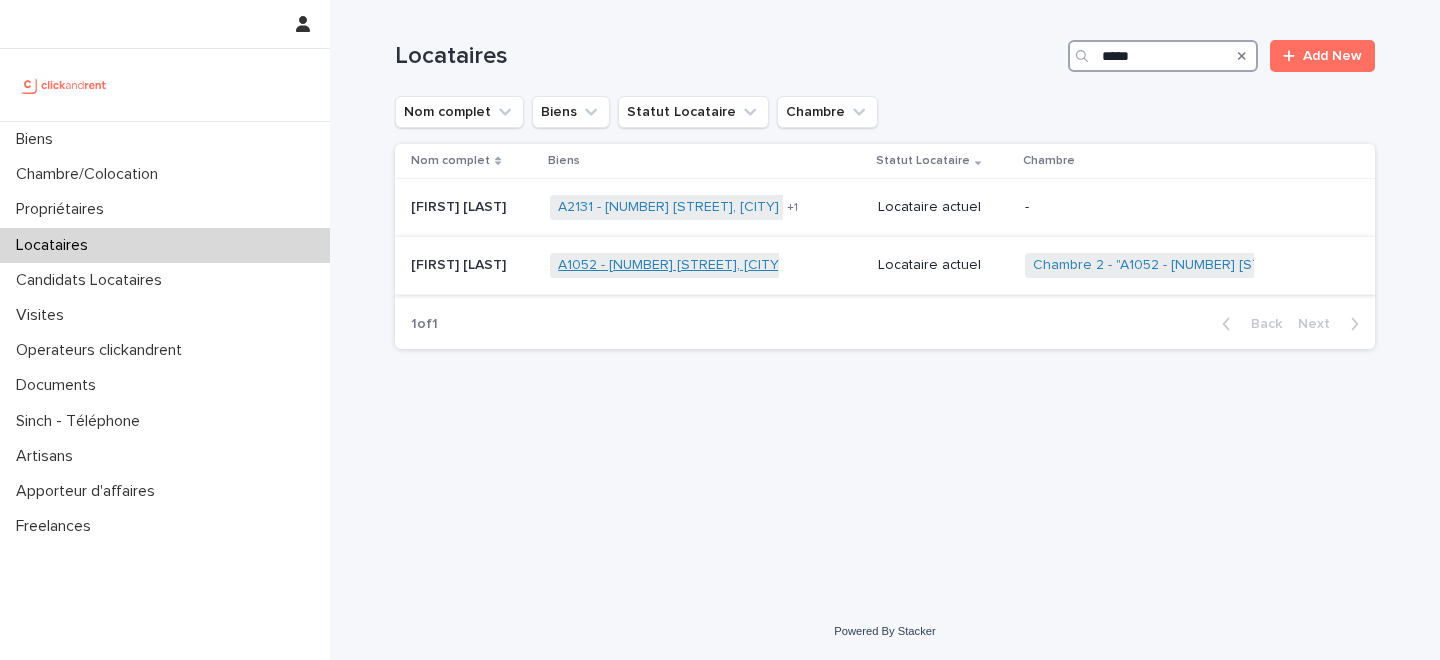 type on "*****" 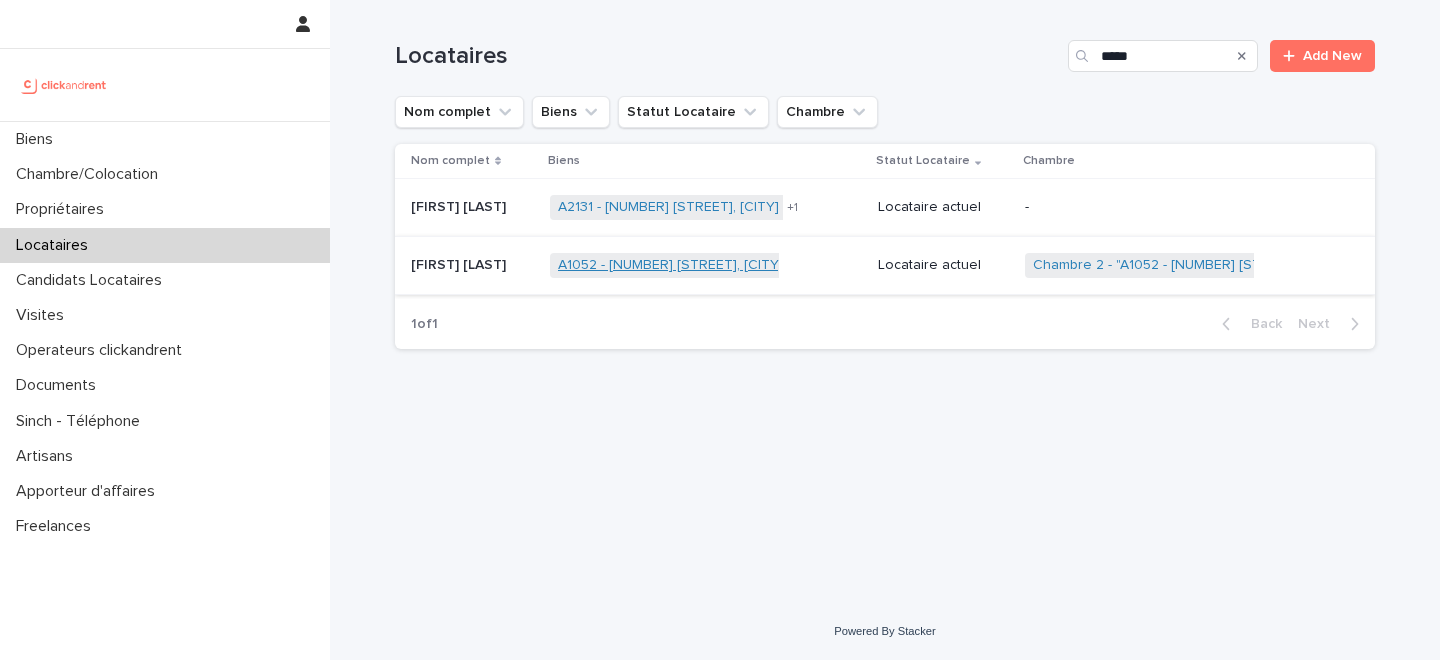 click on "A1052 - 5 rue Lénine,  Ivry sur Seine 94200" at bounding box center [726, 265] 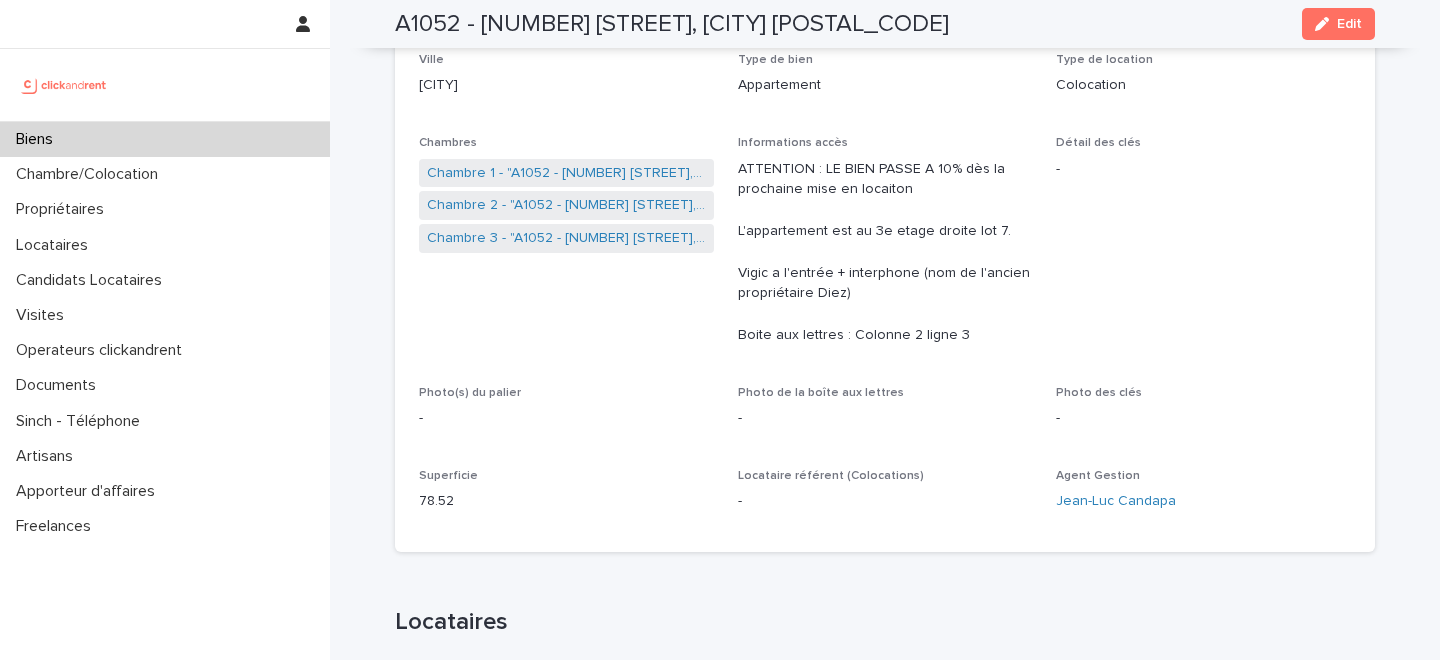 scroll, scrollTop: 330, scrollLeft: 0, axis: vertical 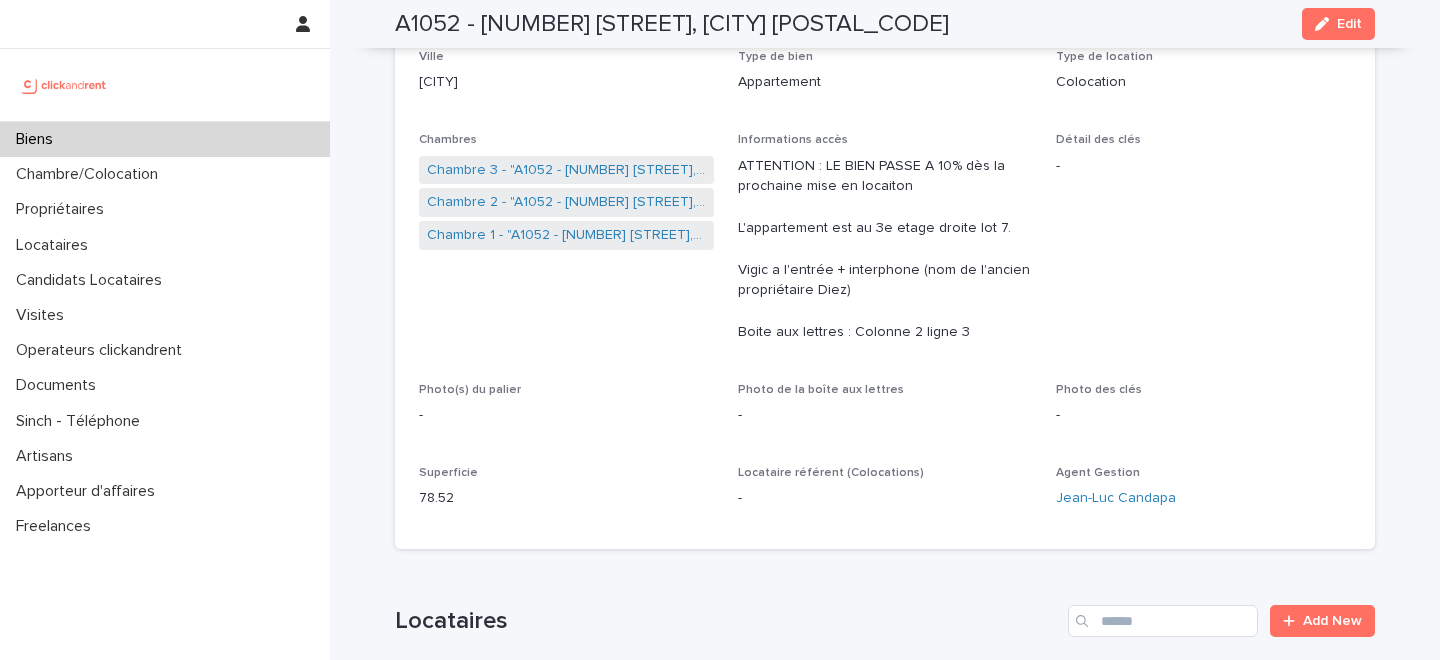 click on "Biens" at bounding box center (165, 139) 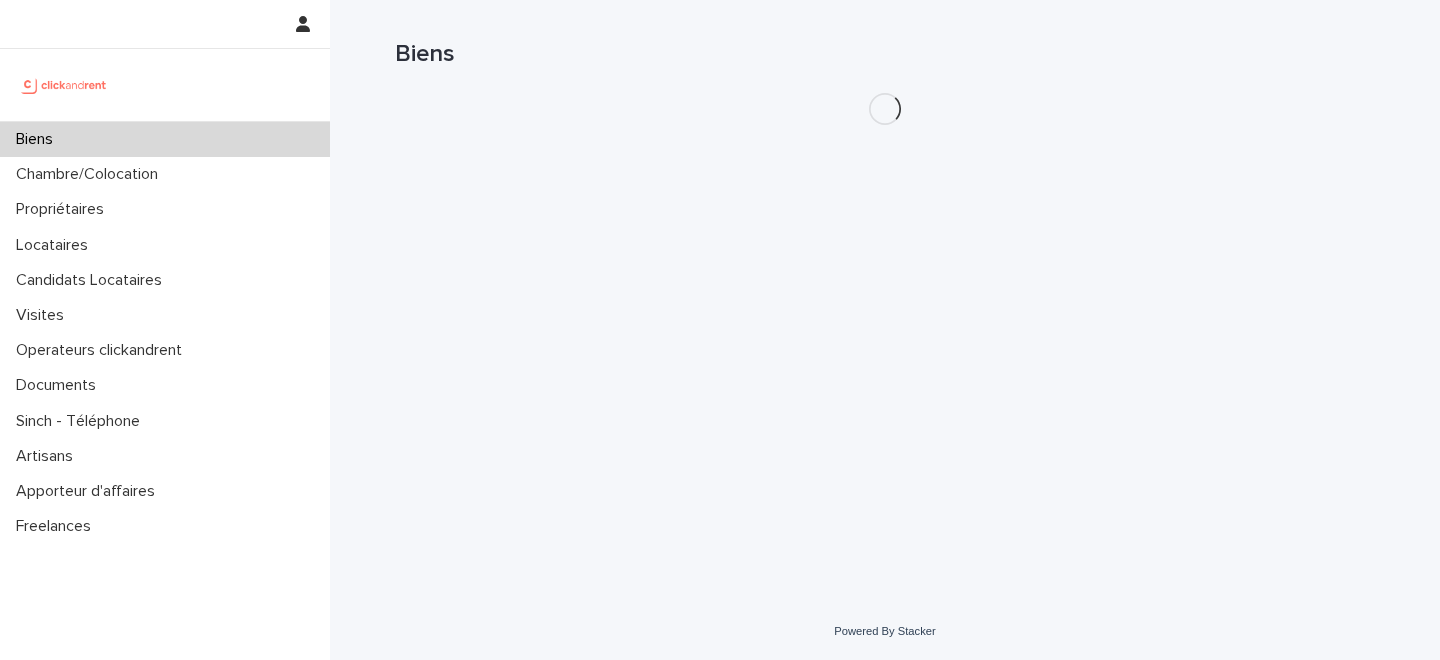scroll, scrollTop: 0, scrollLeft: 0, axis: both 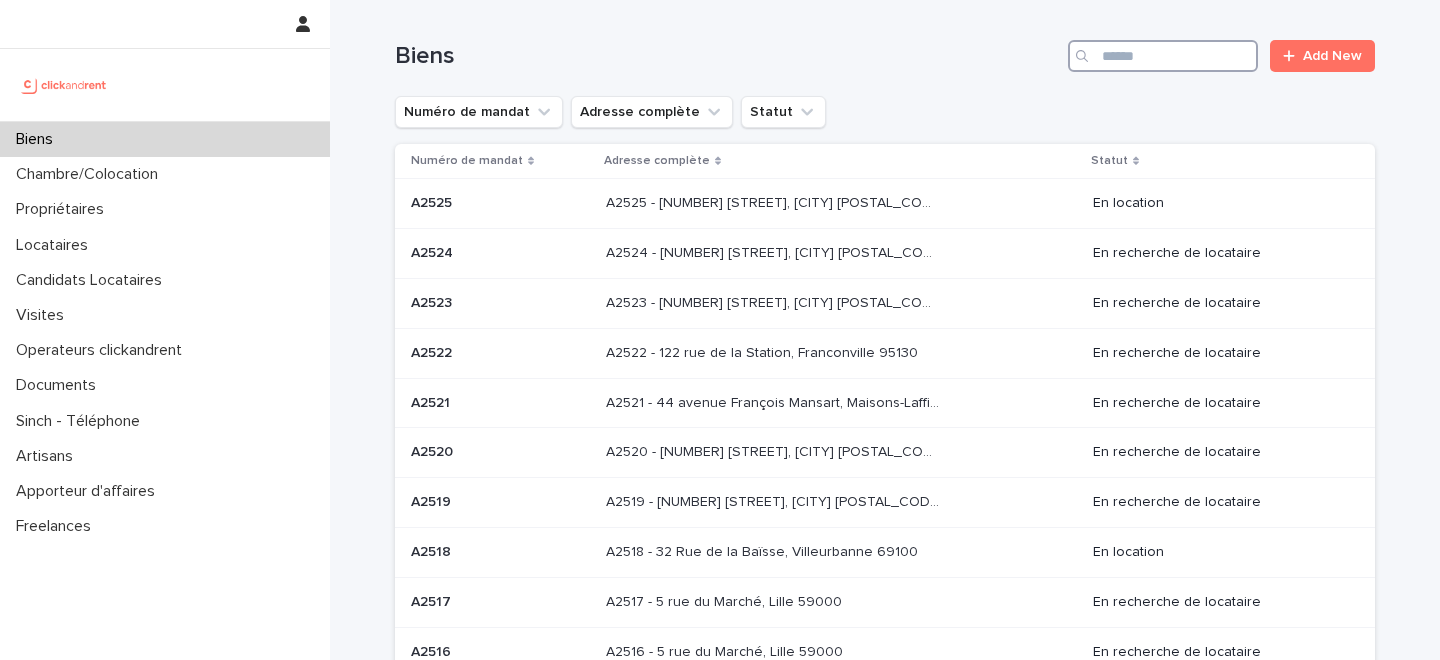 click at bounding box center (1163, 56) 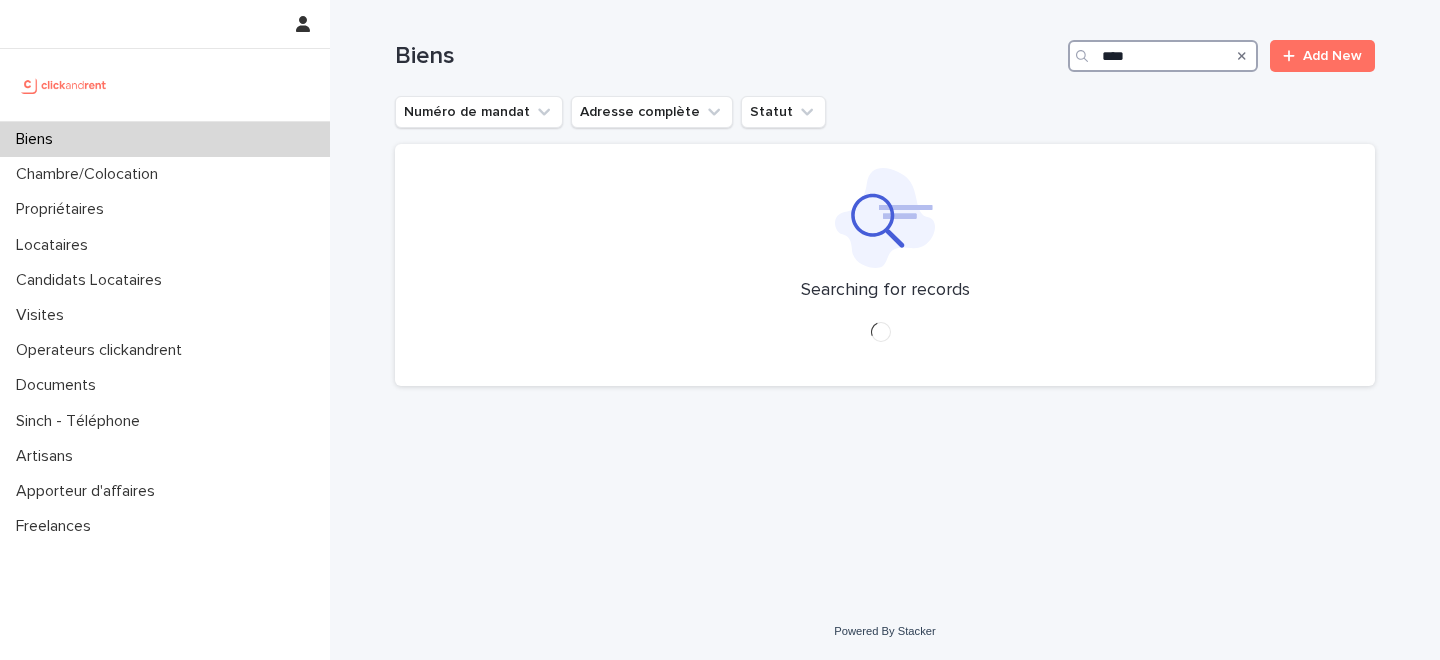 type on "*****" 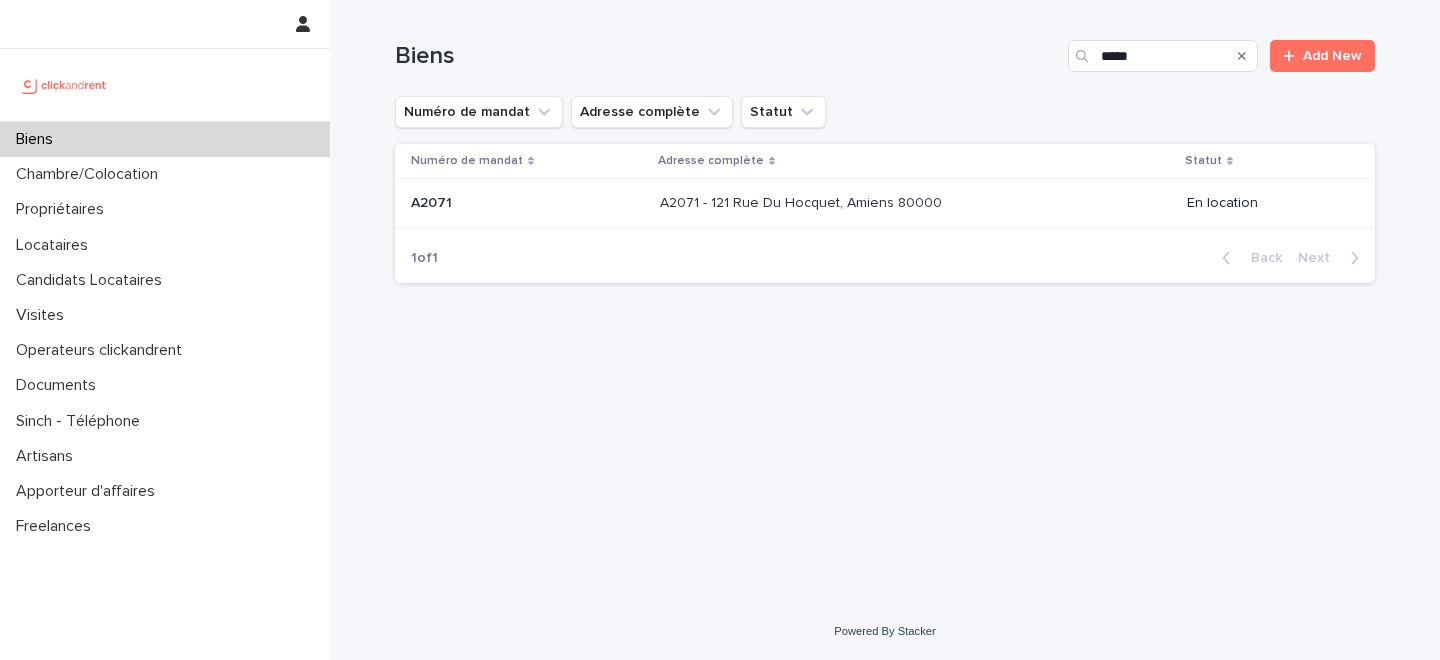 click on "A2071 - 121 Rue Du Hocquet,  Amiens 80000" at bounding box center (803, 201) 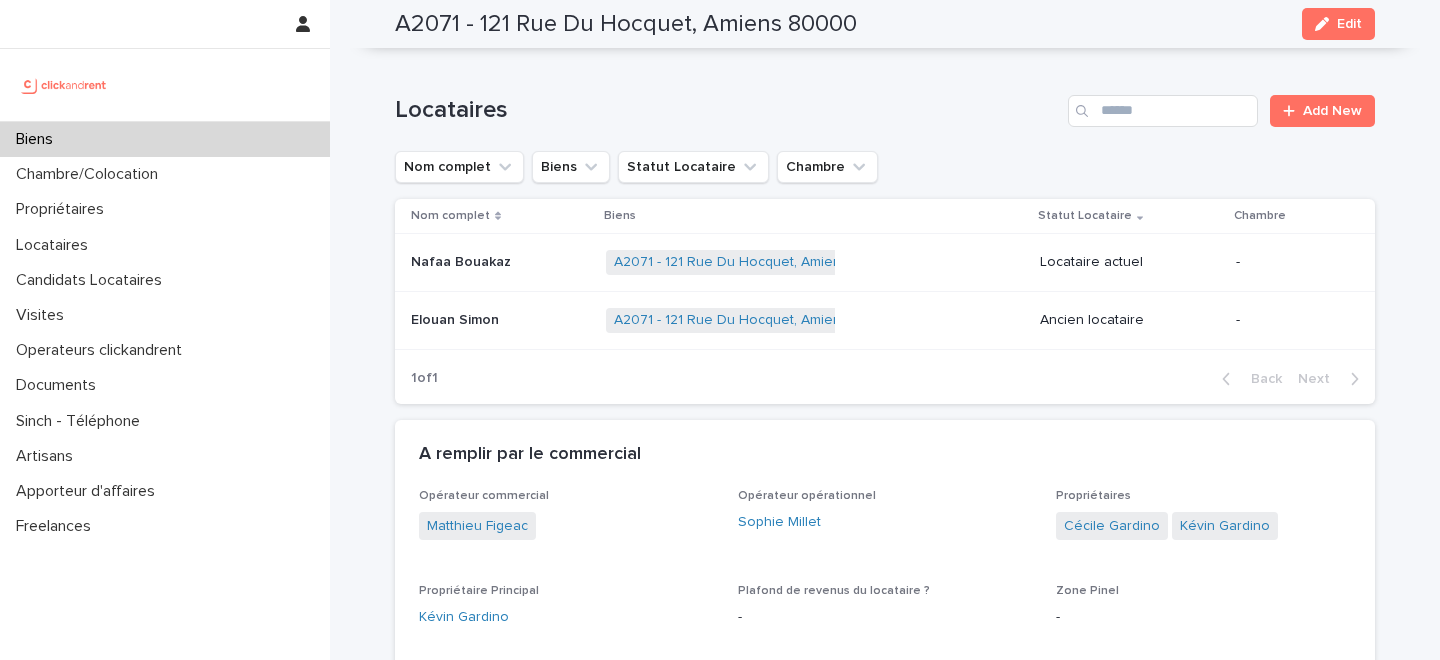 scroll, scrollTop: 712, scrollLeft: 0, axis: vertical 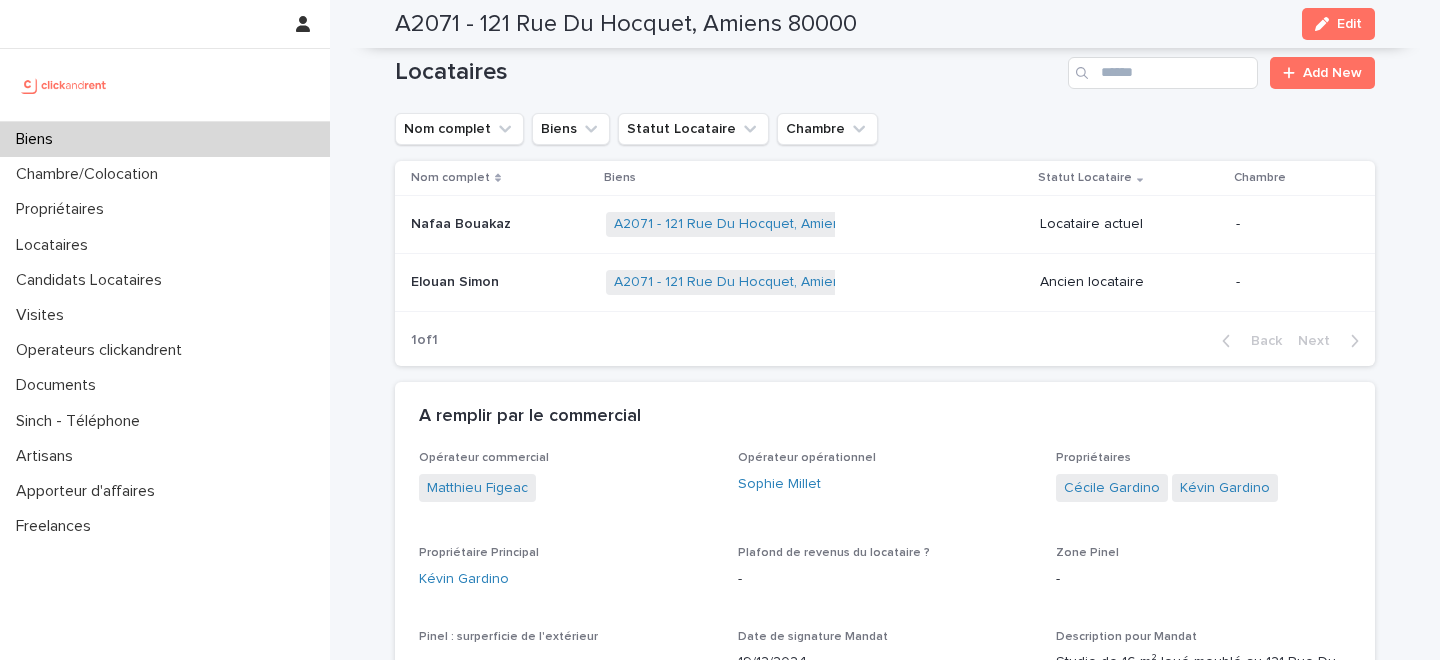 click on "Nafaa Bouakaz Nafaa Bouakaz" at bounding box center [500, 224] 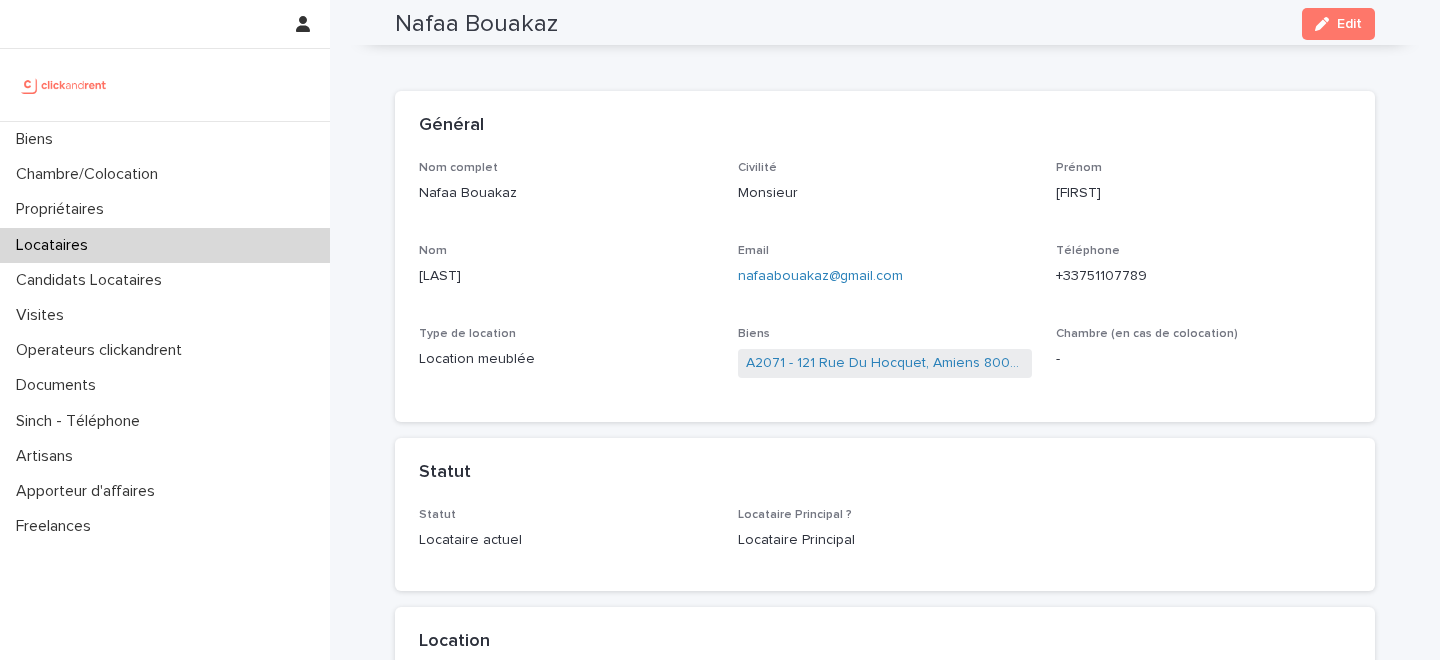 scroll, scrollTop: 0, scrollLeft: 0, axis: both 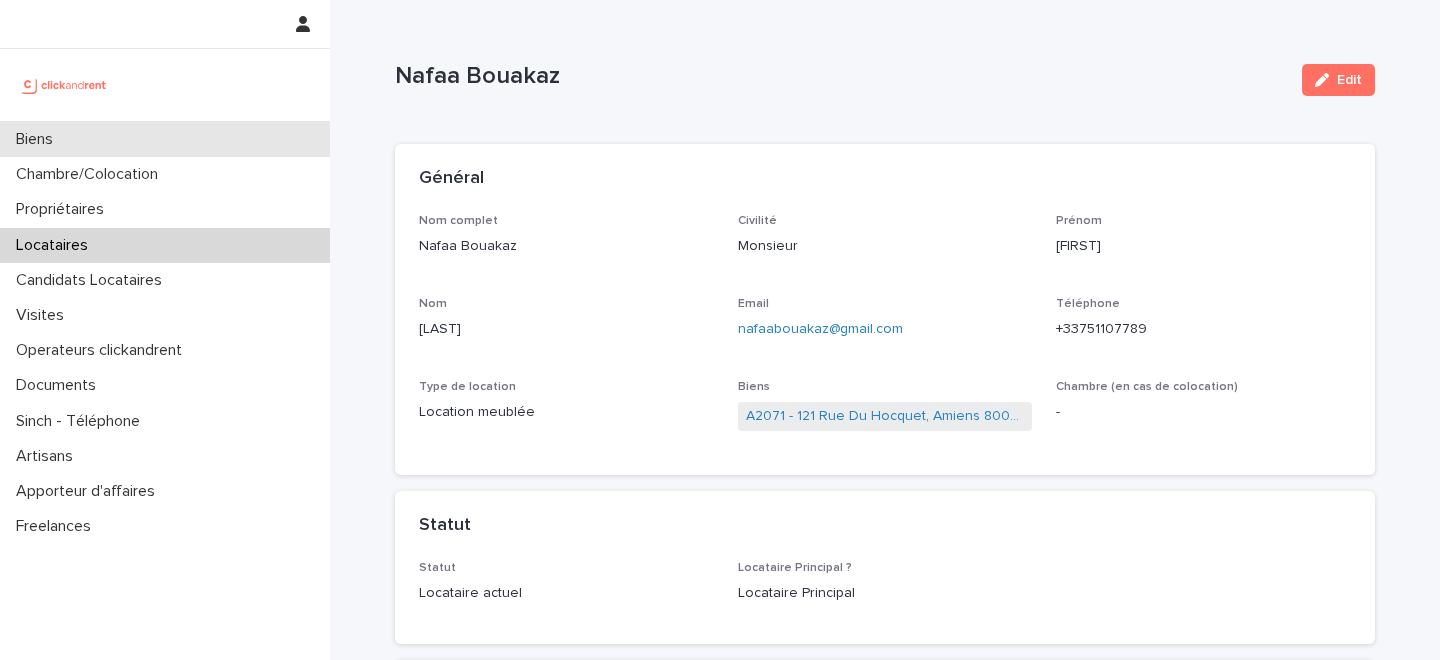 click on "Biens" at bounding box center [165, 139] 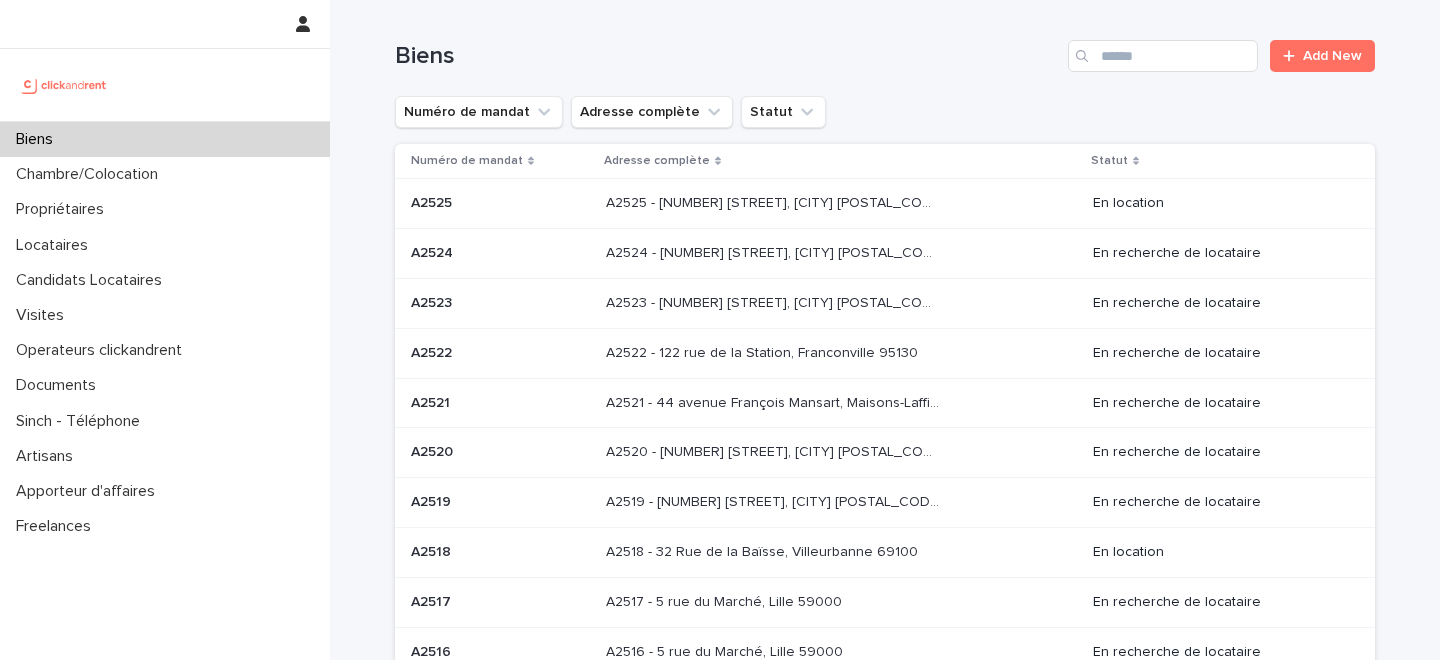 click on "Biens Add New" at bounding box center [885, 48] 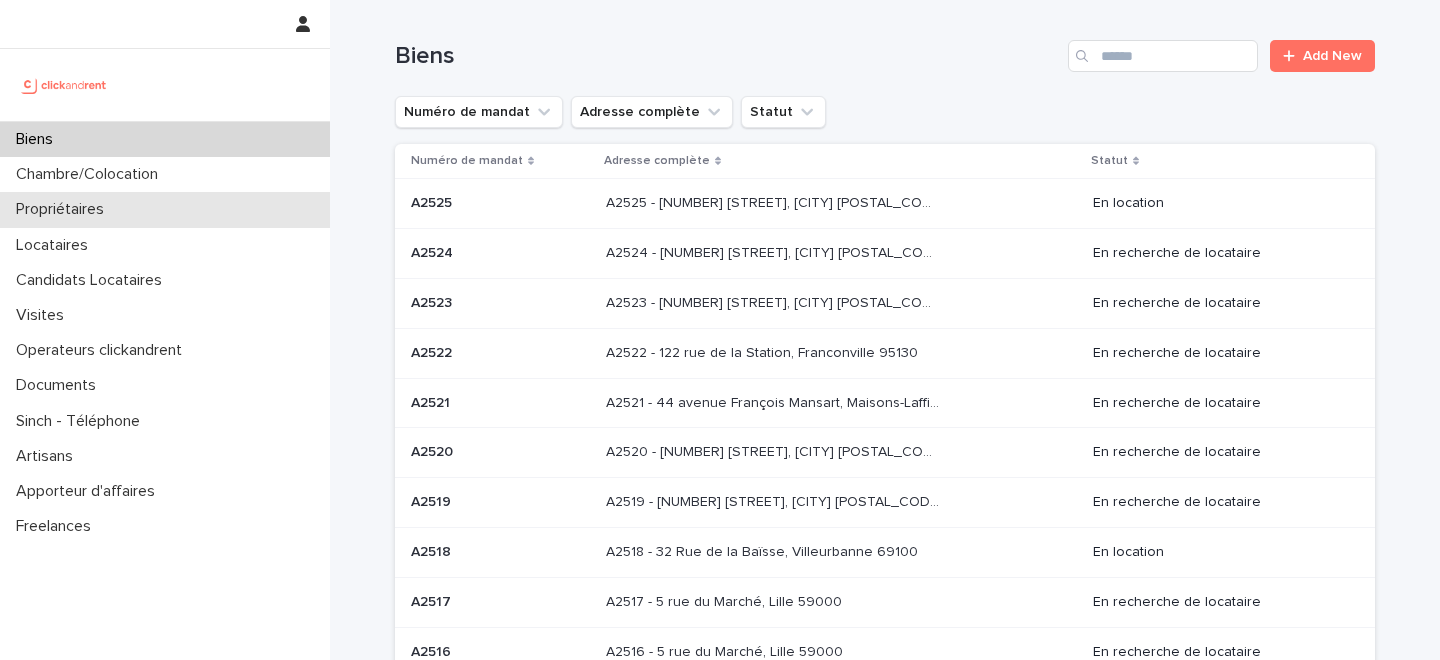 click on "Propriétaires" at bounding box center [64, 209] 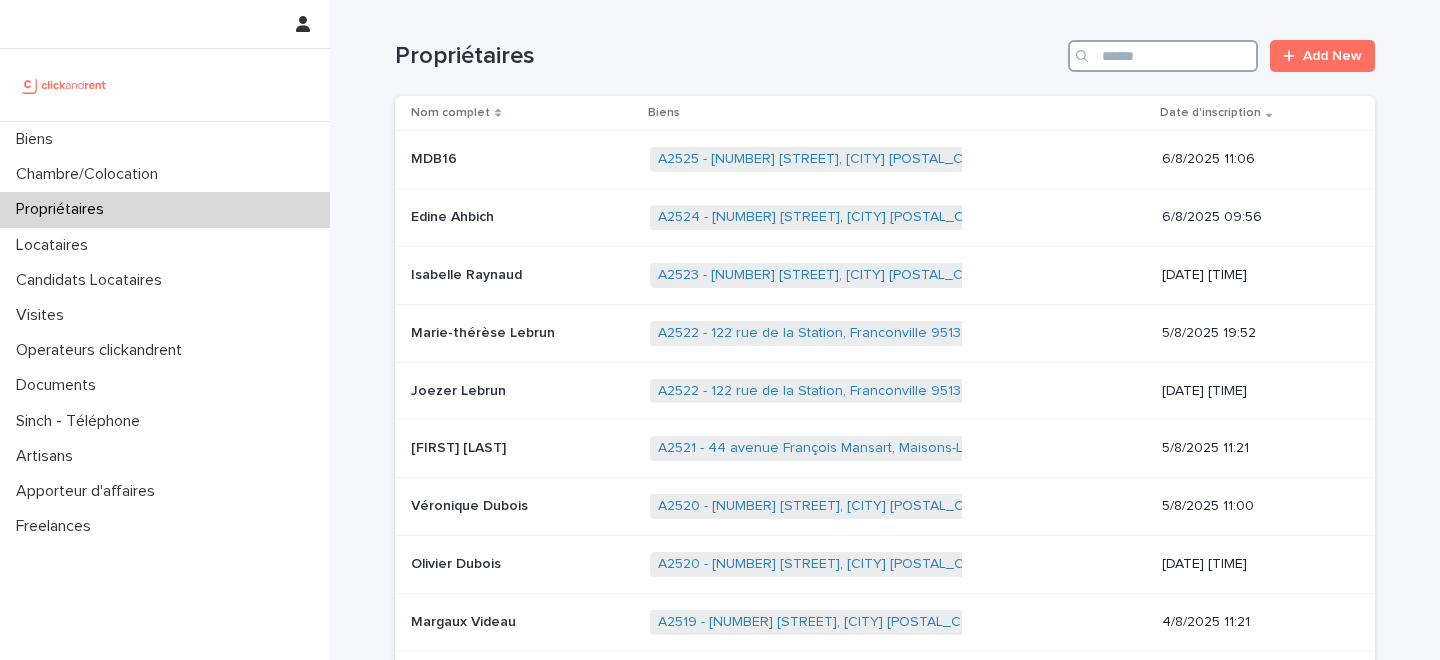 click at bounding box center (1163, 56) 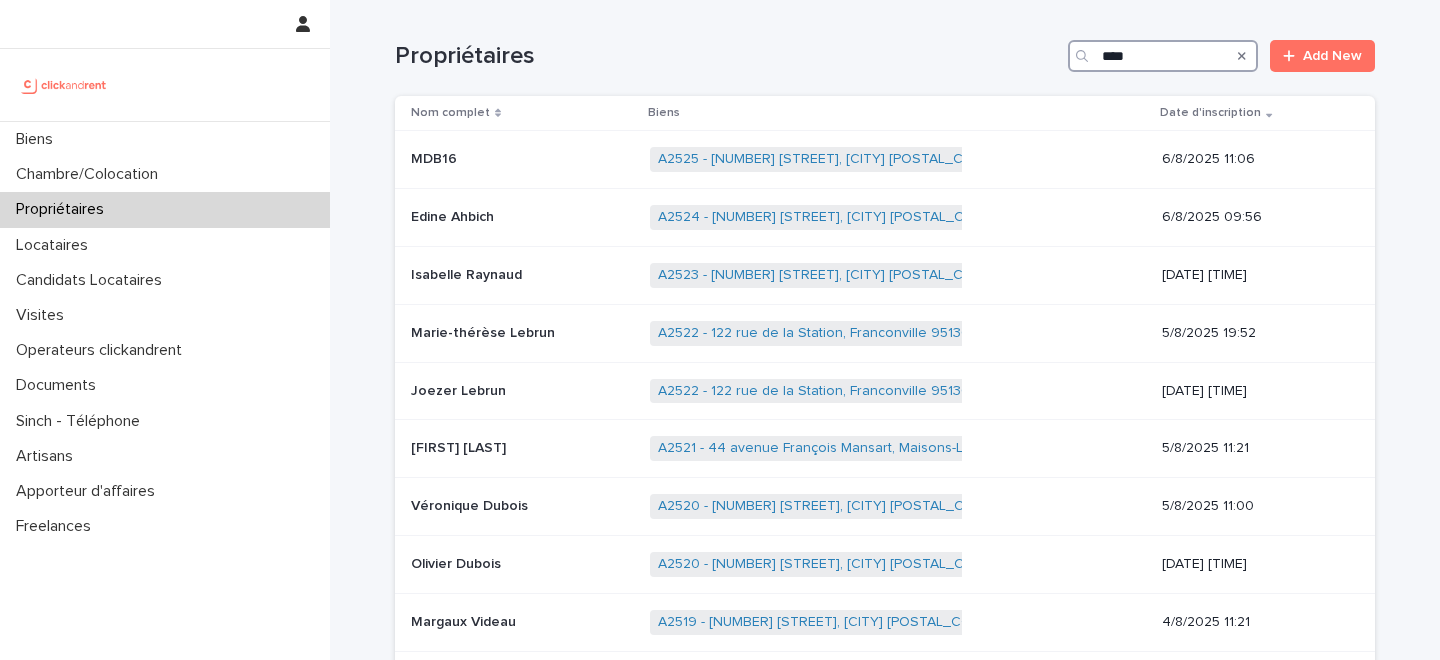 type on "*****" 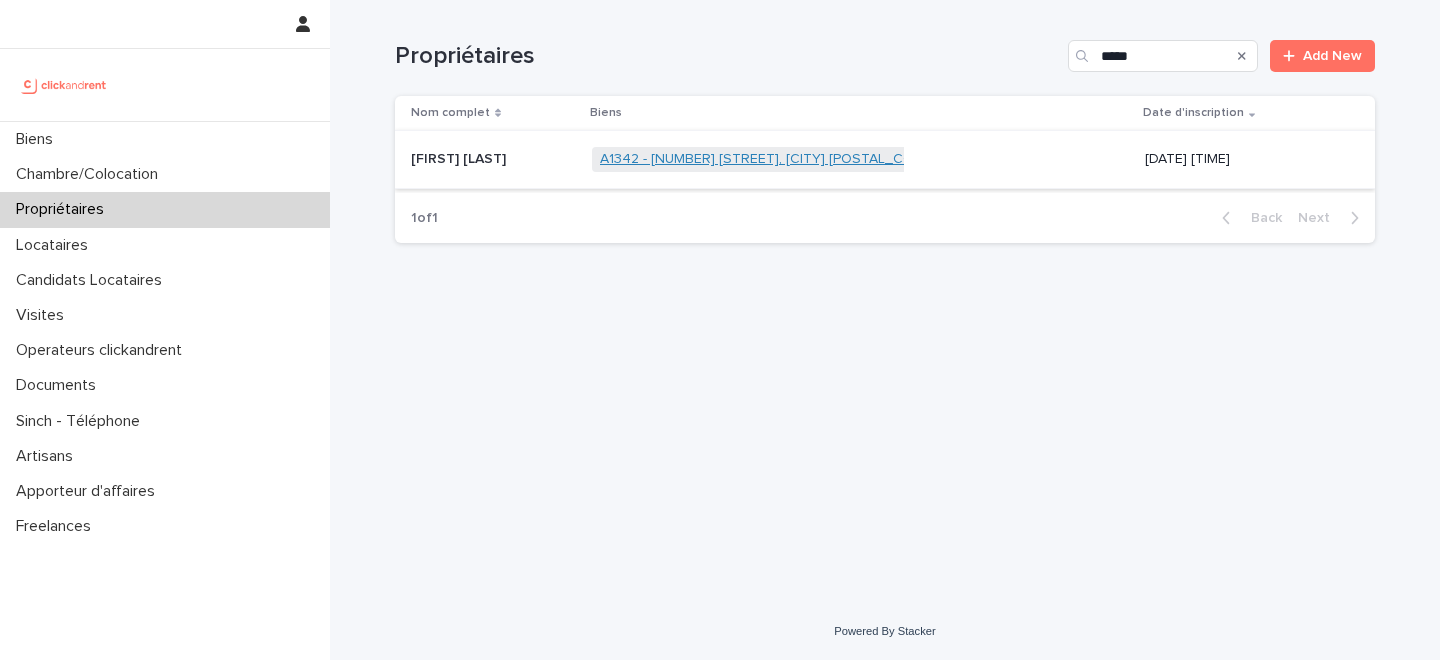 click on "A1342 - 116 bis rue de Glacière,  Paris 75013" at bounding box center [768, 159] 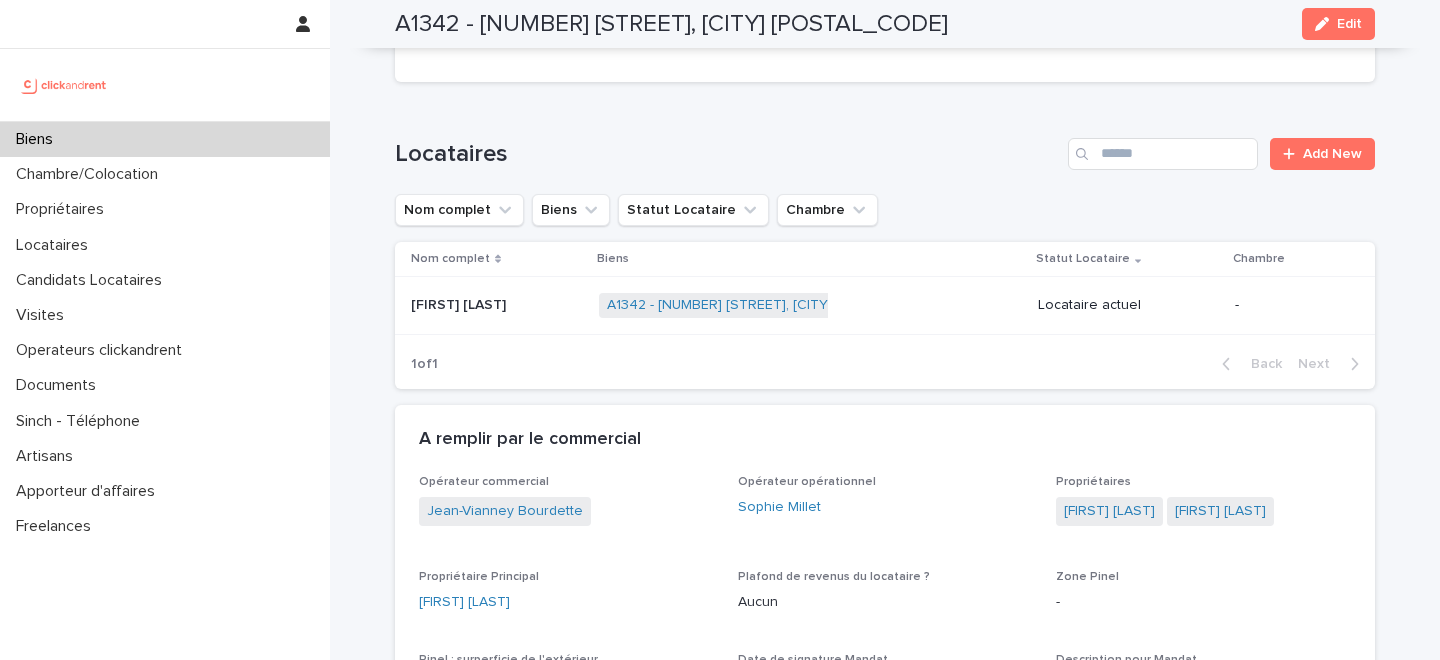 scroll, scrollTop: 818, scrollLeft: 0, axis: vertical 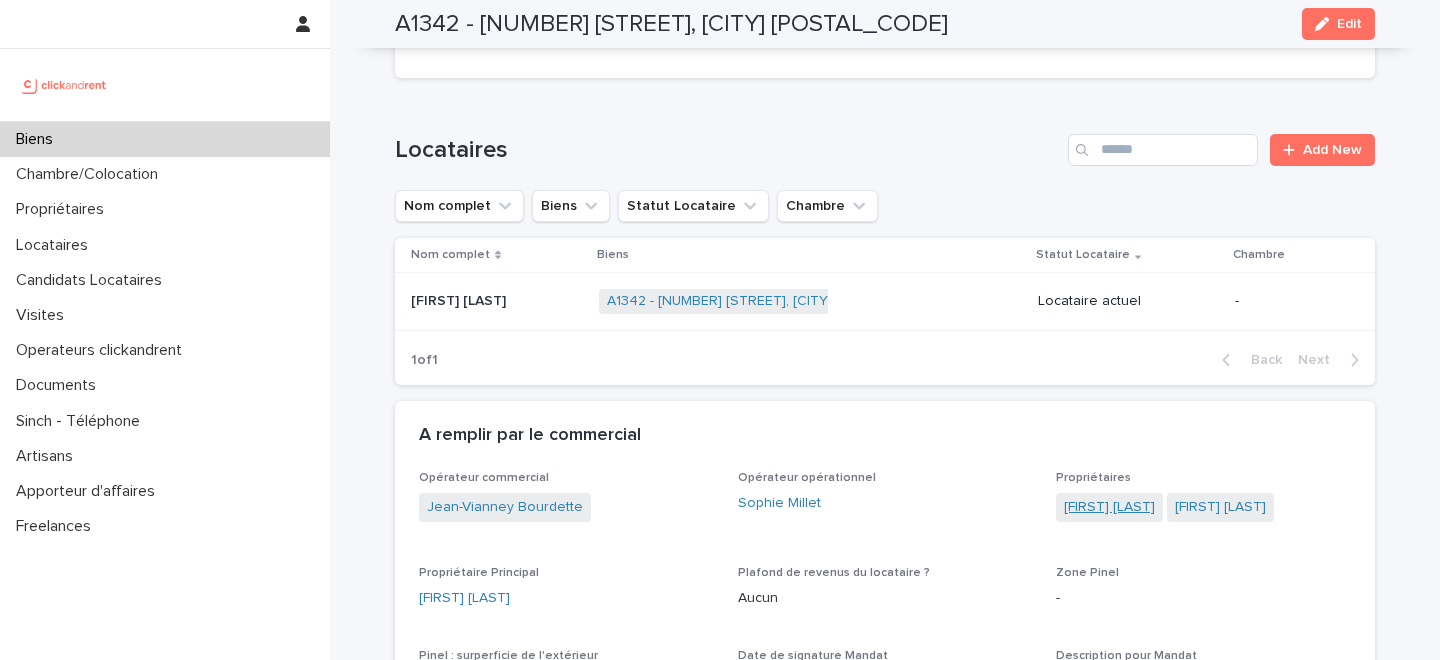 click on "Stéphane Marot" at bounding box center (1109, 507) 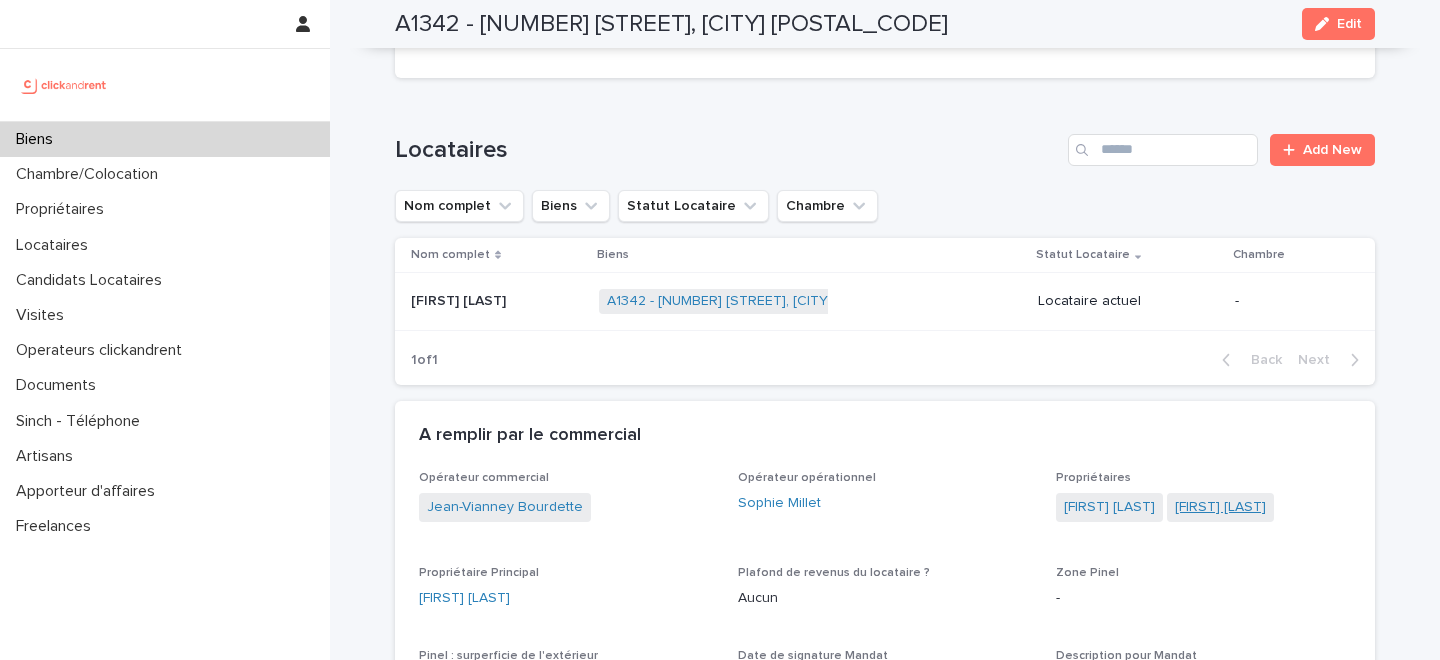 click on "Kevin Landos" at bounding box center (1220, 507) 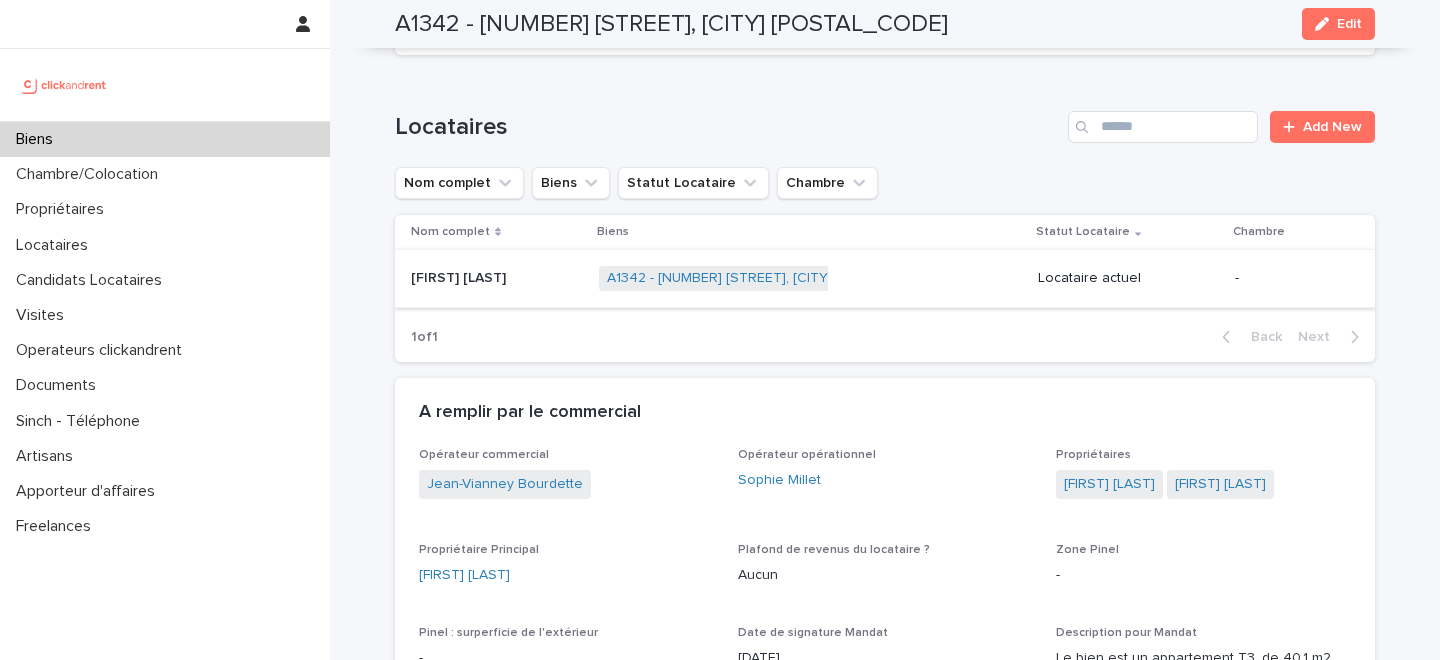 scroll, scrollTop: 907, scrollLeft: 0, axis: vertical 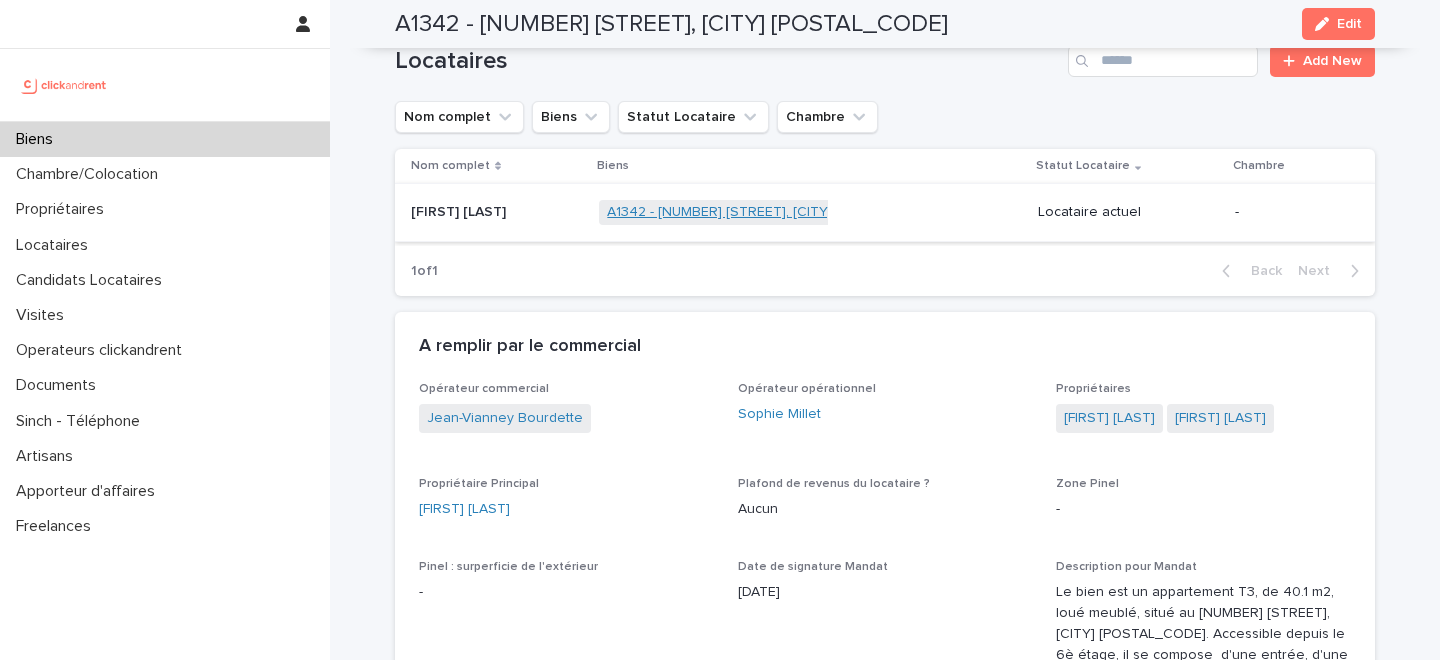 click on "A1342 - 116 bis rue de Glacière,  Paris 75013" at bounding box center (775, 212) 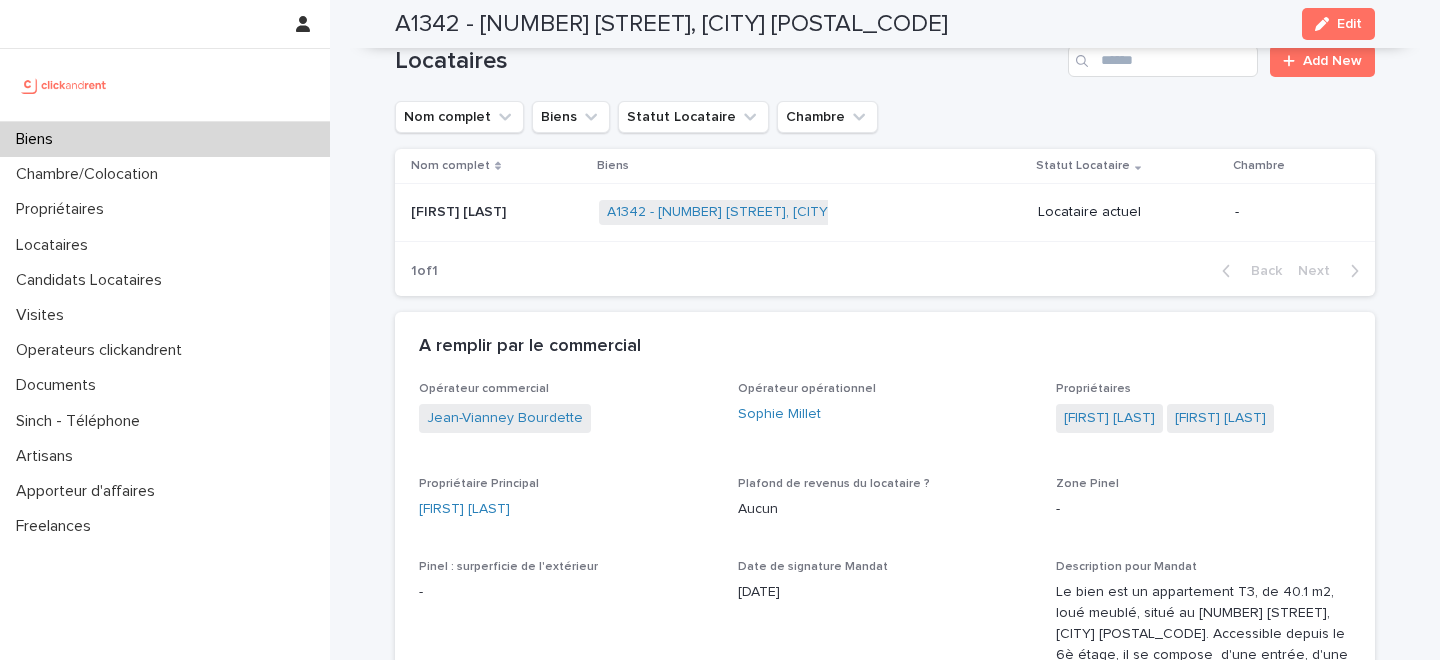 click at bounding box center (497, 212) 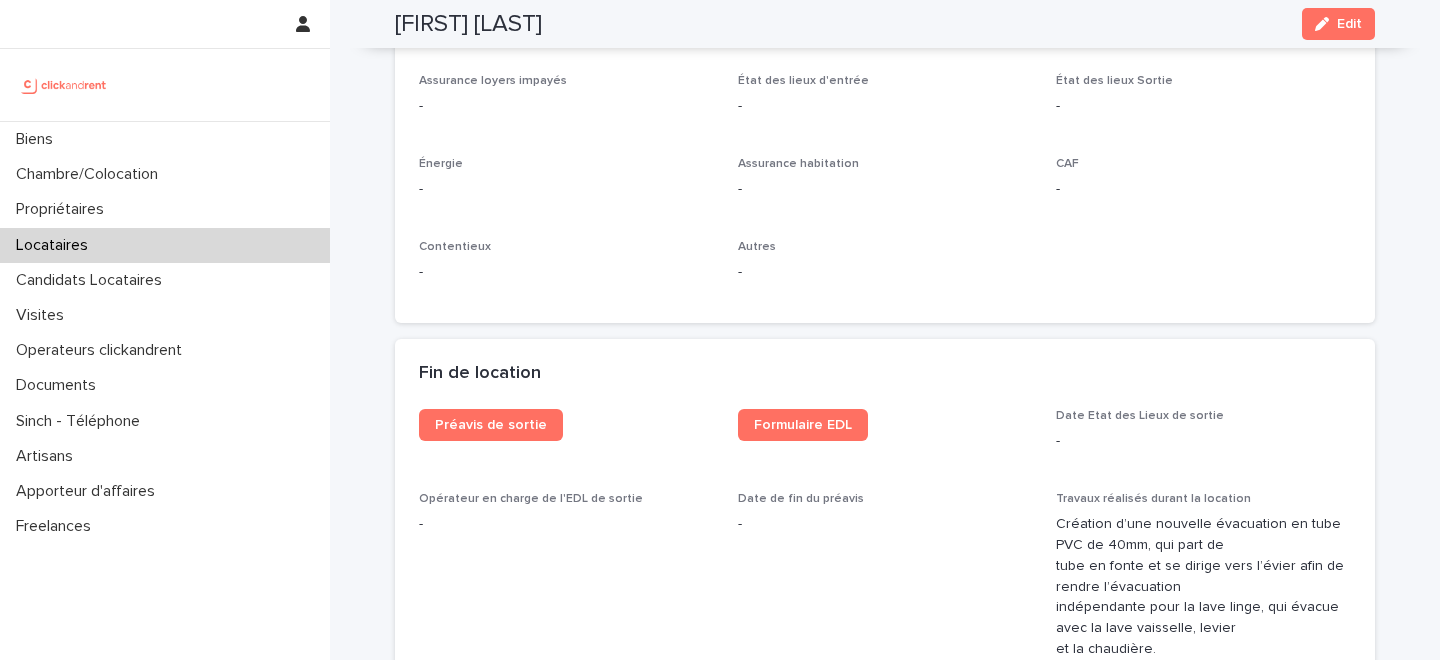 scroll, scrollTop: 2161, scrollLeft: 0, axis: vertical 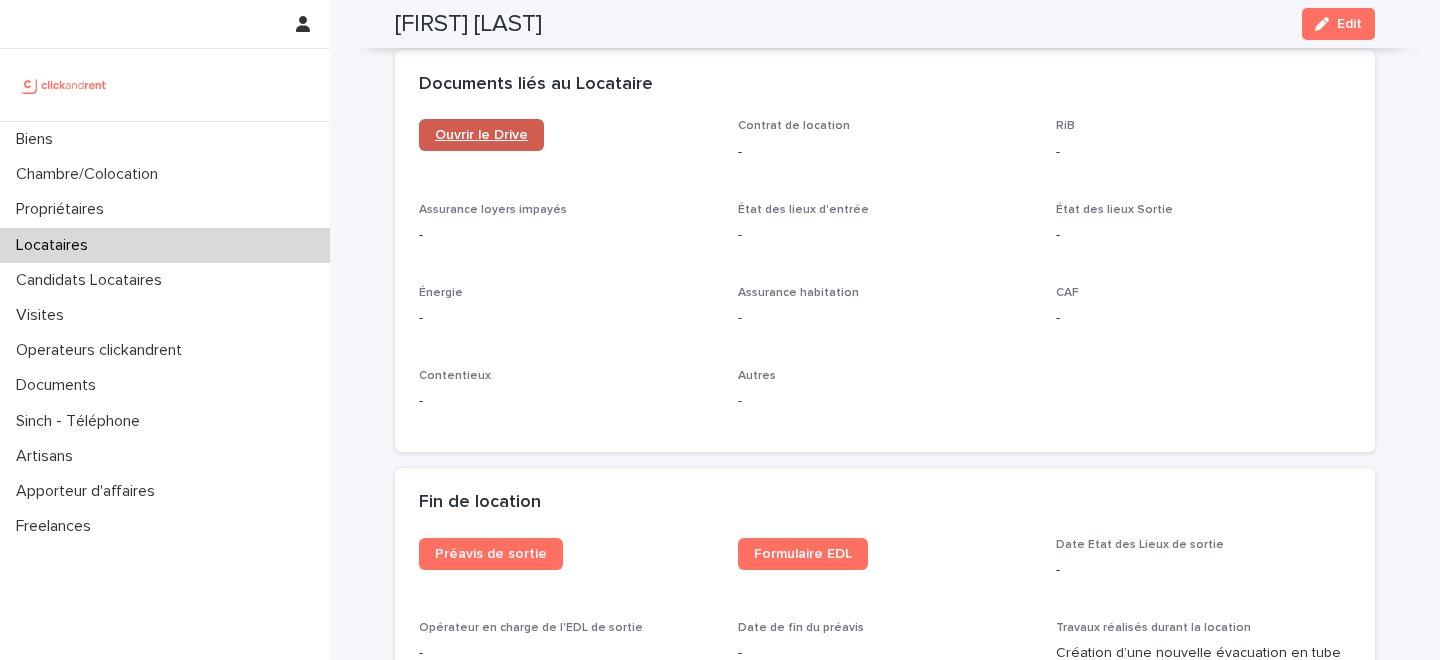 click on "Ouvrir le Drive" at bounding box center (481, 135) 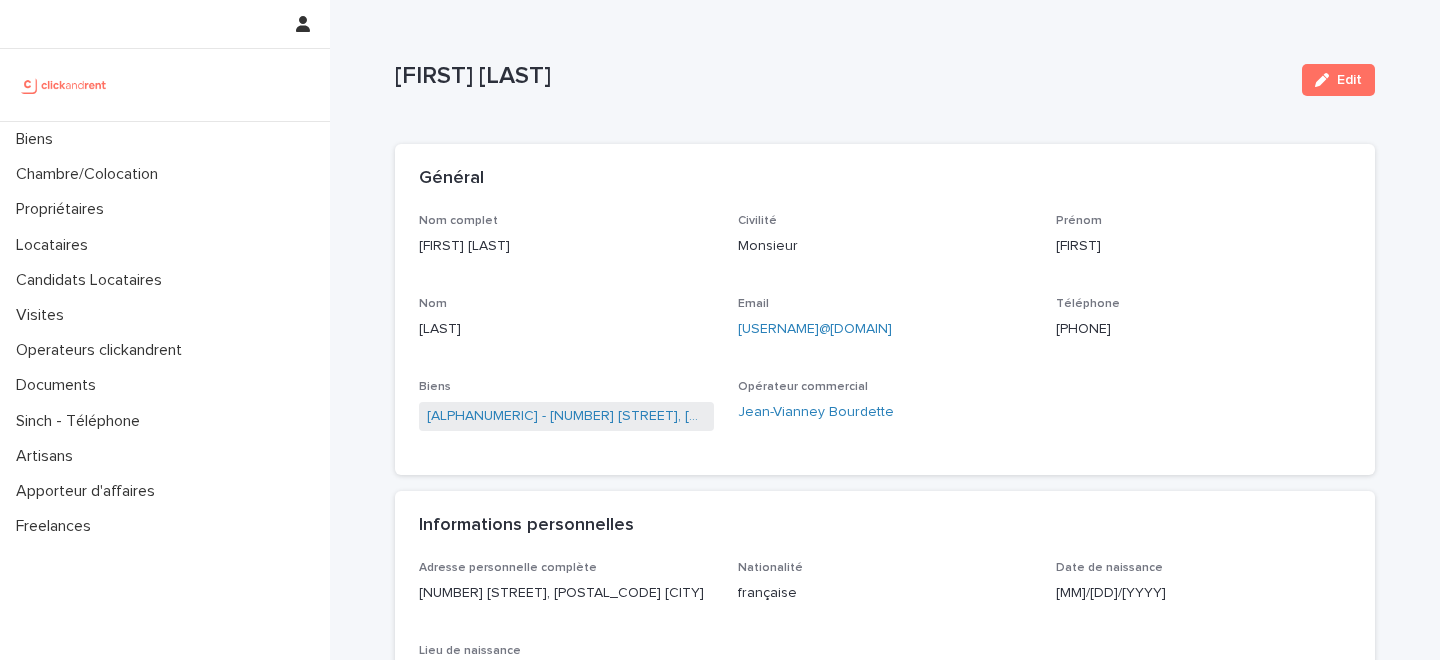 scroll, scrollTop: 0, scrollLeft: 0, axis: both 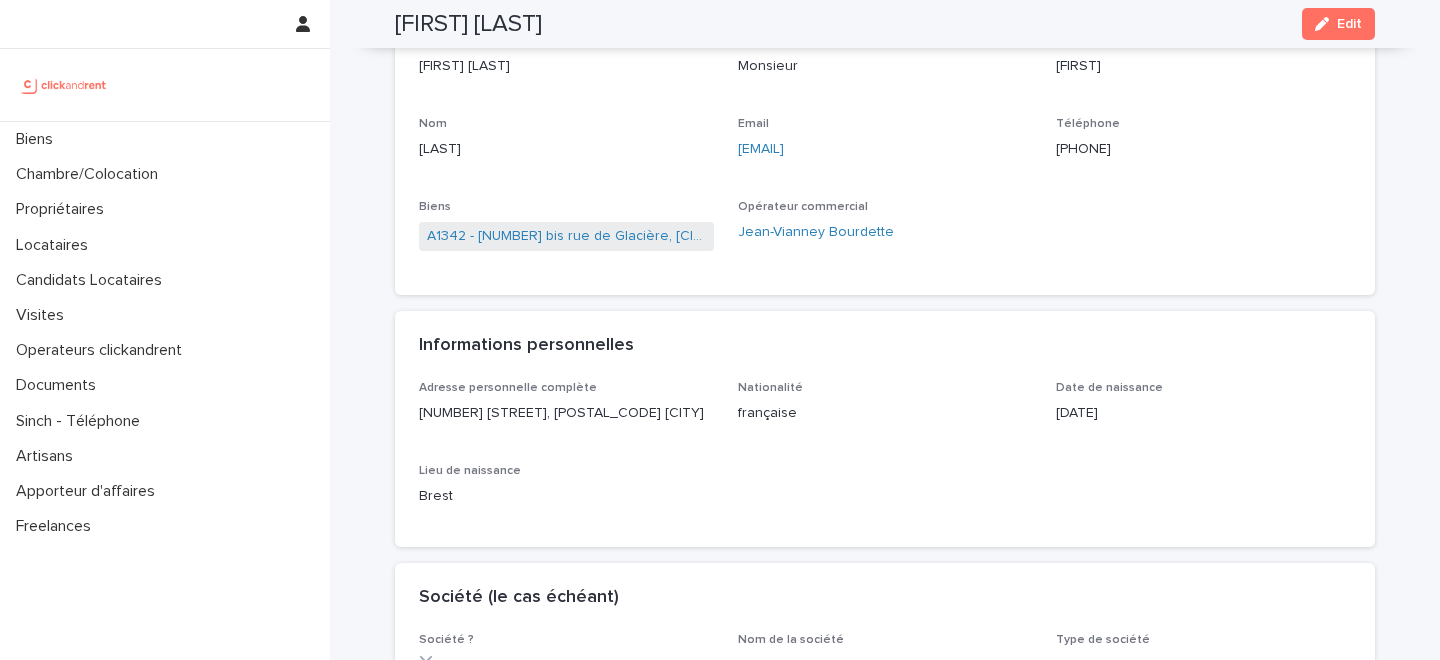click on "[NUMBER] [STREET], [POSTAL_CODE] [CITY]" at bounding box center [566, 413] 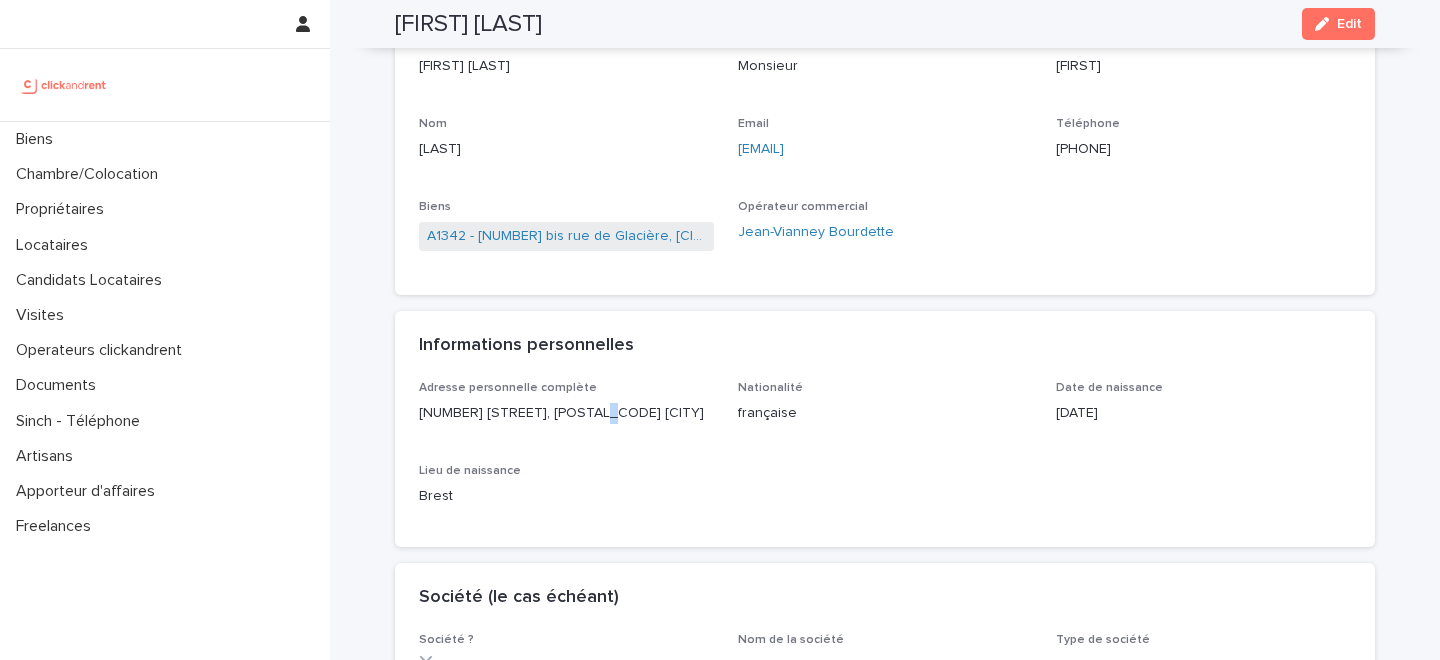 click on "116 bis rue de la Glacière, 75013 Paris" at bounding box center [566, 413] 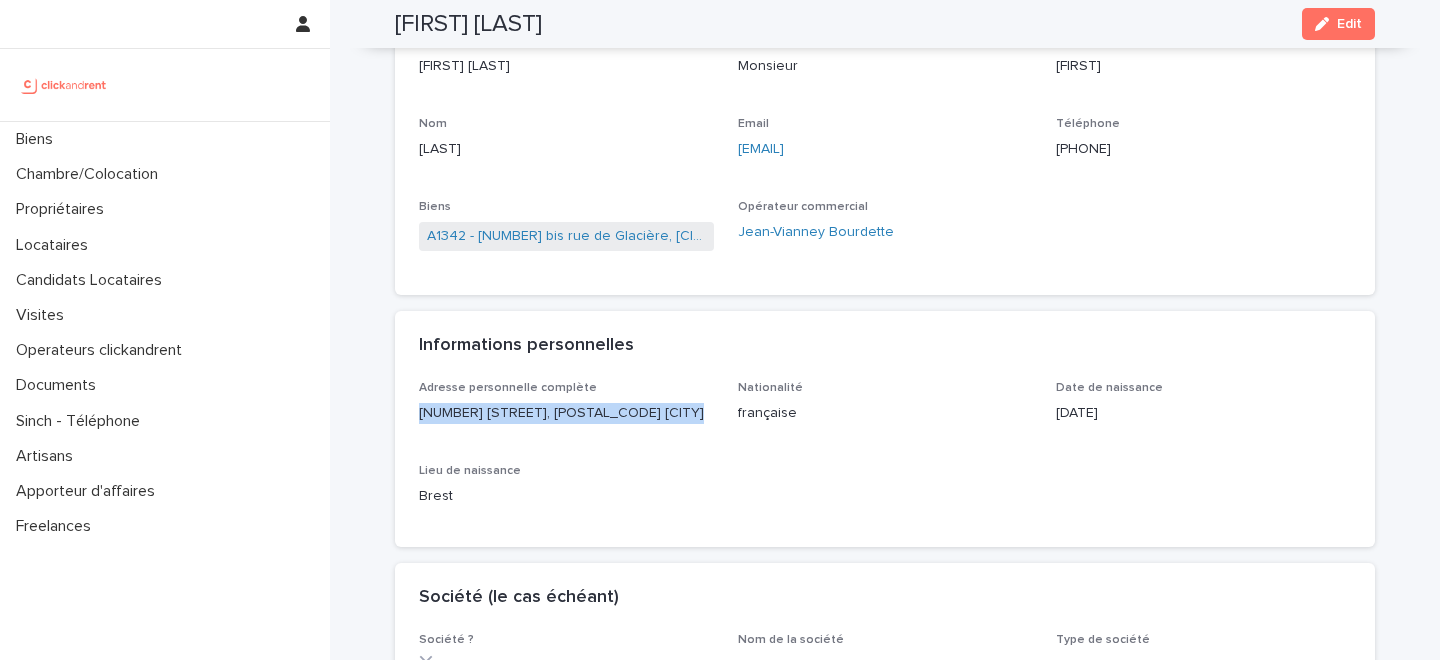 click on "116 bis rue de la Glacière, 75013 Paris" at bounding box center [566, 413] 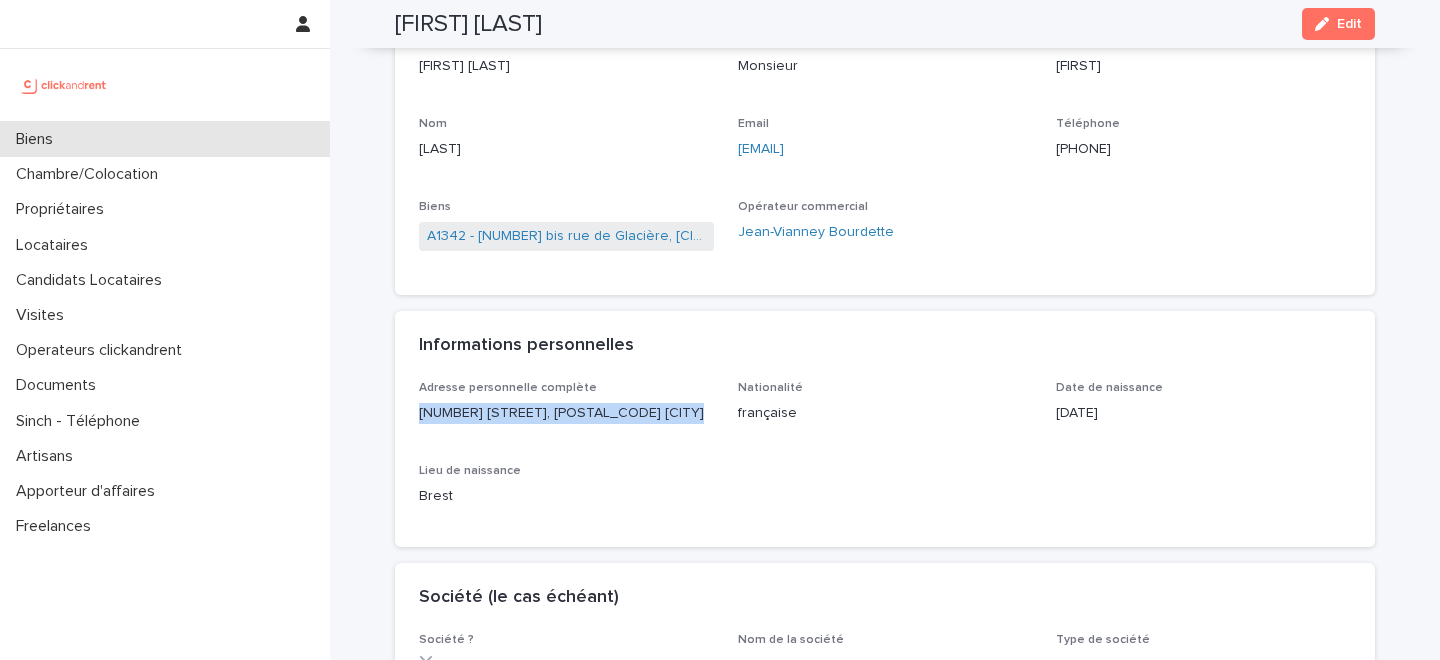 click on "Biens" at bounding box center [165, 139] 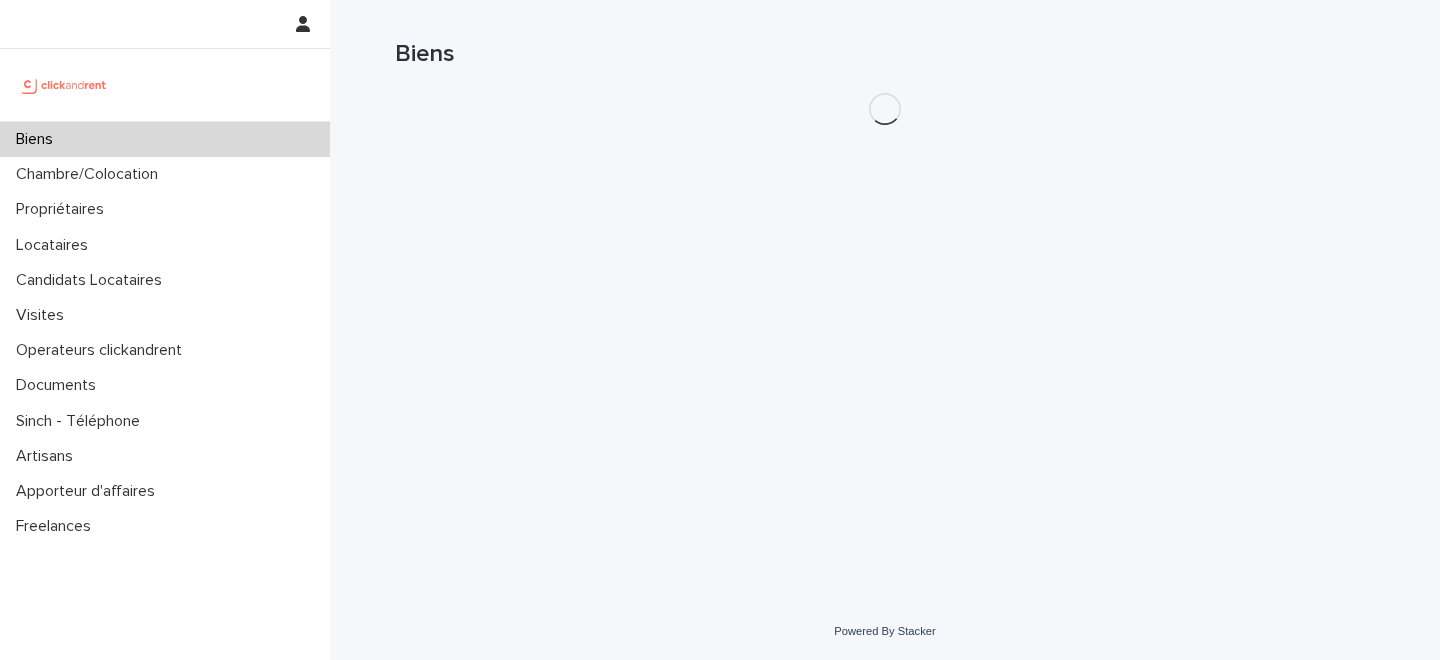 scroll, scrollTop: 0, scrollLeft: 0, axis: both 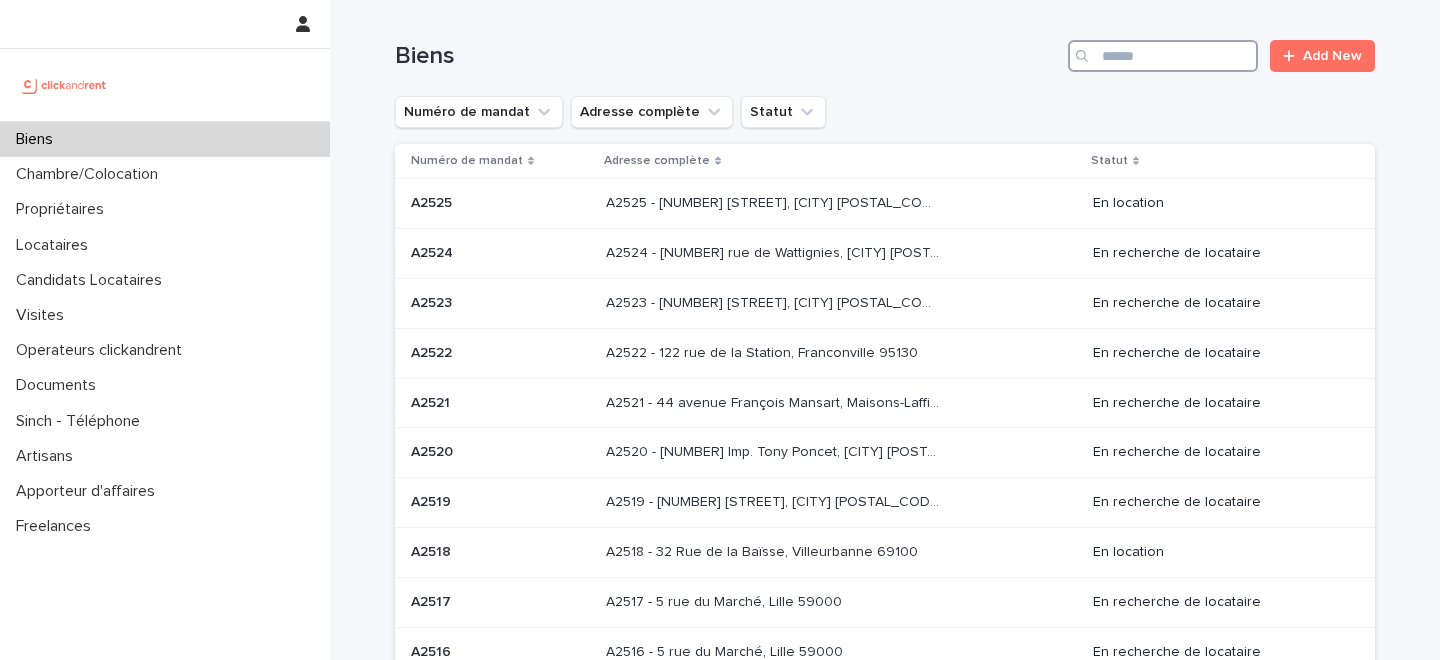 click at bounding box center [1163, 56] 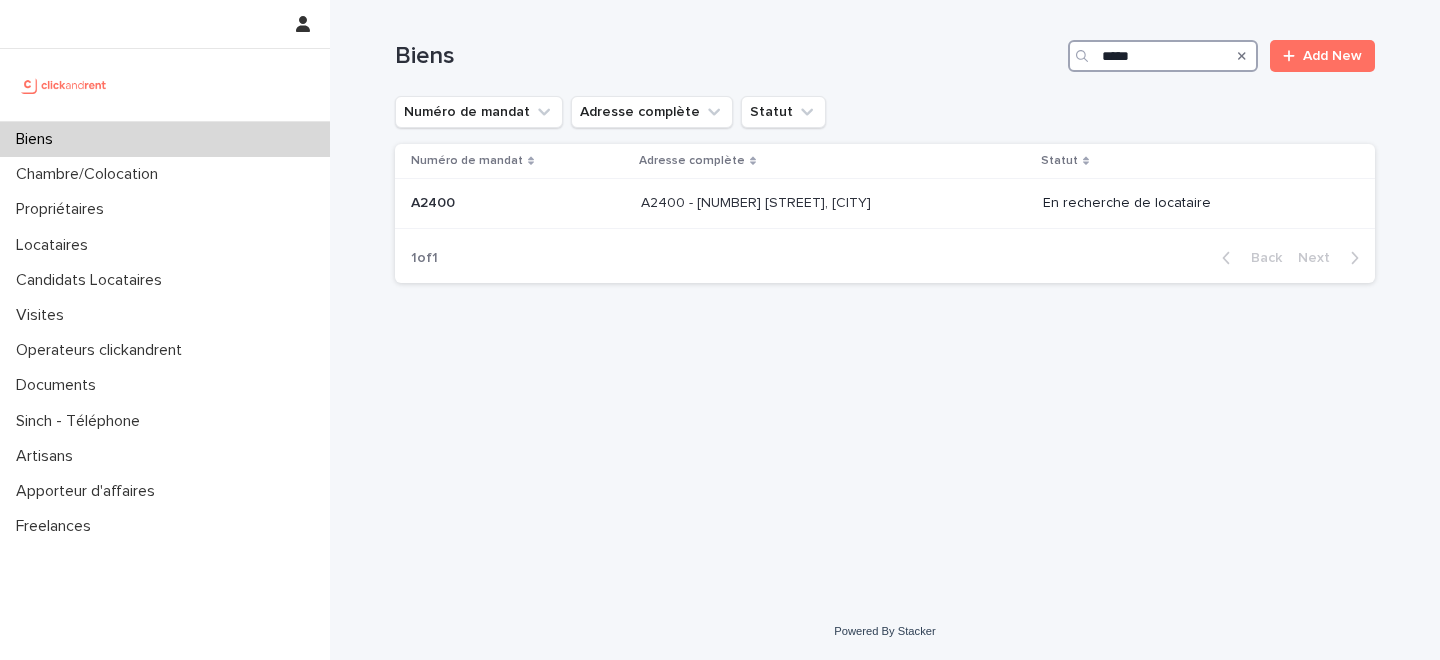 type on "*****" 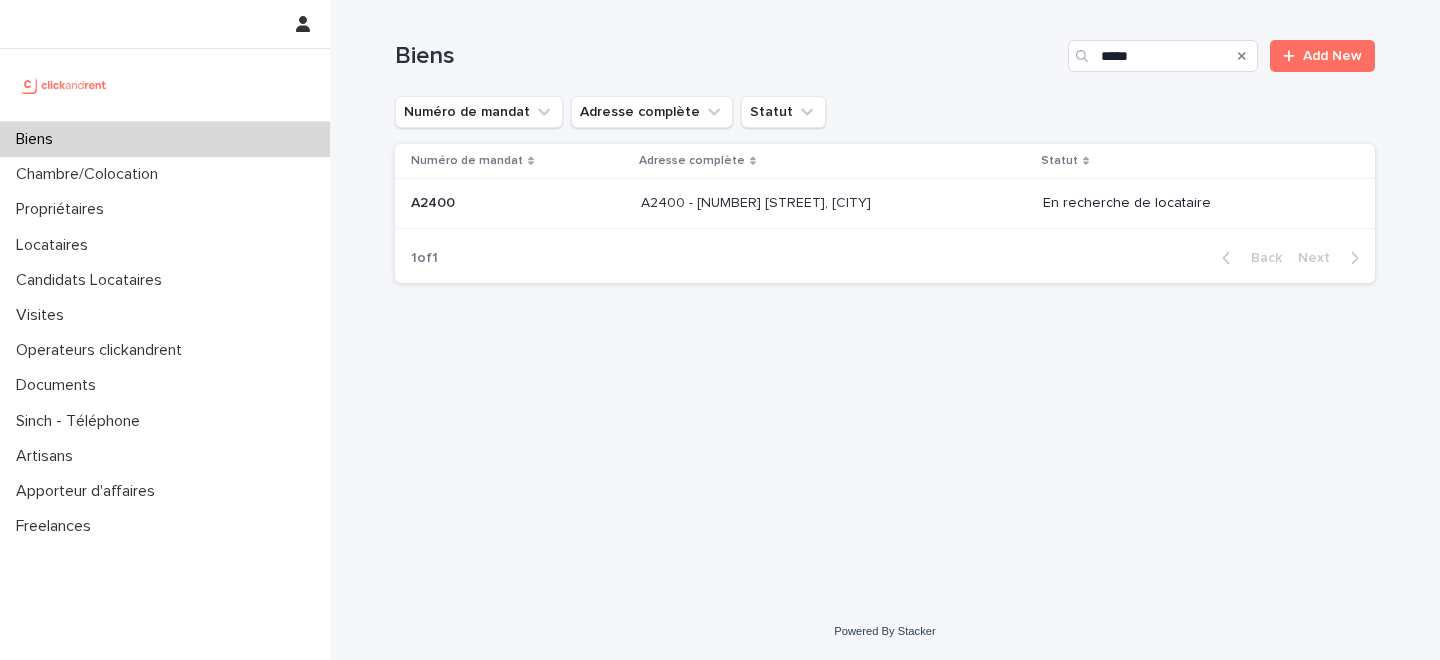 click on "A2400 - 170 rue Savorgnan de Brazza,  Montpellier 34070" at bounding box center (758, 201) 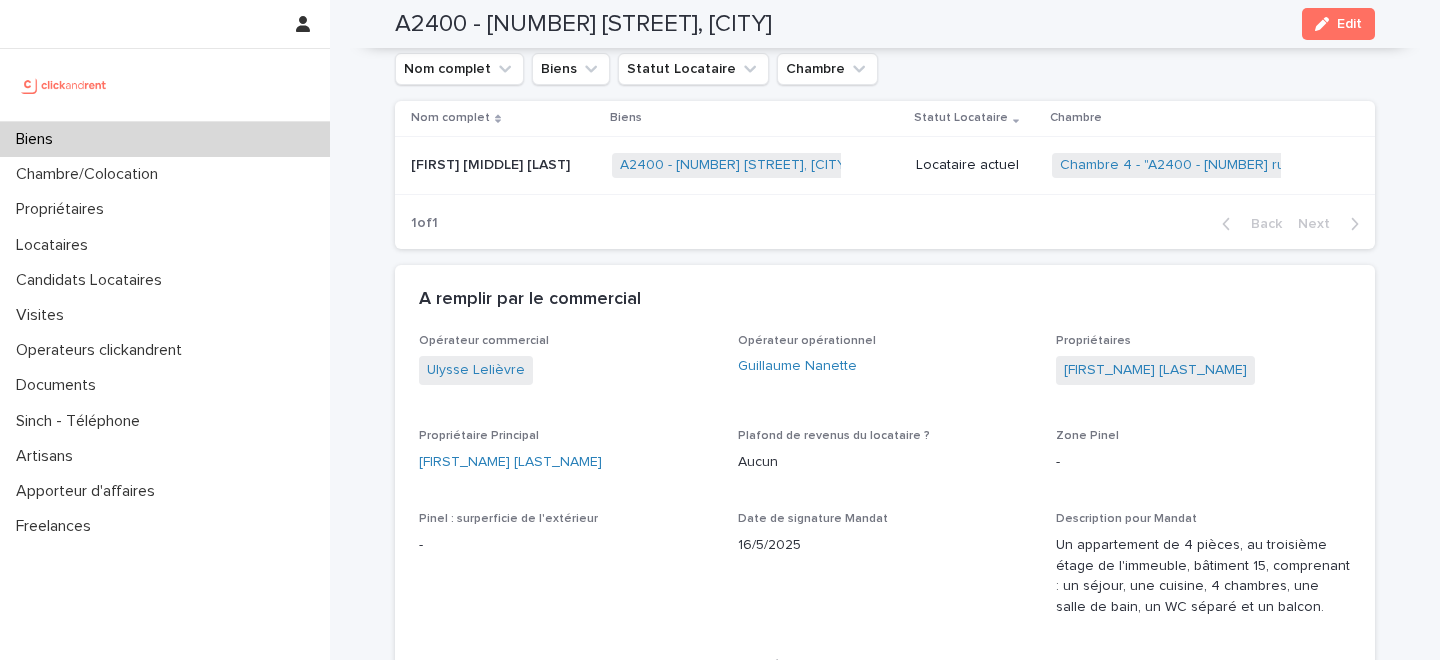 scroll, scrollTop: 954, scrollLeft: 0, axis: vertical 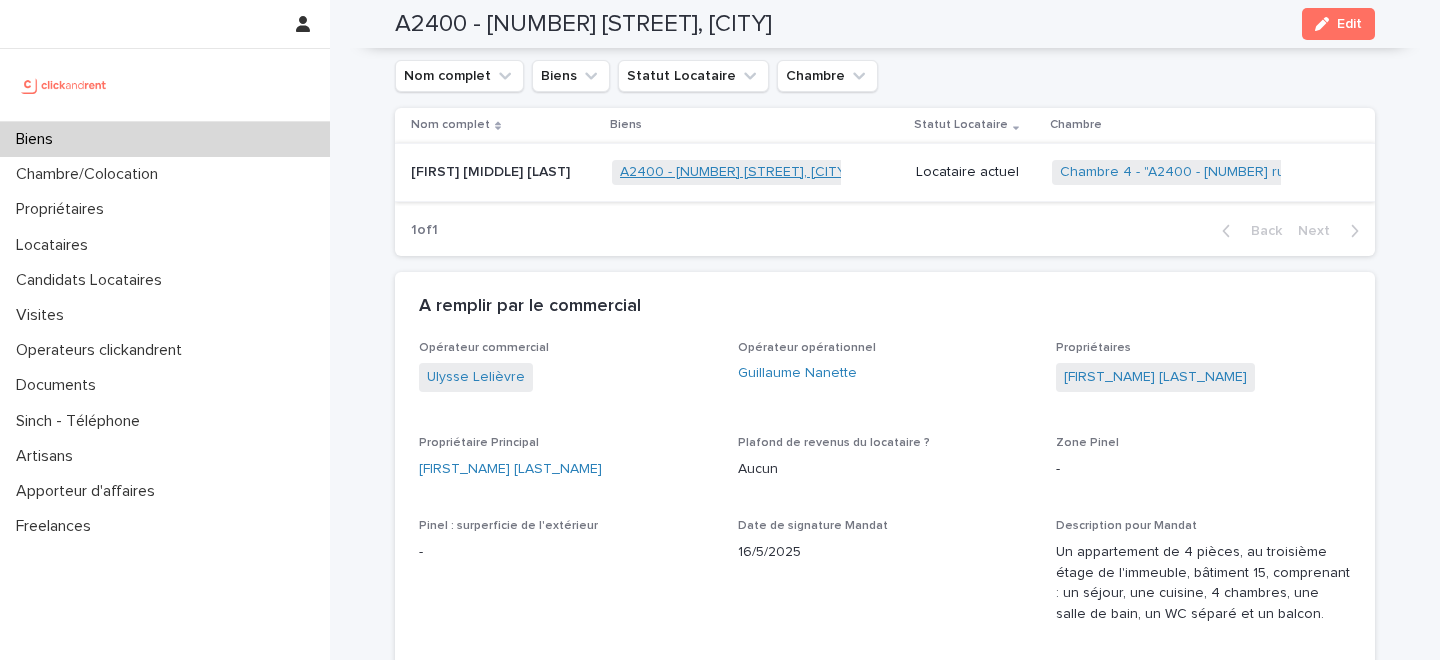 click on "A2400 - 170 rue Savorgnan de Brazza,  Montpellier 34070" at bounding box center (735, 172) 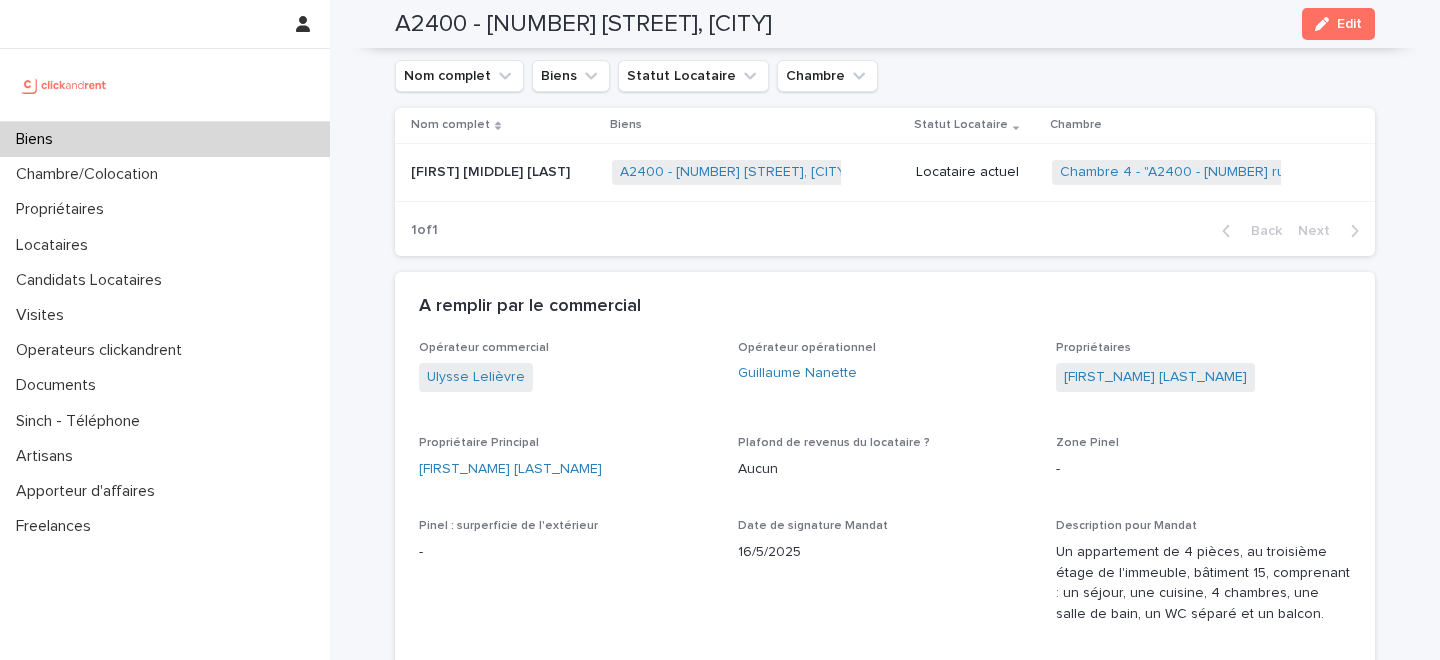 click on "Marianne-aimée Lorna Nelson Nzonzi" at bounding box center (492, 170) 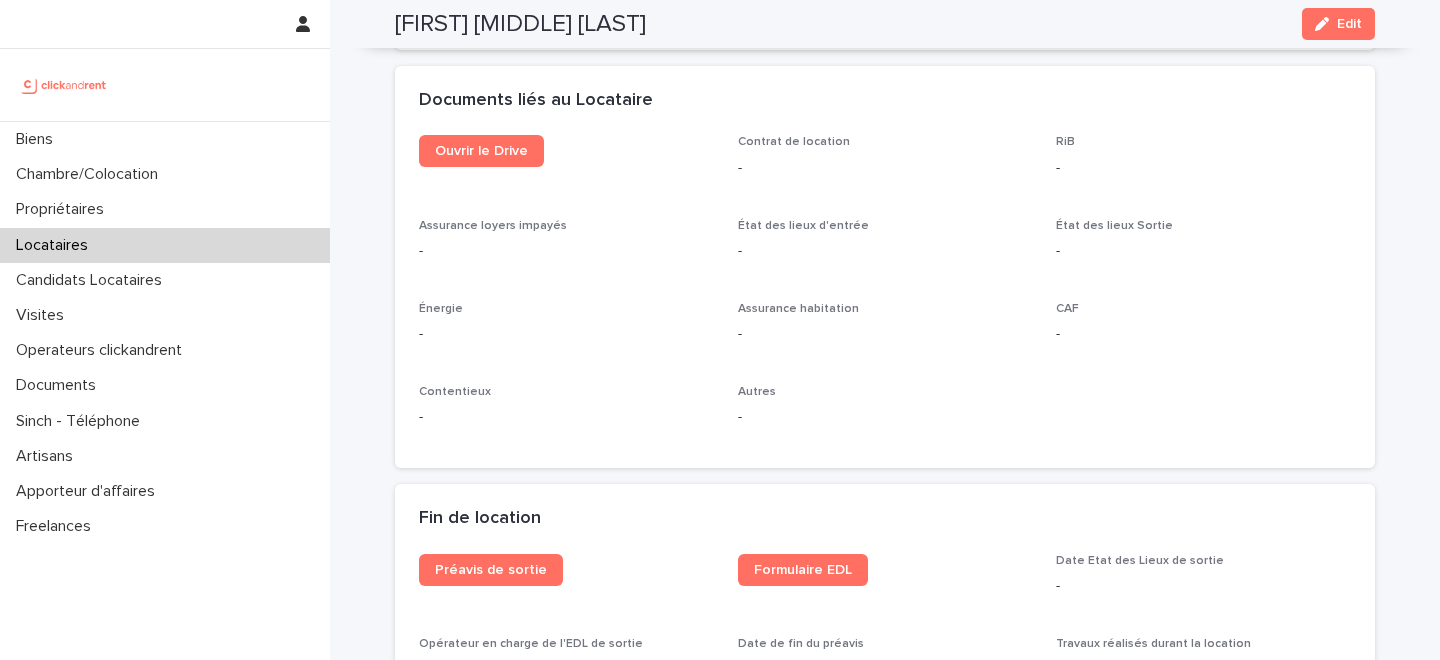 scroll, scrollTop: 2083, scrollLeft: 0, axis: vertical 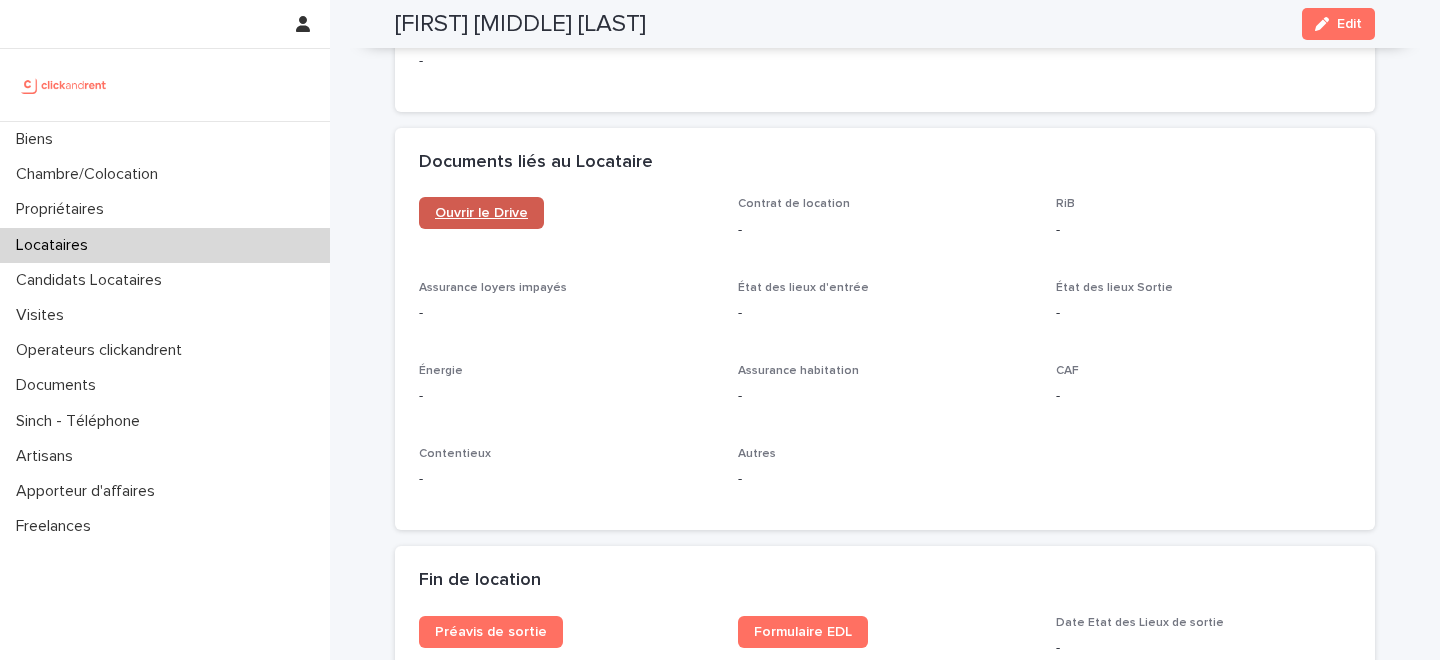 click on "Ouvrir le Drive" at bounding box center [481, 213] 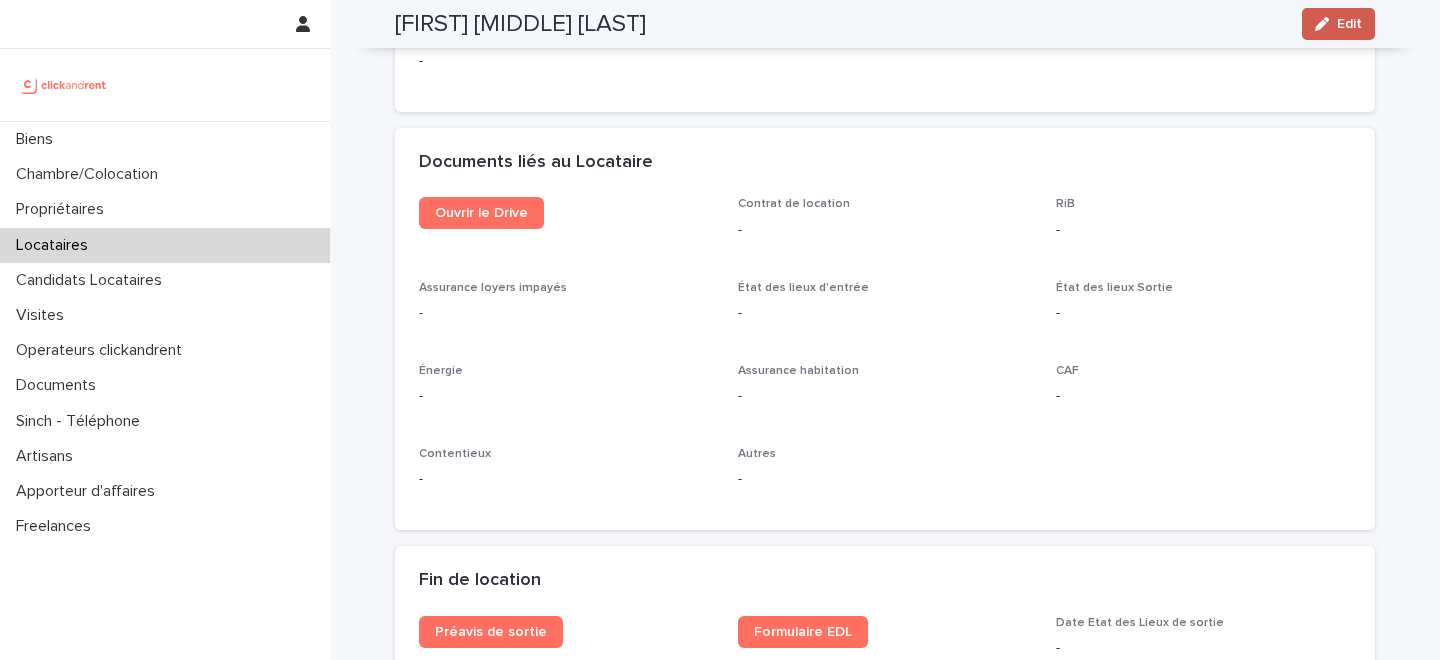 click on "Edit" at bounding box center (1349, 24) 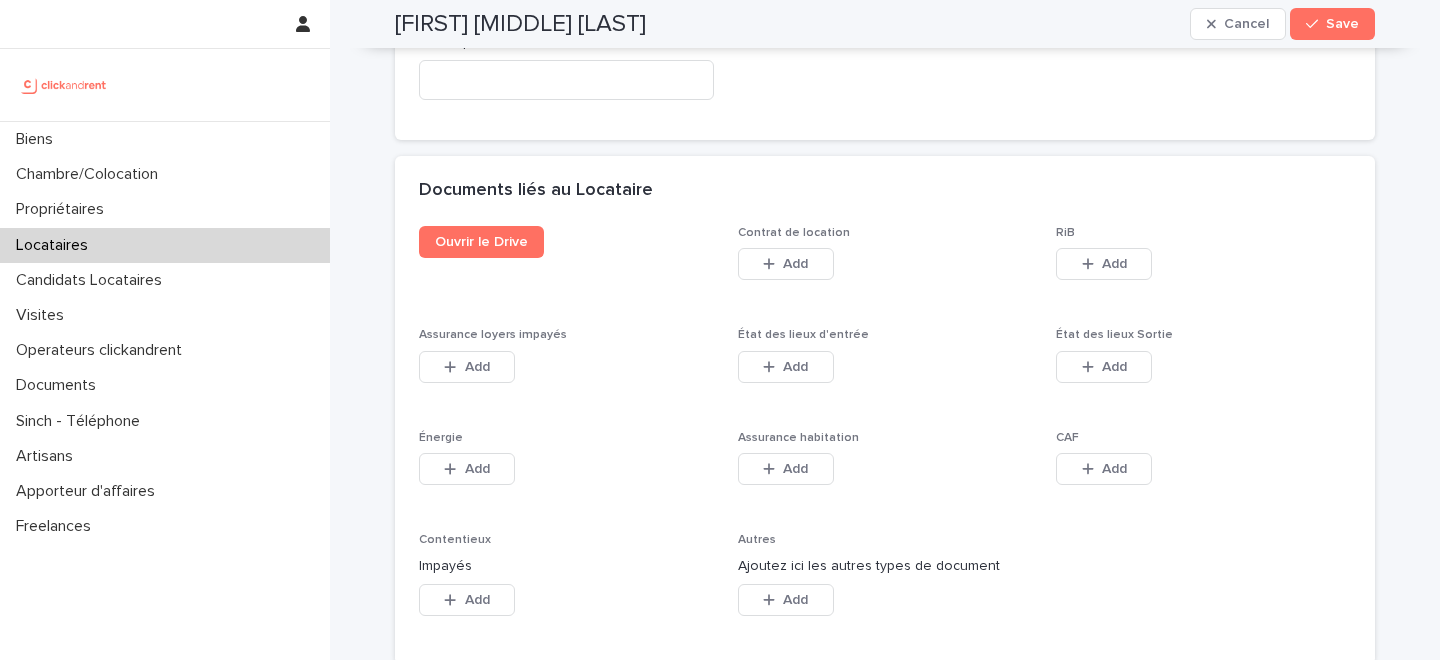 scroll, scrollTop: 3109, scrollLeft: 0, axis: vertical 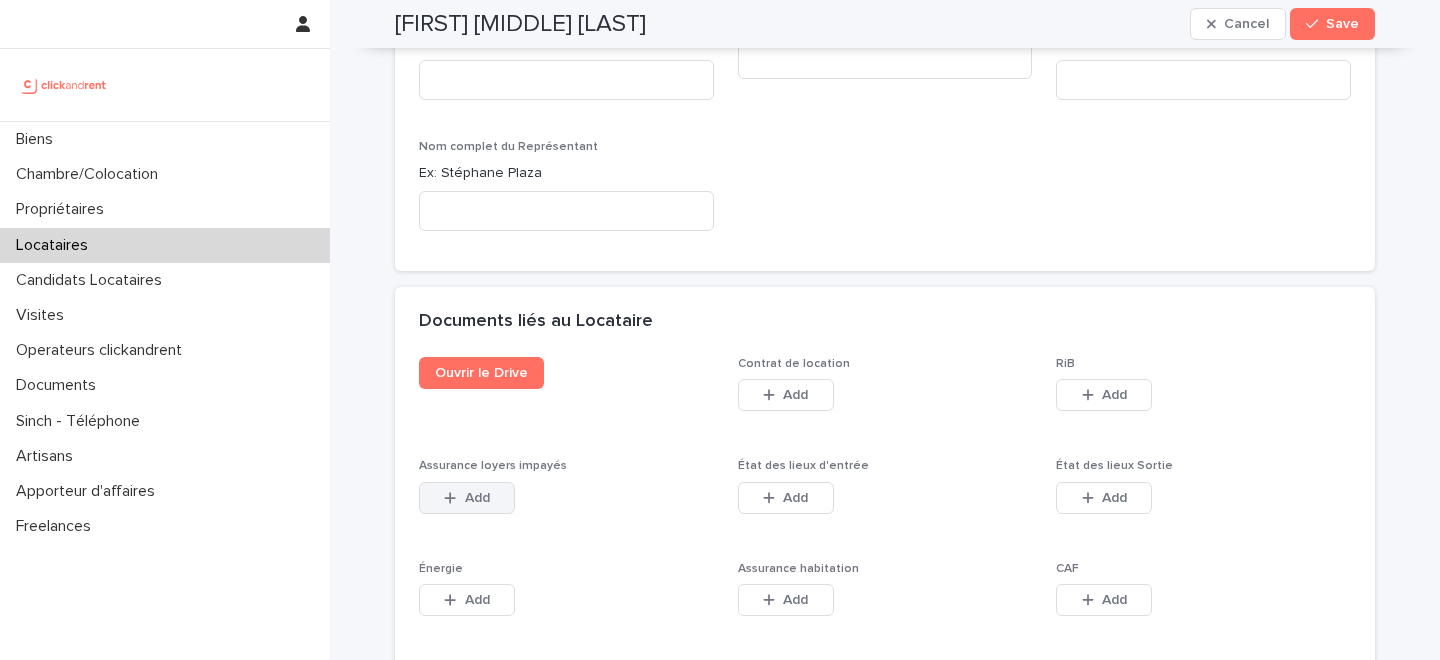 click on "Add" at bounding box center [477, 498] 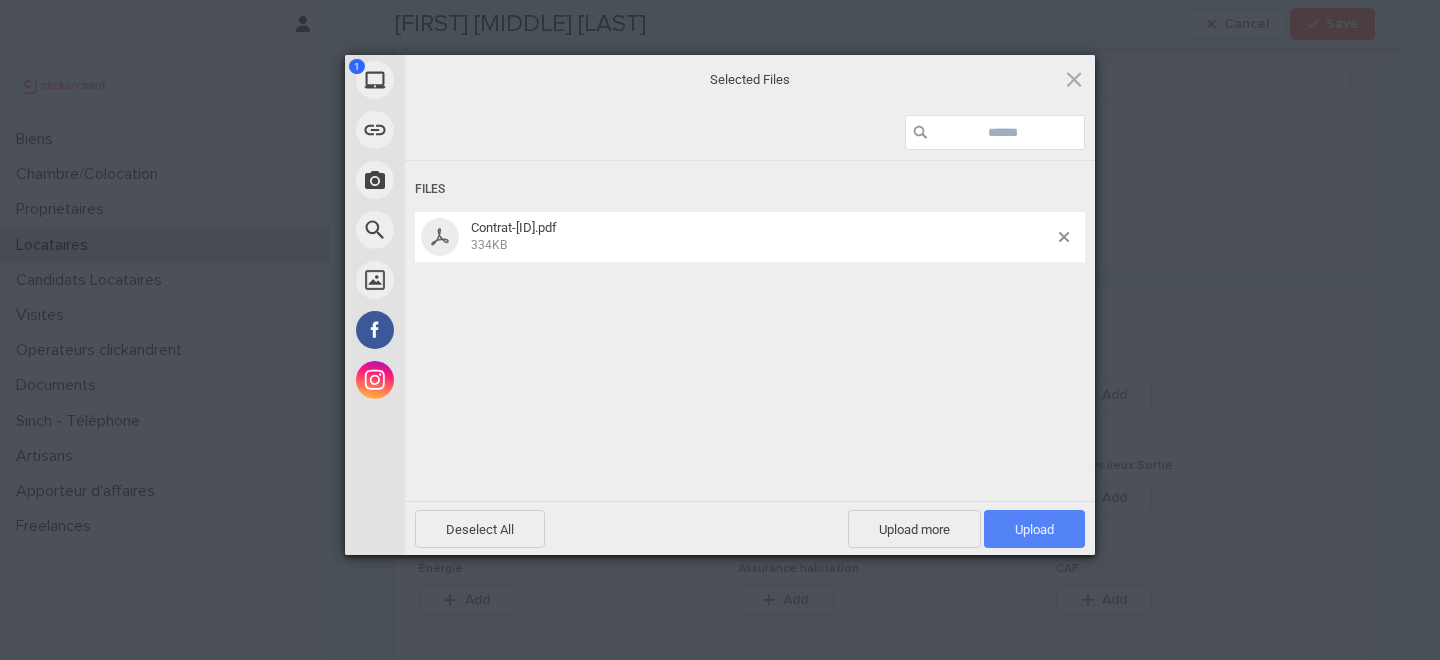 click on "Upload
1" at bounding box center (1034, 529) 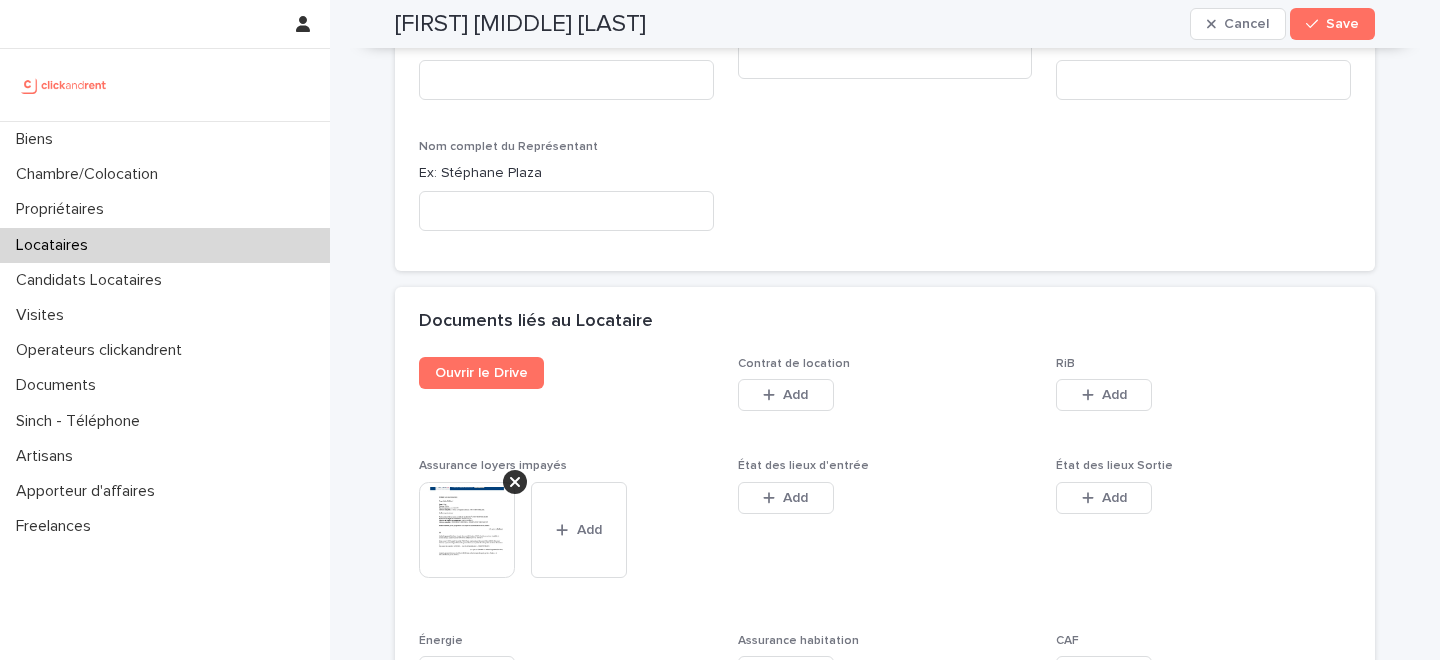 click on "Save" at bounding box center [1332, 24] 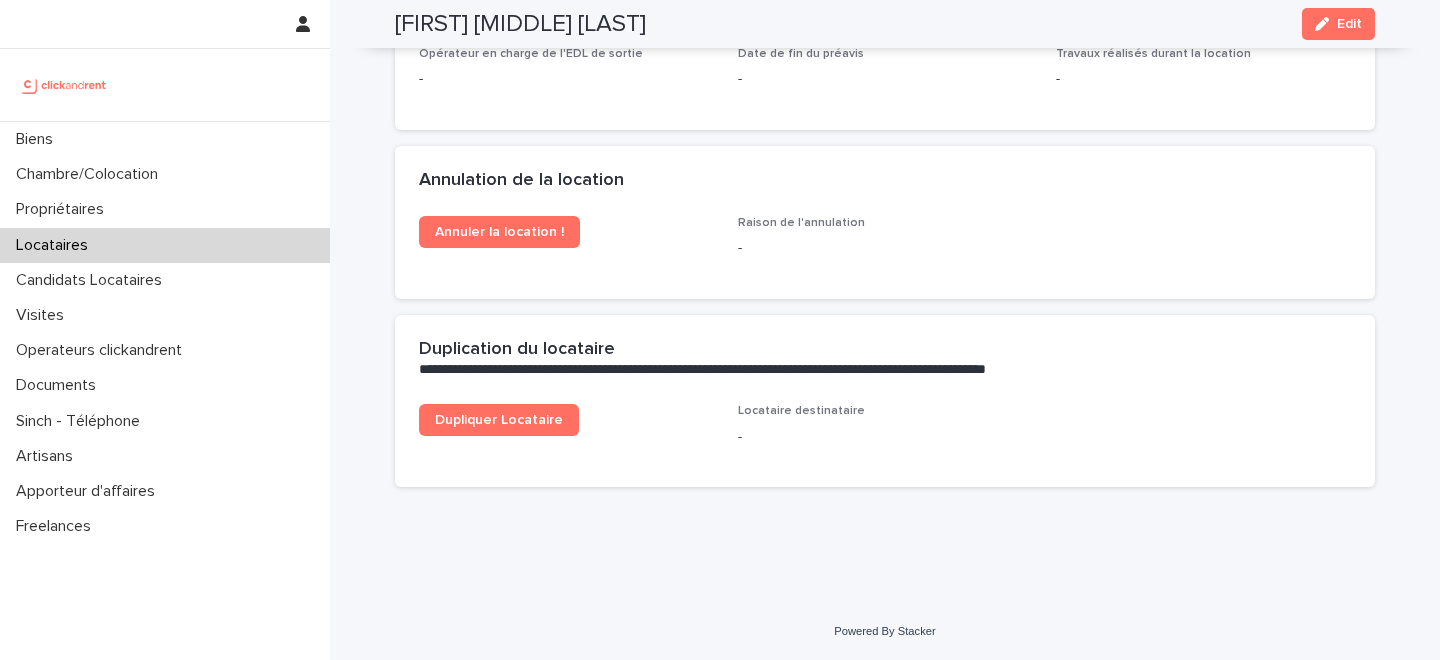 scroll, scrollTop: 2735, scrollLeft: 0, axis: vertical 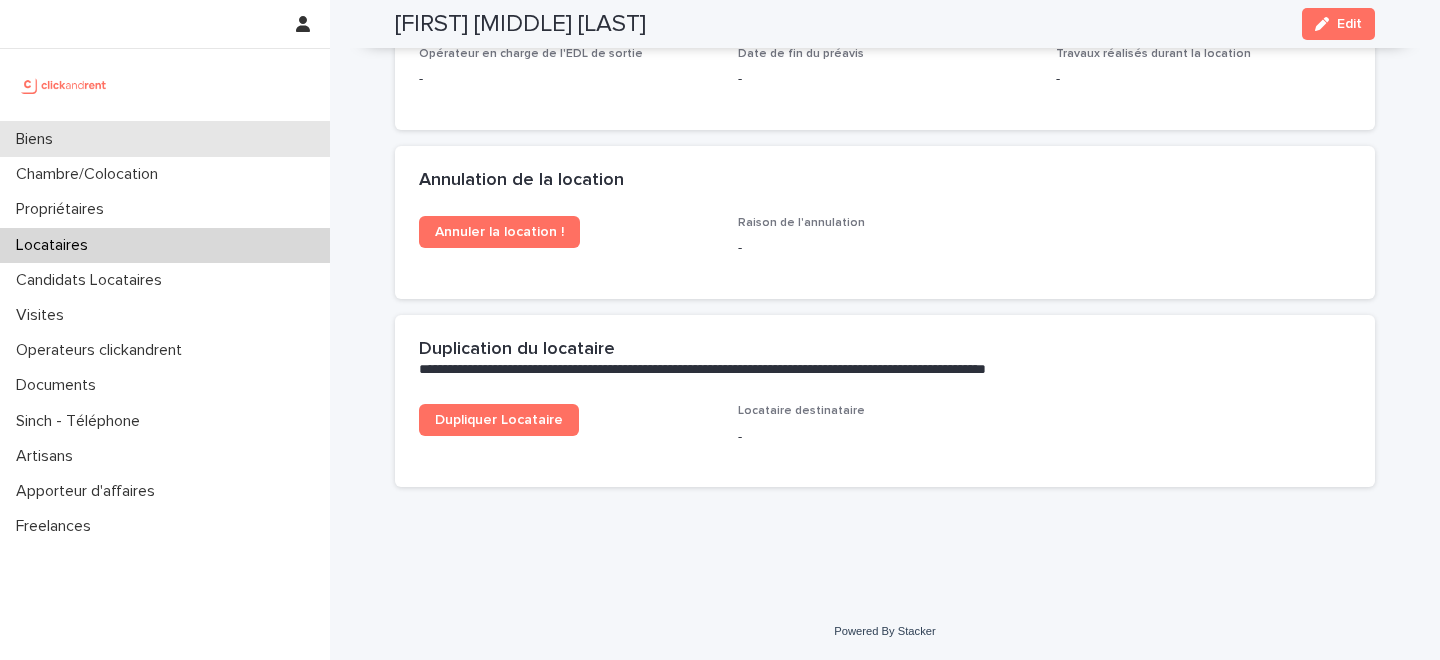 click on "Biens" at bounding box center [165, 139] 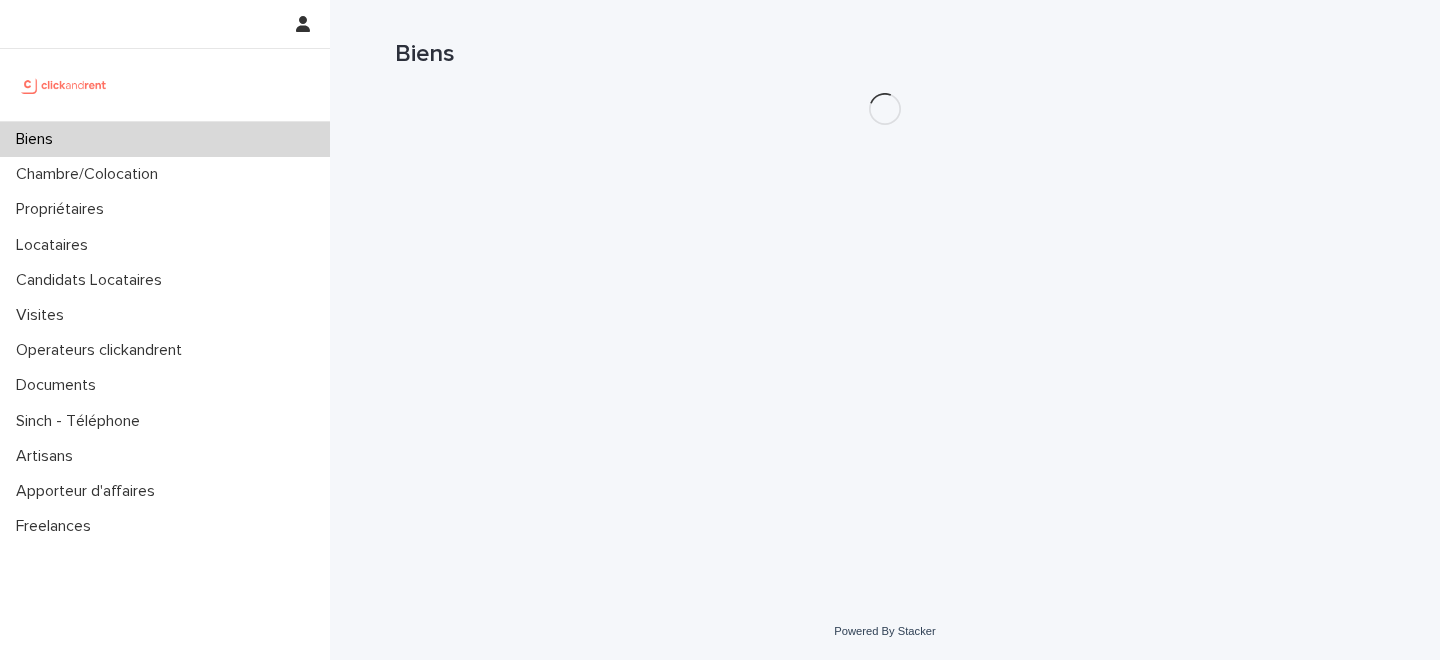 scroll, scrollTop: 0, scrollLeft: 0, axis: both 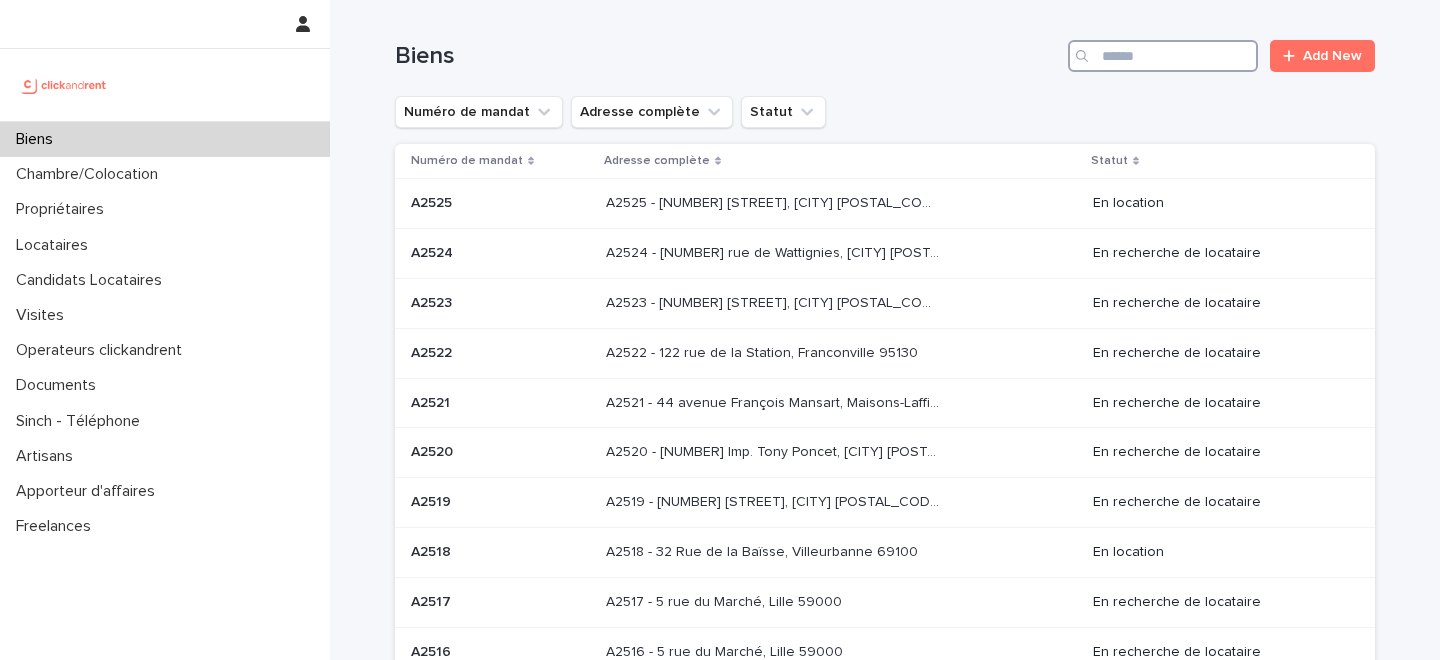 click at bounding box center (1163, 56) 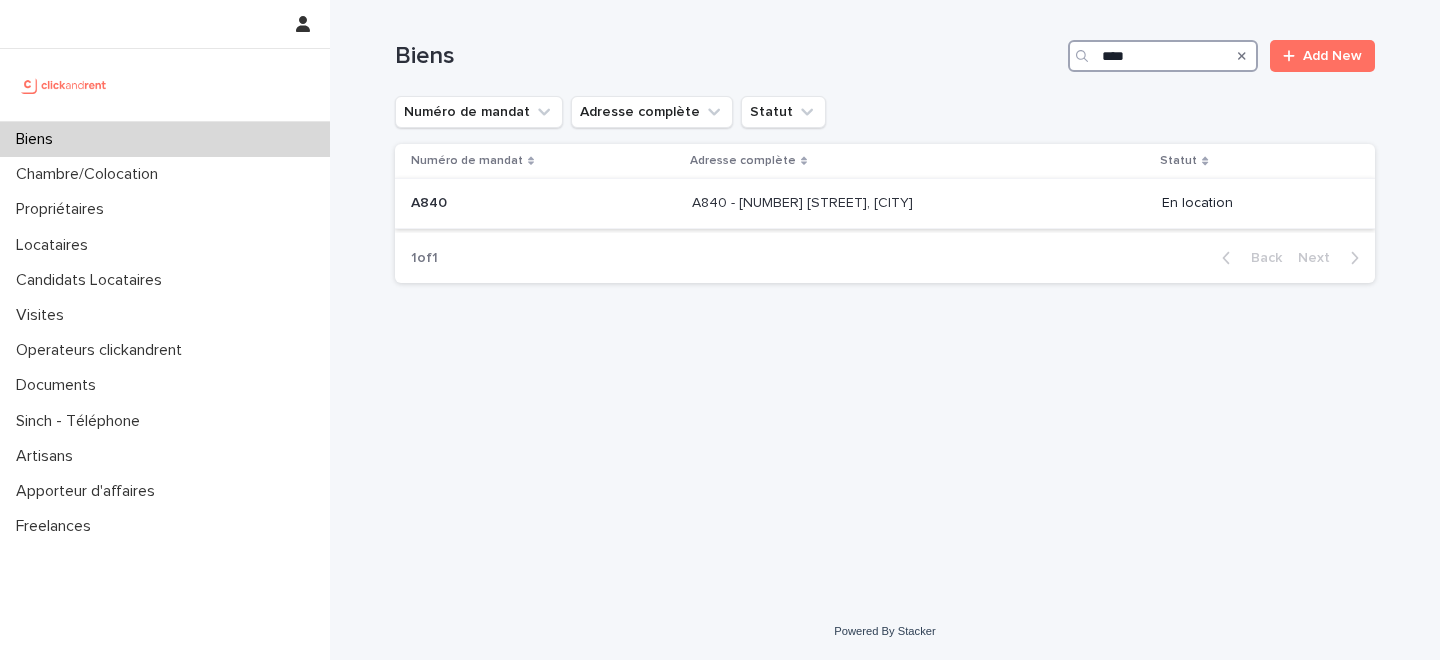 type on "****" 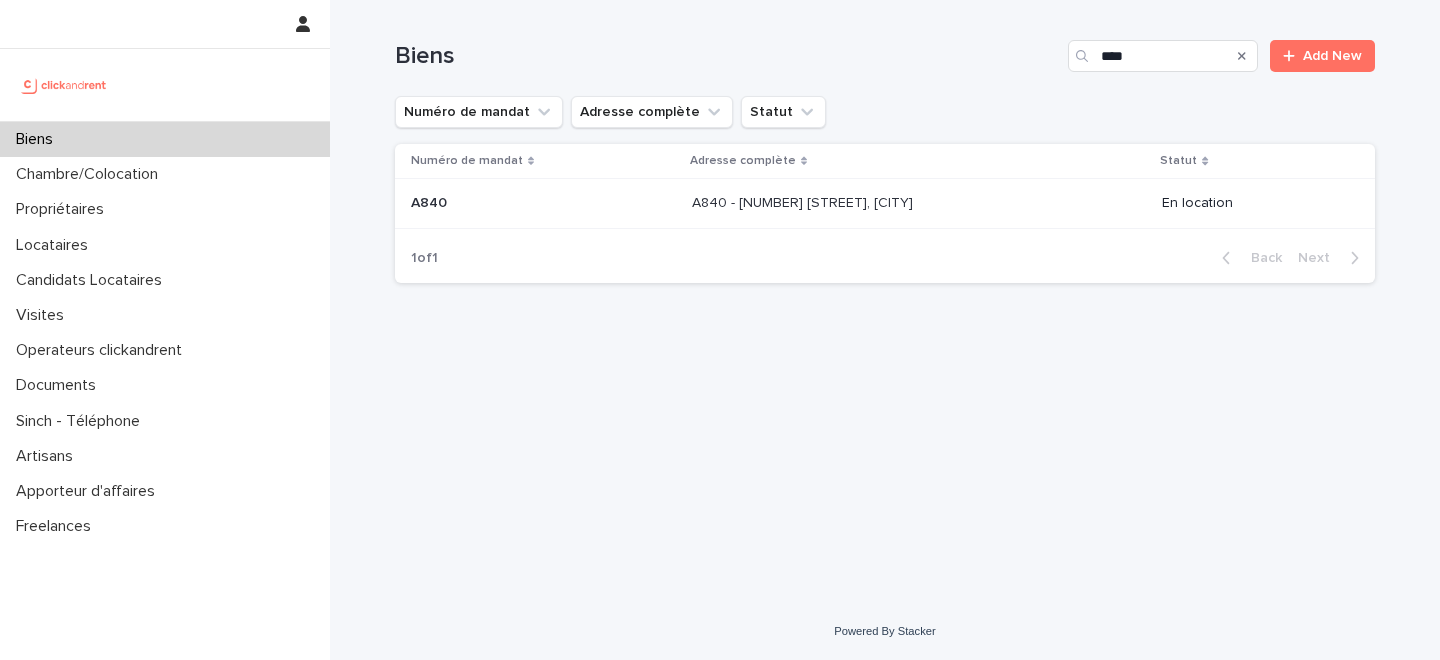 click on "A840 - [NUMBER] [STREET], [CITY] [POSTAL_CODE]" at bounding box center [804, 201] 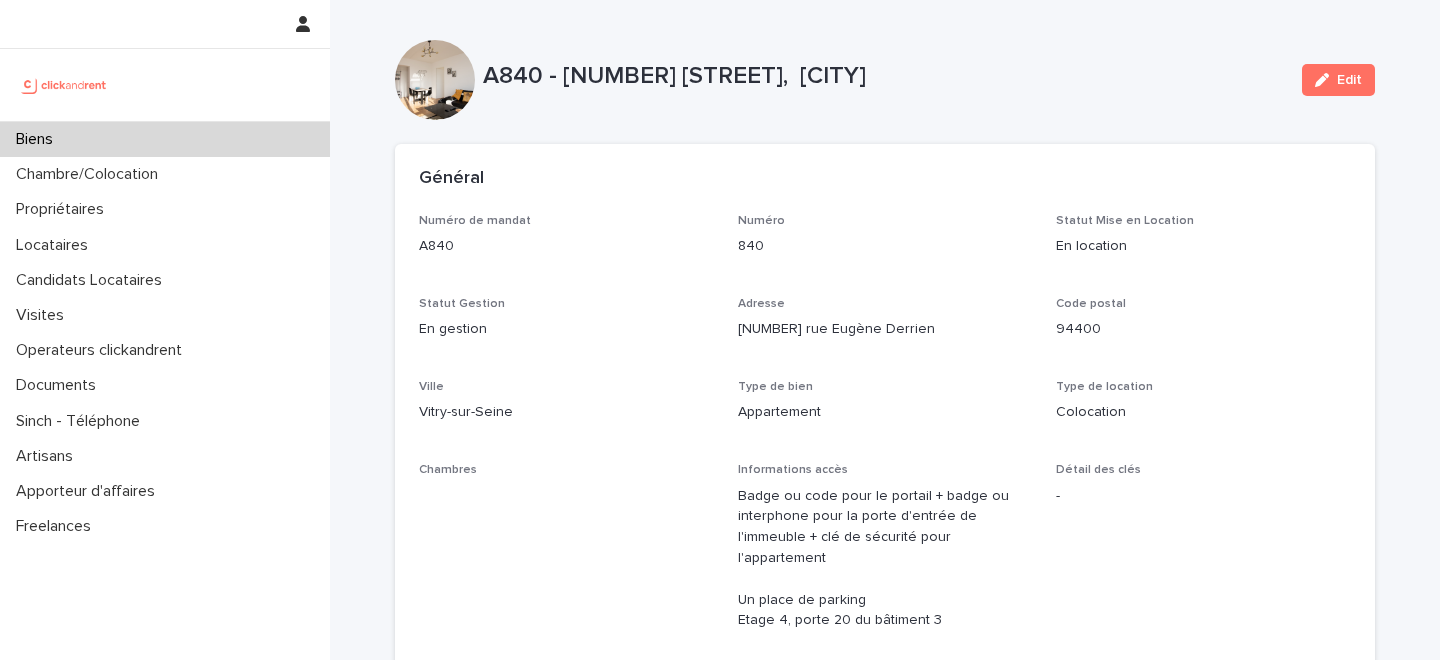 click on "Edit" at bounding box center [1349, 80] 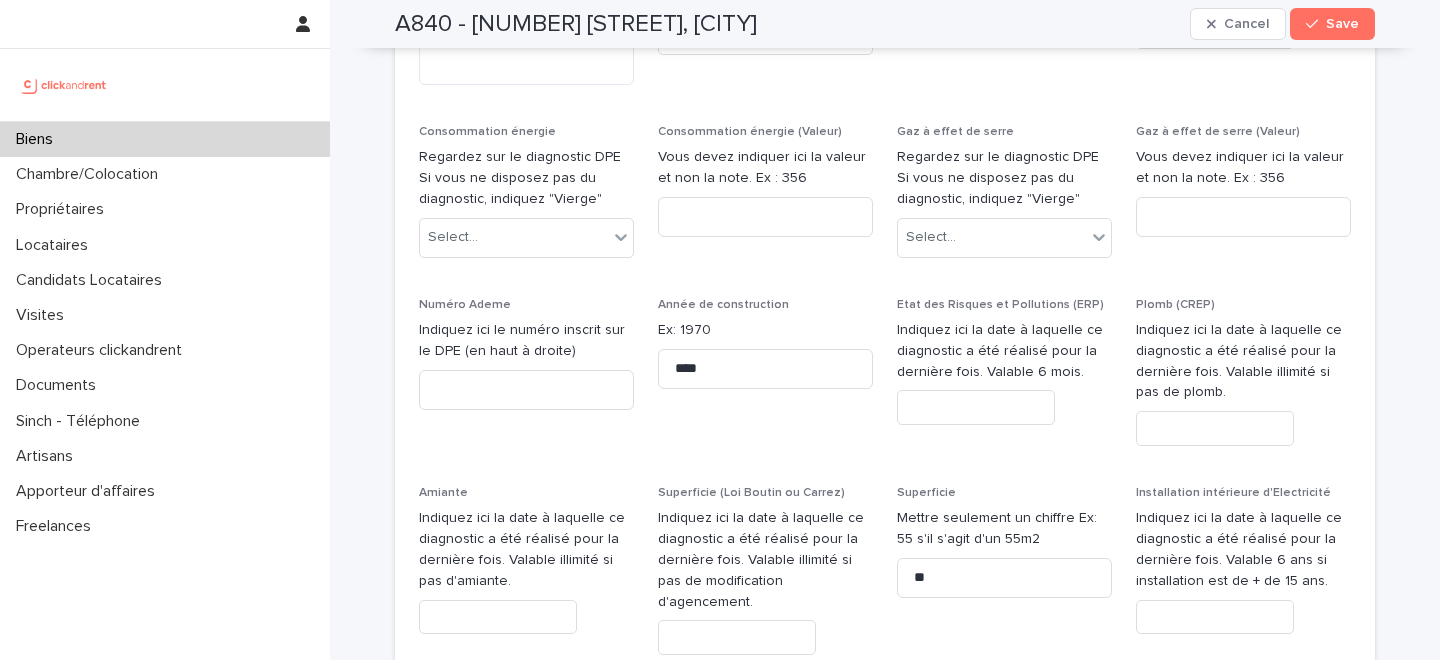 scroll, scrollTop: 10696, scrollLeft: 0, axis: vertical 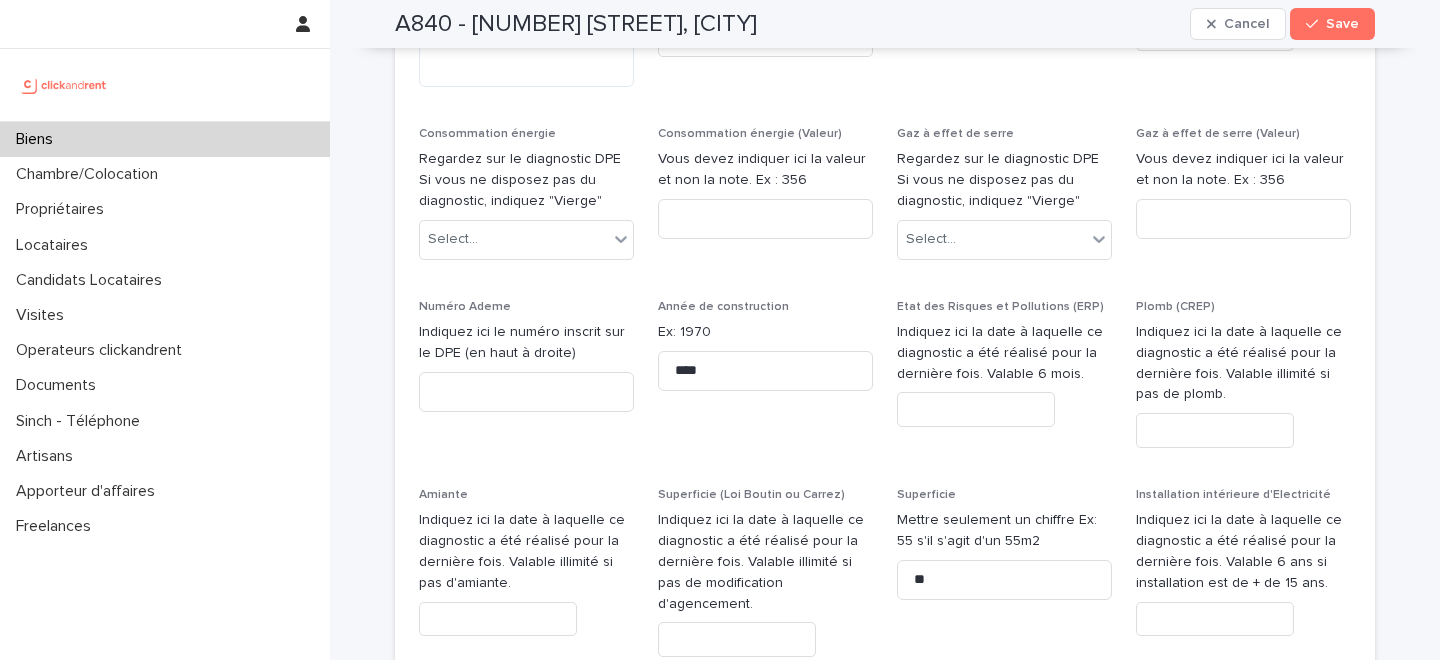 click at bounding box center (976, 409) 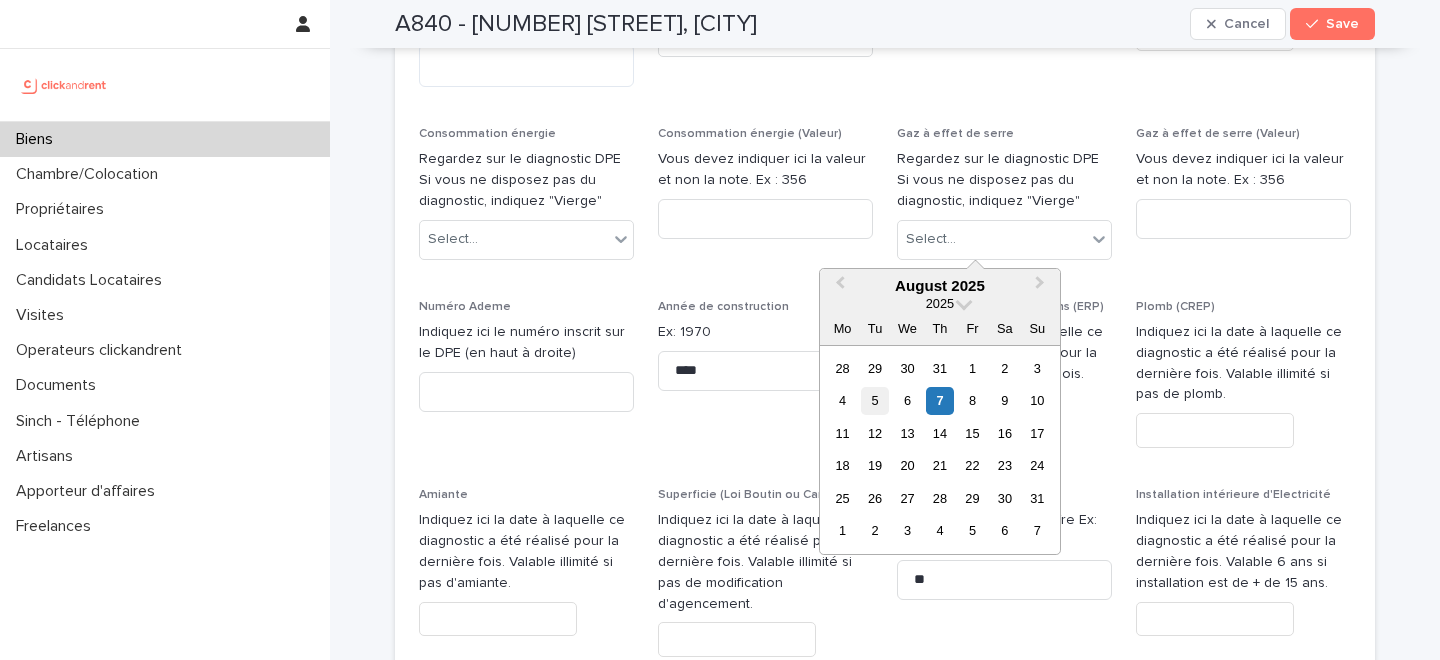 click on "5" at bounding box center (874, 400) 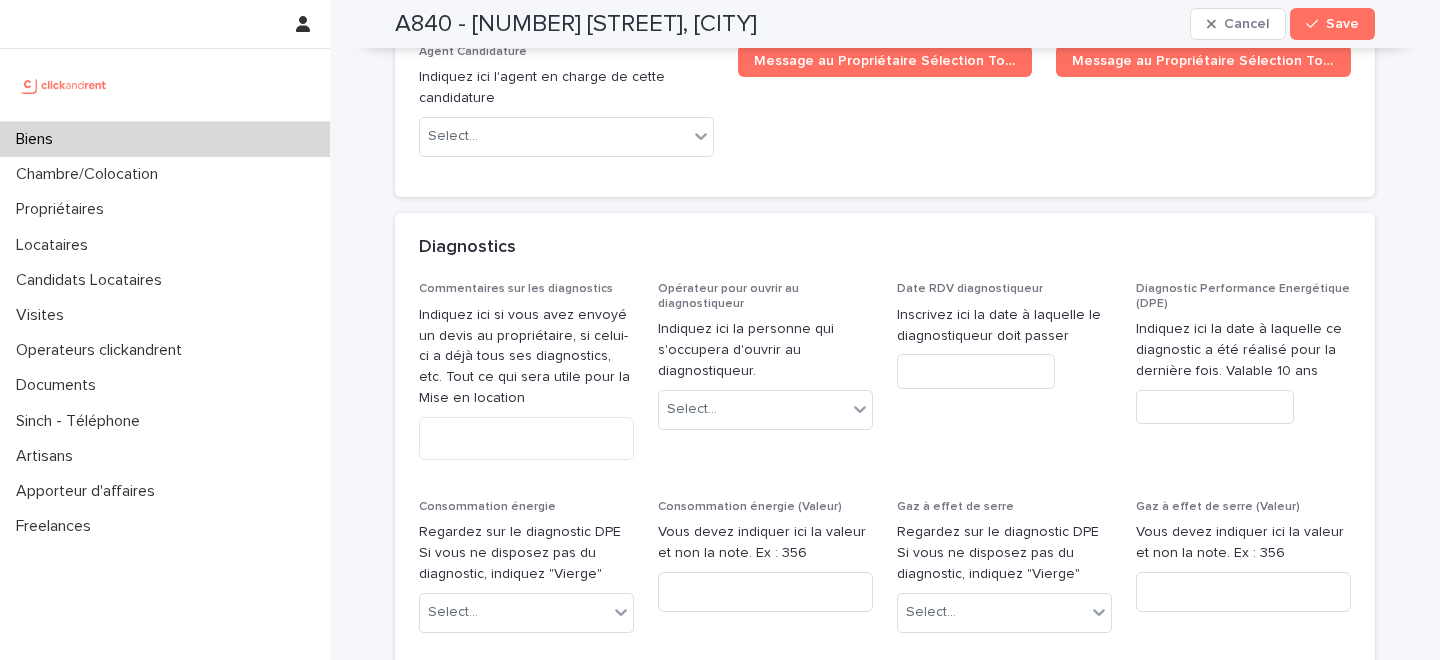 scroll, scrollTop: 10317, scrollLeft: 0, axis: vertical 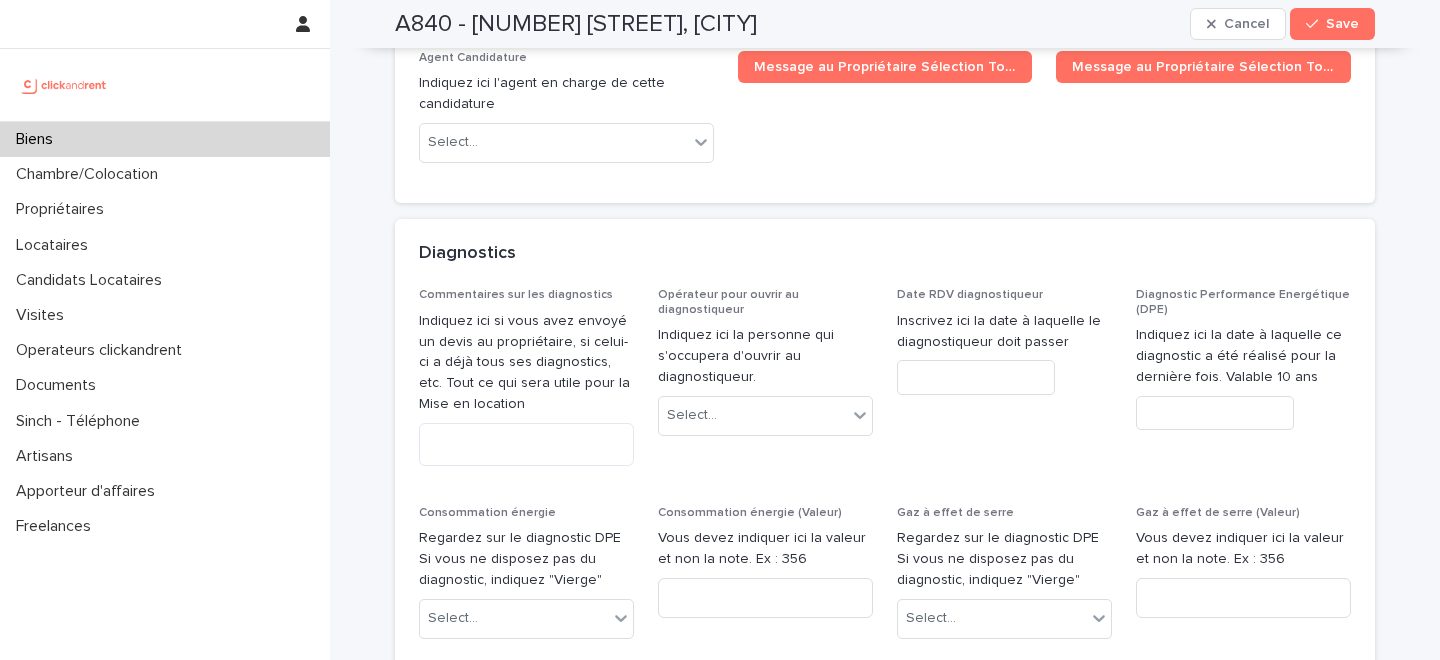 click at bounding box center [1215, 413] 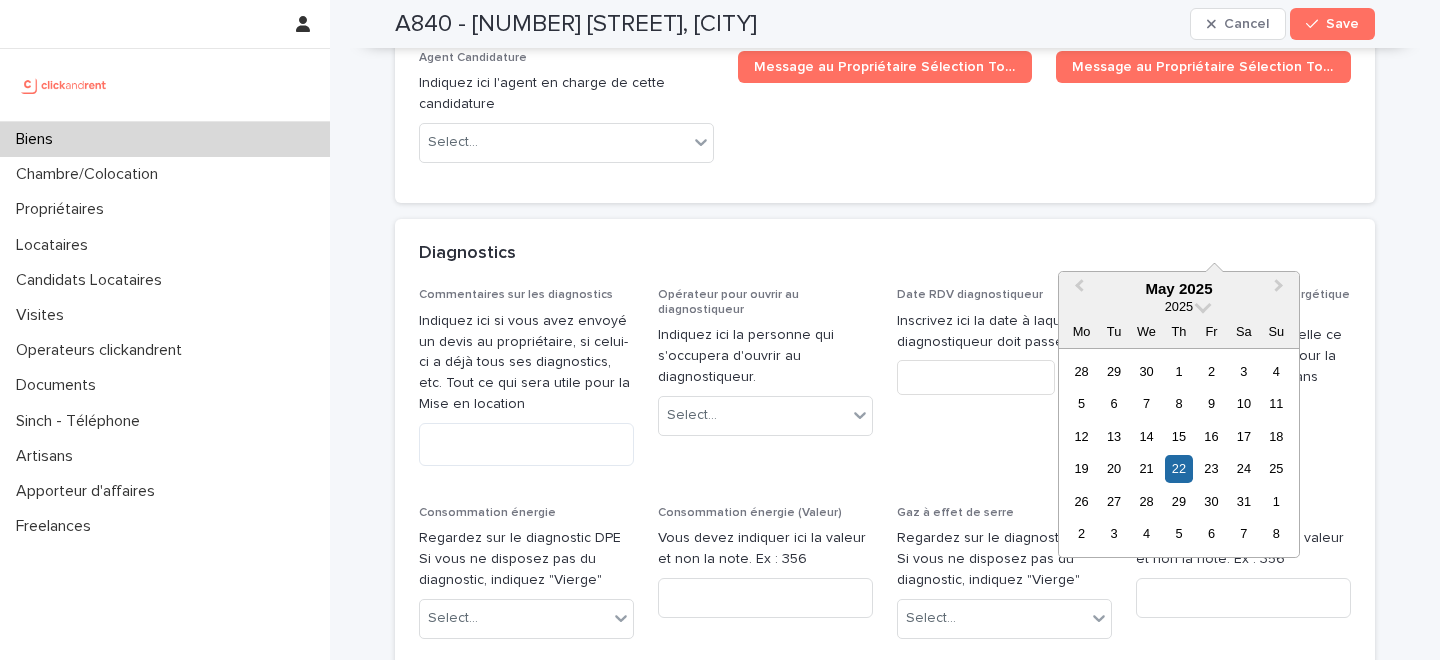 type on "*********" 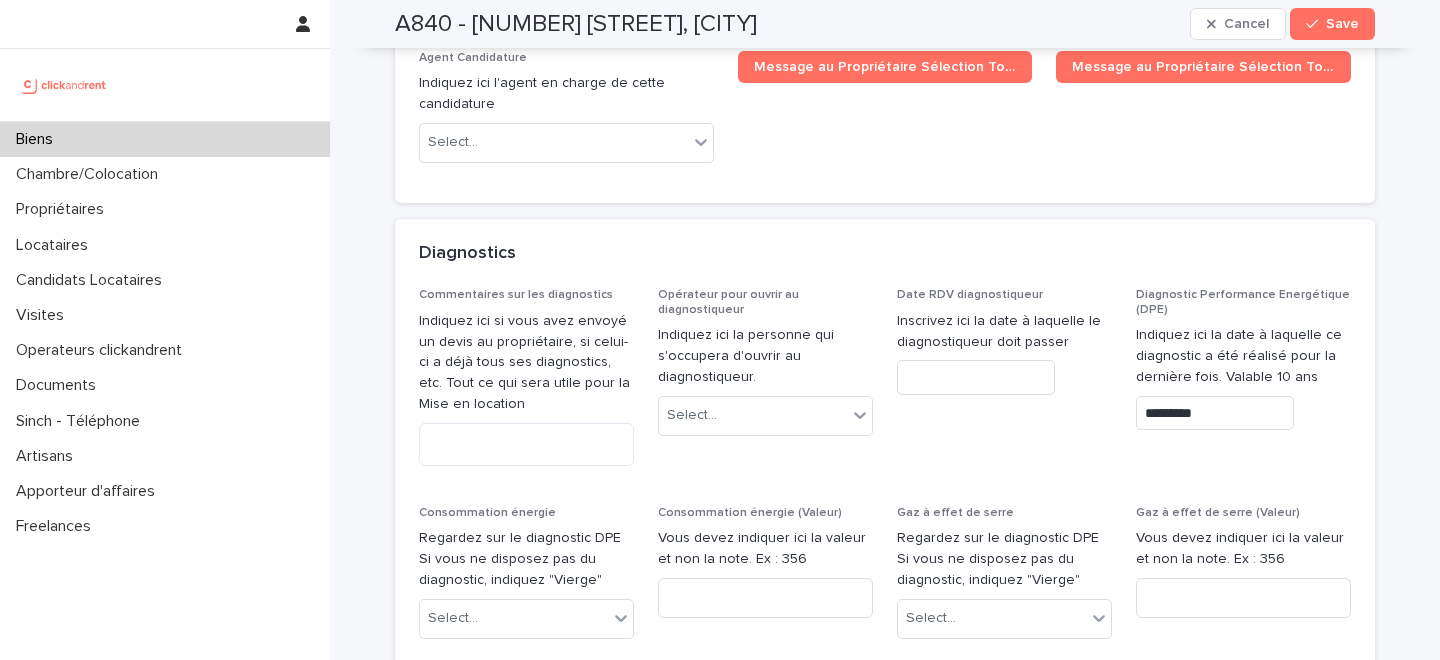 click on "Commentaires sur les diagnostics Indiquez ici si vous avez envoyé un devis au propriétaire, si celui-ci a déjà tous ses diagnostics, etc. Tout ce qui sera utile pour la Mise en location Opérateur pour ouvrir au diagnostiqueur Indiquez ici la personne qui s'occupera d'ouvrir au diagnostiqueur. Select... Date RDV diagnostiqueur Inscrivez ici la date à laquelle le diagnostiqueur doit passer Diagnostic Performance Energétique (DPE) Indiquez ici la date à laquelle ce diagnostic a été réalisé pour la dernière fois.
Valable 10 ans ********* Consommation énergie Regardez sur le diagnostic DPE
Si vous ne disposez pas du diagnostic, indiquez "Vierge" Select... Consommation énergie (Valeur) Vous devez indiquer ici la valeur et non la note.
Ex : 356 Gaz à effet de serre Regardez sur le diagnostic DPE
Si vous ne disposez pas du diagnostic, indiquez "Vierge" Select... Gaz à effet de serre (Valeur) Vous devez indiquer ici la valeur et non la note.
Ex : 356 Numéro Ademe Année de construction Ex: 1970 ****" at bounding box center [885, 764] 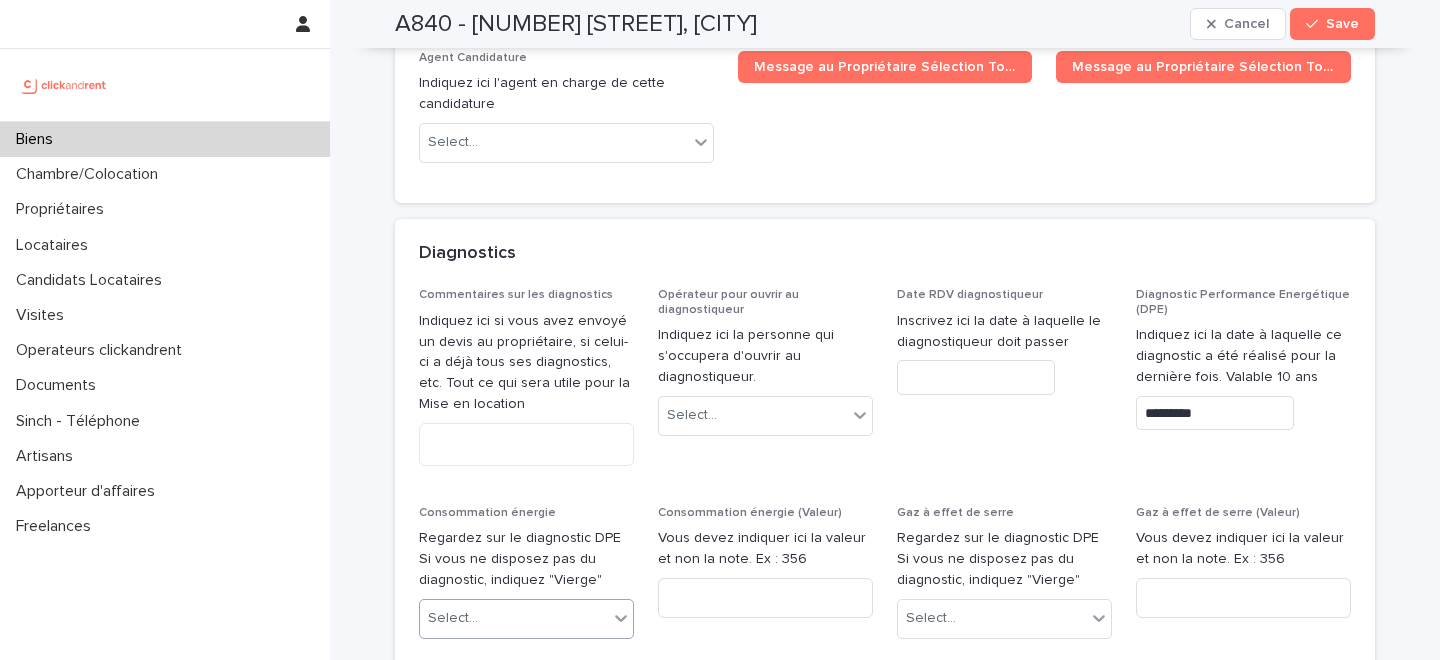 click on "Select..." at bounding box center (514, 618) 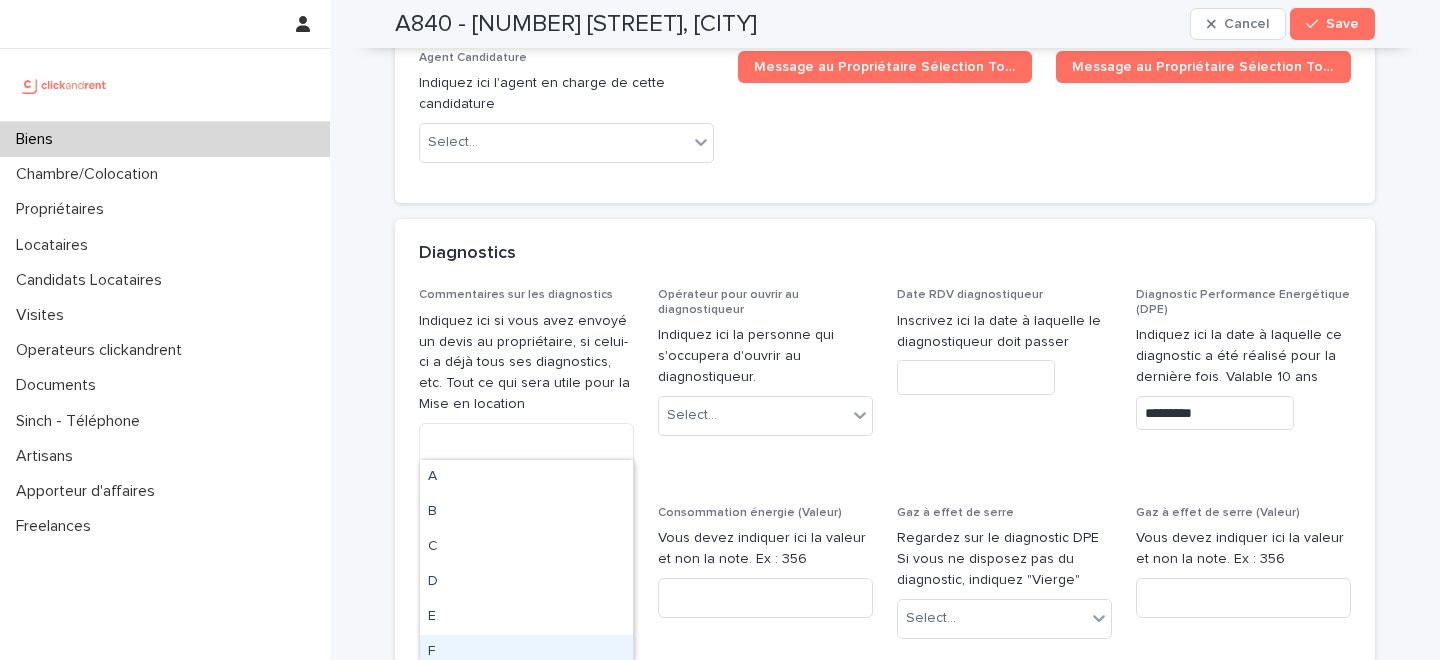 click on "F" at bounding box center (526, 652) 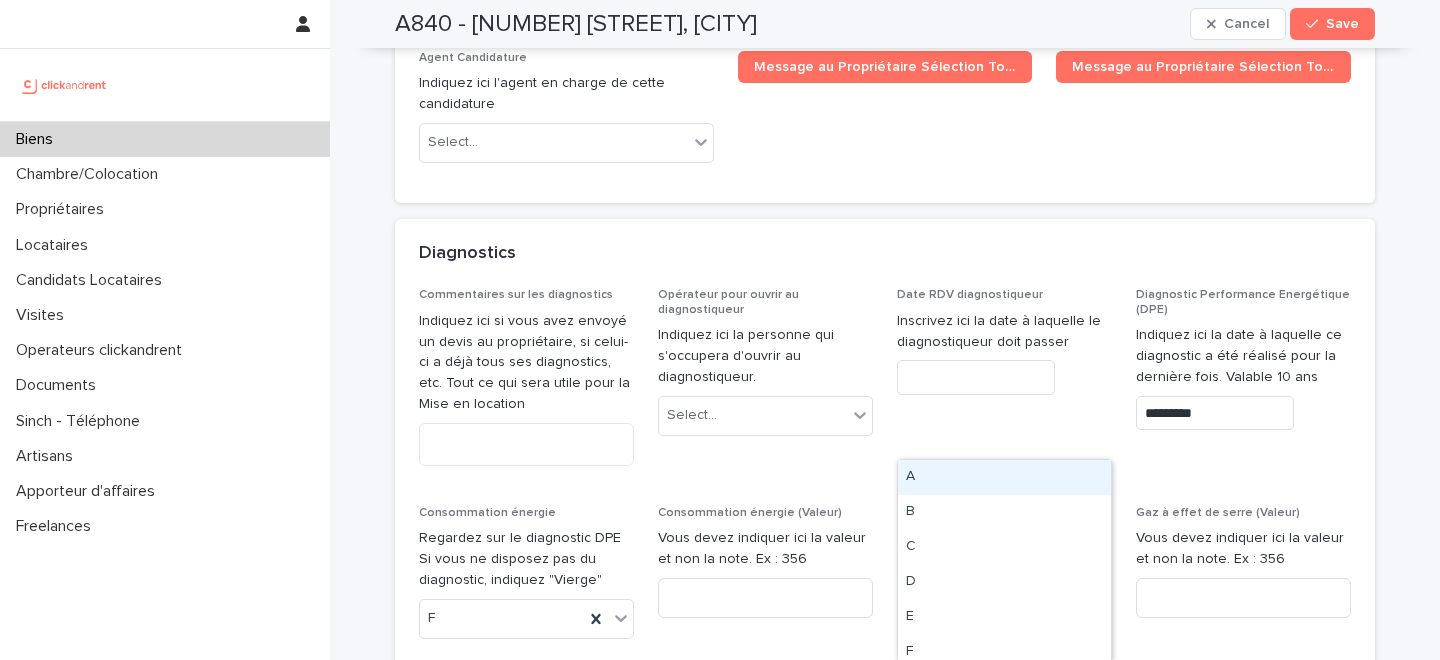 click on "Select..." at bounding box center (992, 618) 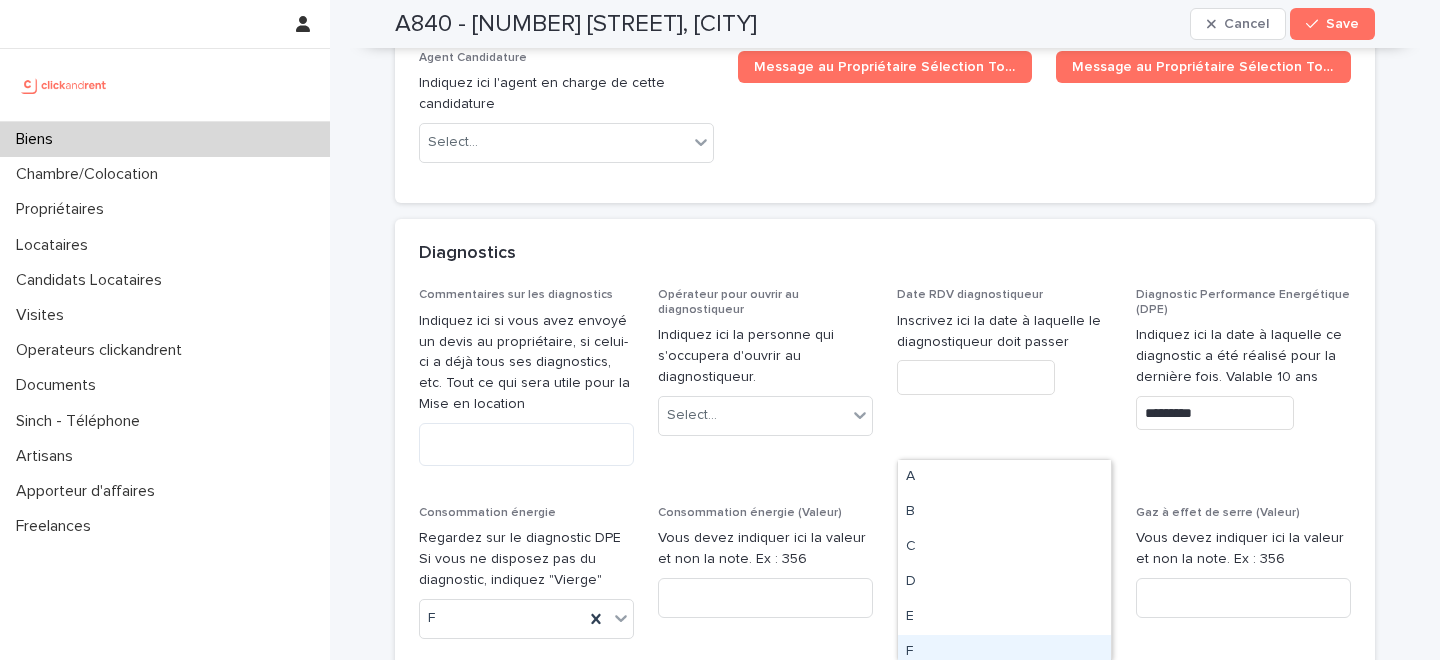 click on "F" at bounding box center [1004, 652] 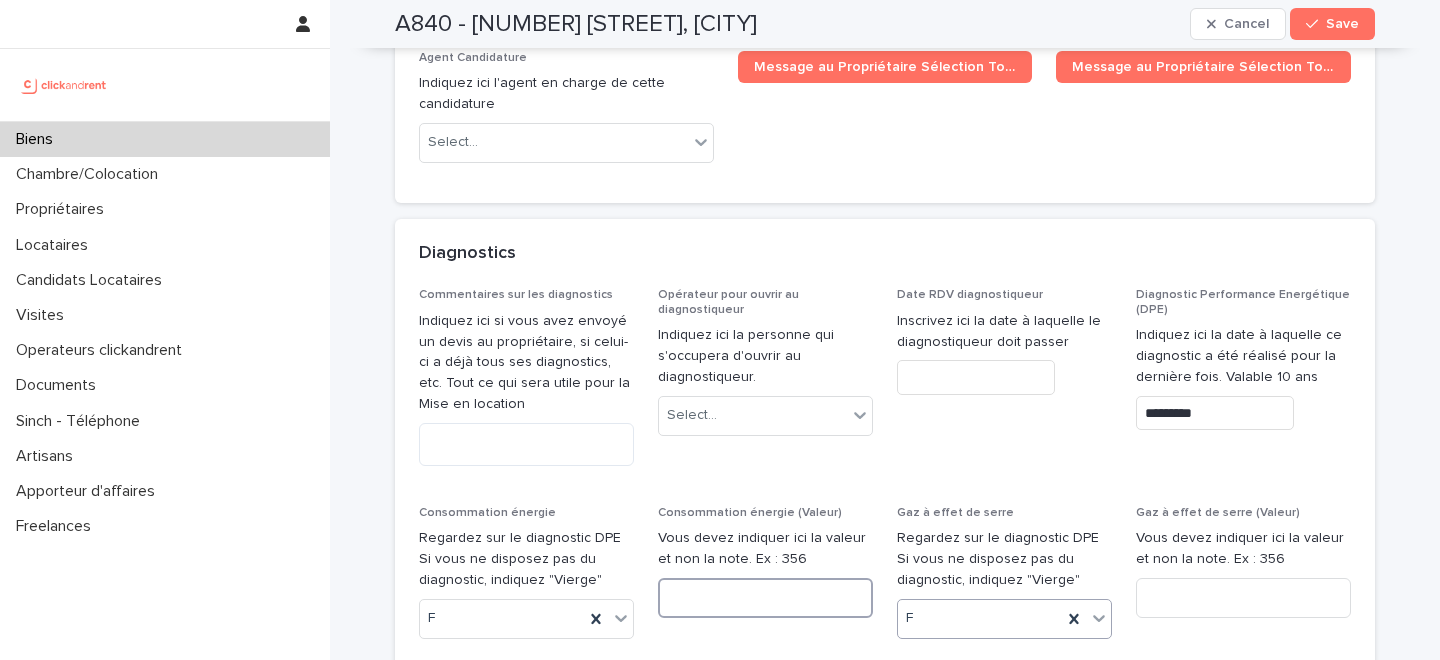click at bounding box center [765, 598] 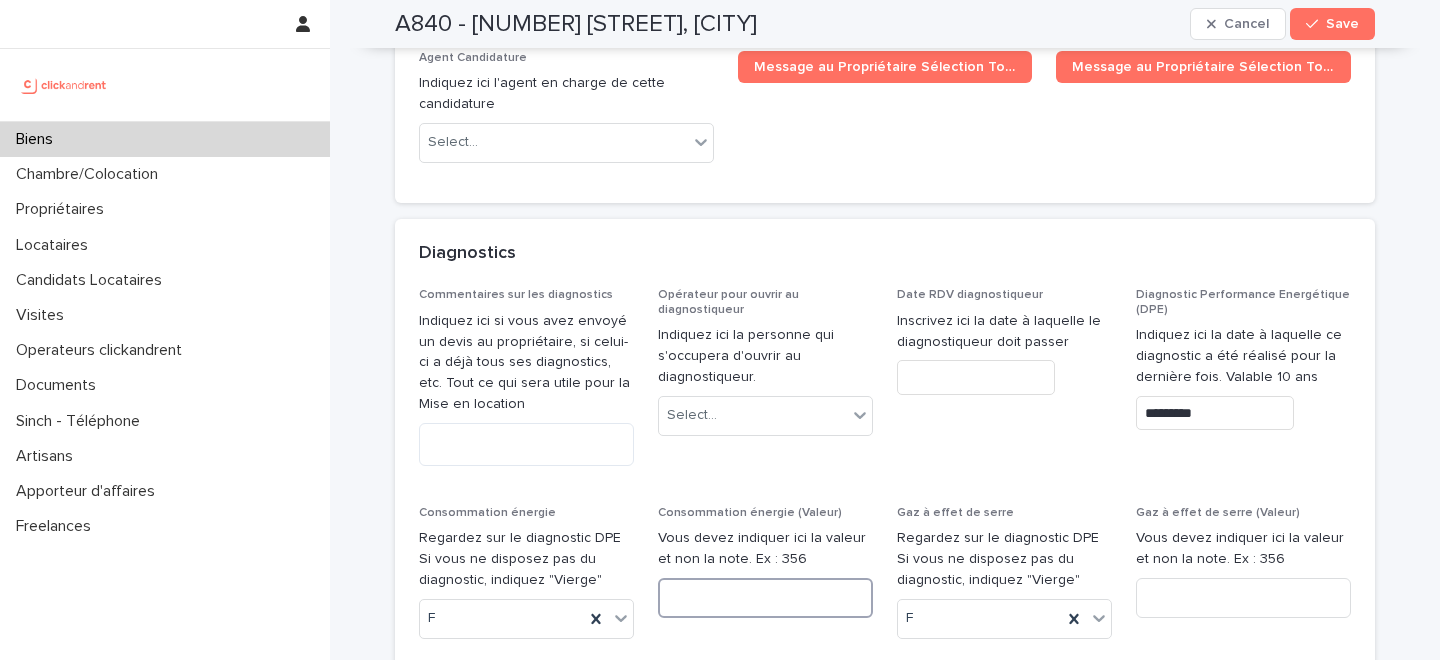 type on "*" 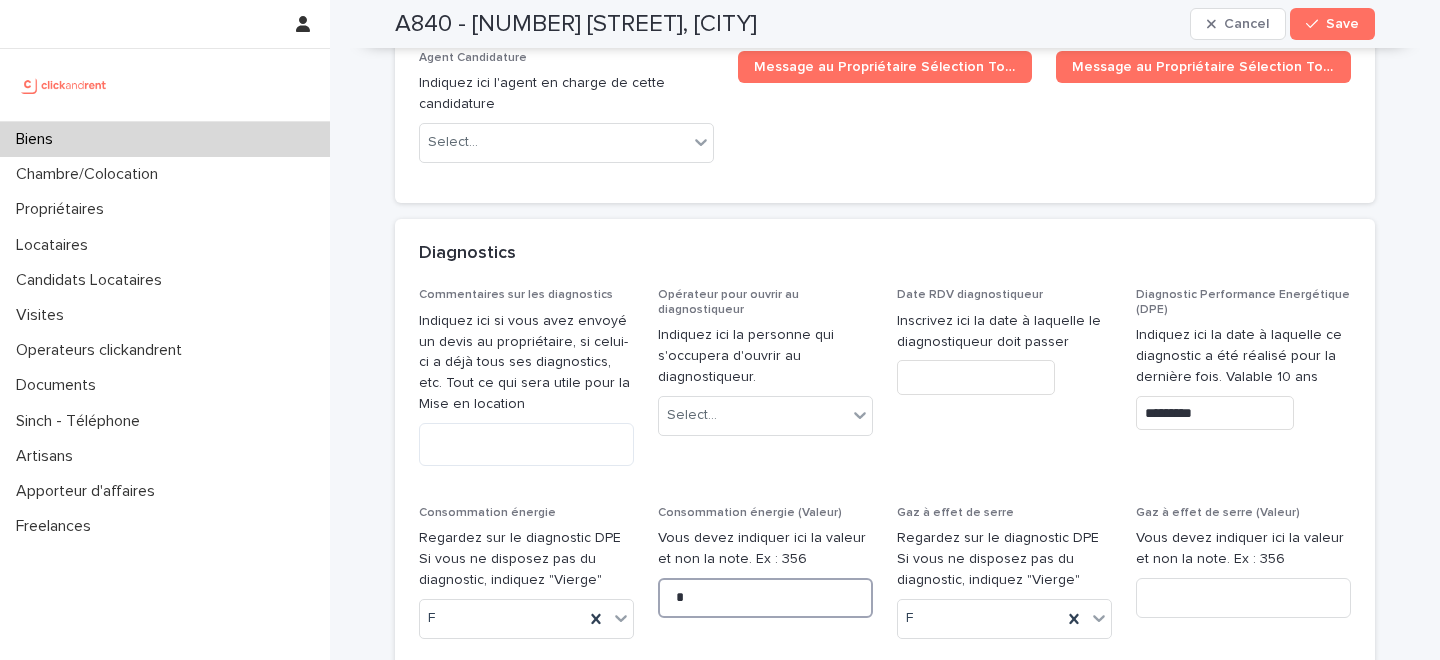 type on "*" 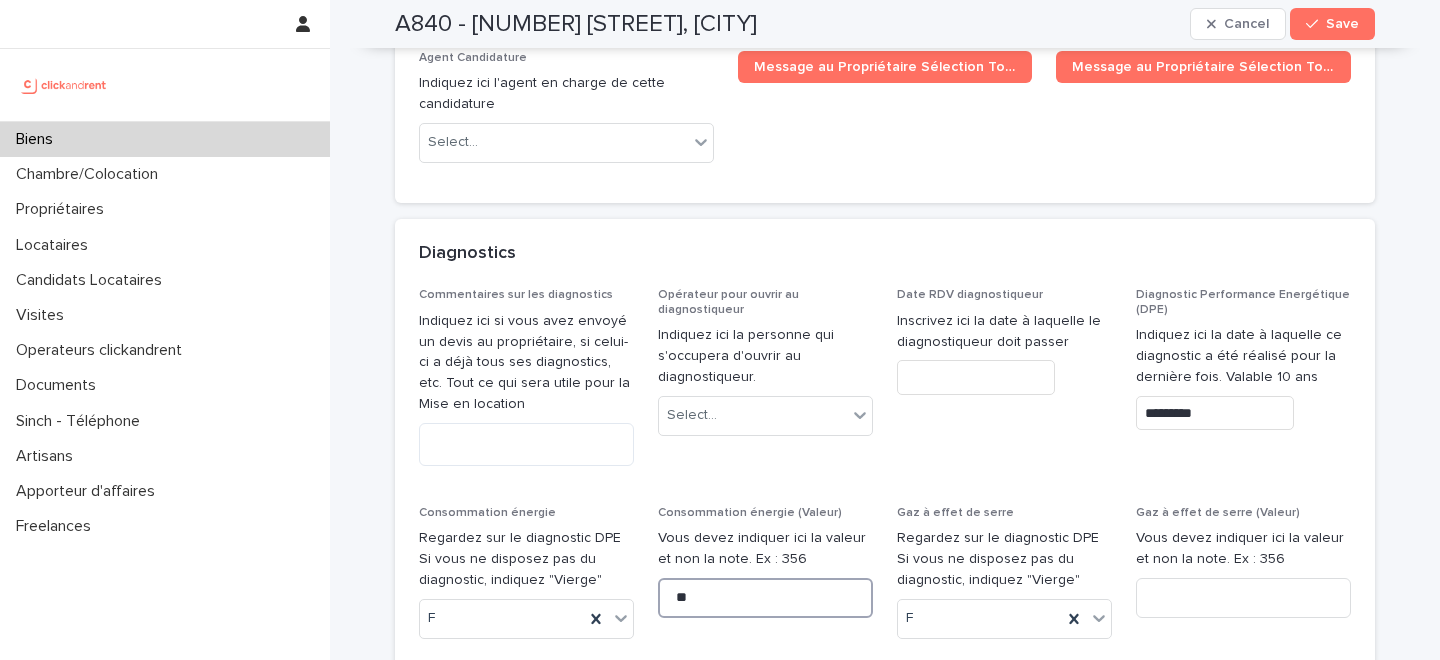 type on "***" 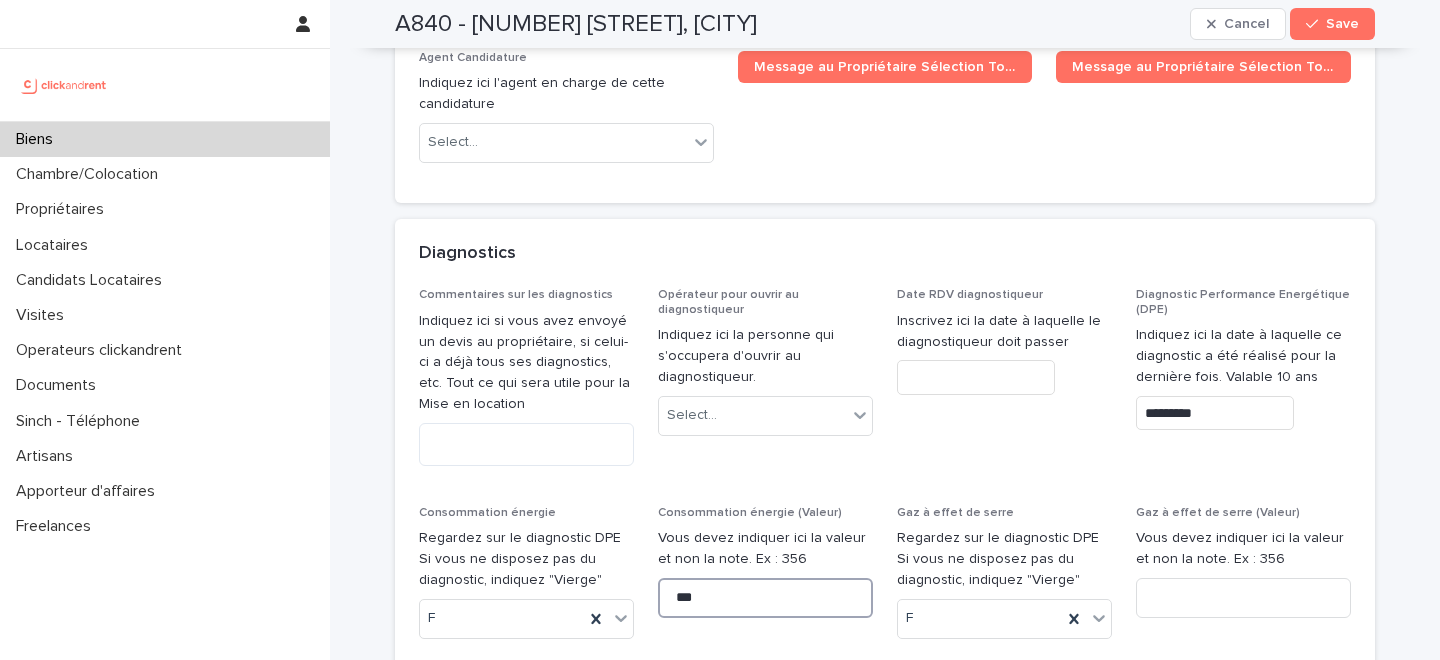 type on "**" 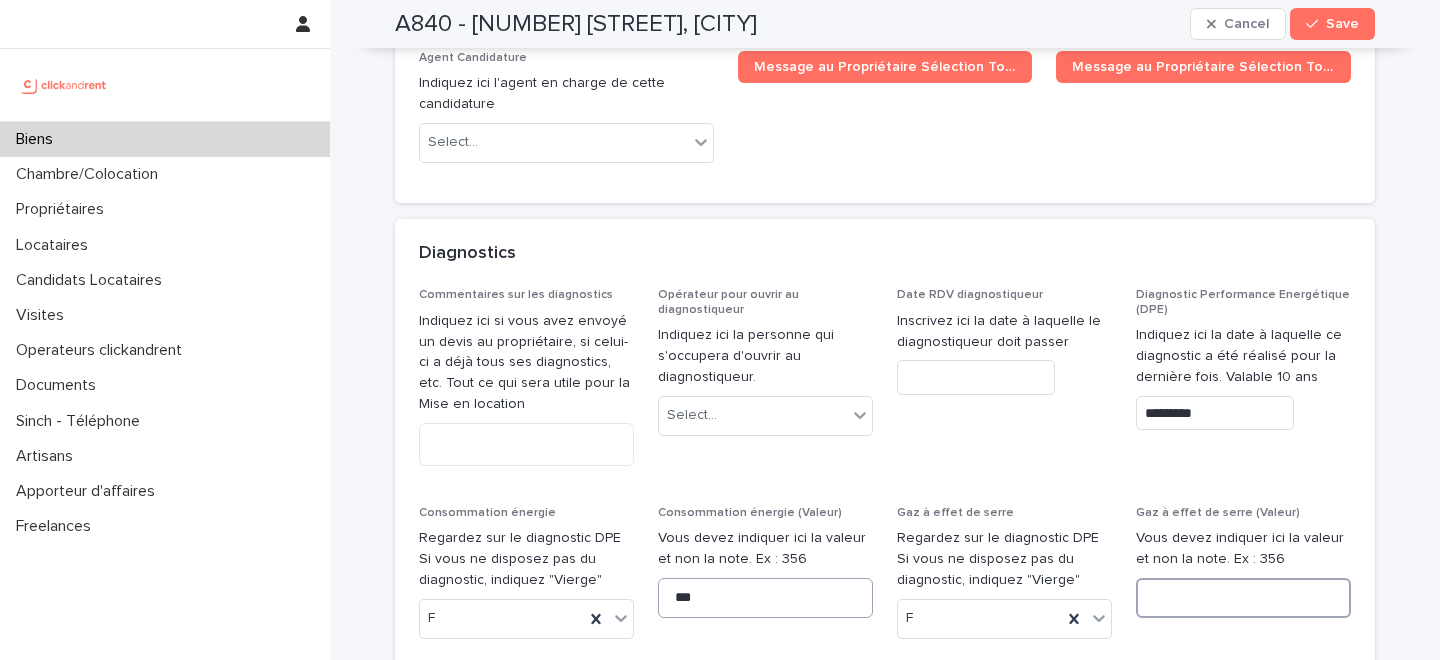 type on "***" 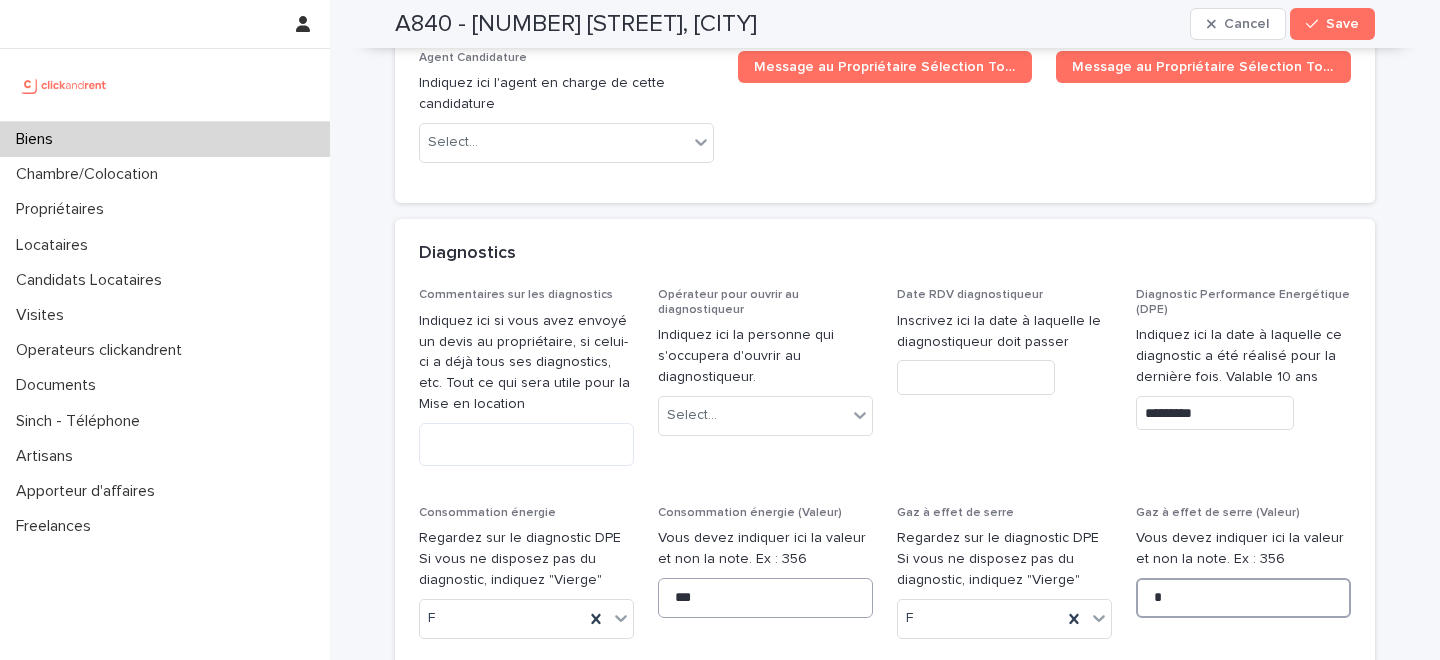 type on "**" 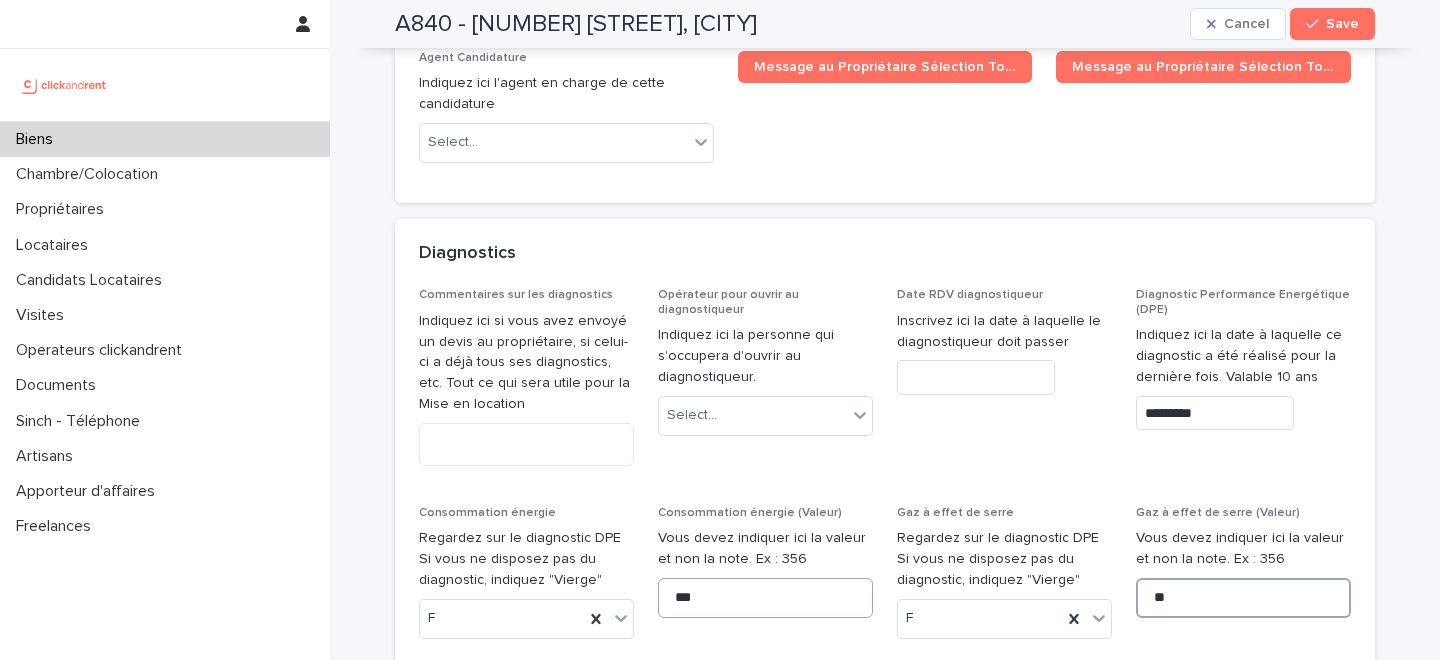 type on "**" 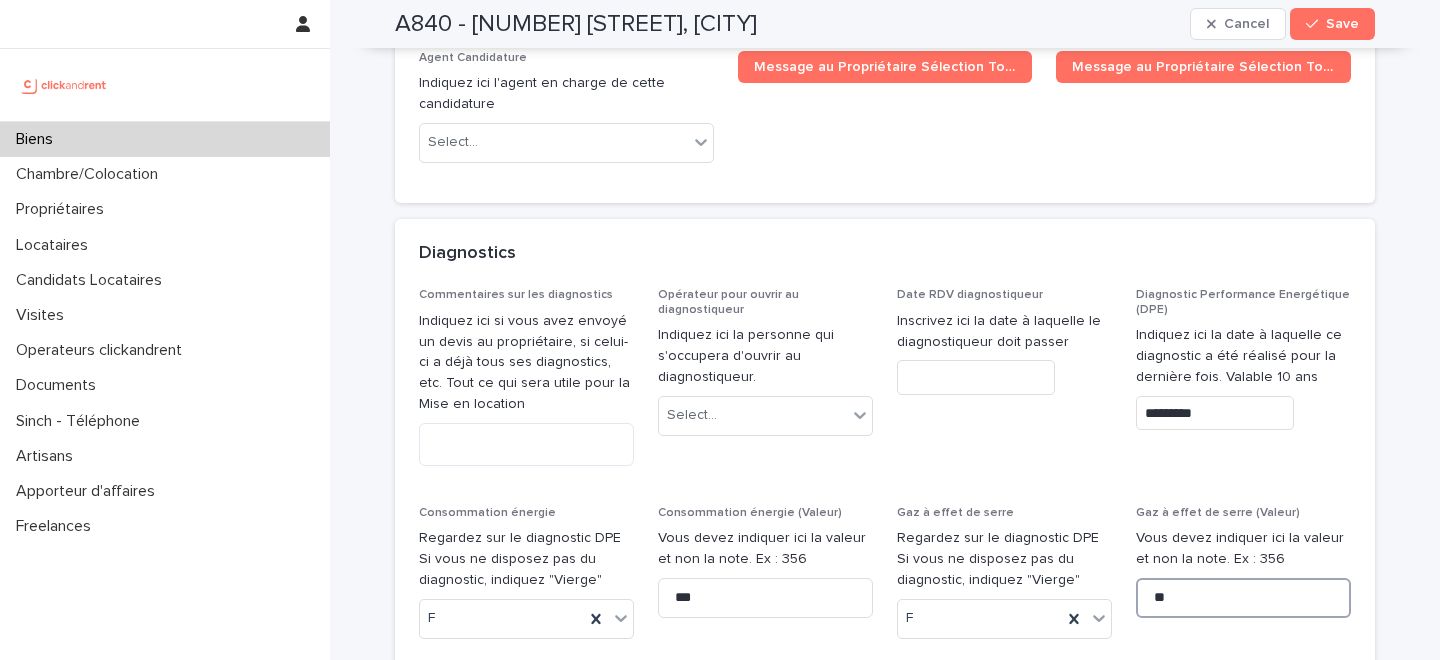 type on "**" 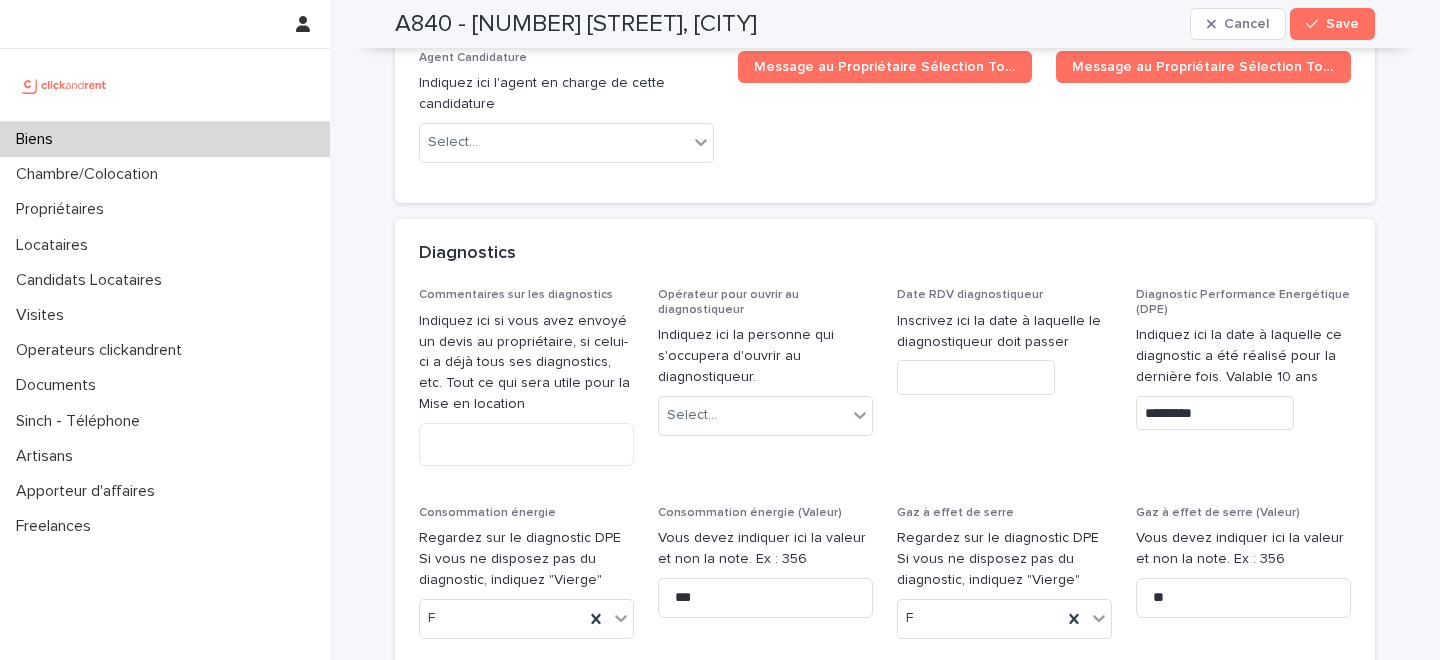 click on "Commentaires sur les diagnostics Indiquez ici si vous avez envoyé un devis au propriétaire, si celui-ci a déjà tous ses diagnostics, etc. Tout ce qui sera utile pour la Mise en location Opérateur pour ouvrir au diagnostiqueur Indiquez ici la personne qui s'occupera d'ouvrir au diagnostiqueur. Select... Date RDV diagnostiqueur Inscrivez ici la date à laquelle le diagnostiqueur doit passer Diagnostic Performance Energétique (DPE) Indiquez ici la date à laquelle ce diagnostic a été réalisé pour la dernière fois.
Valable 10 ans ********* Consommation énergie Regardez sur le diagnostic DPE
Si vous ne disposez pas du diagnostic, indiquez "Vierge" F Consommation énergie (Valeur) Vous devez indiquer ici la valeur et non la note.
Ex : 356 *** Gaz à effet de serre Regardez sur le diagnostic DPE
Si vous ne disposez pas du diagnostic, indiquez "Vierge" F Gaz à effet de serre (Valeur) Vous devez indiquer ici la valeur et non la note.
Ex : 356 ** Numéro Ademe Année de construction Ex: 1970 **** ********" at bounding box center [885, 764] 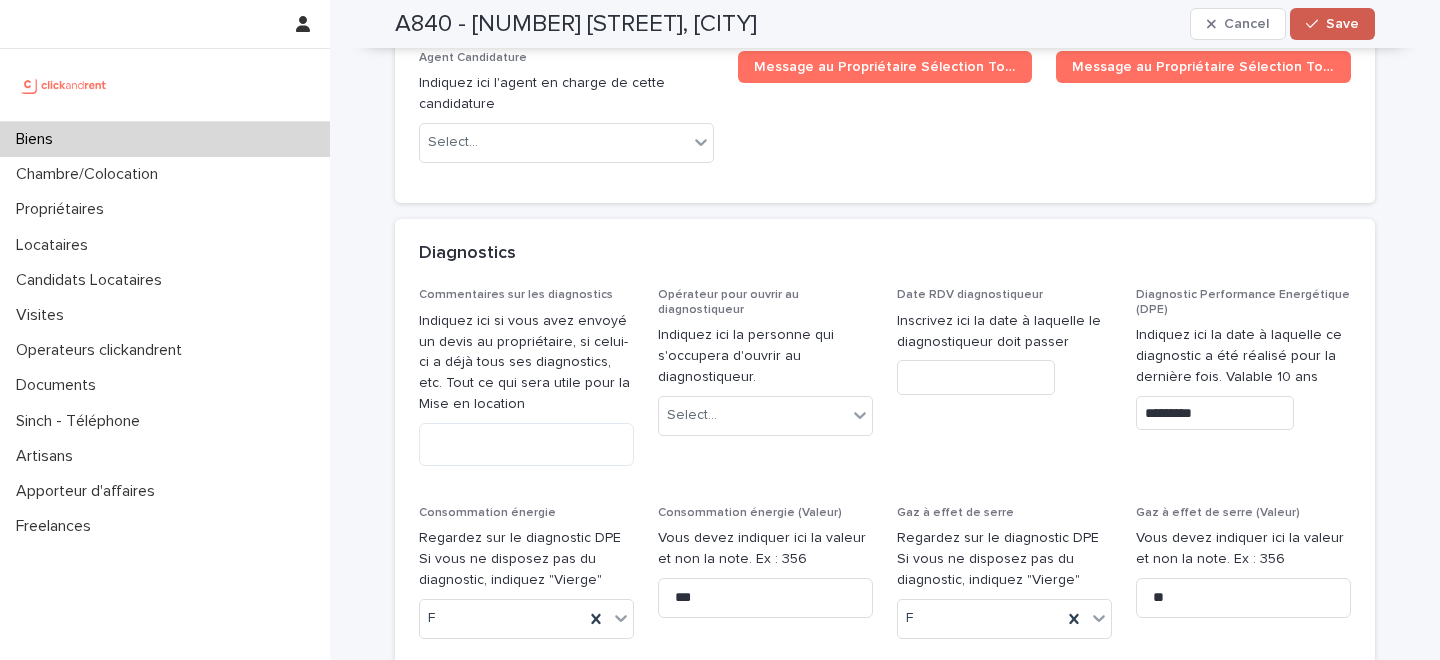 type on "**********" 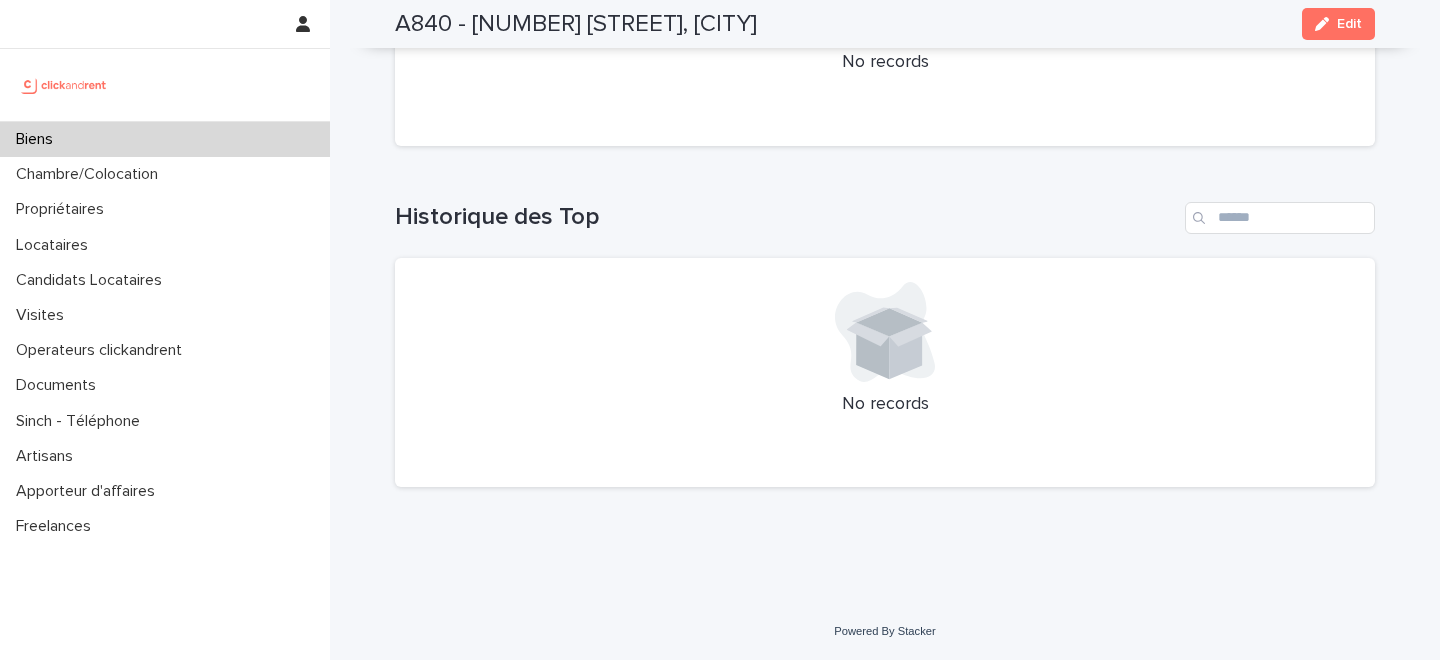 scroll, scrollTop: 8136, scrollLeft: 0, axis: vertical 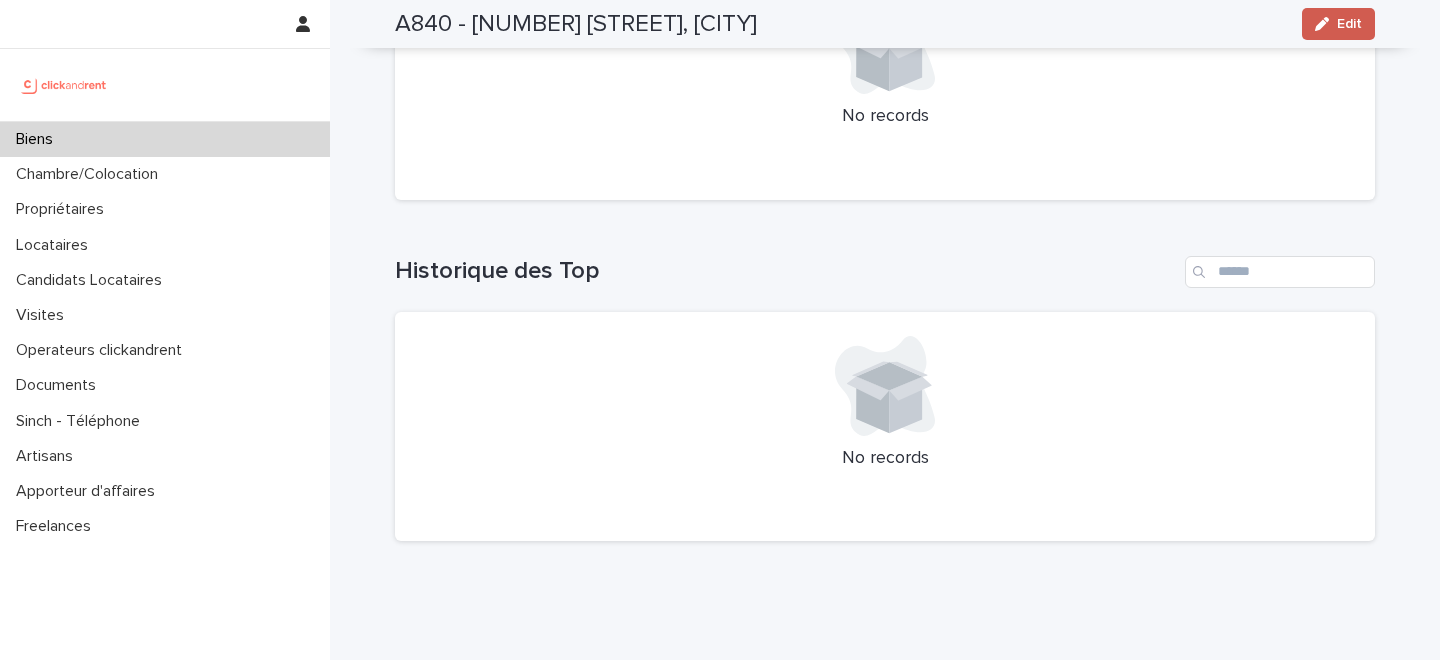 click on "Edit" at bounding box center (1349, 24) 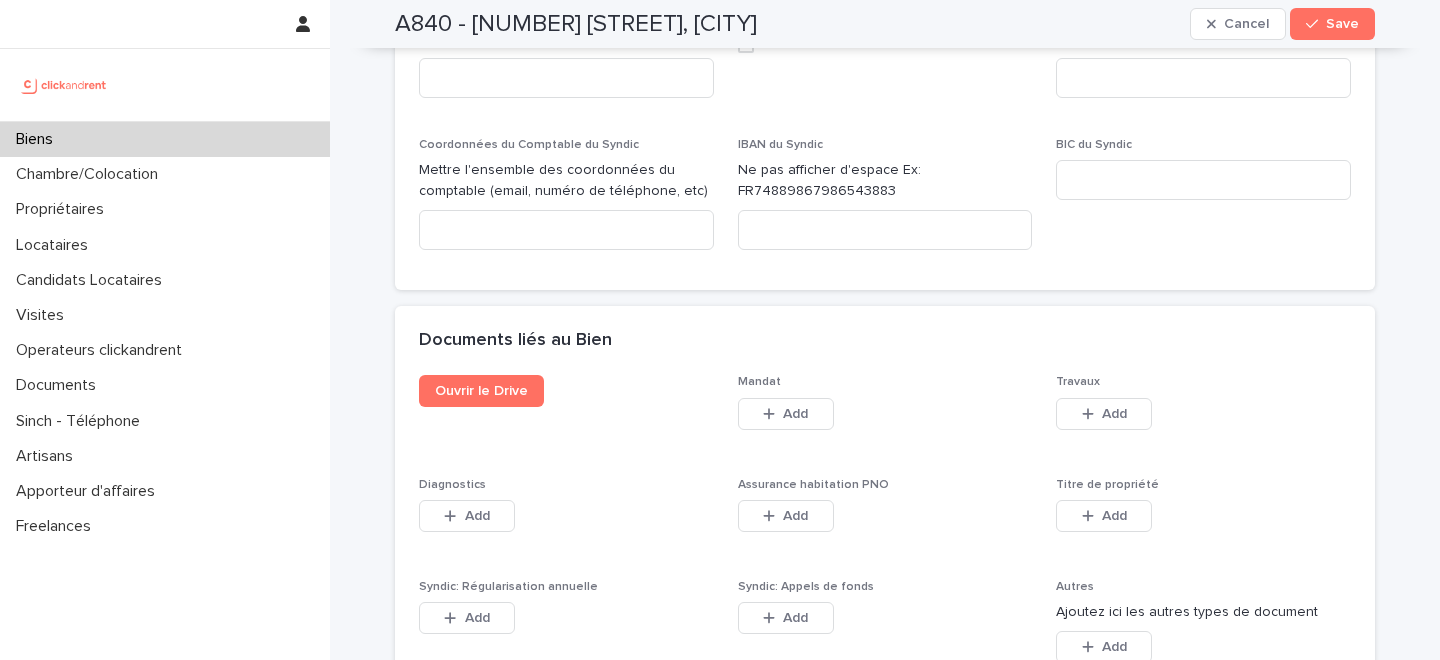 scroll, scrollTop: 12032, scrollLeft: 0, axis: vertical 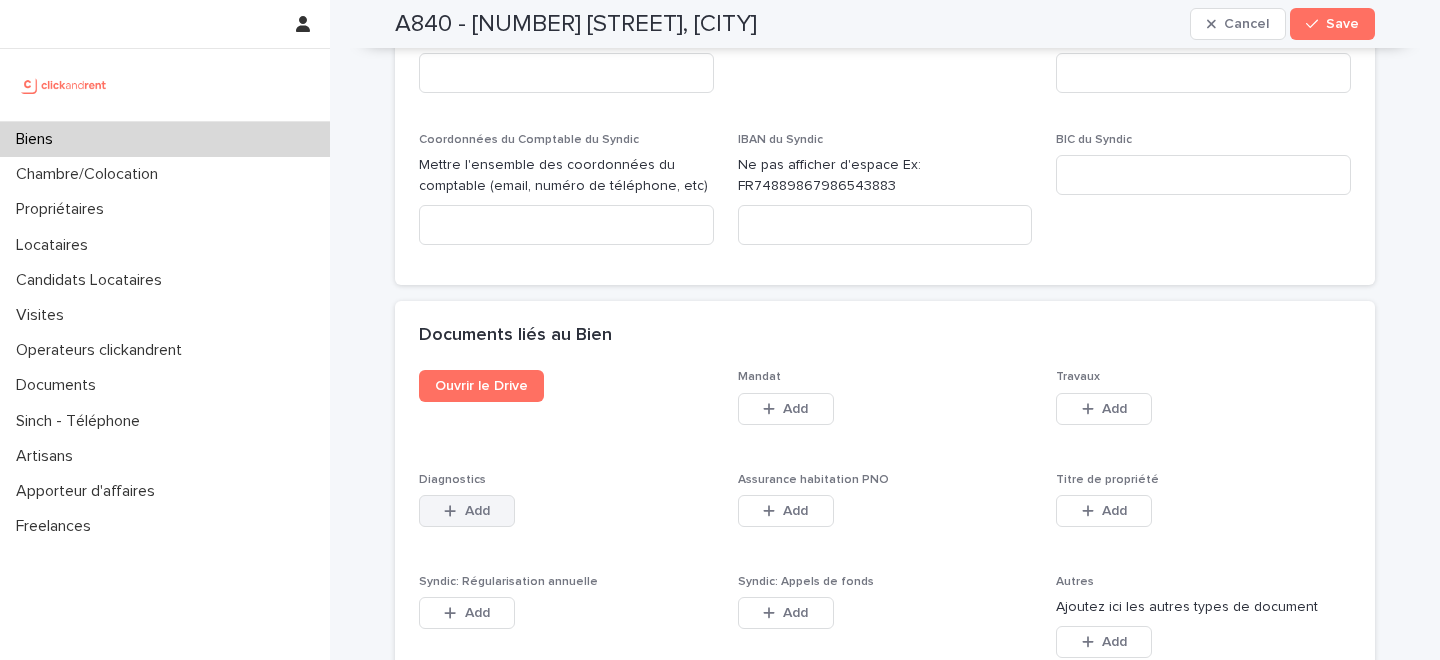 click 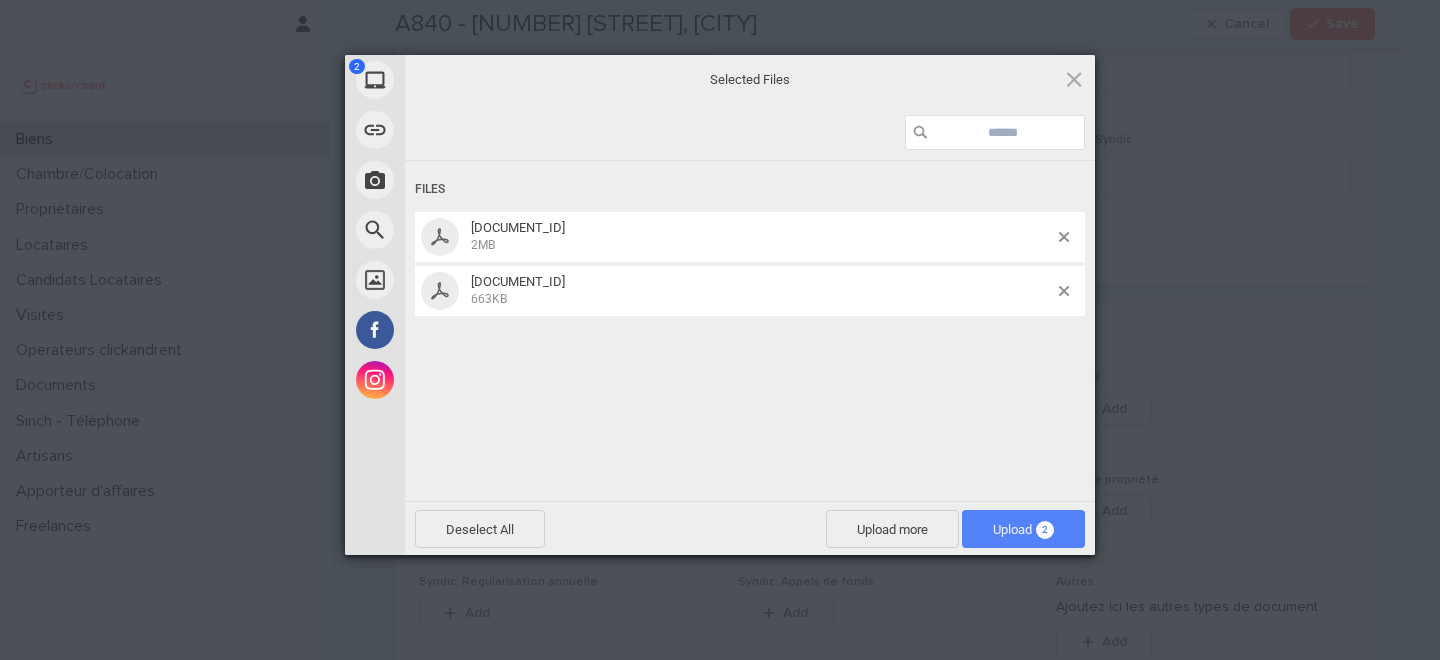 click on "Upload
2" at bounding box center (1023, 529) 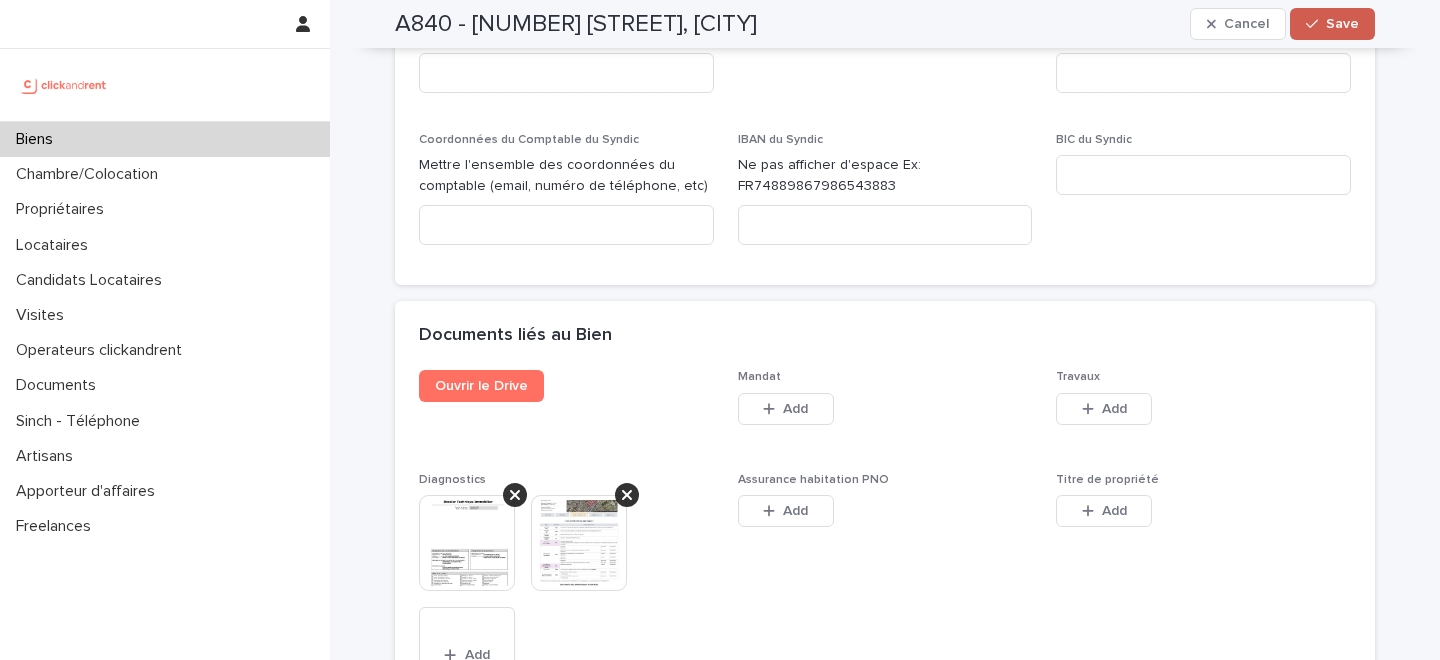 click on "Save" at bounding box center [1342, 24] 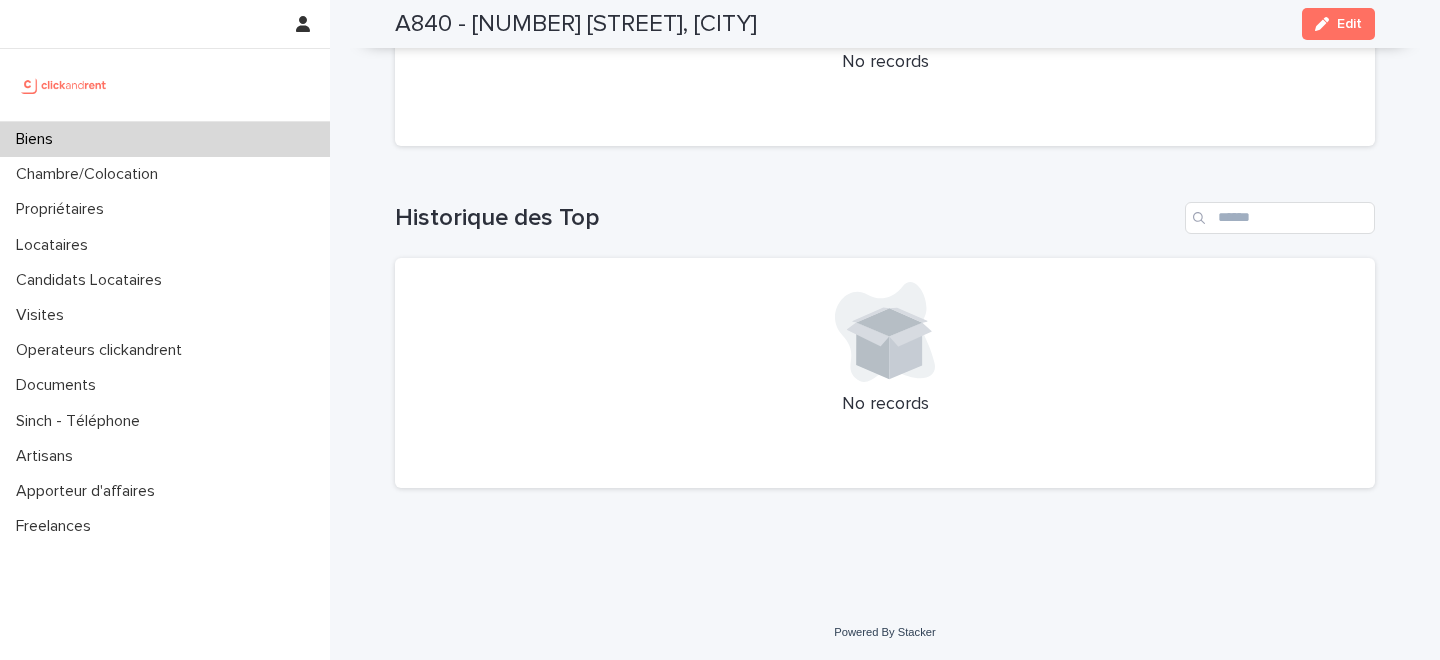 scroll, scrollTop: 8216, scrollLeft: 0, axis: vertical 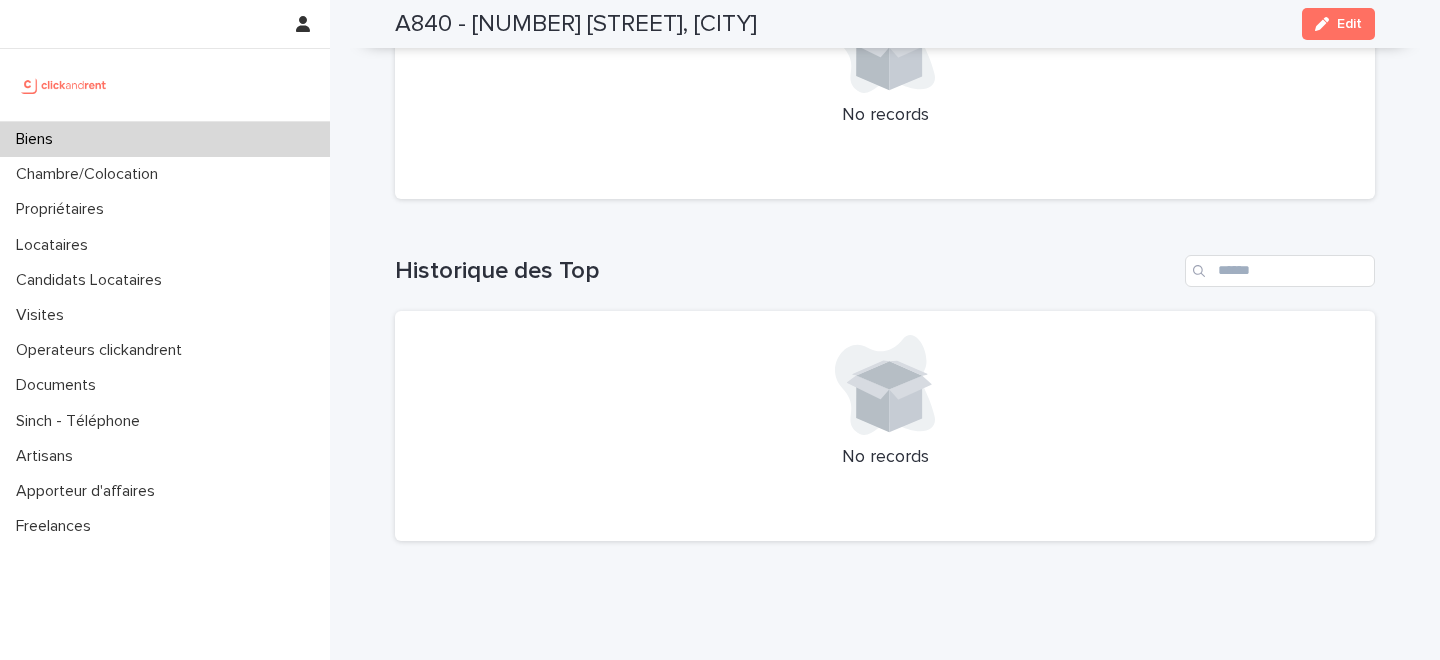 click on "Loading... Saving… Historique des Top No records" at bounding box center (885, 386) 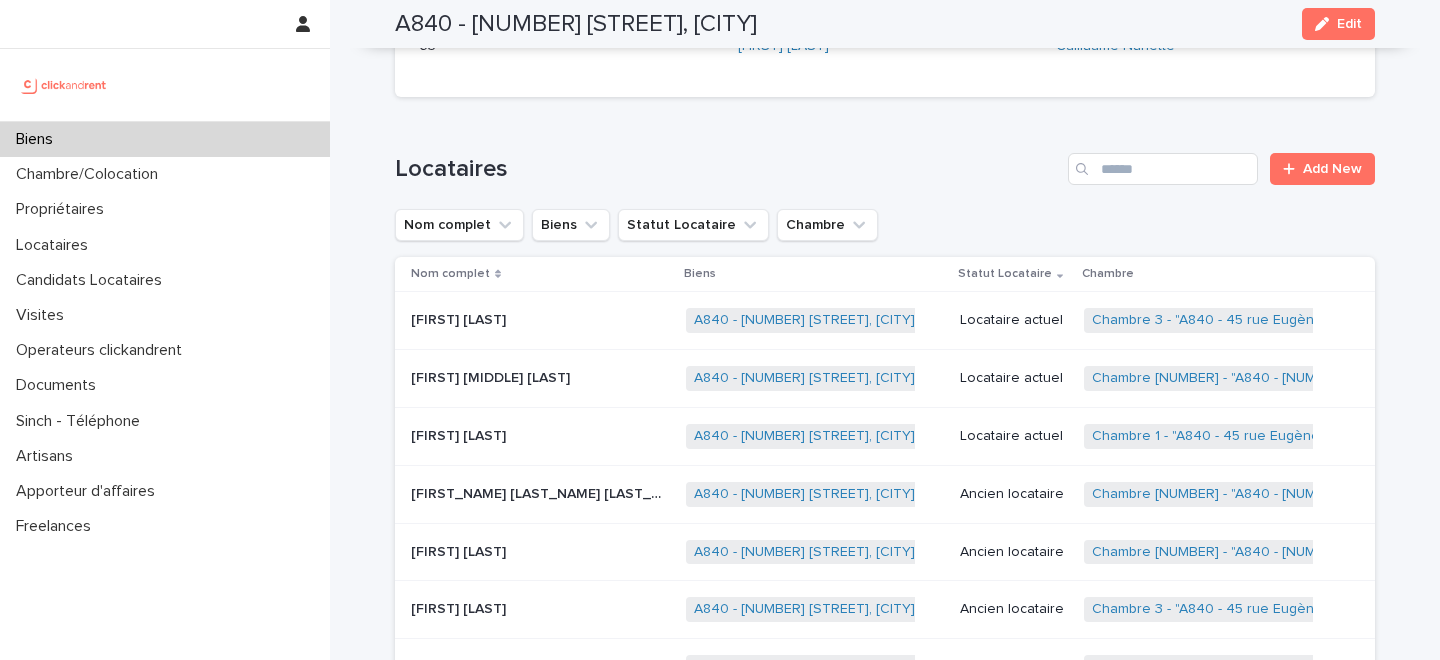scroll, scrollTop: 963, scrollLeft: 0, axis: vertical 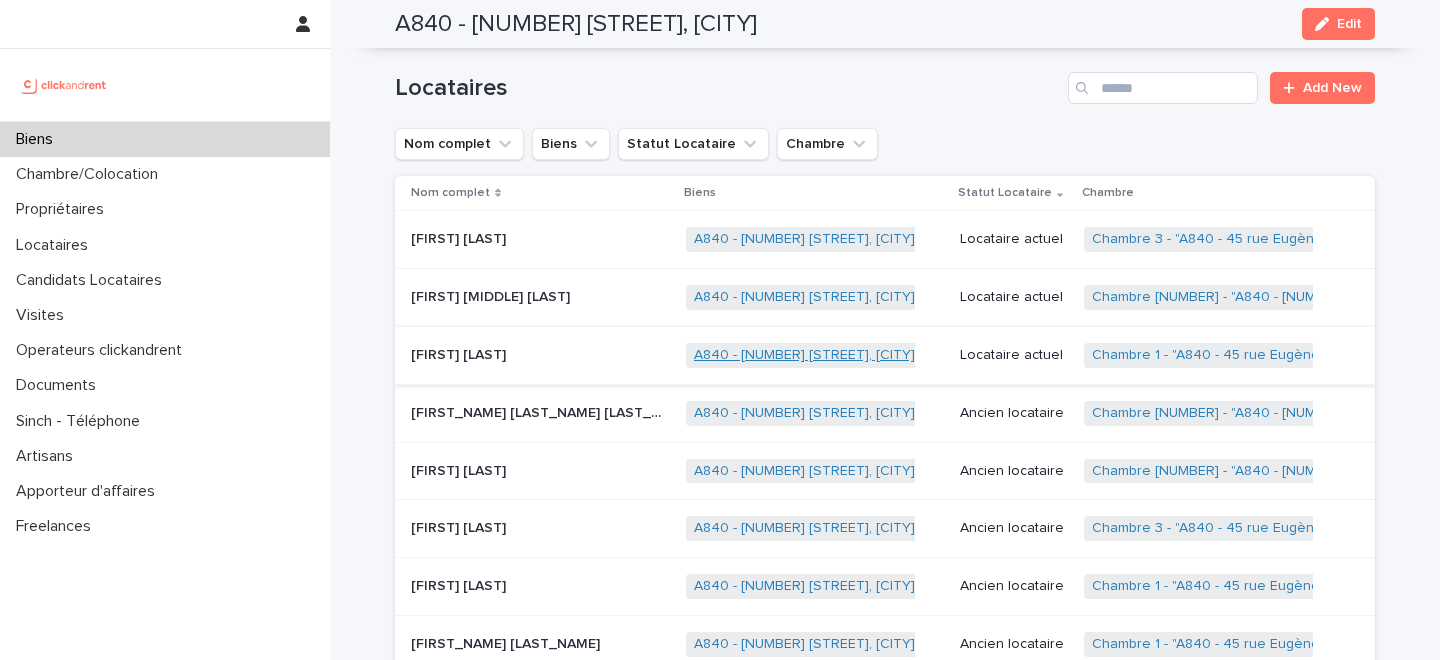click on "A840 - 45 rue Eugène Derrien,  Vitry-sur-Seine 94400" at bounding box center (804, 355) 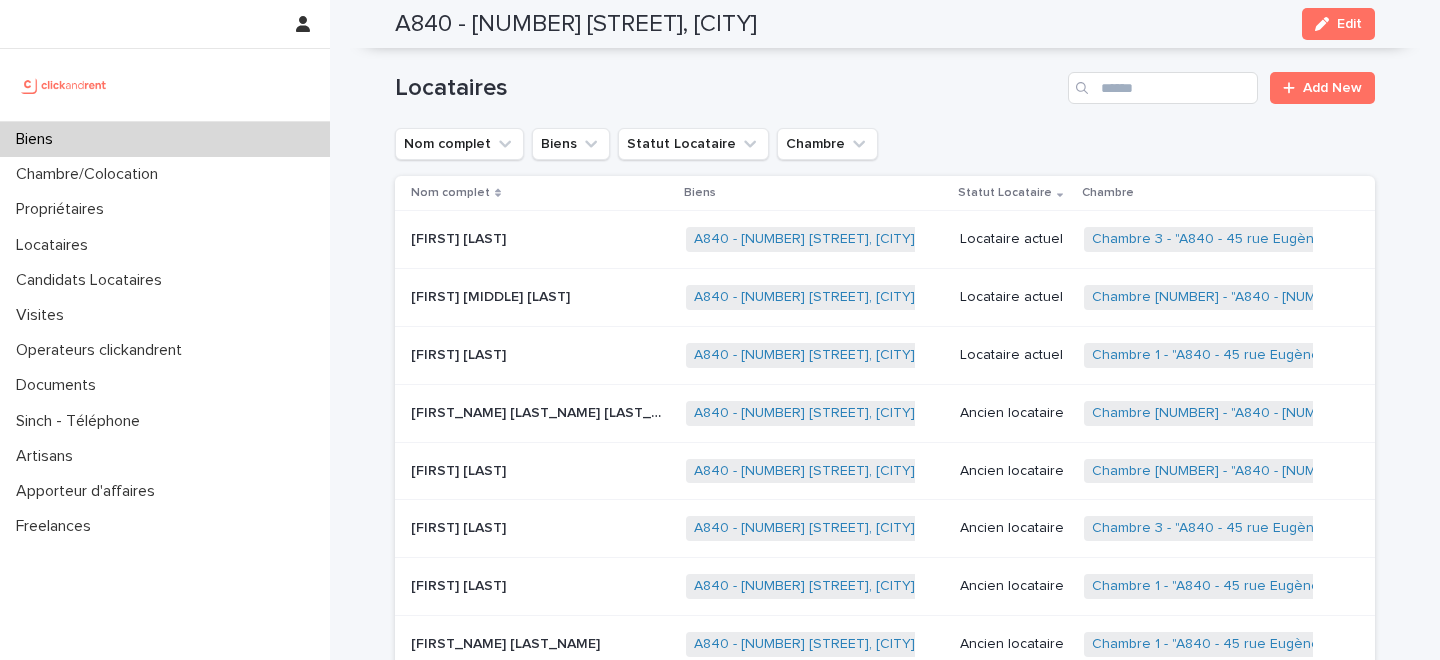 click on "Yann Vidi Amougou" at bounding box center (460, 353) 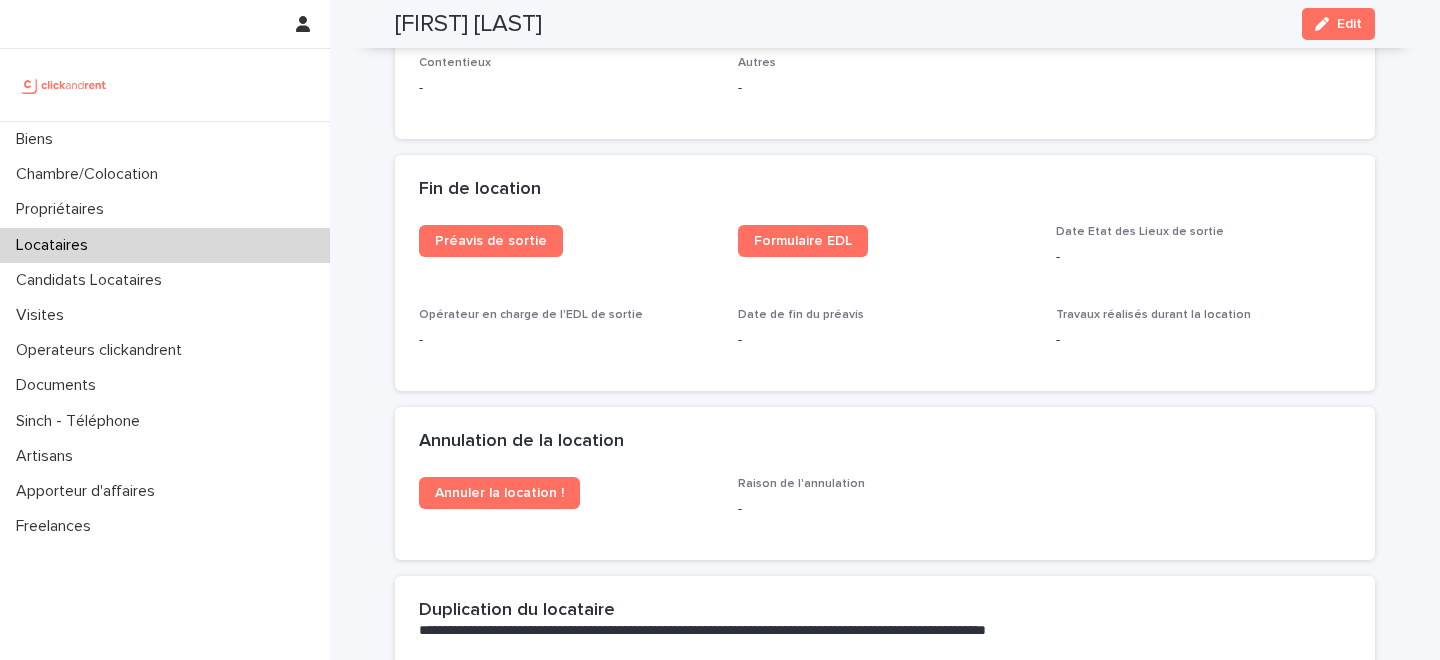 scroll, scrollTop: 2153, scrollLeft: 0, axis: vertical 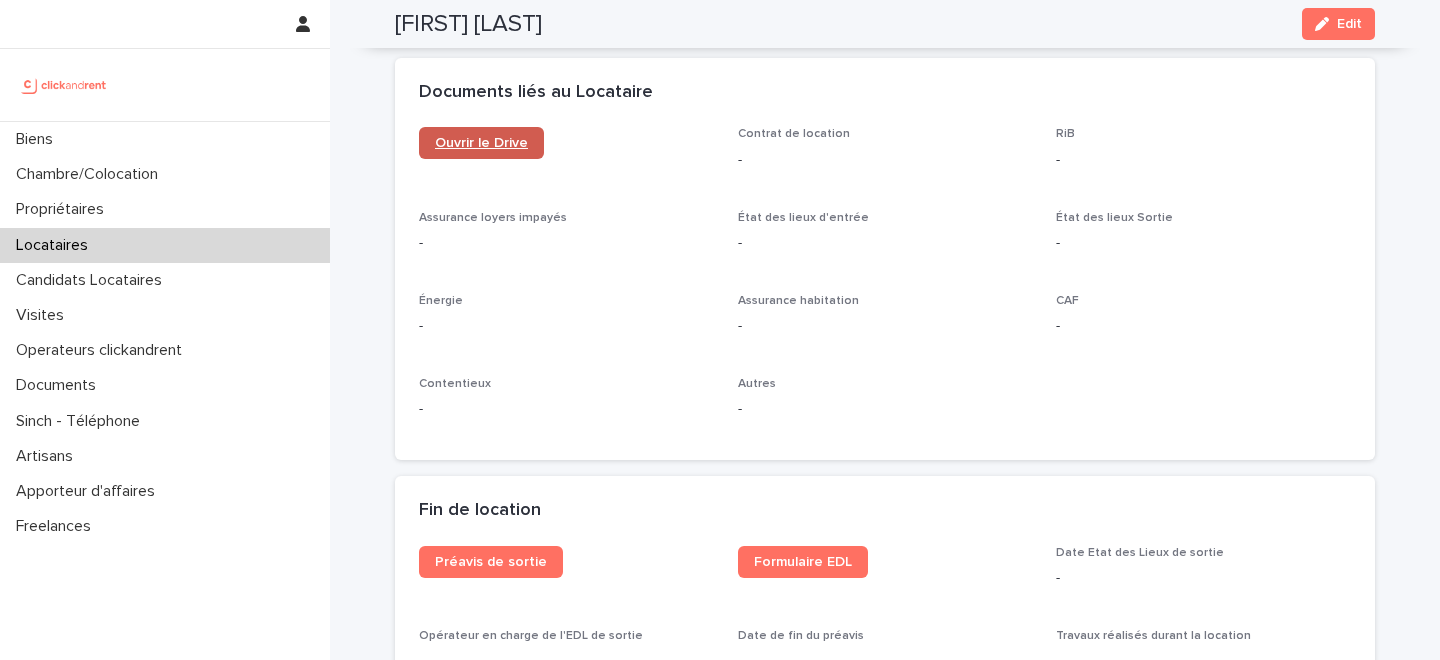 click on "Ouvrir le Drive" at bounding box center (481, 143) 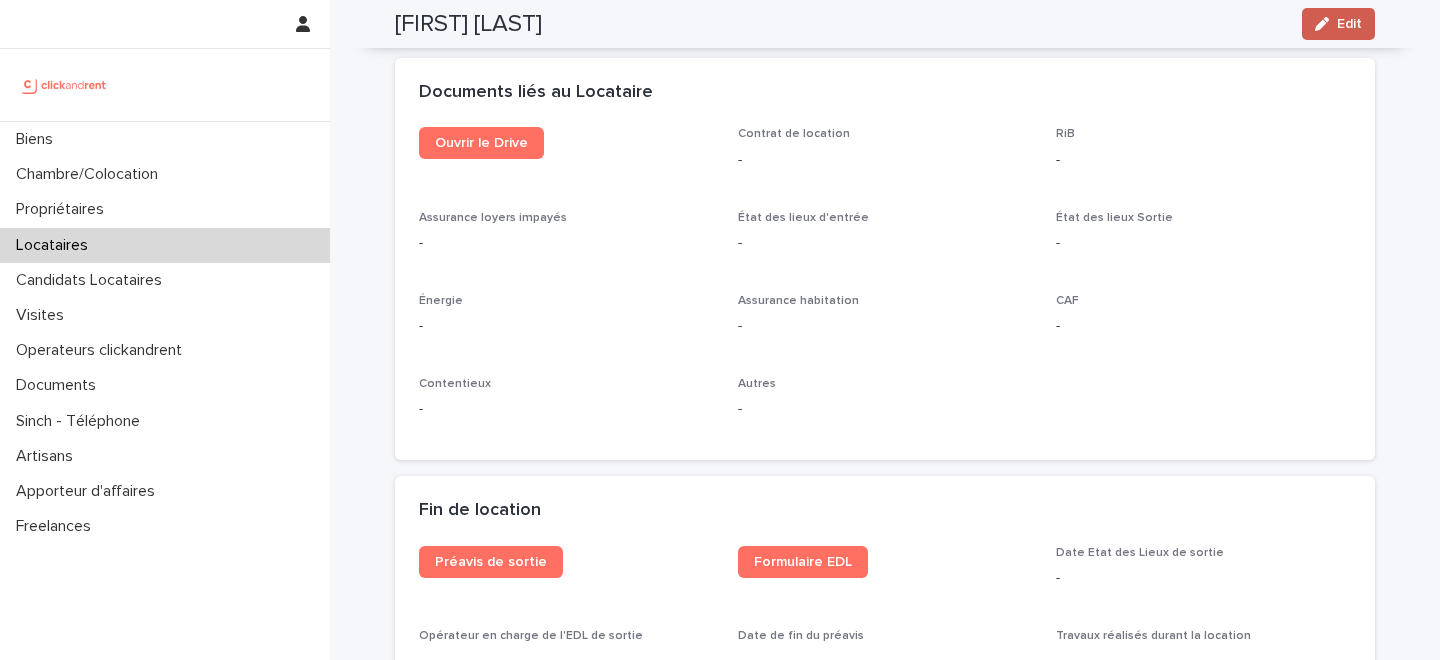 click 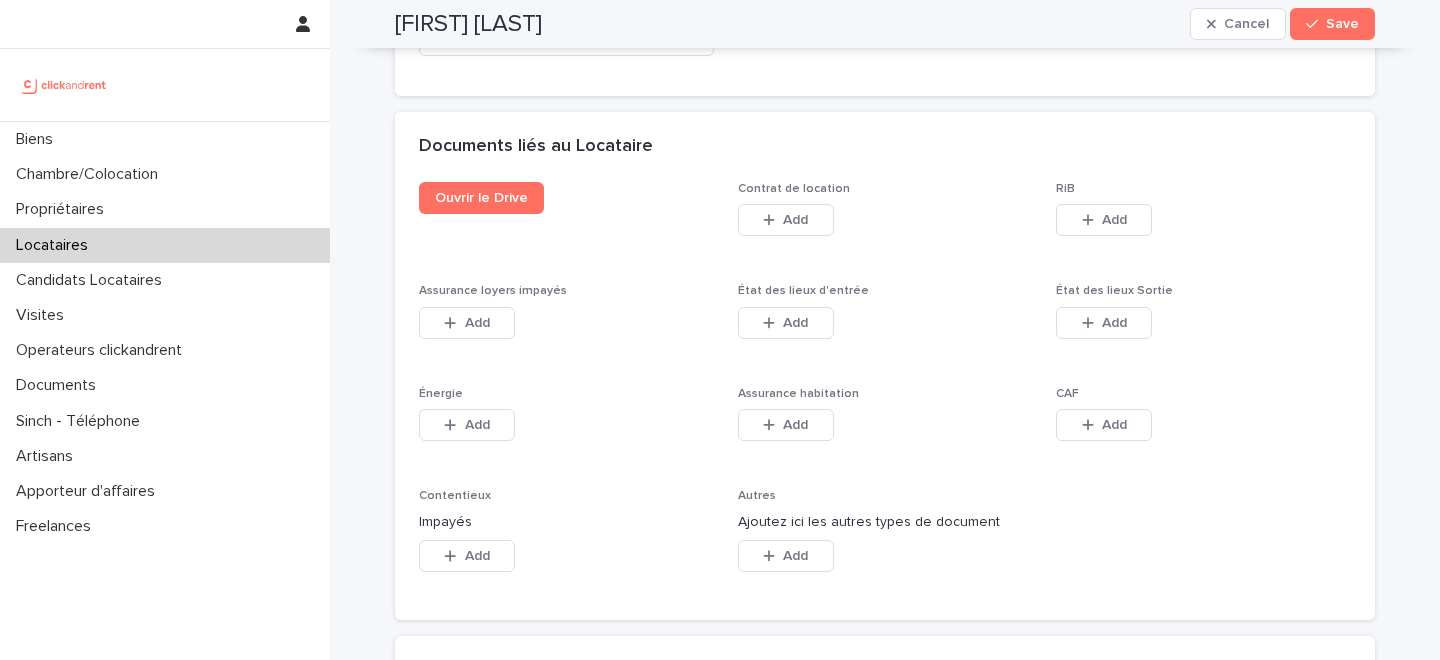 scroll, scrollTop: 3270, scrollLeft: 0, axis: vertical 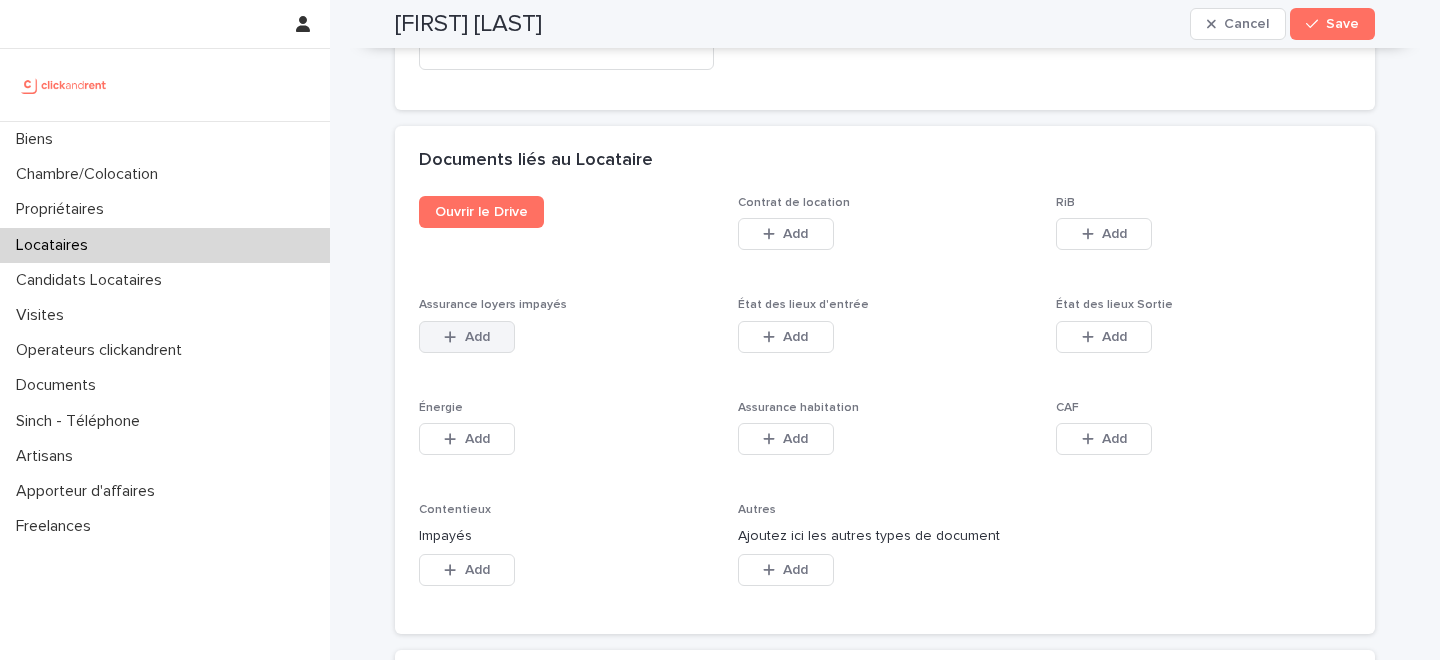 click on "Add" at bounding box center (467, 337) 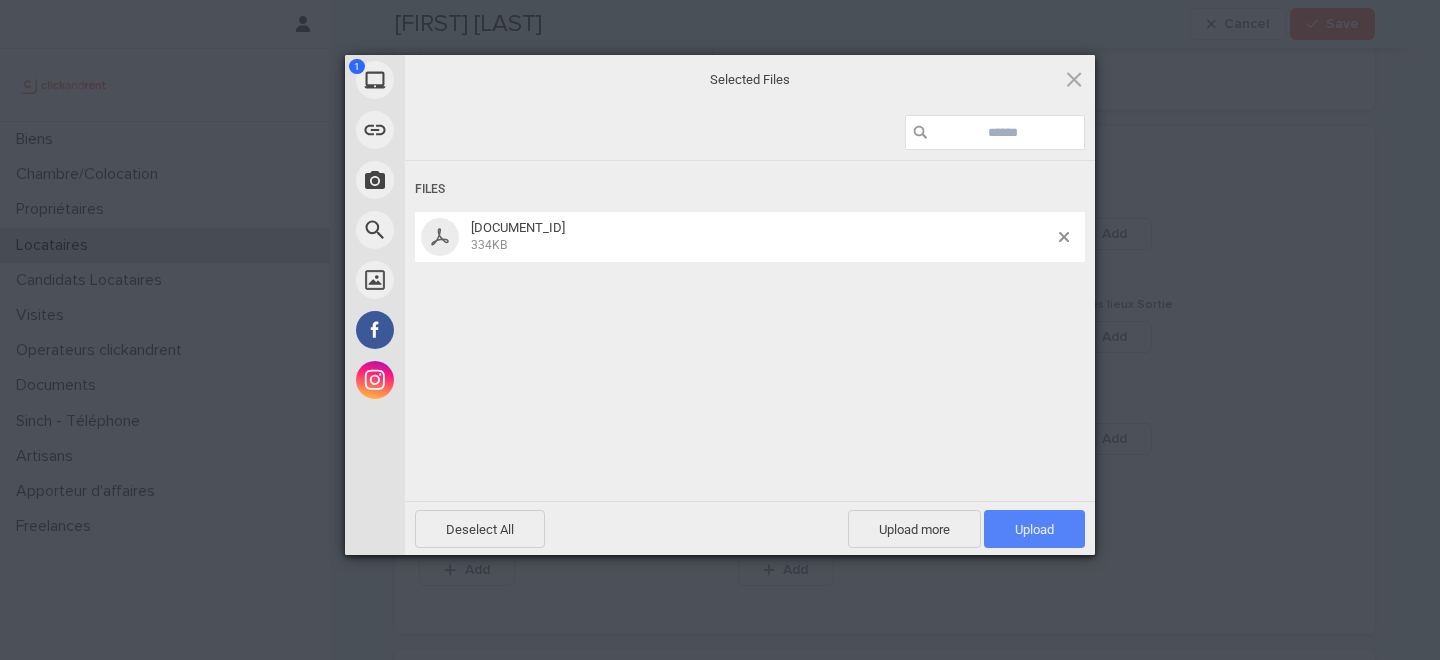 click on "Upload
1" at bounding box center [1034, 529] 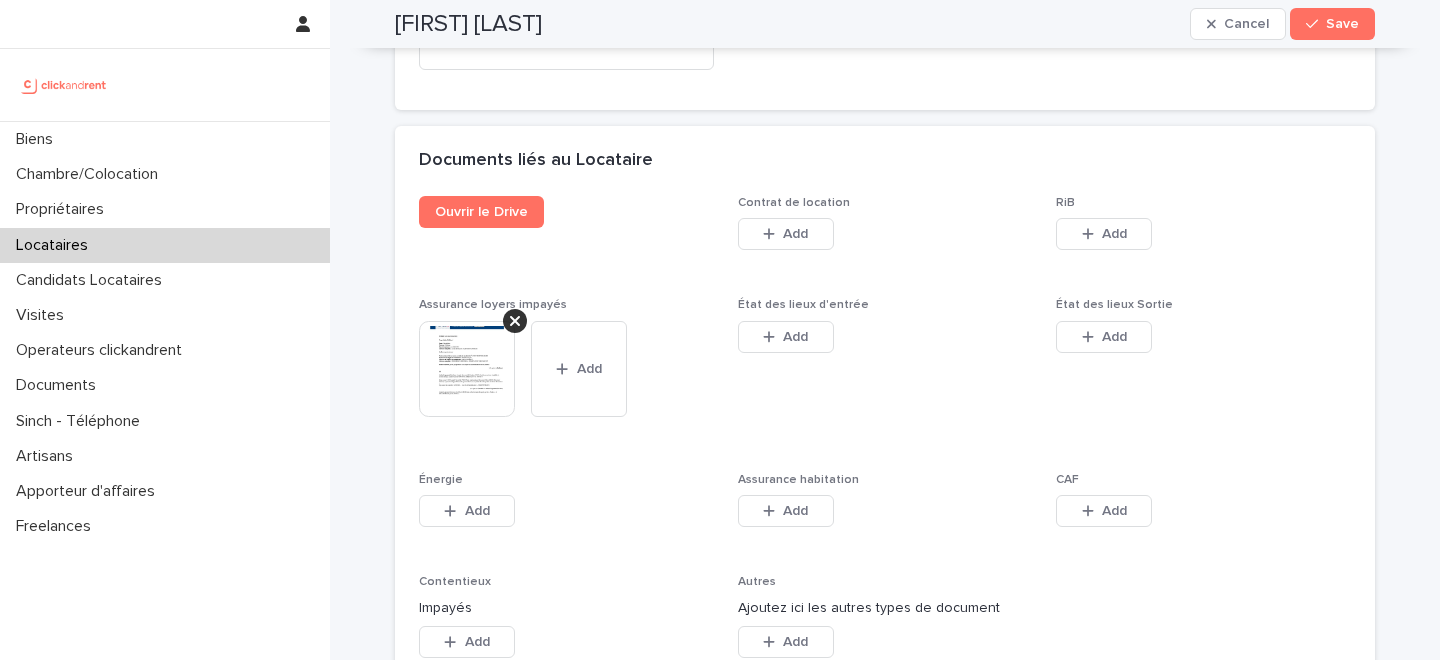 click on "Save" at bounding box center (1332, 24) 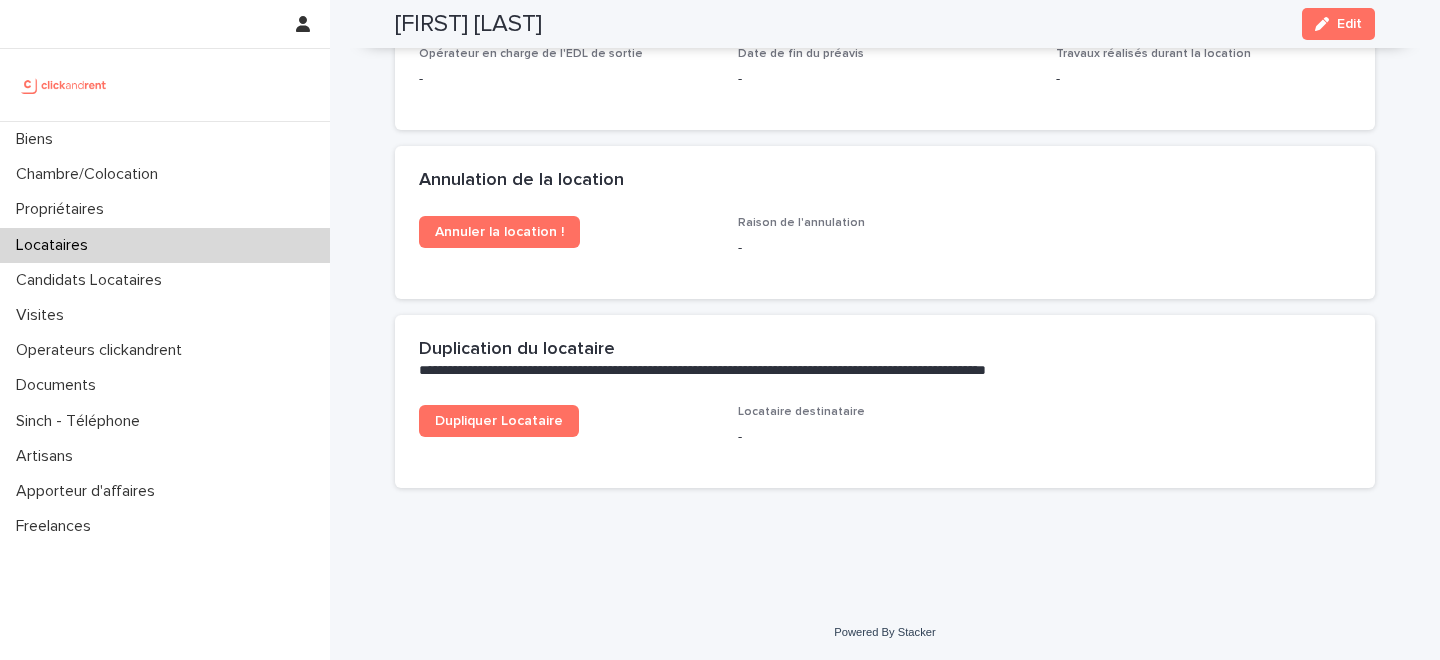 scroll, scrollTop: 2814, scrollLeft: 0, axis: vertical 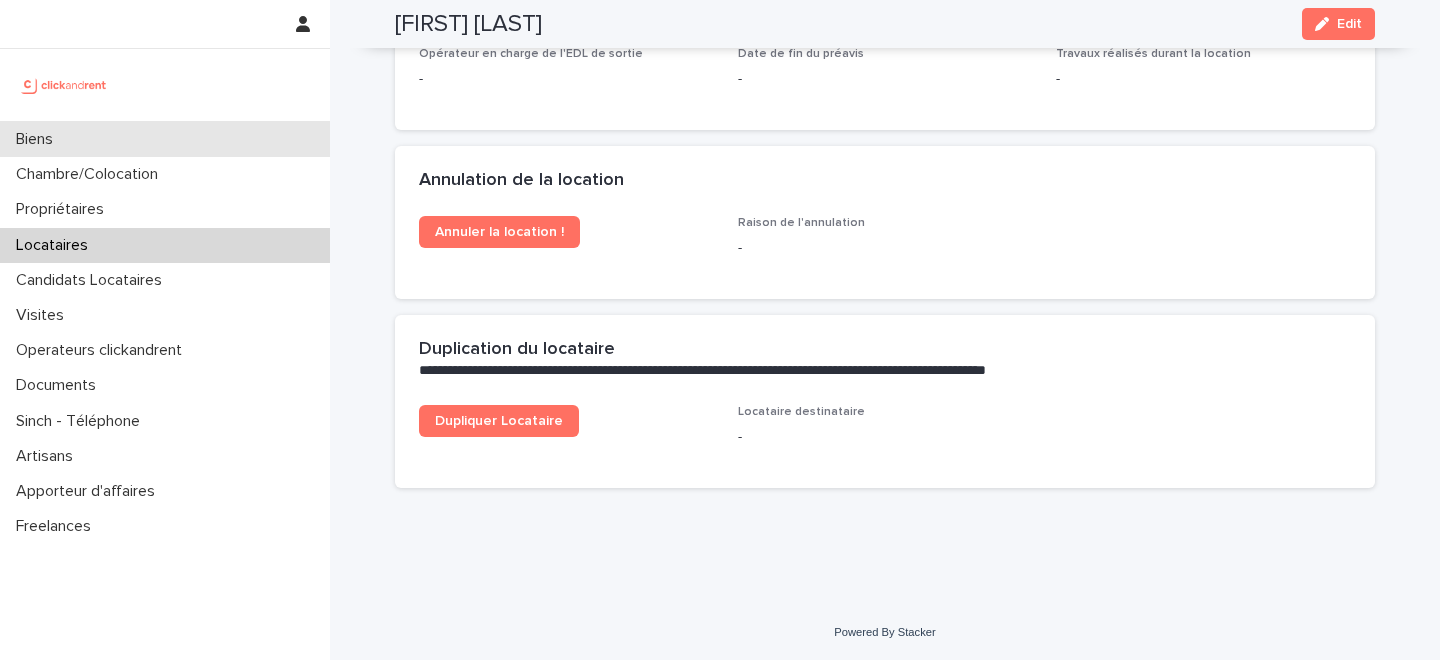 click on "Biens" at bounding box center [165, 139] 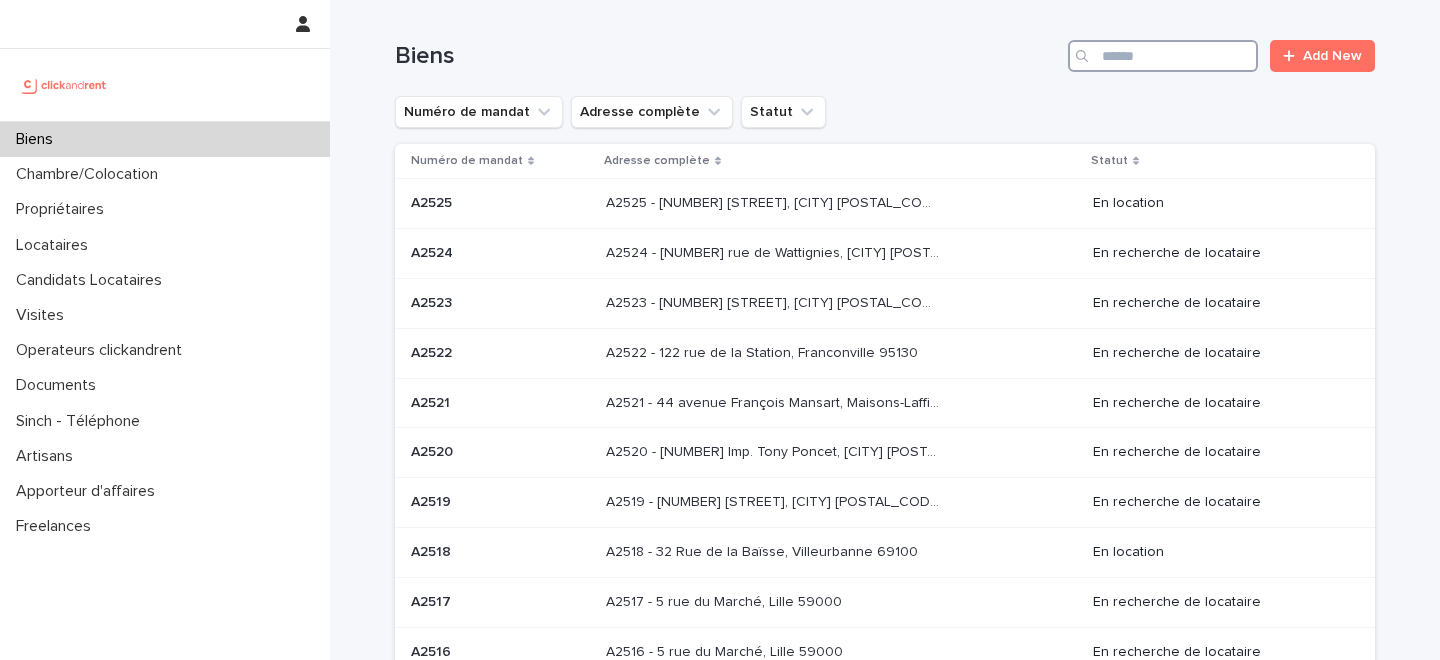 click at bounding box center [1163, 56] 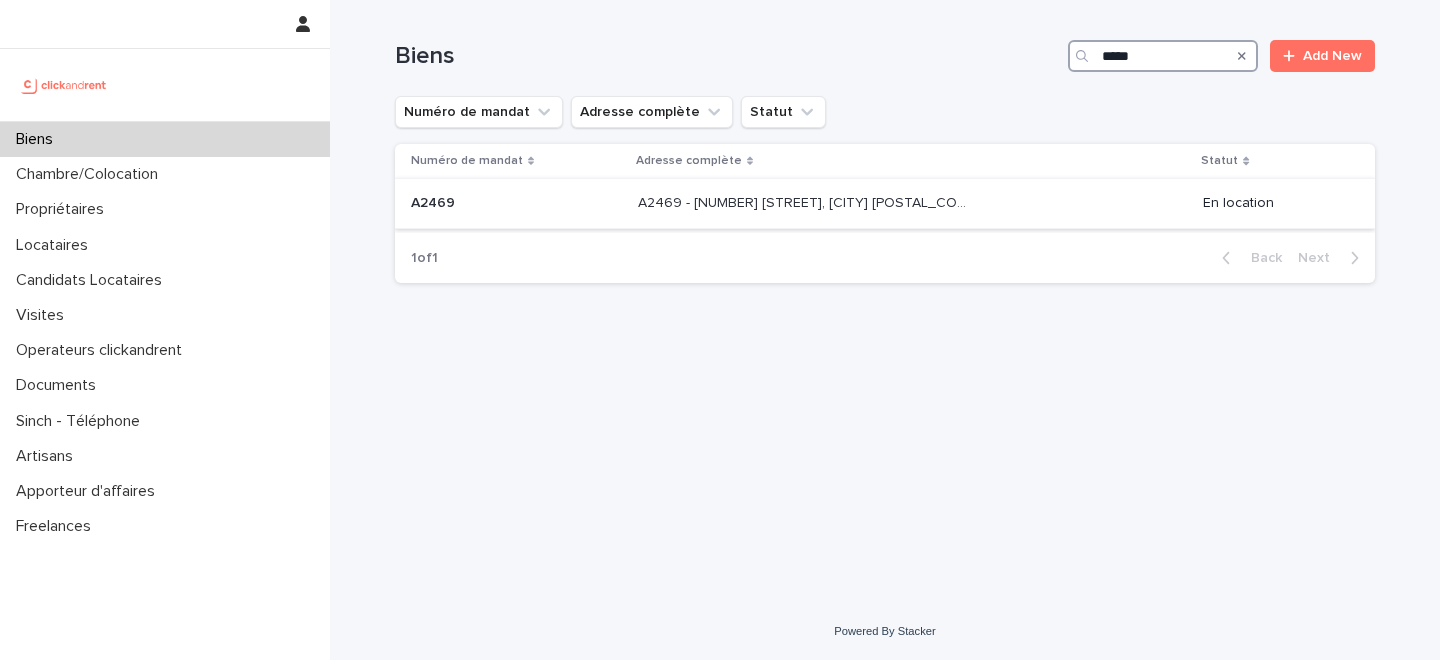 type on "*****" 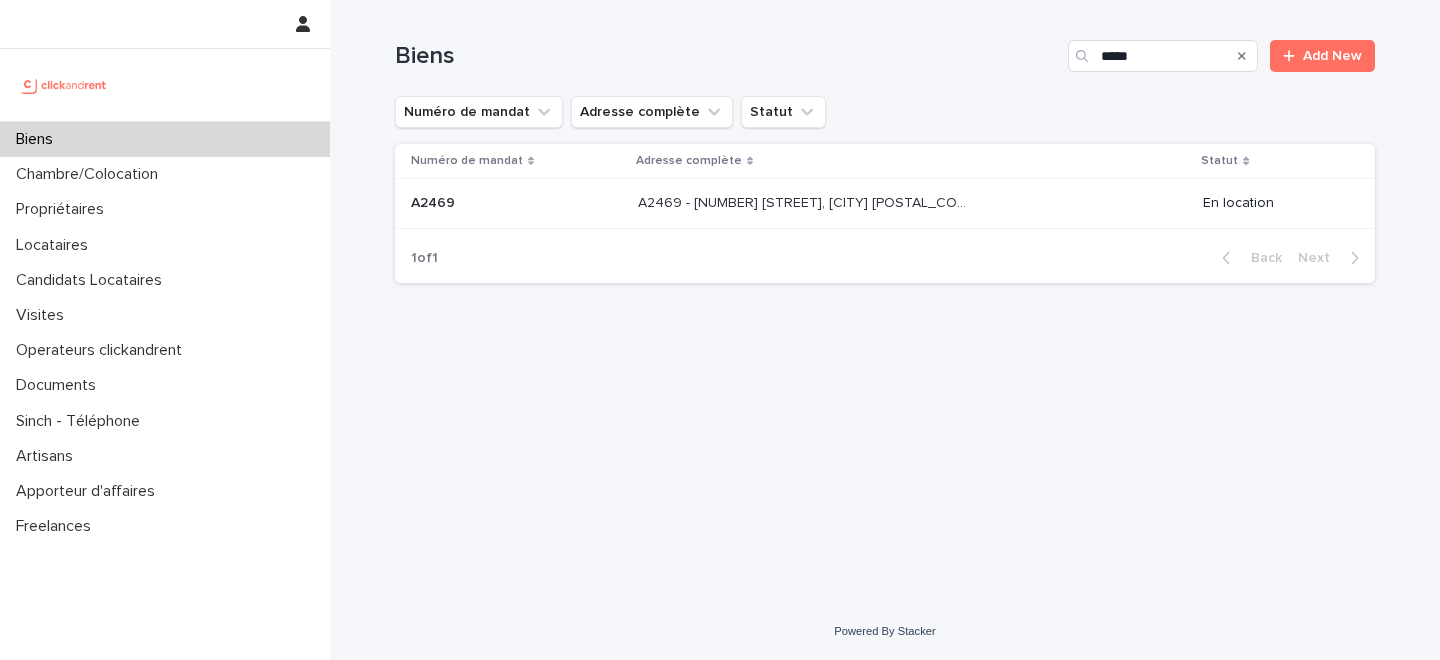 click on "A2469 - 5 rue Robert Lavergne,  Asnières-sur-Seine 92600 A2469 - 5 rue Robert Lavergne,  Asnières-sur-Seine 92600" at bounding box center [912, 203] 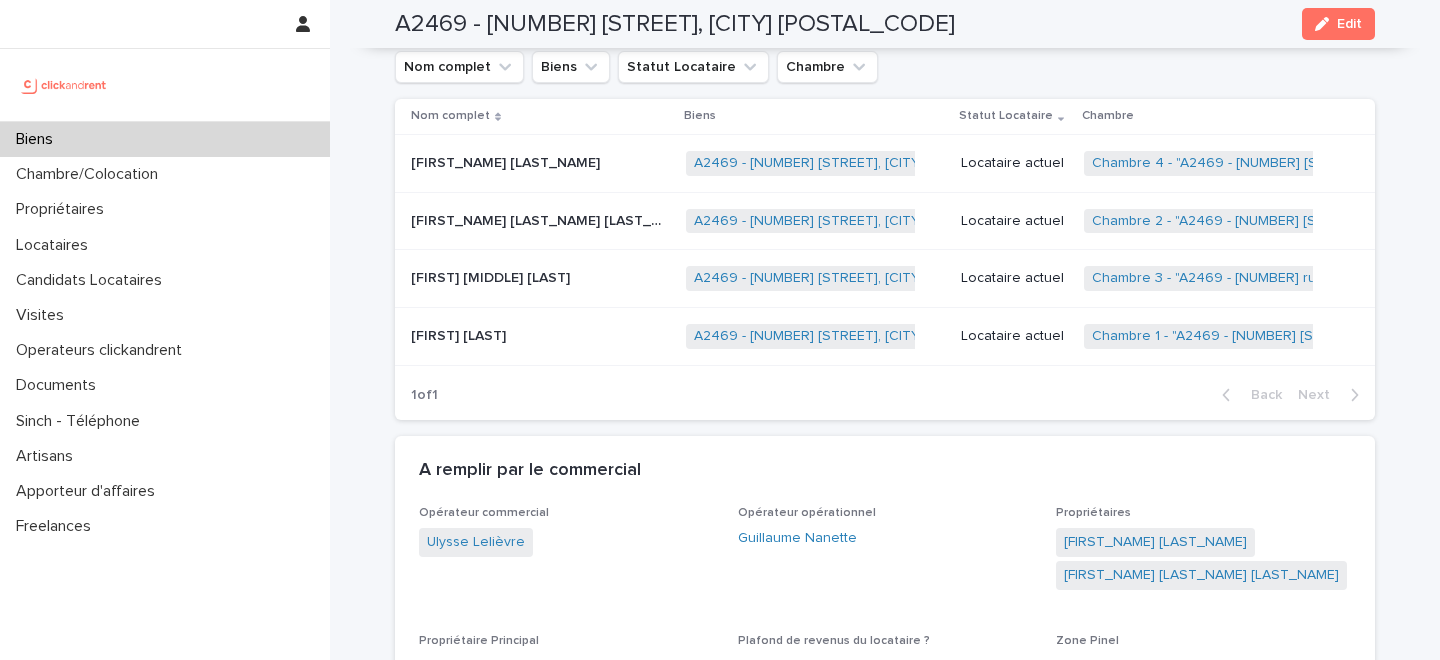 scroll, scrollTop: 1094, scrollLeft: 0, axis: vertical 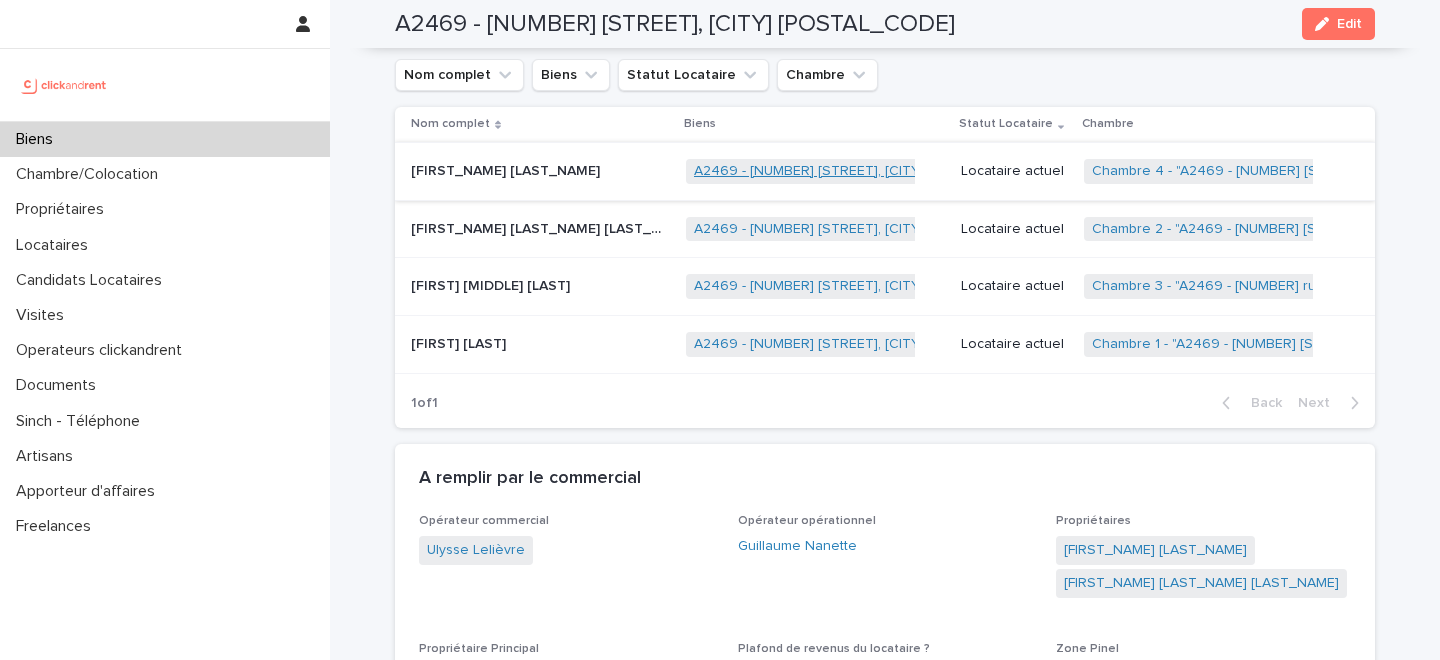 click on "A2469 - [NUMBER] [STREET],  [CITY] [POSTAL_CODE]" at bounding box center (864, 171) 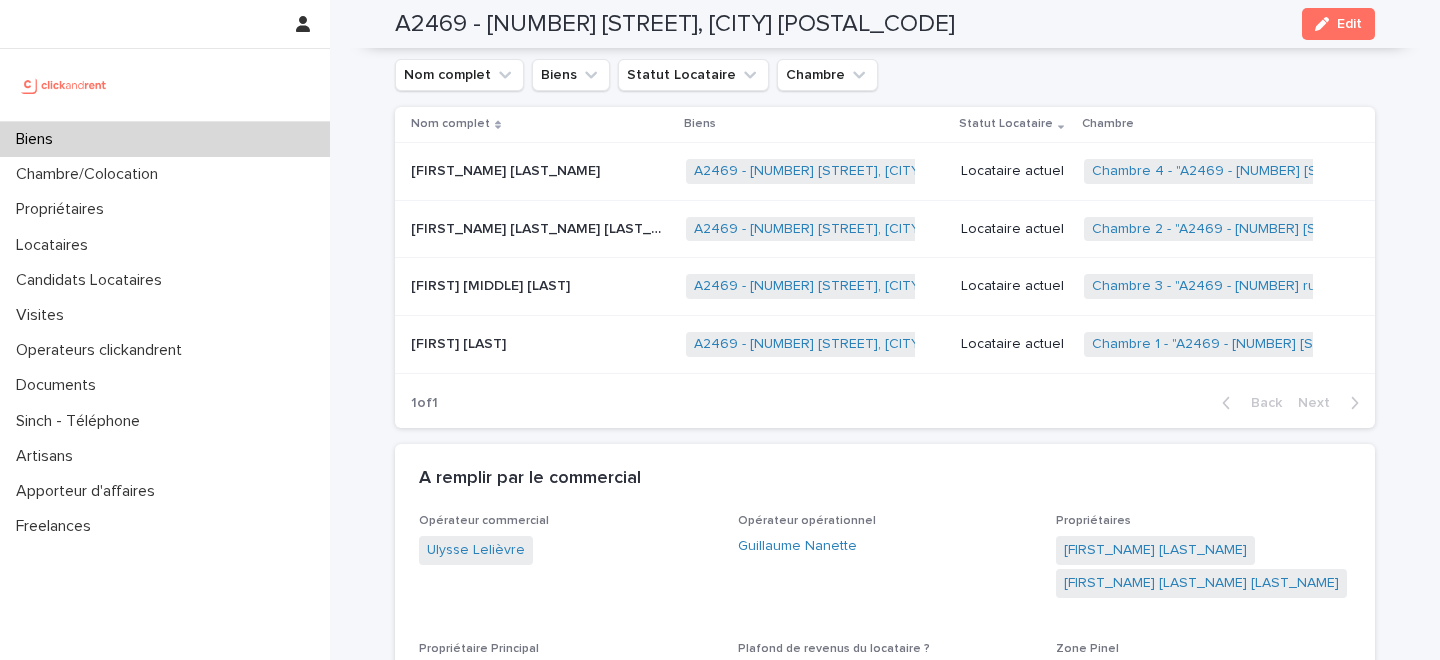 click on "[FIRST] [LAST]" at bounding box center [507, 169] 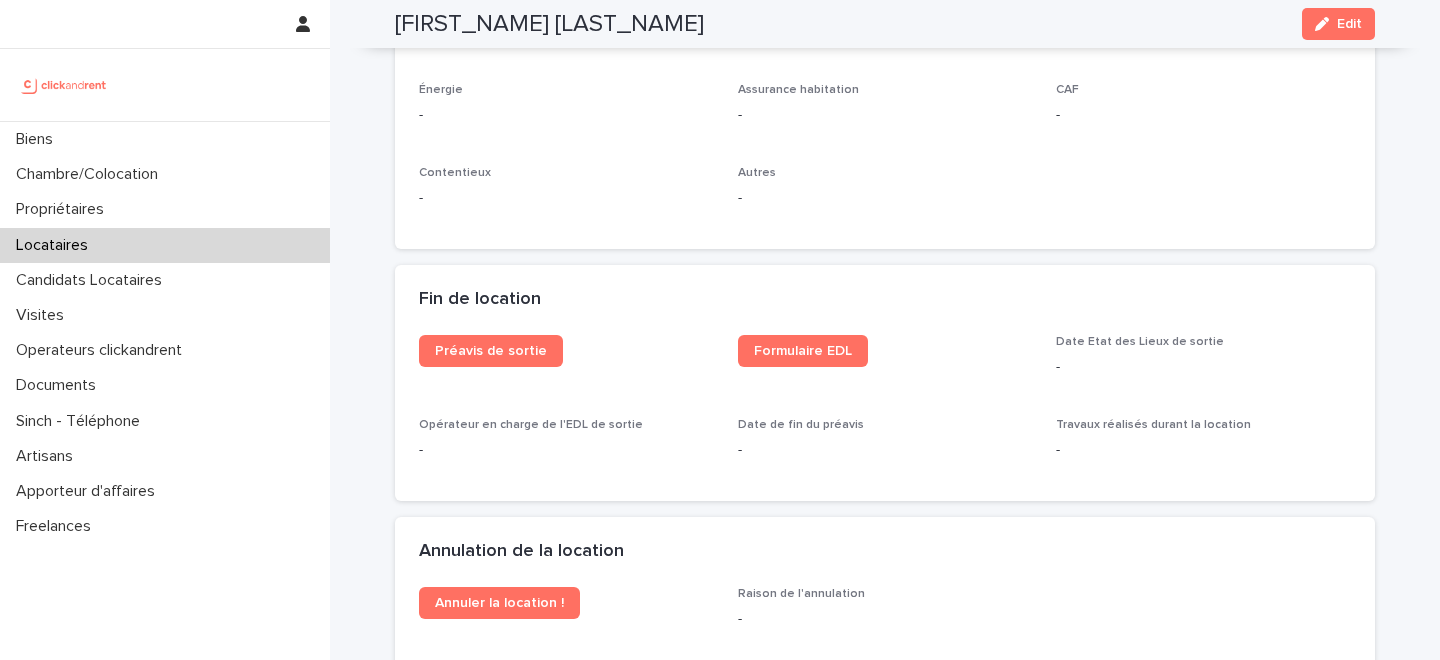 scroll, scrollTop: 2169, scrollLeft: 0, axis: vertical 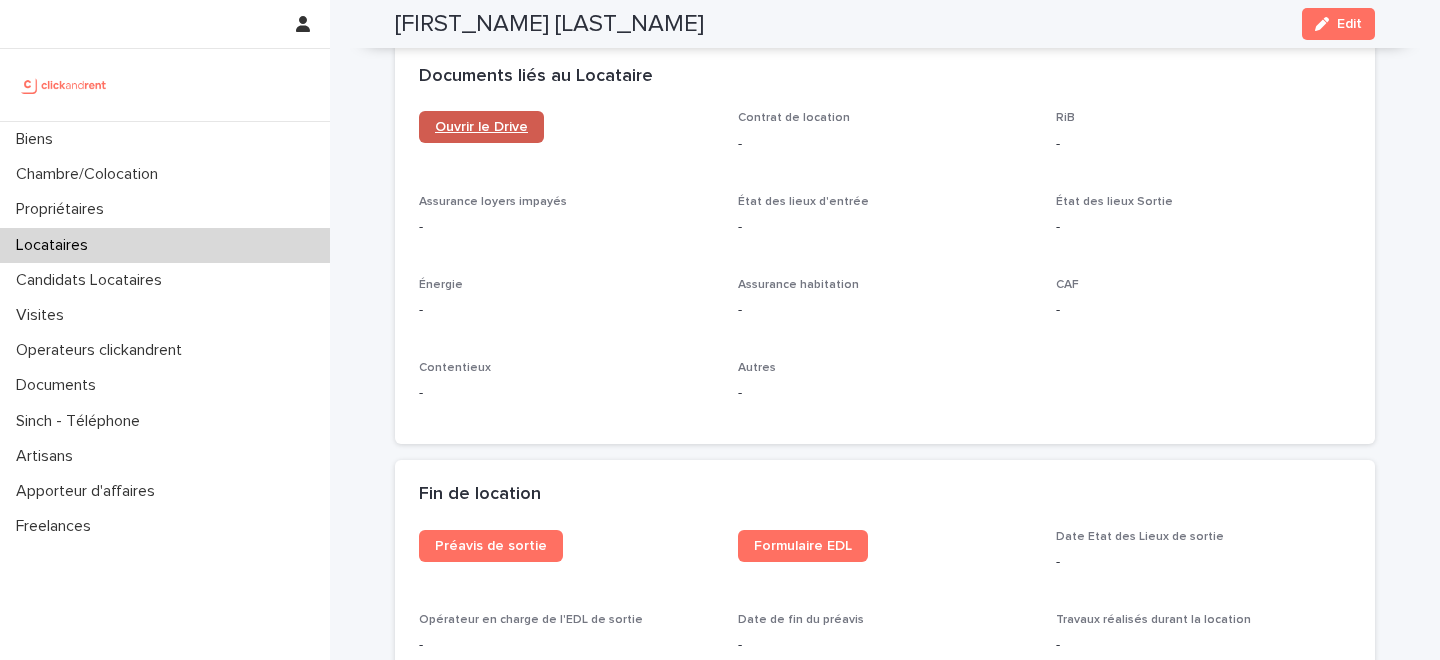 click on "Ouvrir le Drive" at bounding box center (481, 127) 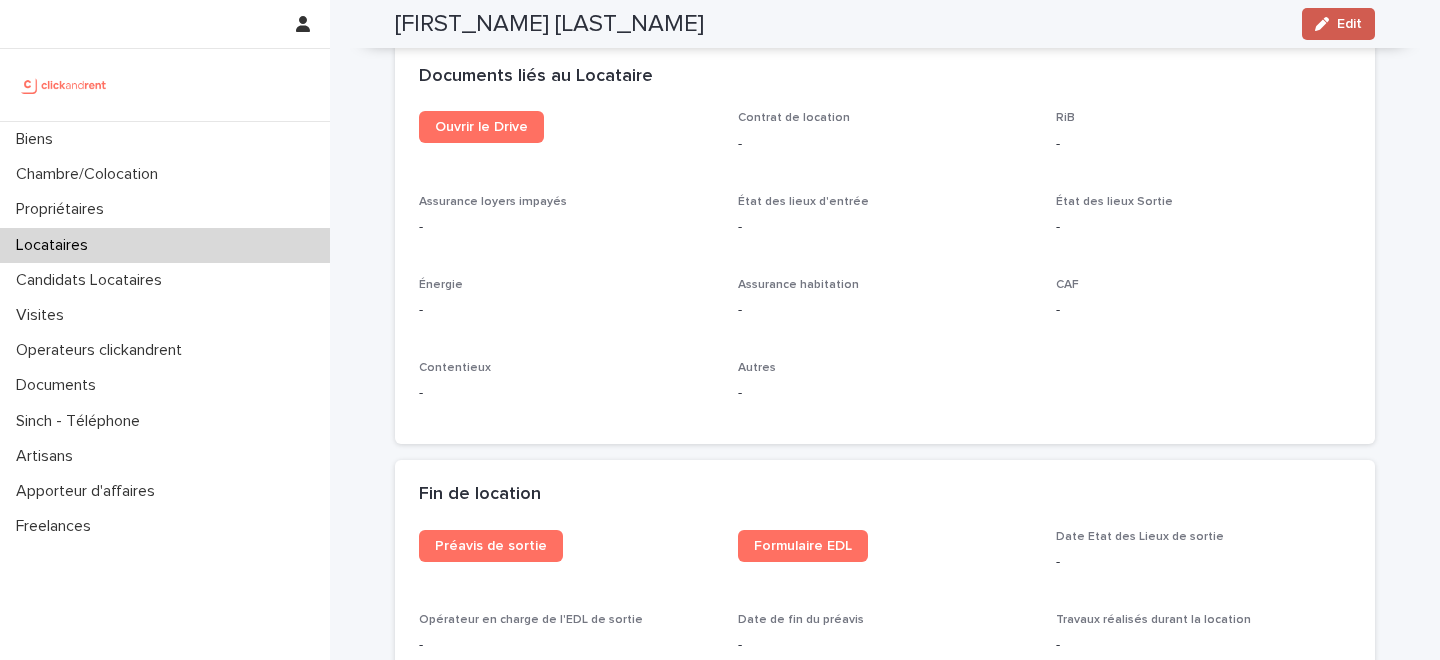 click 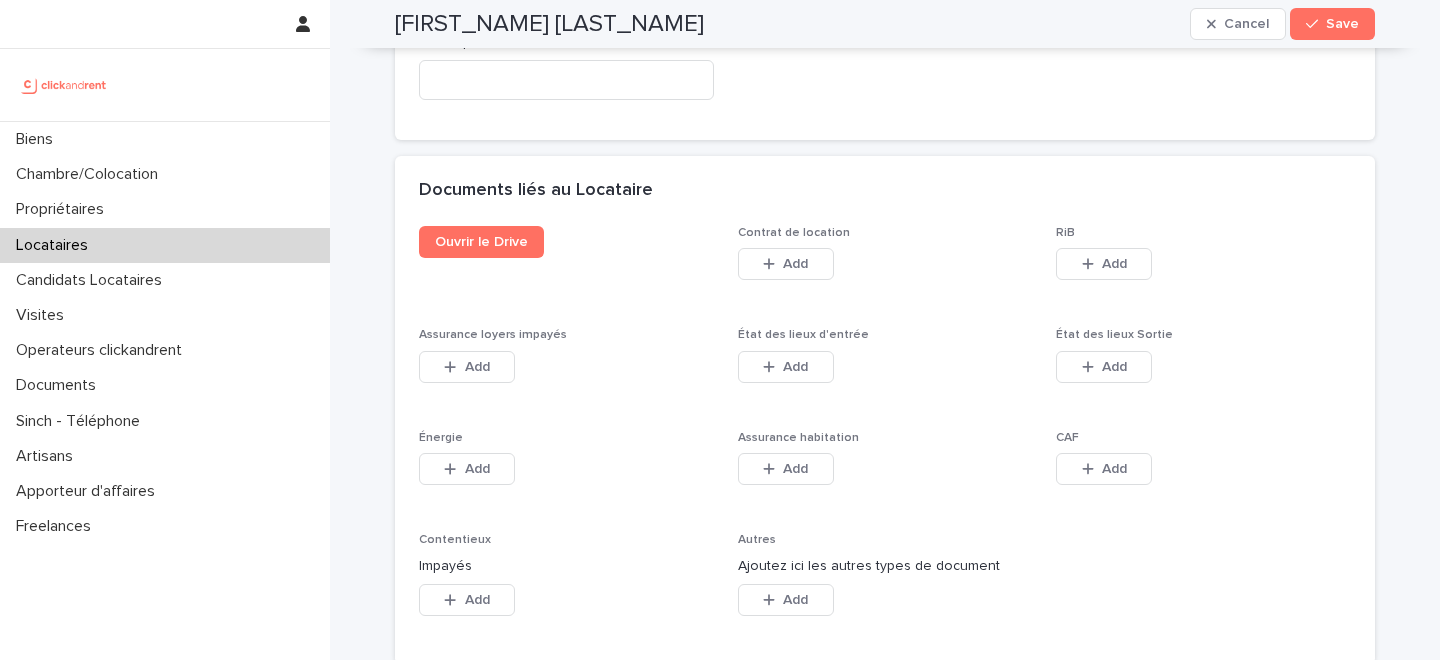 scroll, scrollTop: 3198, scrollLeft: 0, axis: vertical 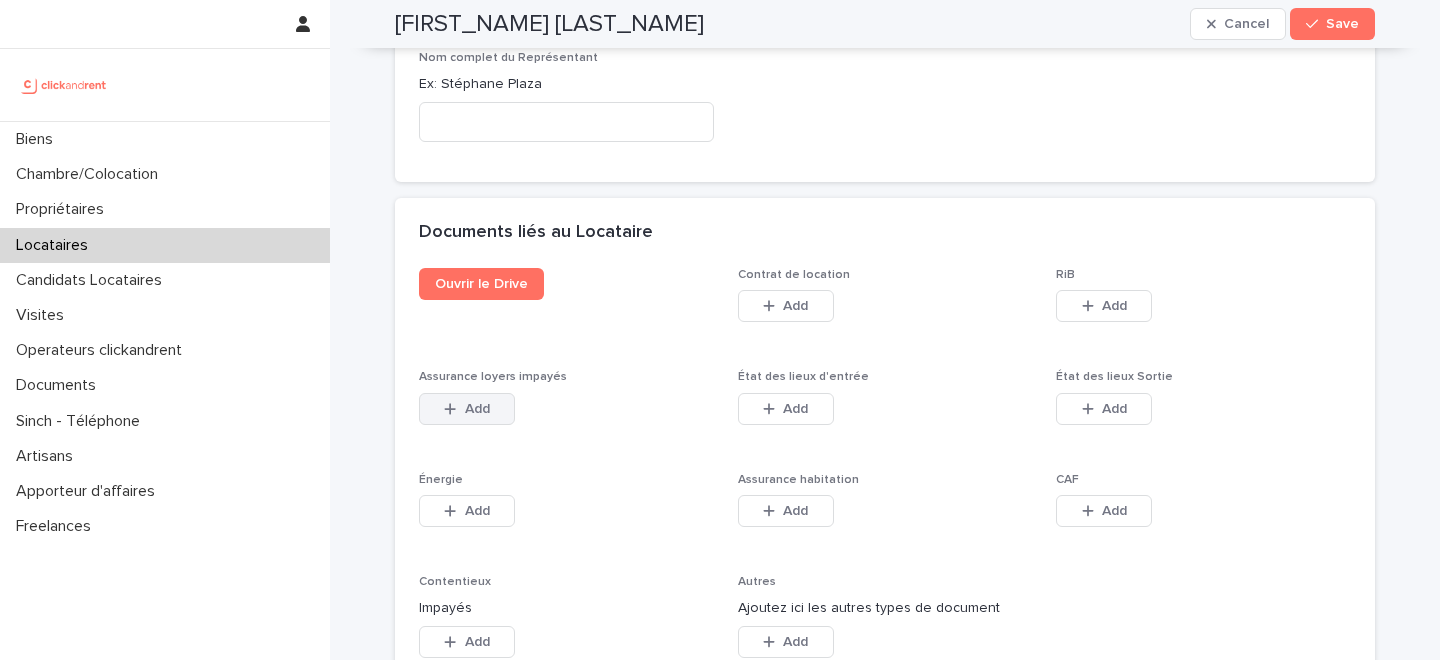 click on "Add" at bounding box center [467, 409] 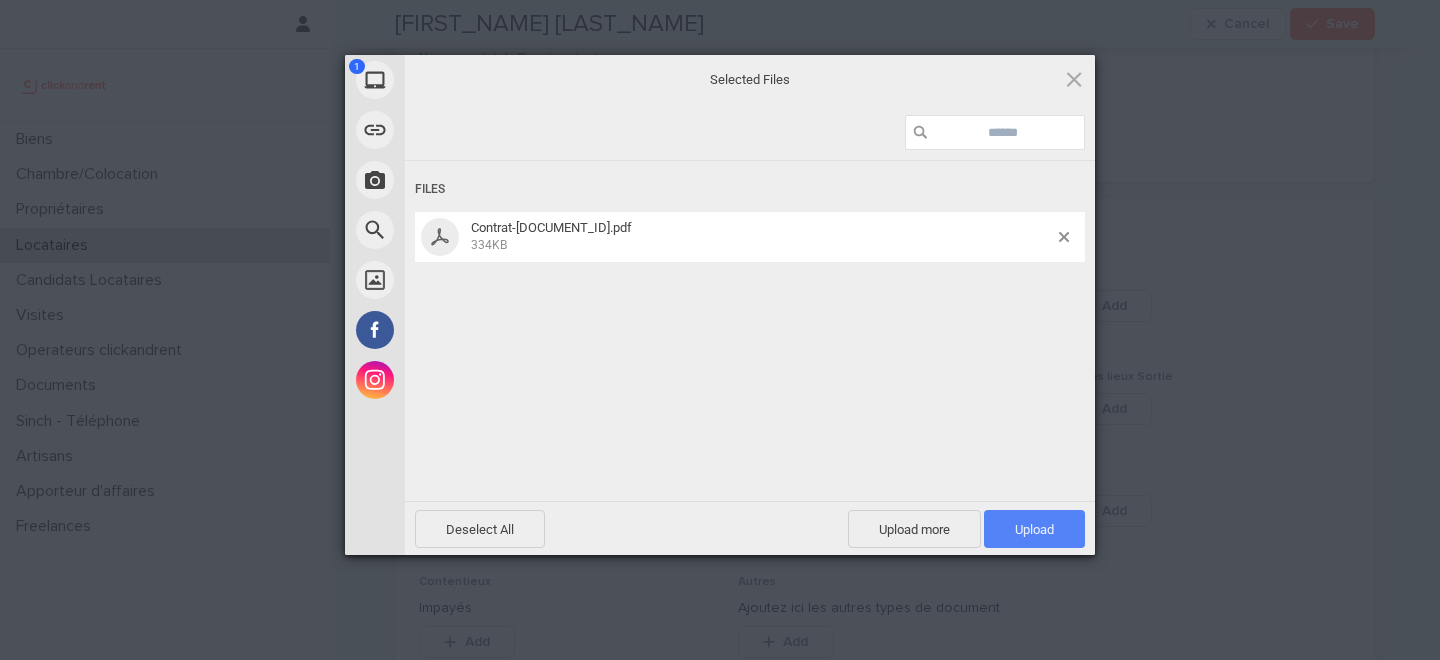 click on "Upload
1" at bounding box center (1034, 529) 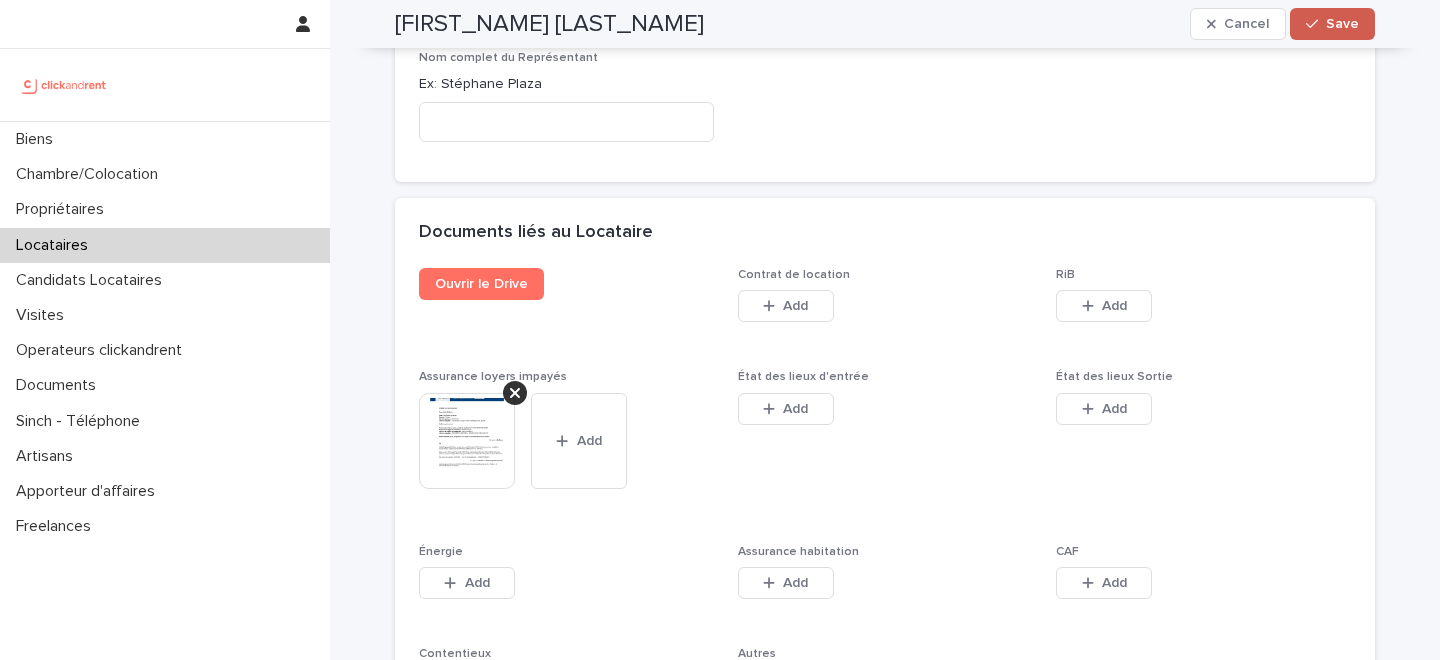 click on "Save" at bounding box center [1342, 24] 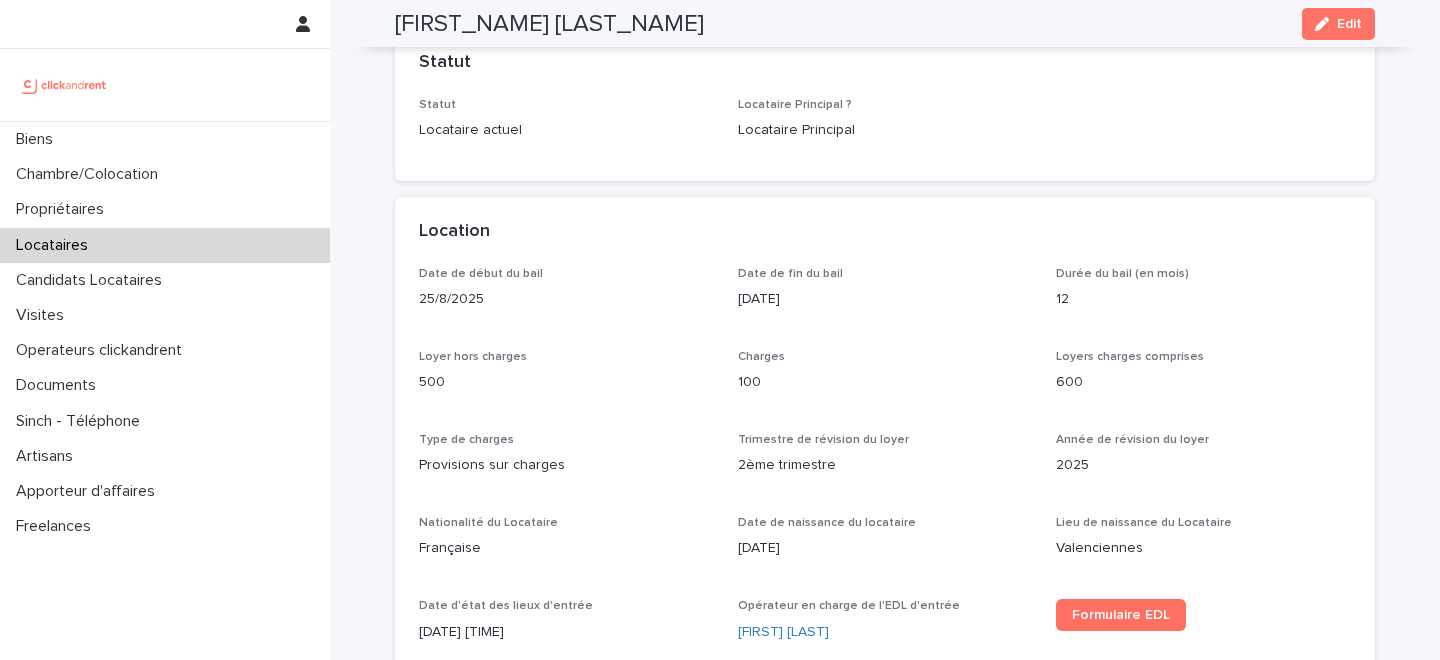 scroll, scrollTop: 0, scrollLeft: 0, axis: both 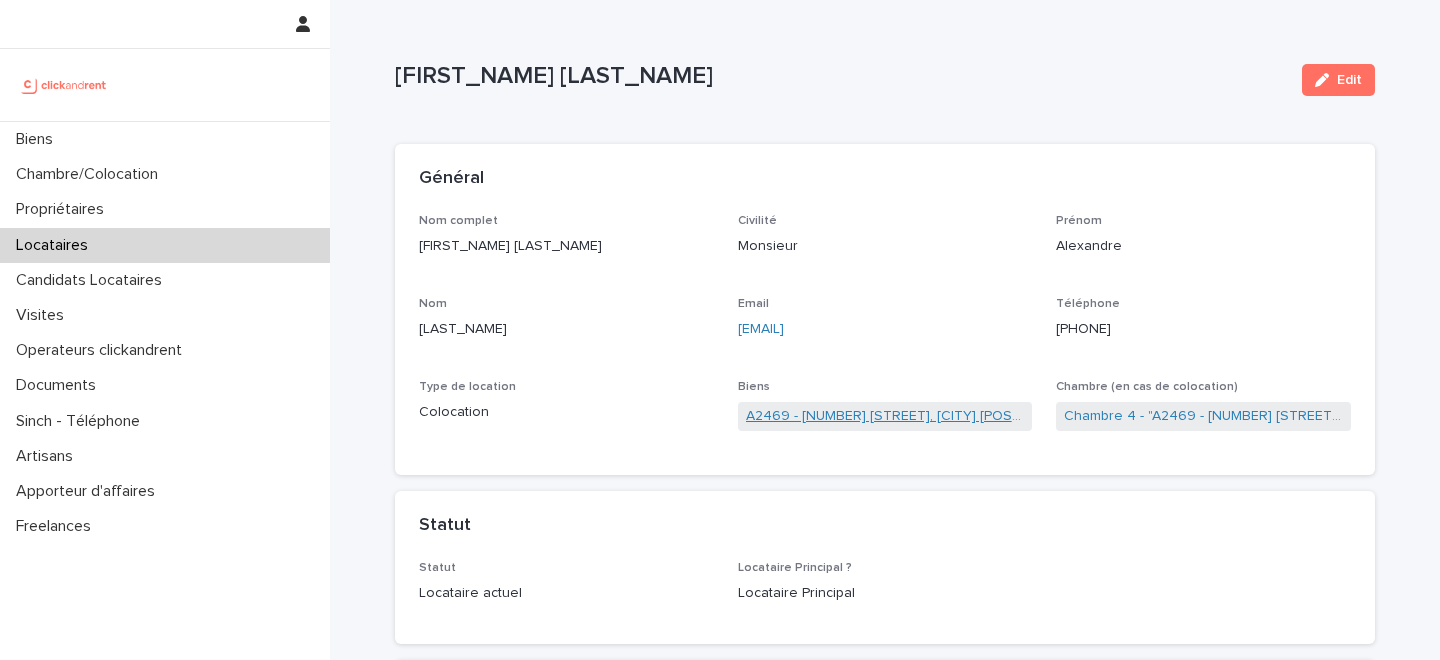 click on "A2469 - [NUMBER] [STREET],  [CITY] [POSTAL_CODE]" at bounding box center [885, 416] 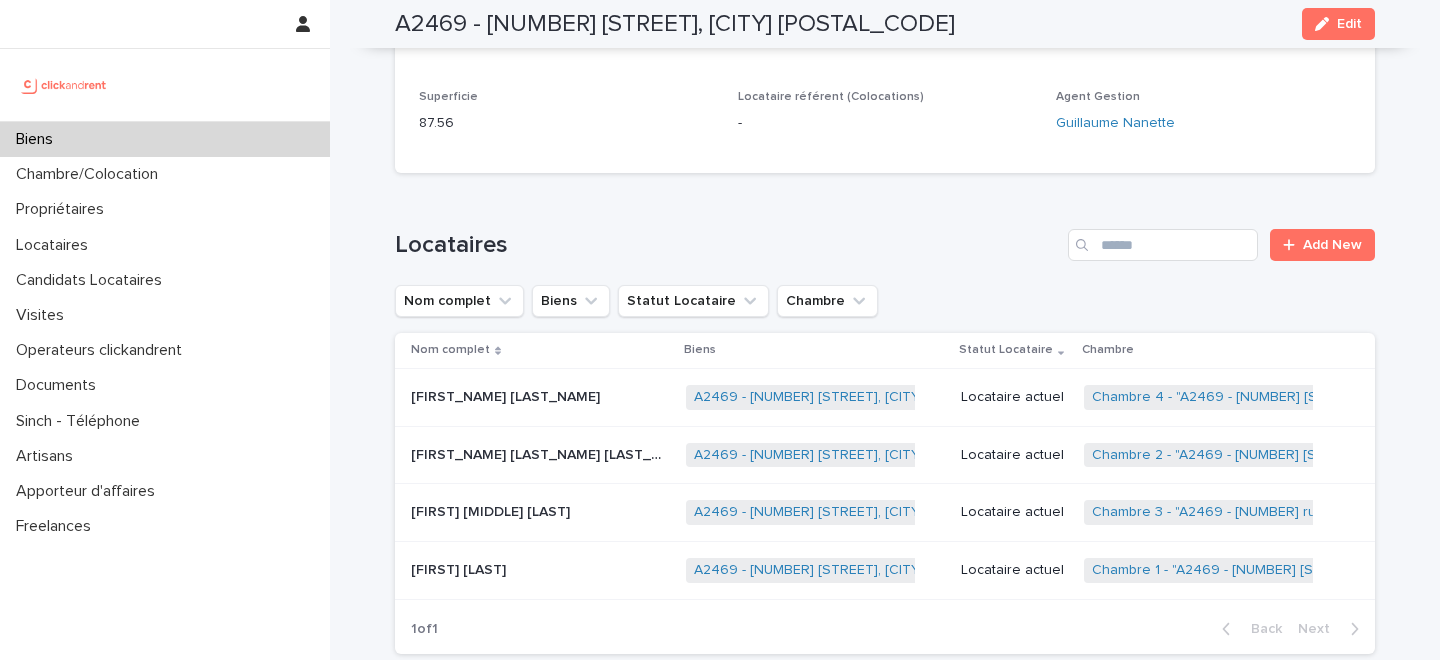 scroll, scrollTop: 870, scrollLeft: 0, axis: vertical 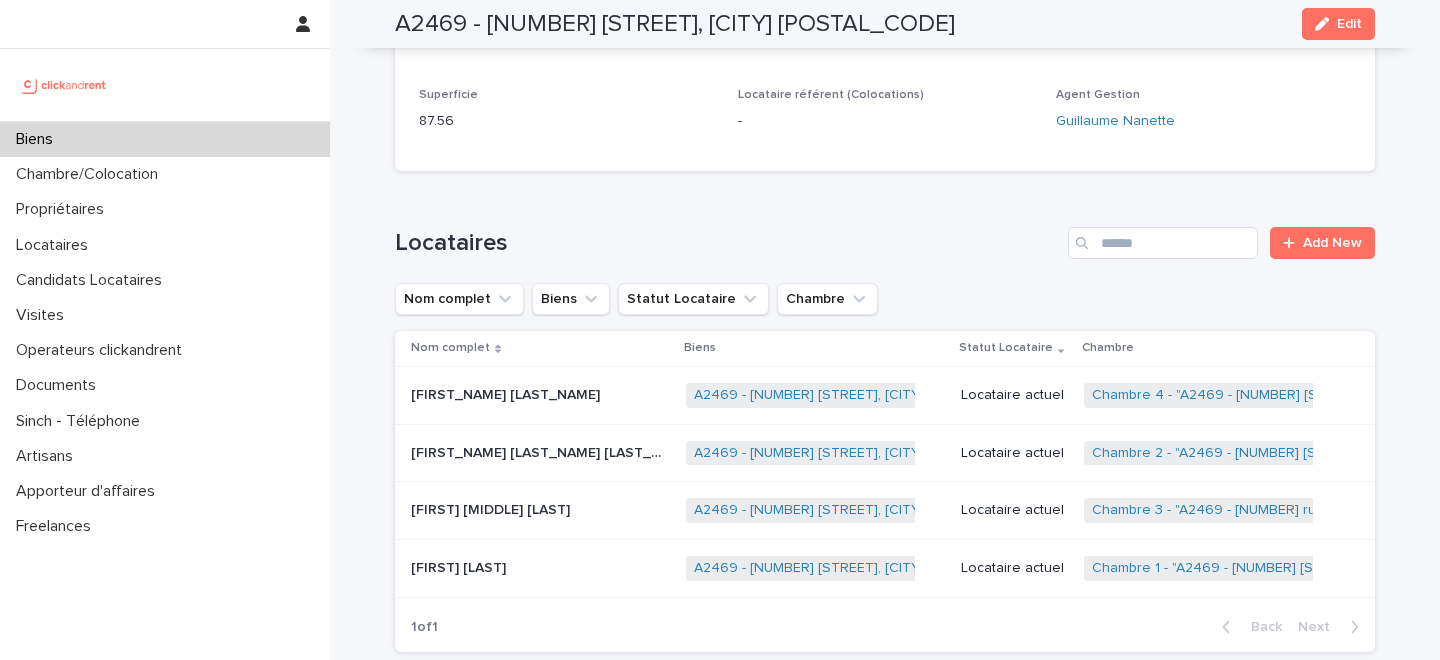 click on "Lucie Christelle Monique Éliane Payen" at bounding box center [538, 451] 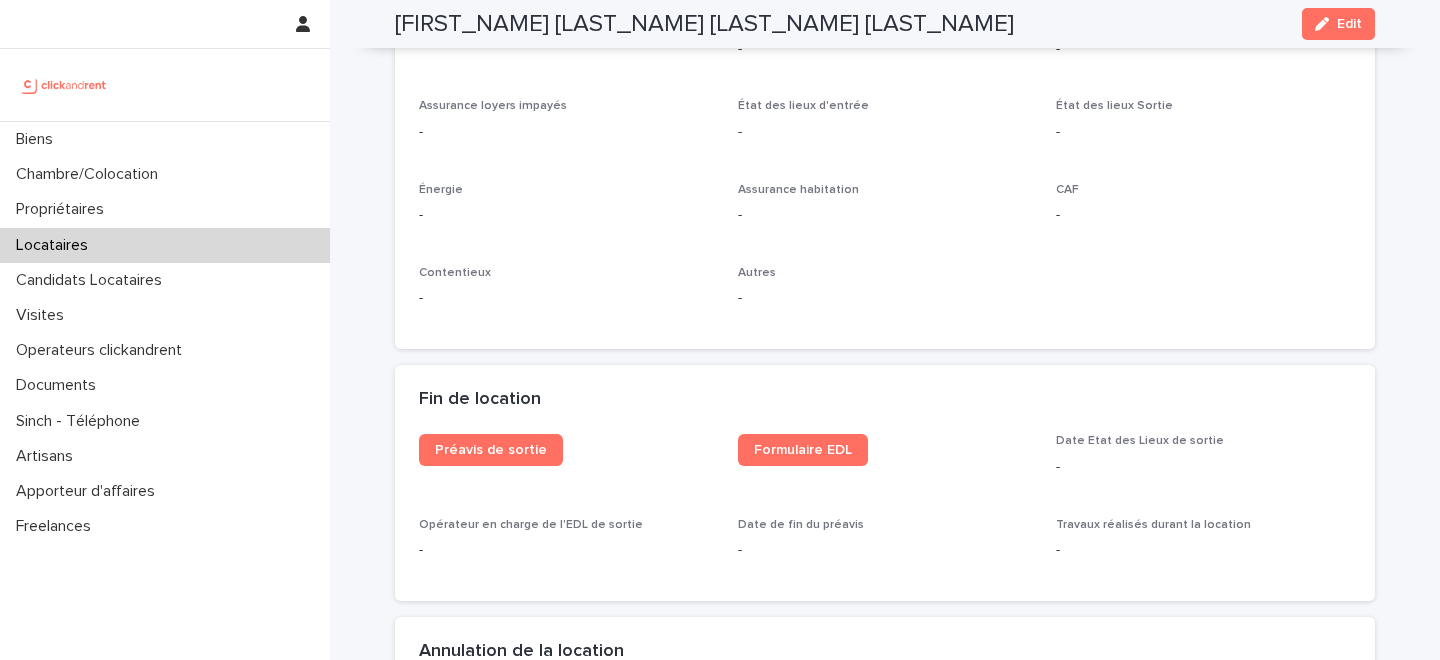 scroll, scrollTop: 2015, scrollLeft: 0, axis: vertical 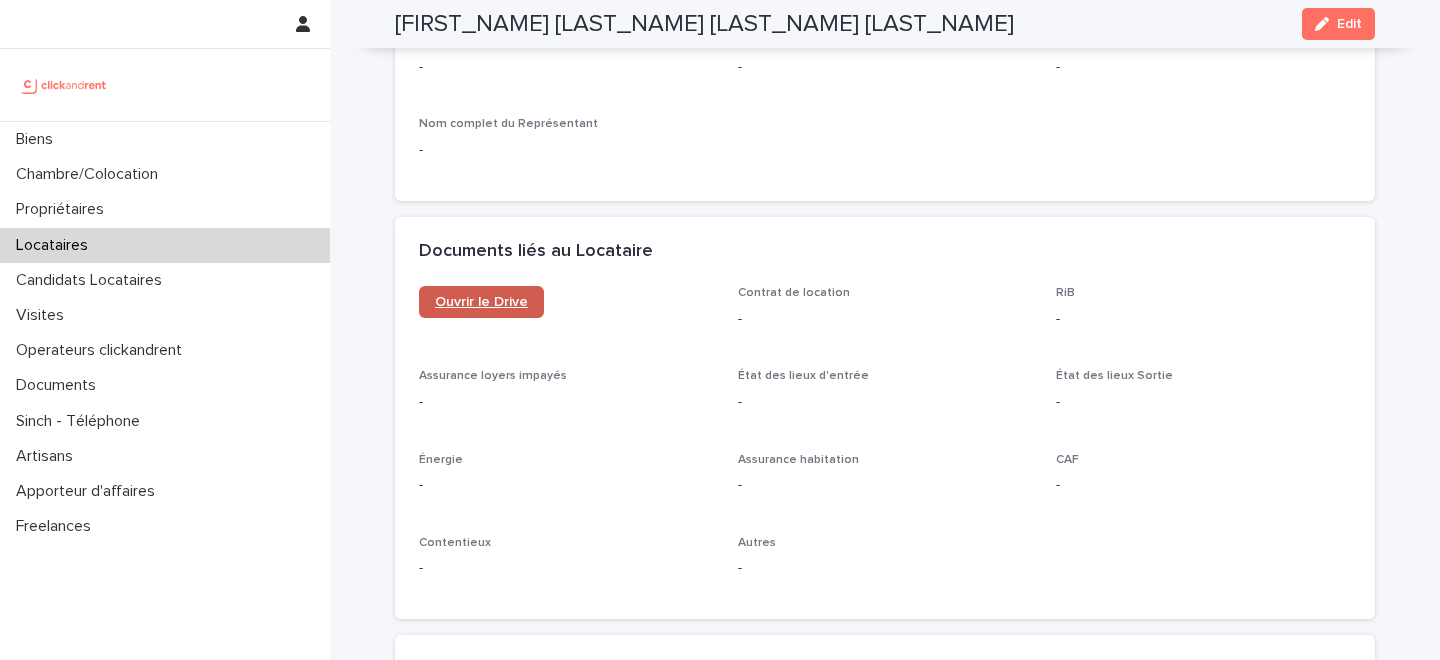click on "Ouvrir le Drive" at bounding box center [481, 302] 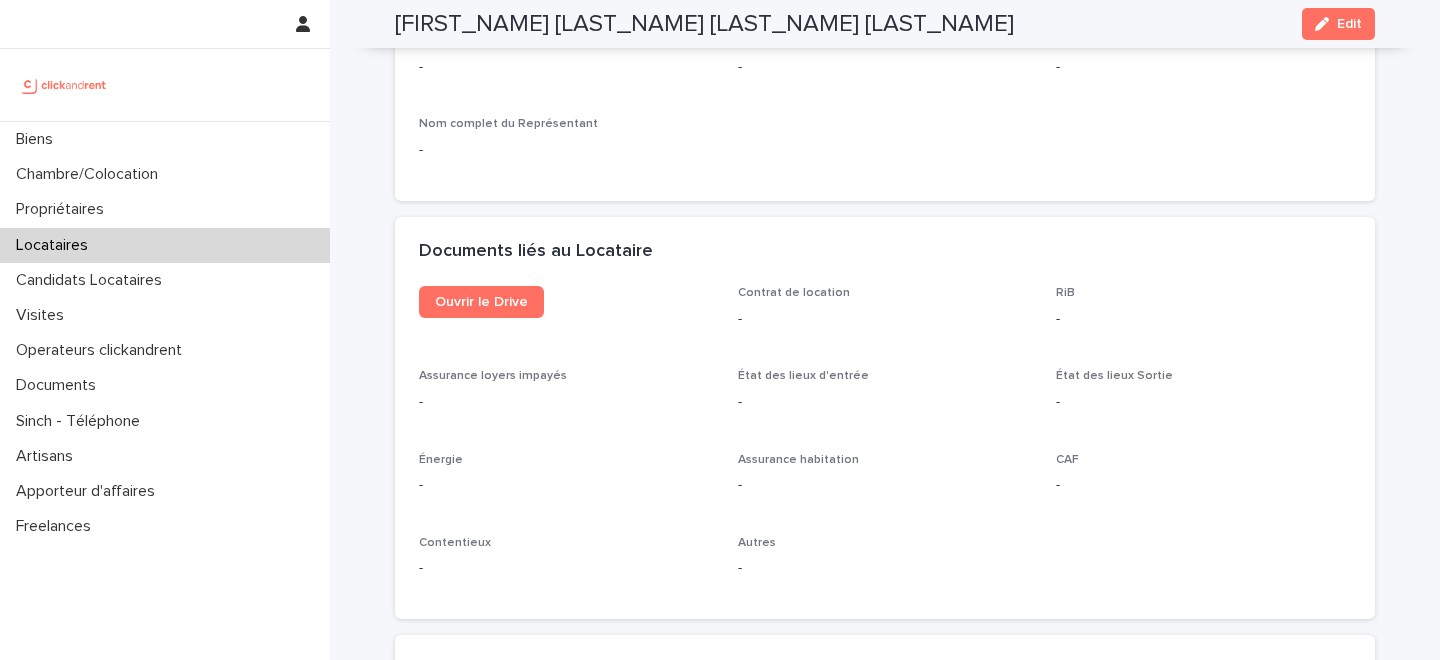 click on "Edit" at bounding box center (1349, 24) 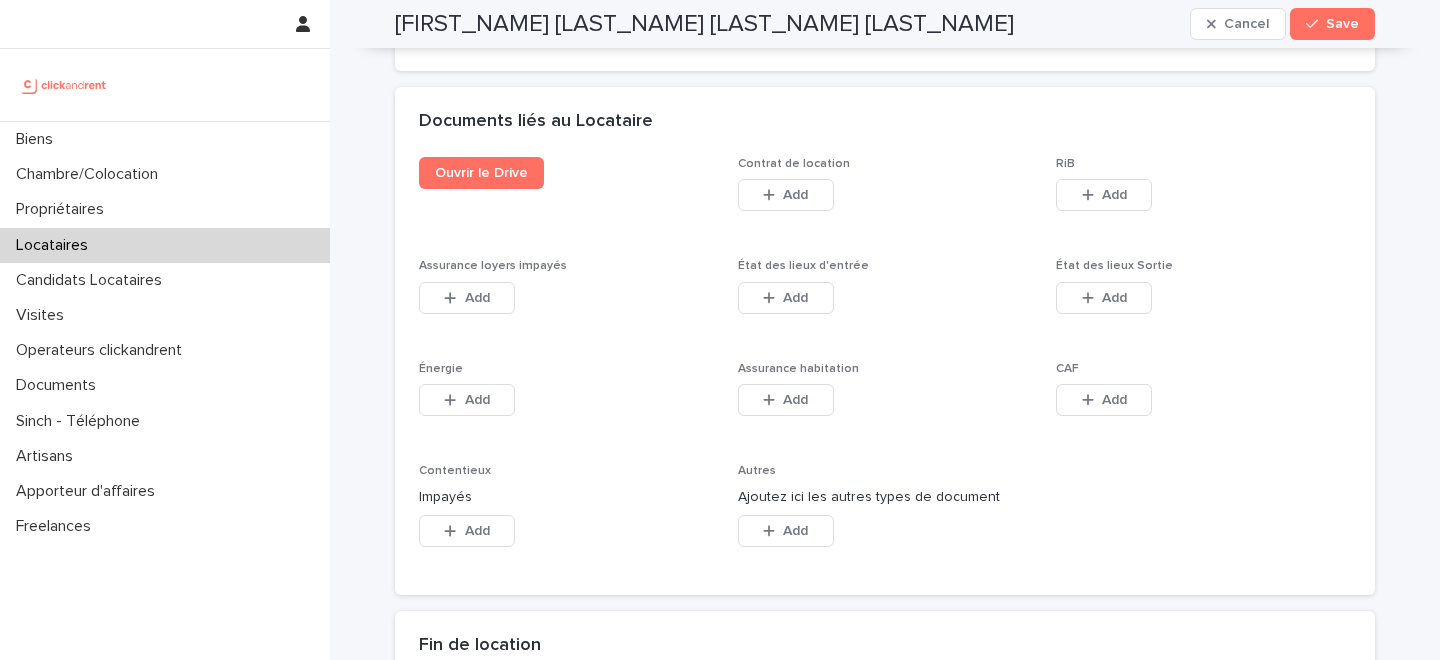 scroll, scrollTop: 3301, scrollLeft: 0, axis: vertical 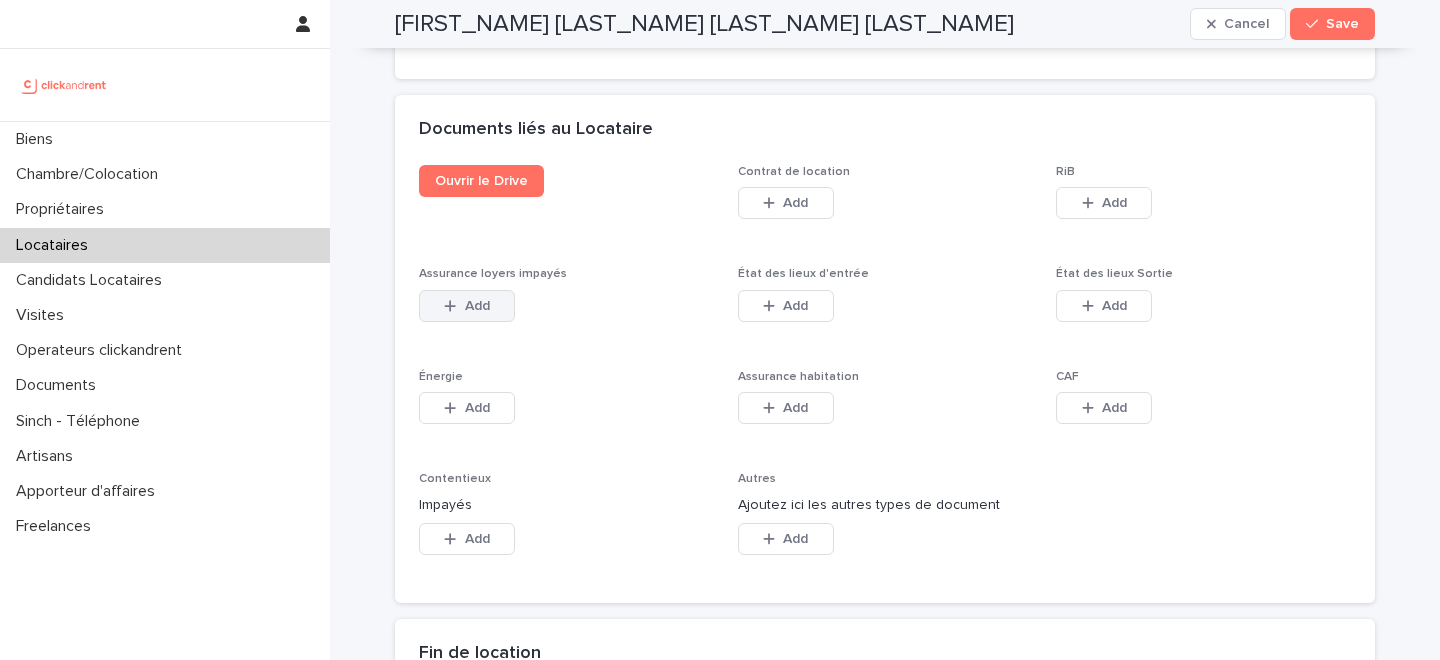 click on "Add" at bounding box center [477, 306] 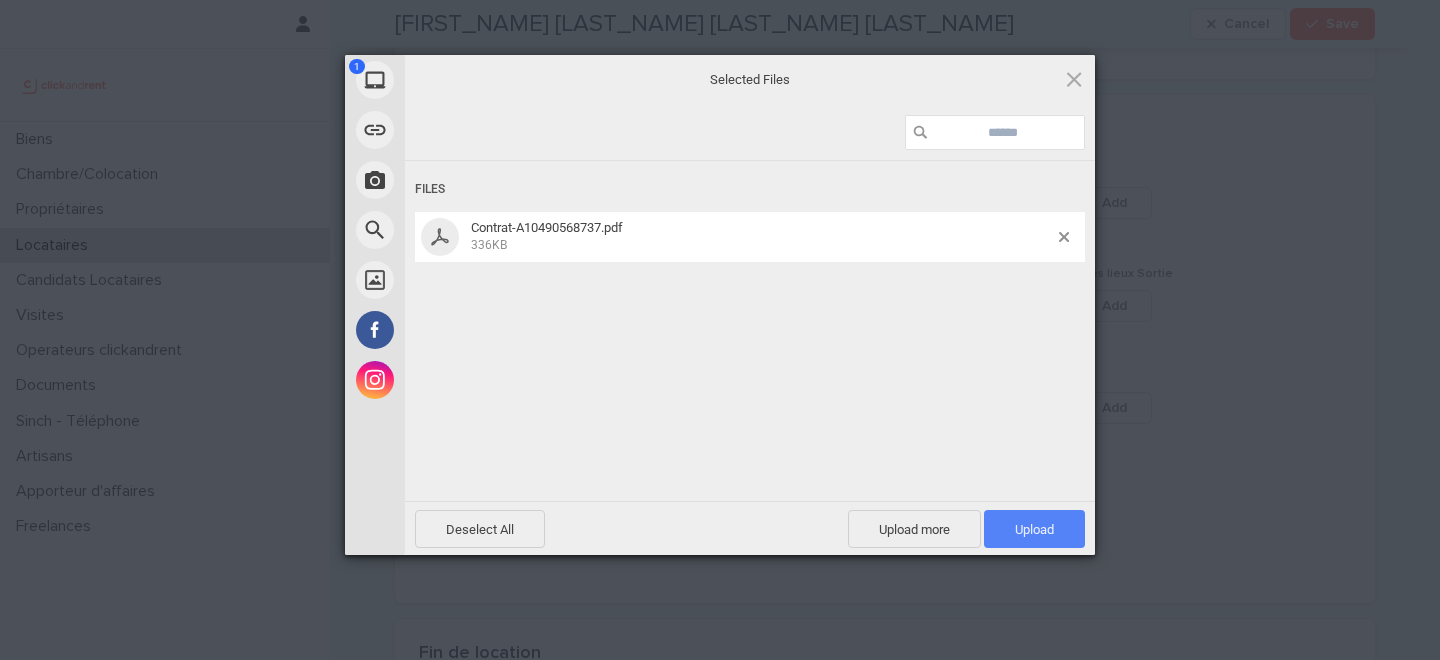 click on "Upload
1" at bounding box center [1034, 529] 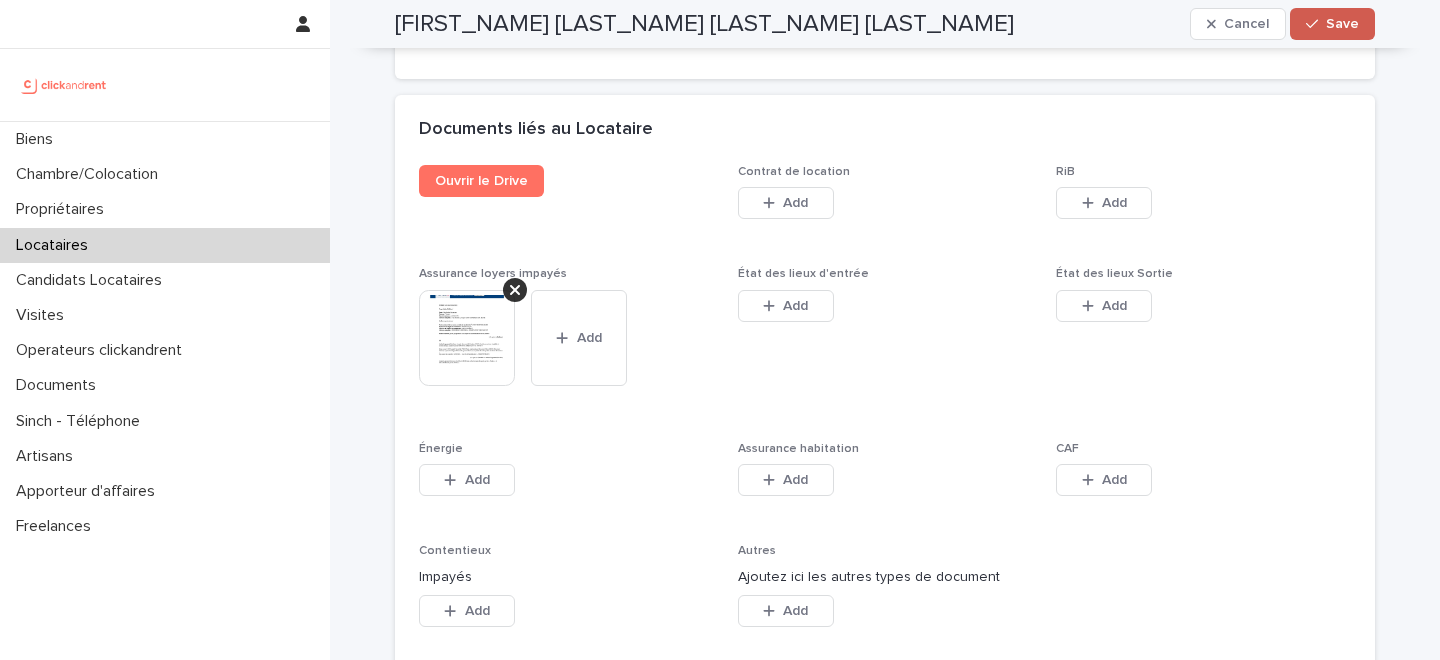 click on "Save" at bounding box center [1342, 24] 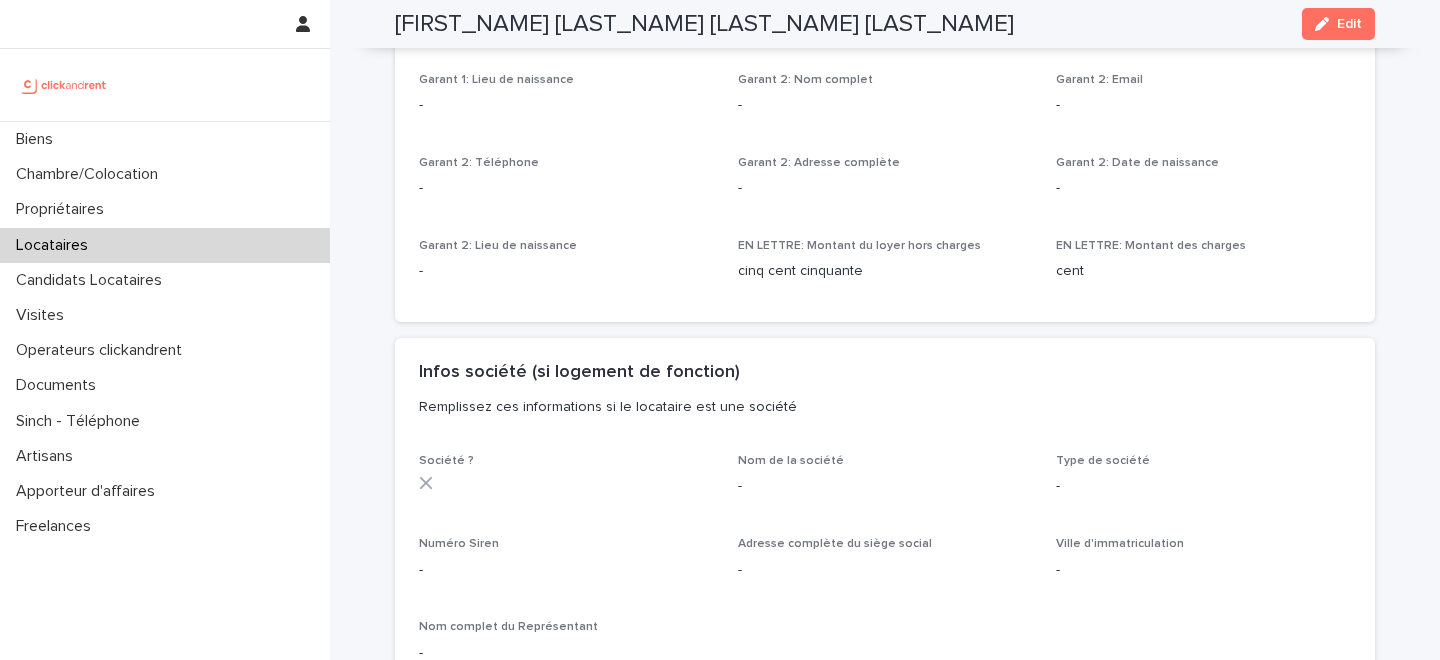 scroll, scrollTop: 0, scrollLeft: 0, axis: both 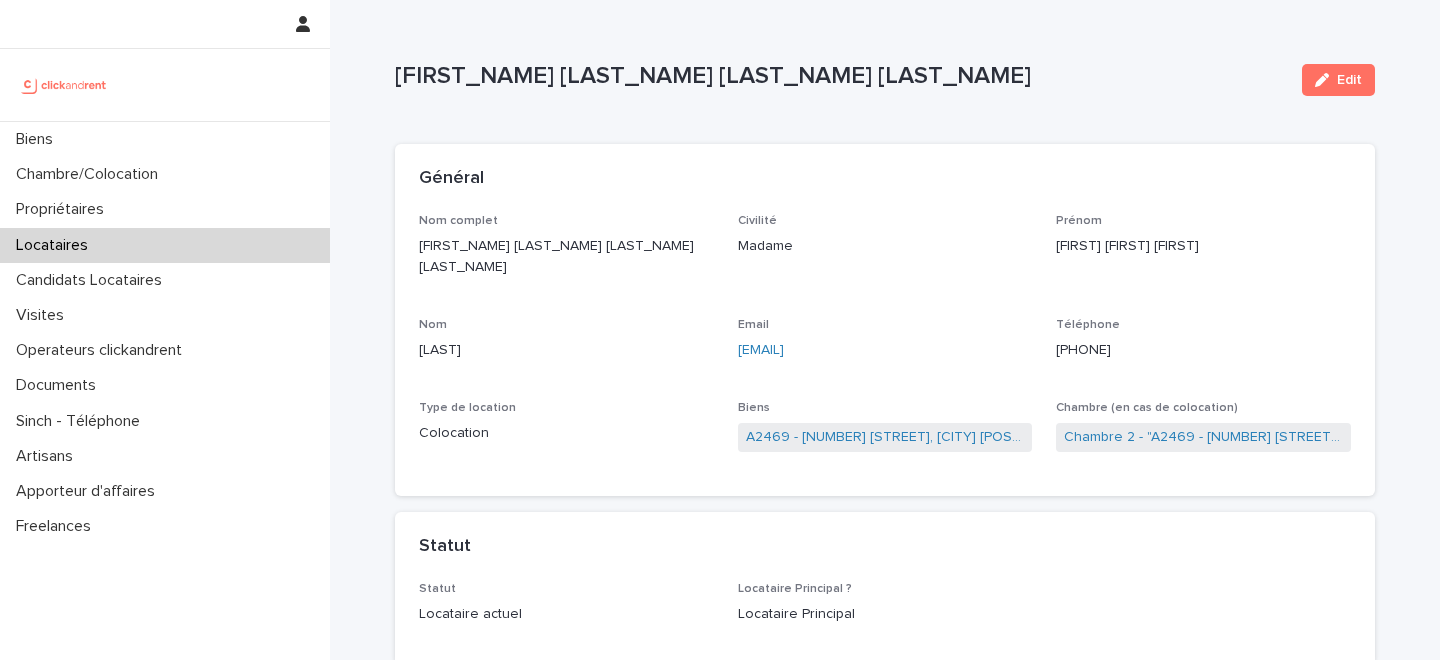 click on "A2469 - [STREET], [CITY] [POSTAL_CODE]" at bounding box center [885, 437] 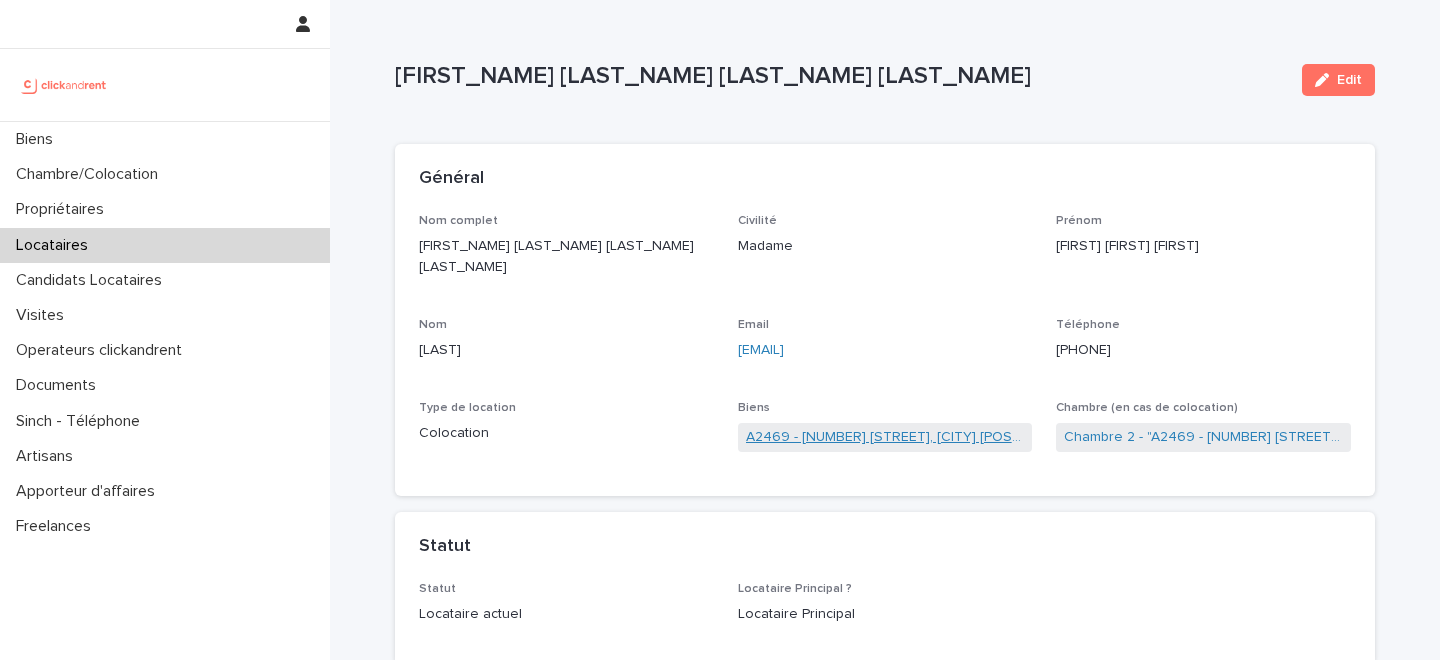 click on "A2469 - [STREET], [CITY] [POSTAL_CODE]" at bounding box center (885, 437) 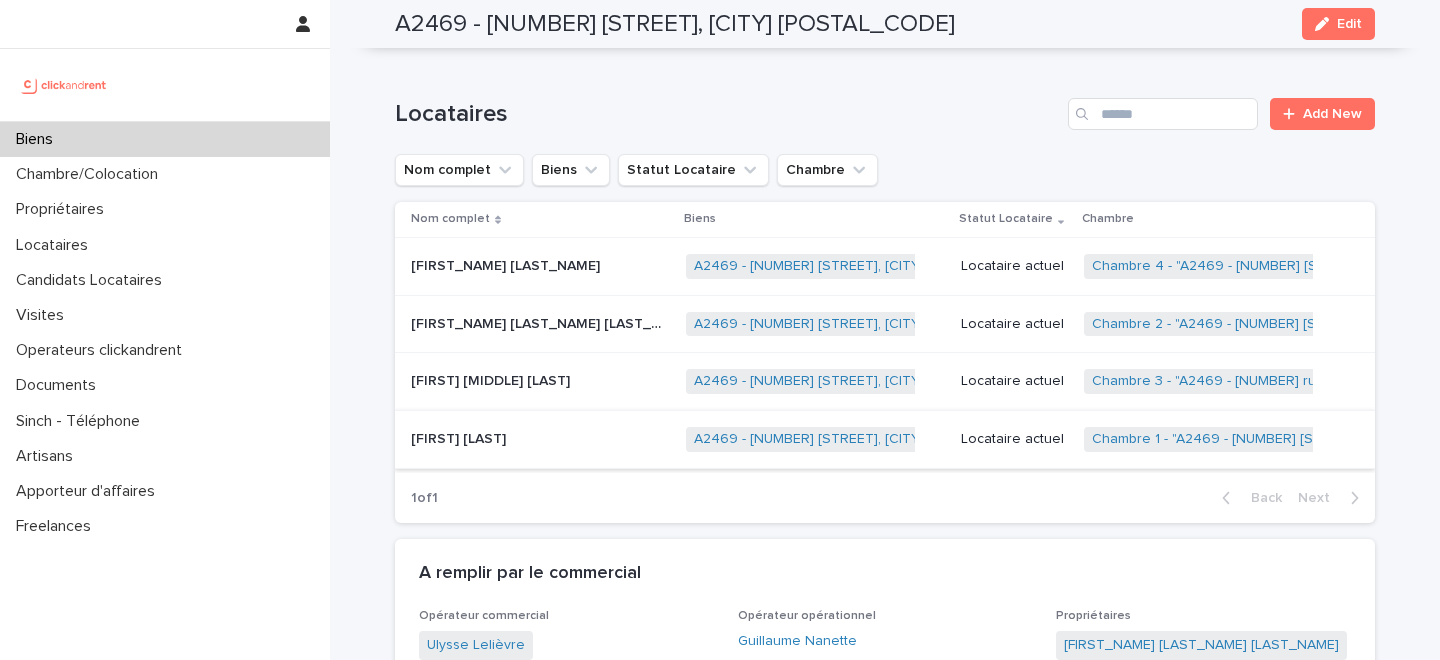 scroll, scrollTop: 1001, scrollLeft: 0, axis: vertical 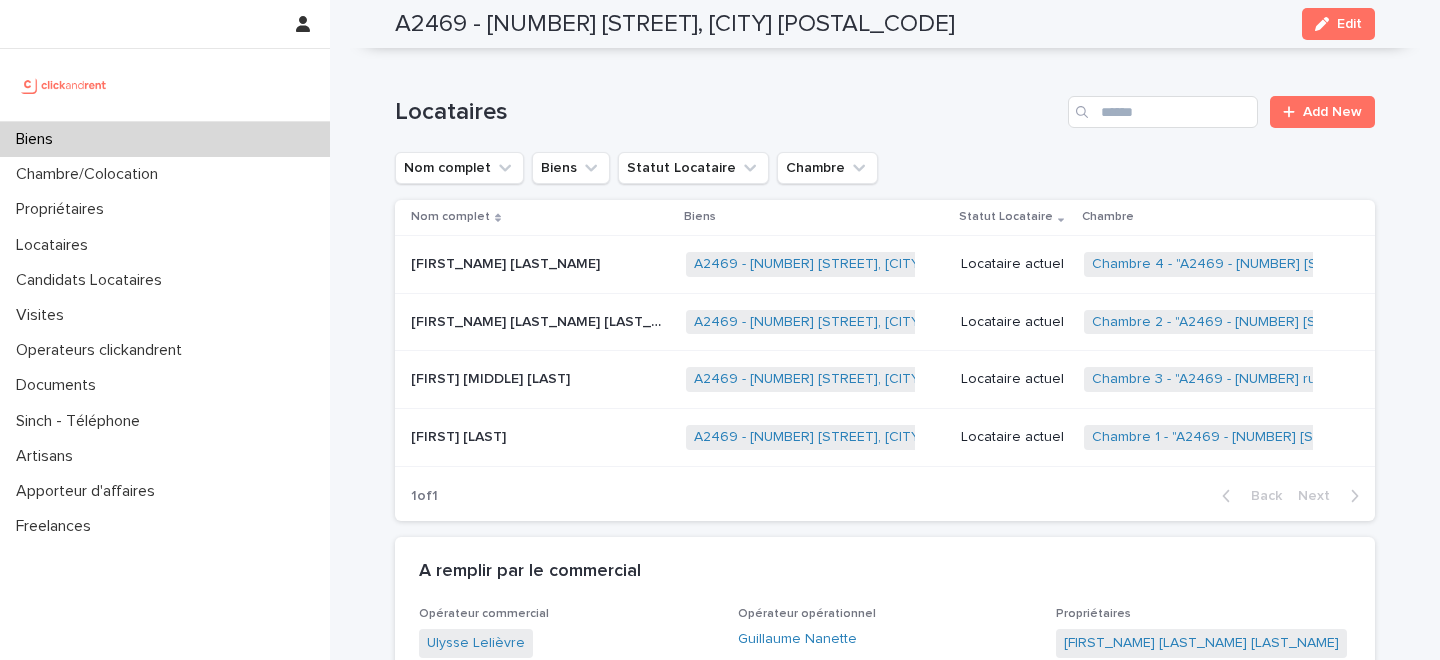 click on "Noé Pierre Georges Dinaut Noé Pierre Georges Dinaut" at bounding box center (540, 379) 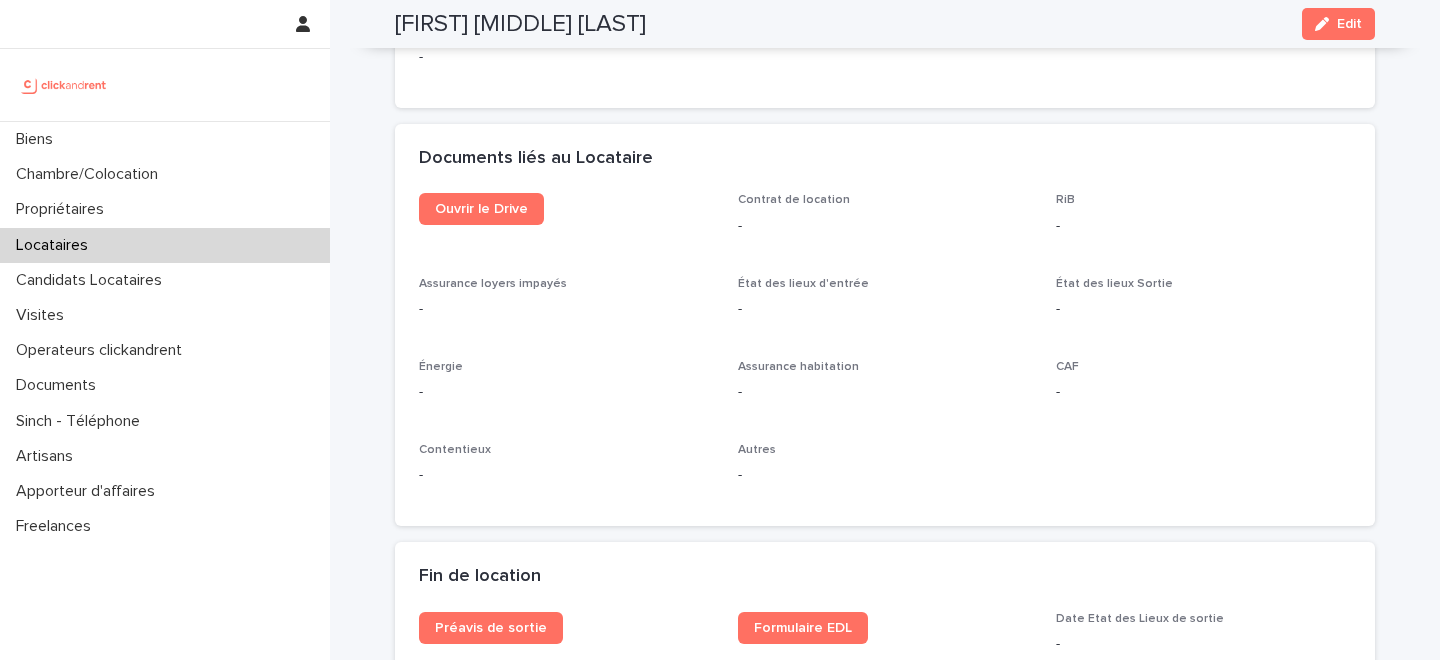 scroll, scrollTop: 1979, scrollLeft: 0, axis: vertical 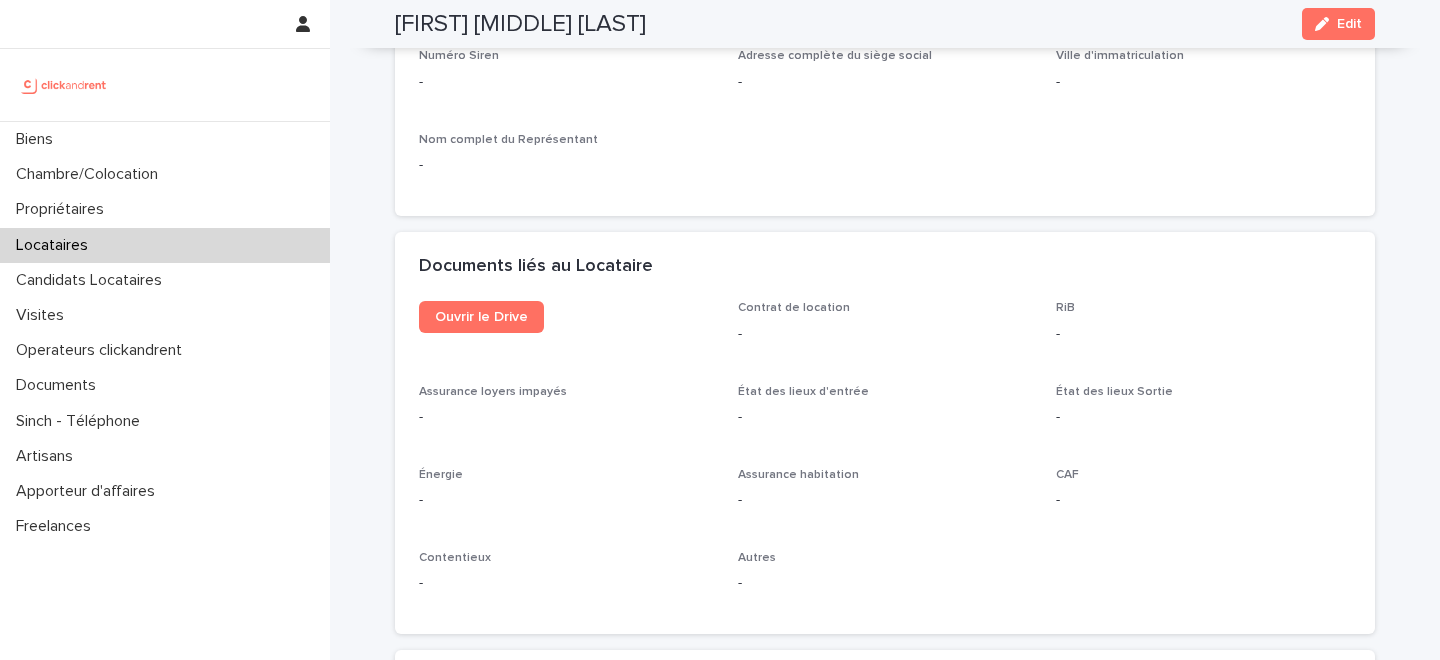click on "Ouvrir le Drive" at bounding box center [566, 325] 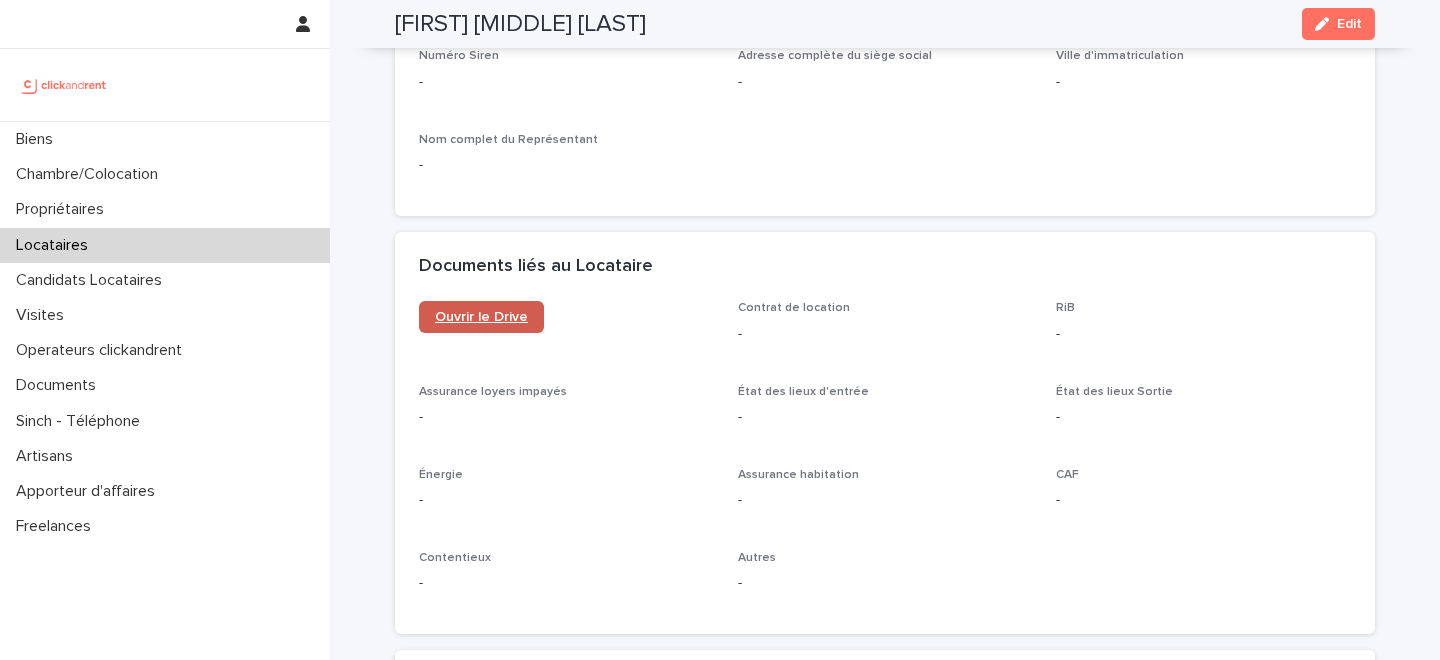 click on "Ouvrir le Drive" at bounding box center (481, 317) 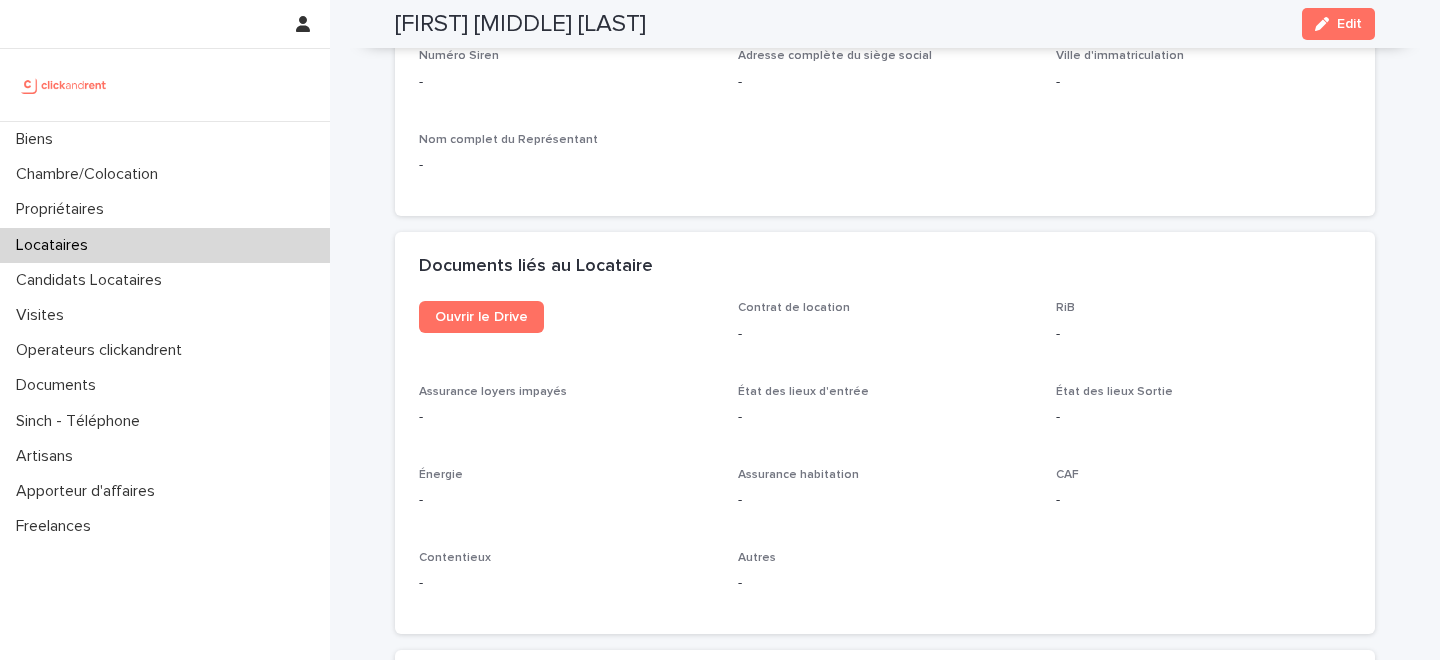 click 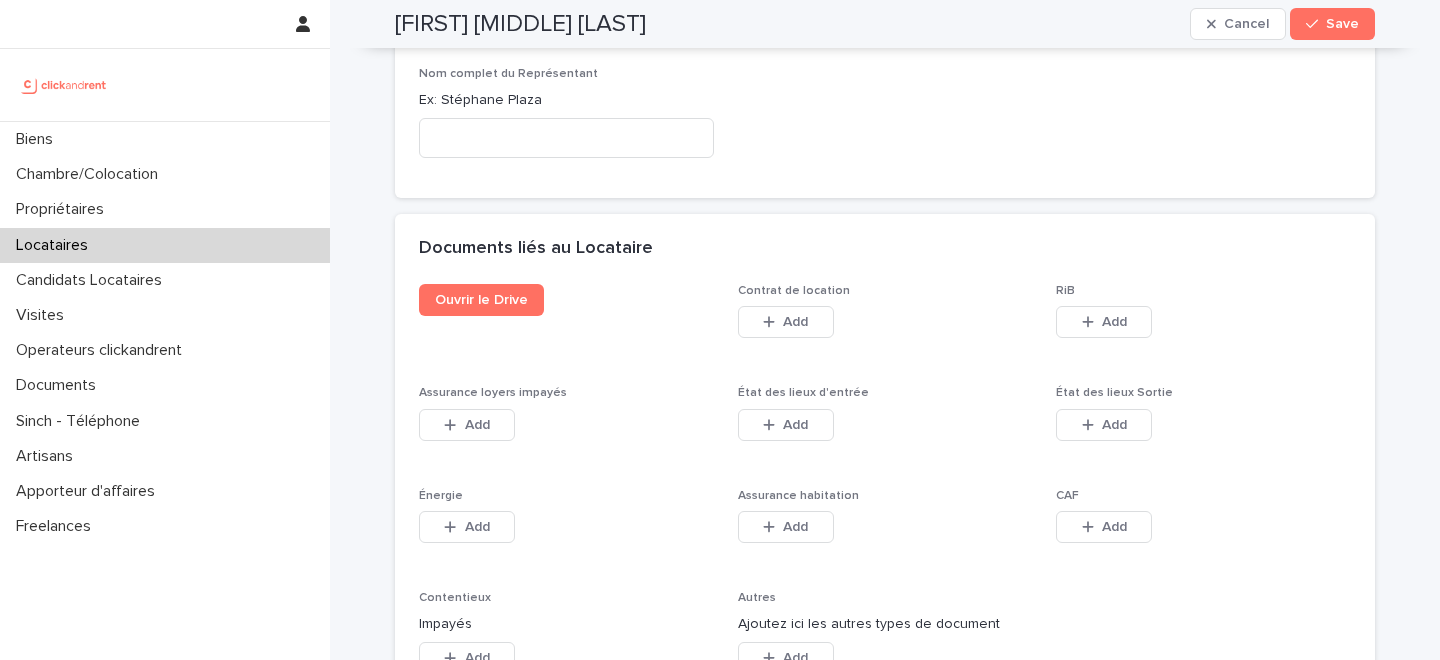 scroll, scrollTop: 3159, scrollLeft: 0, axis: vertical 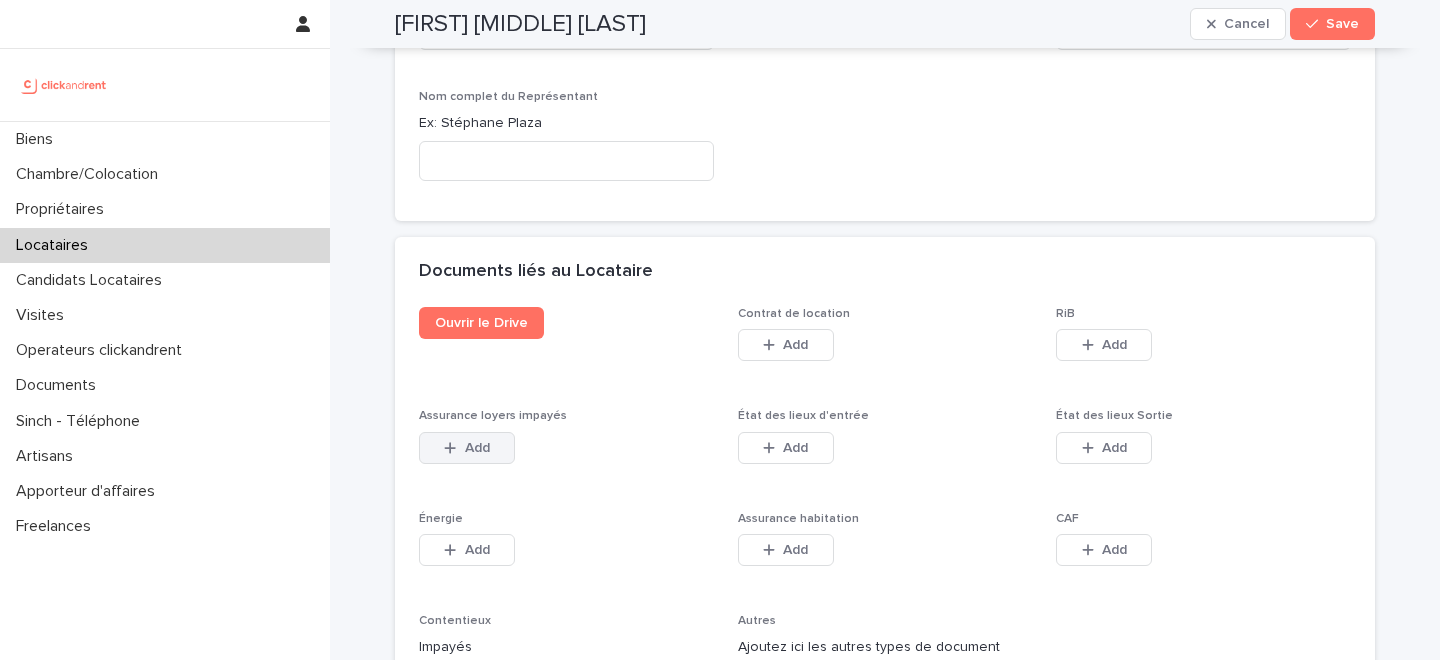 click on "Add" at bounding box center (467, 448) 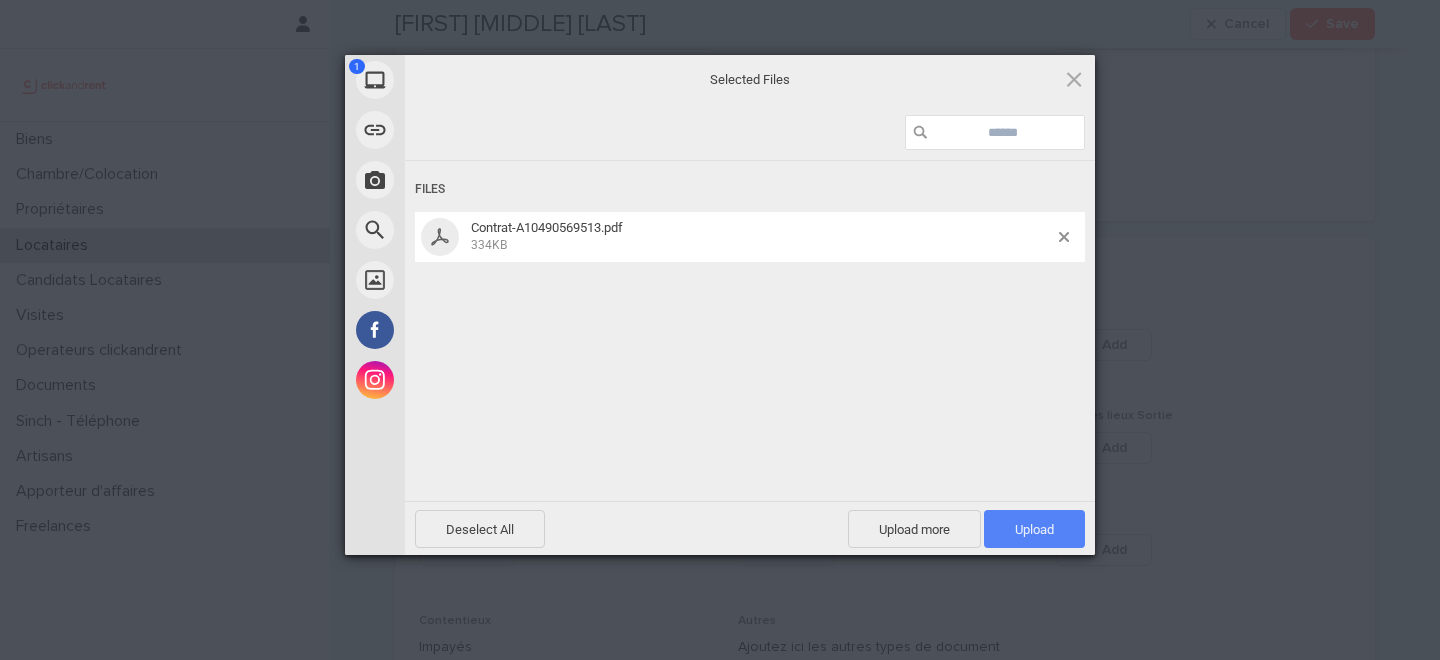 click on "Upload
1" at bounding box center [1034, 529] 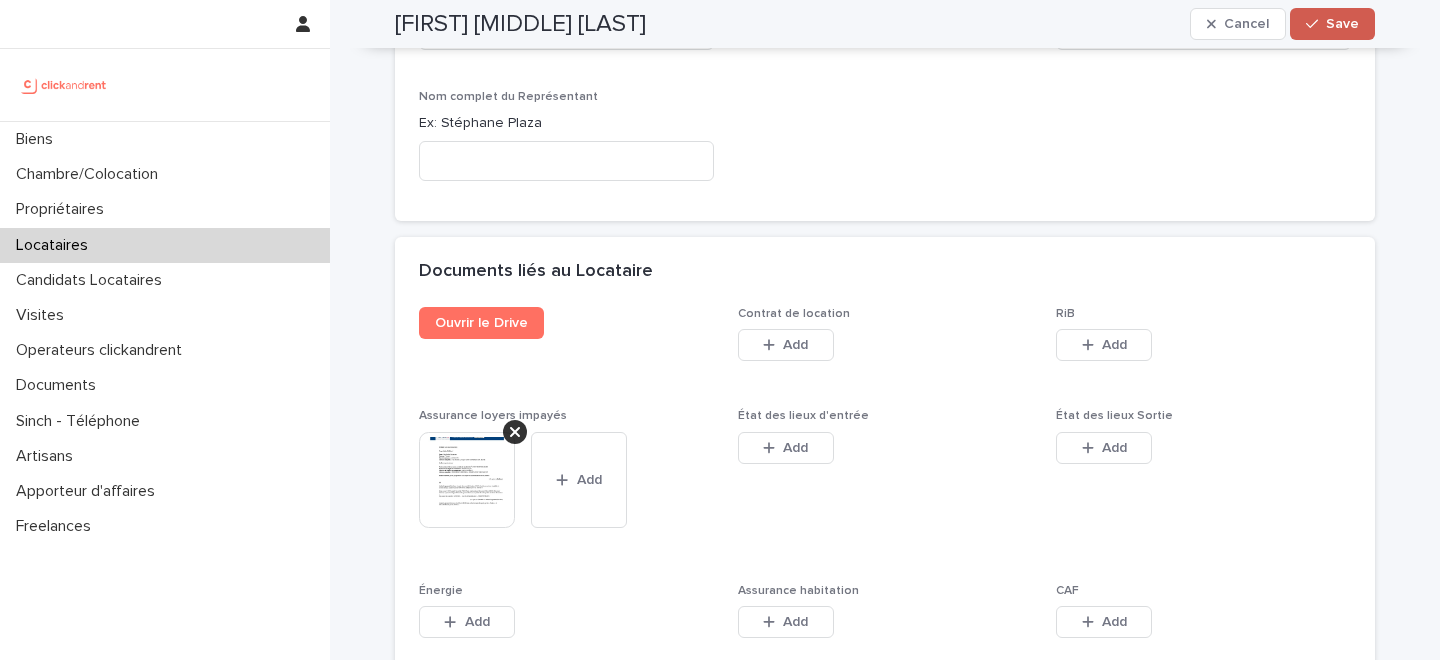 click on "Save" at bounding box center (1342, 24) 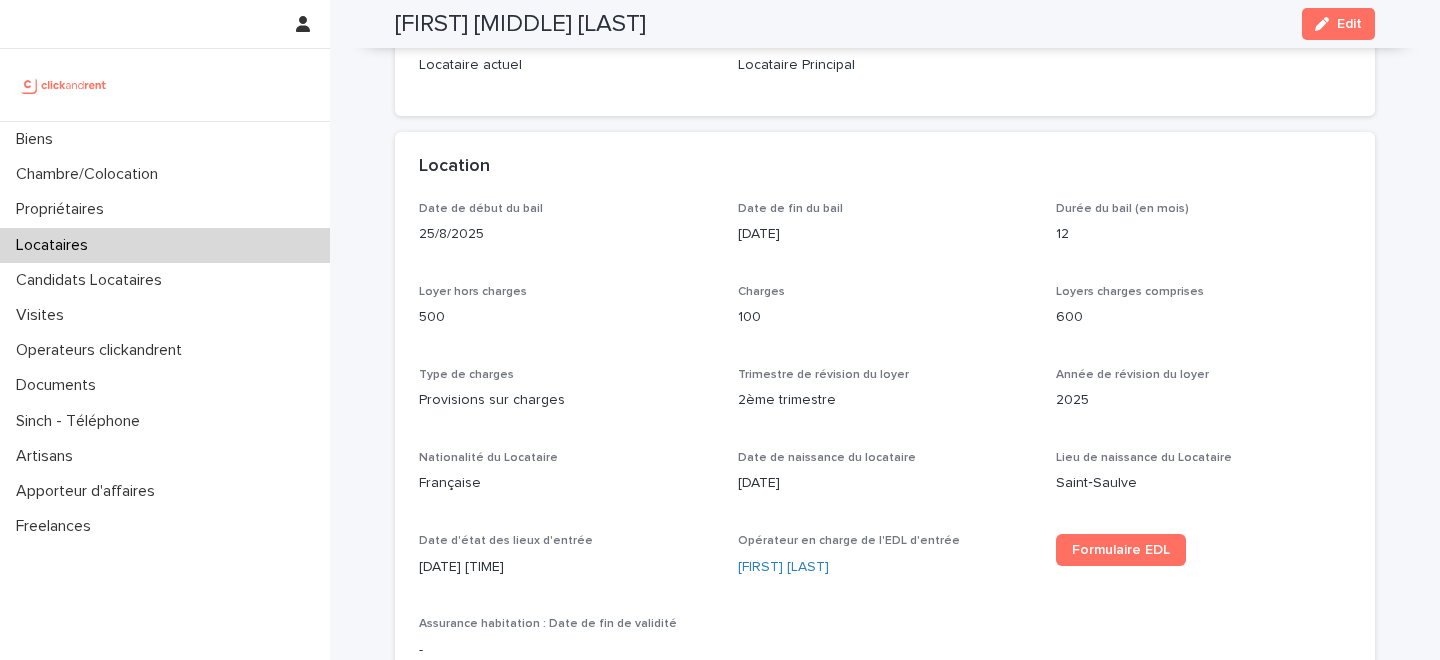scroll, scrollTop: 0, scrollLeft: 0, axis: both 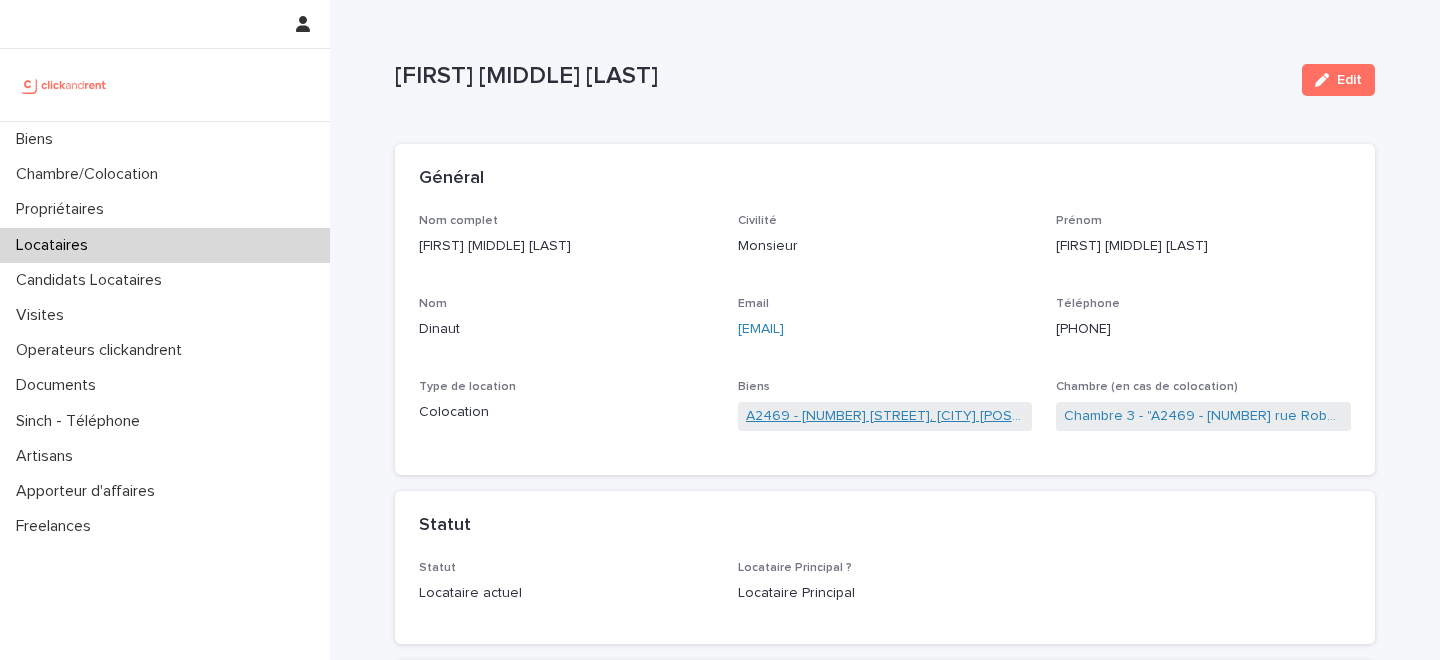 click on "A2469 - [STREET], [CITY] [POSTAL_CODE]" at bounding box center [885, 416] 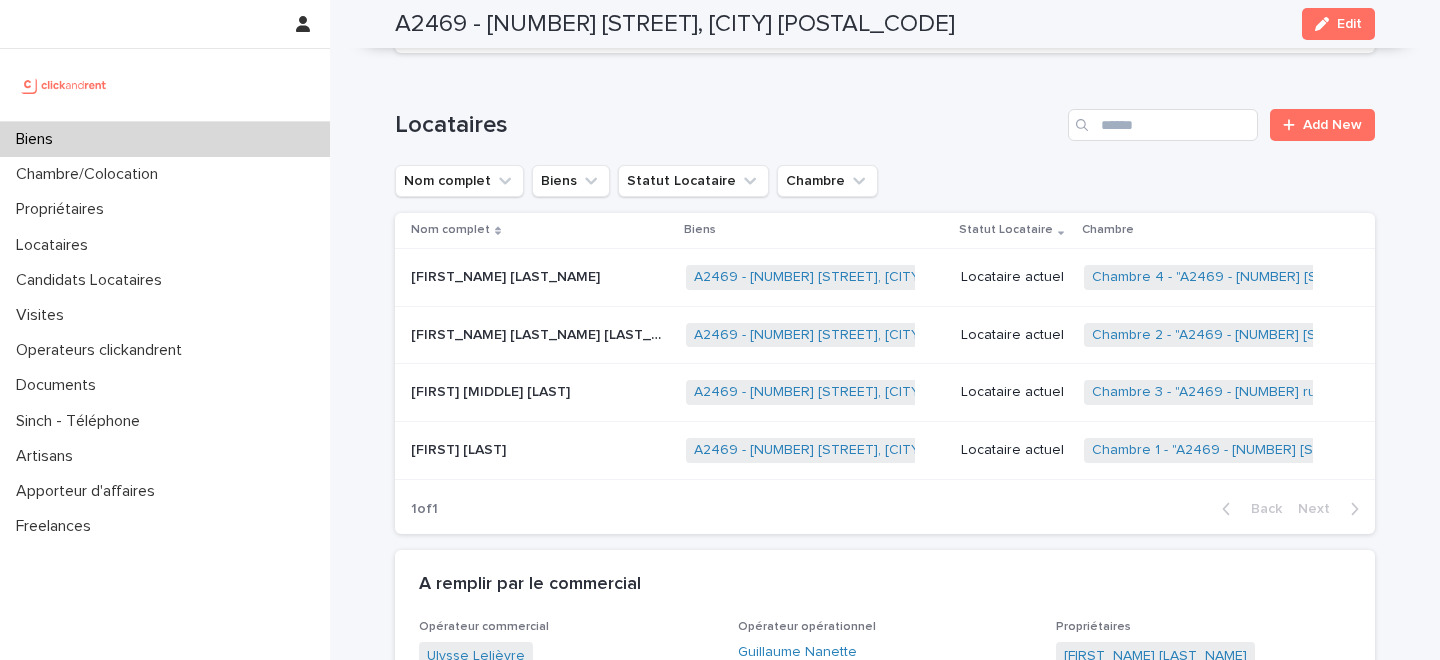 scroll, scrollTop: 993, scrollLeft: 0, axis: vertical 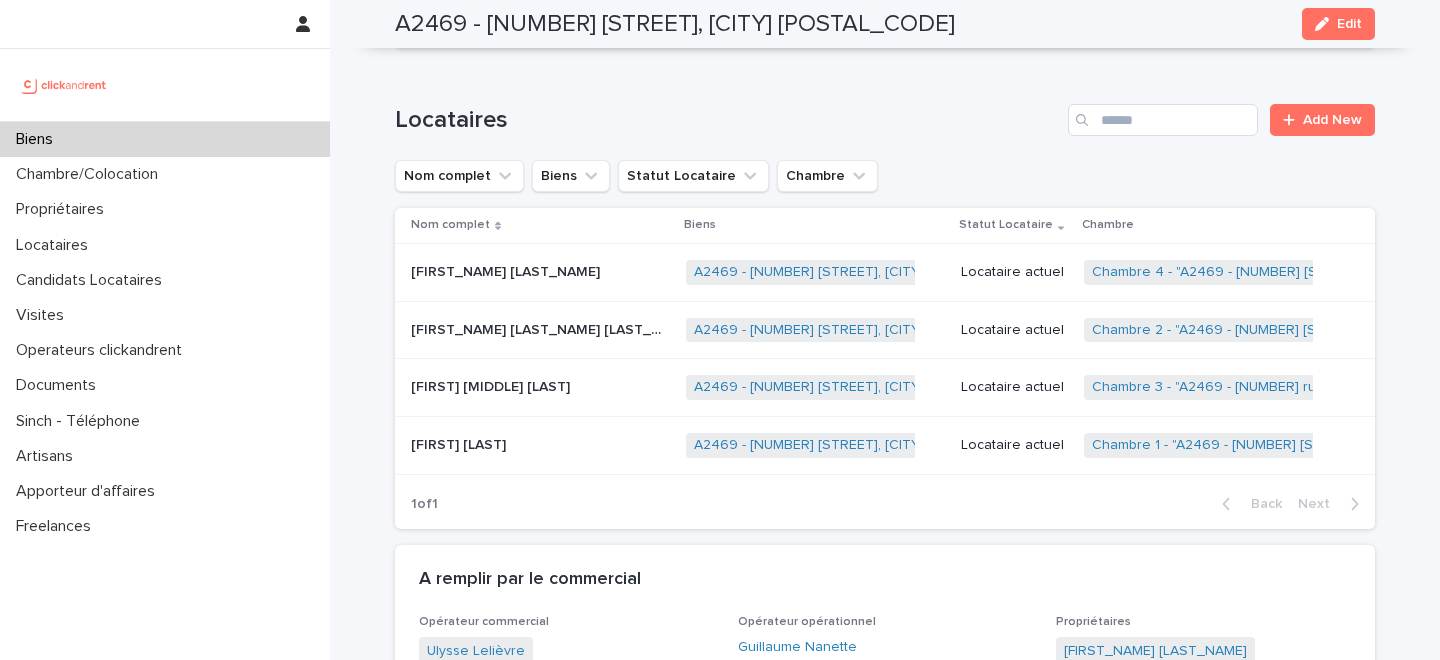 click on "Cyrus Nathan Bedel Cyrus Nathan Bedel" at bounding box center (540, 445) 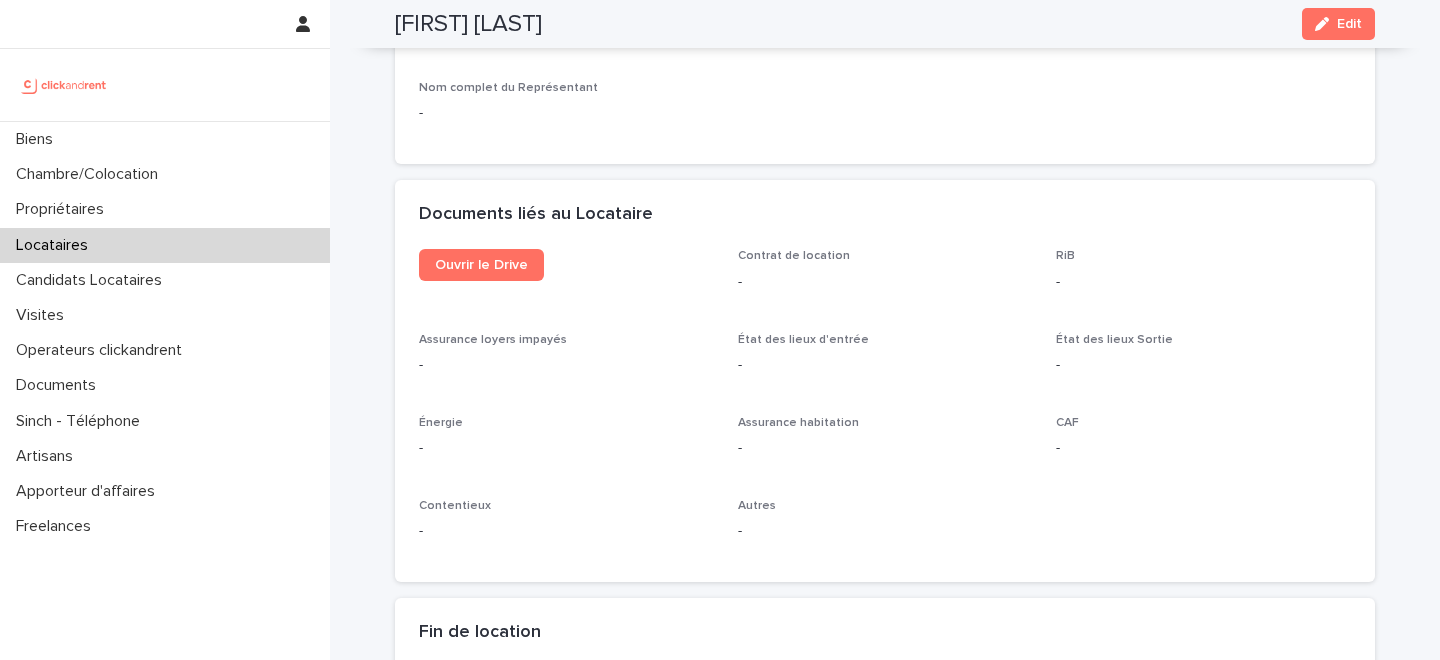scroll, scrollTop: 1884, scrollLeft: 0, axis: vertical 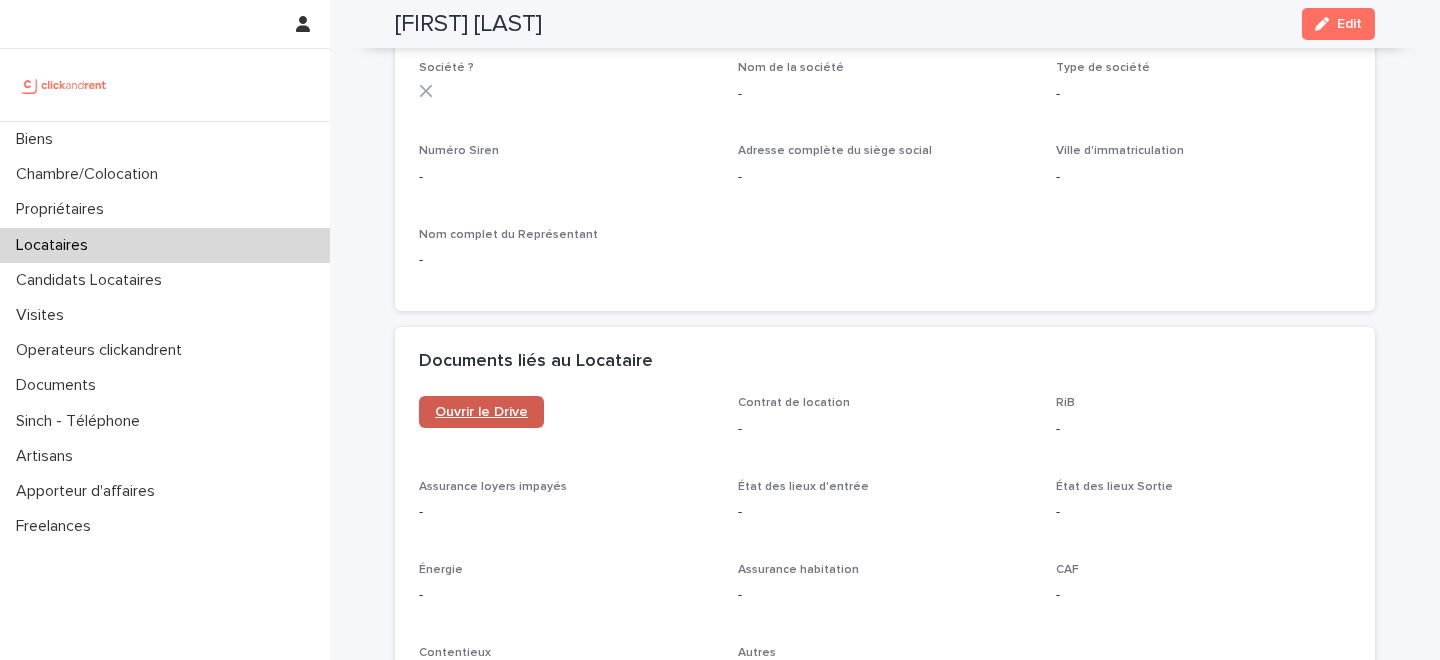 click on "Ouvrir le Drive" at bounding box center (481, 412) 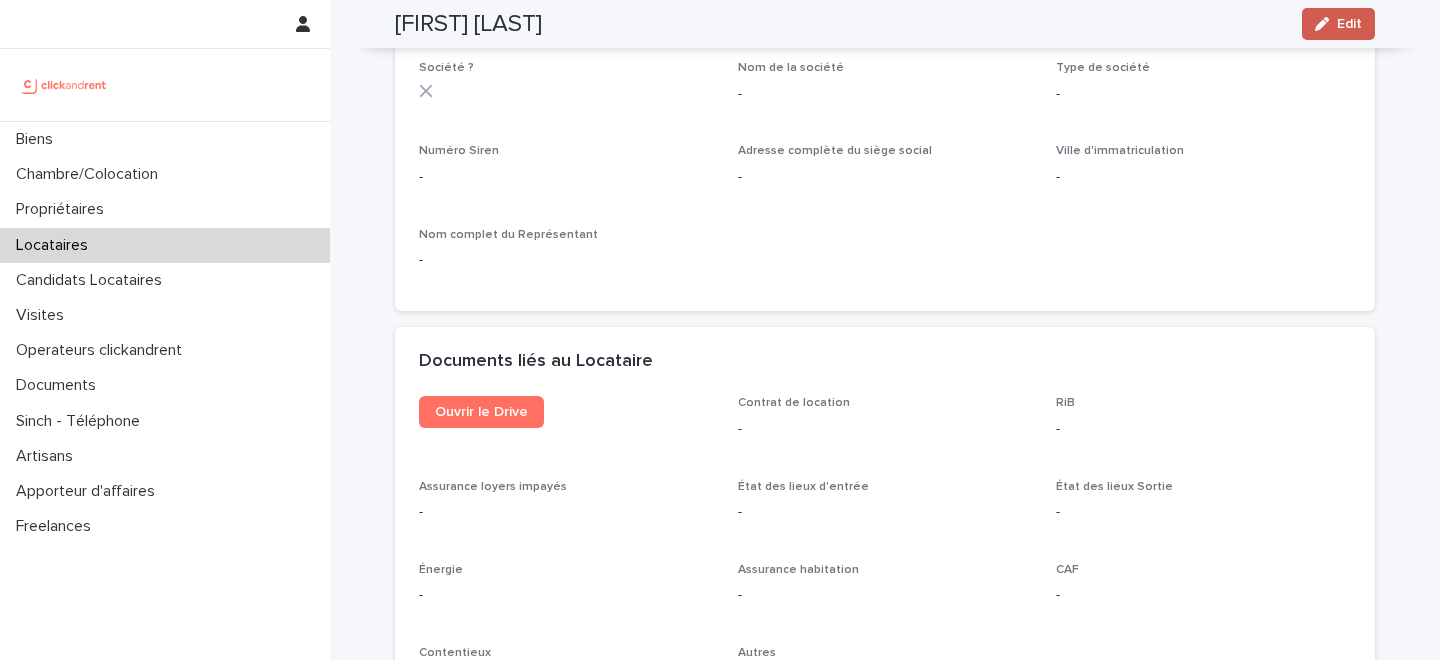 click on "Edit" at bounding box center [1338, 24] 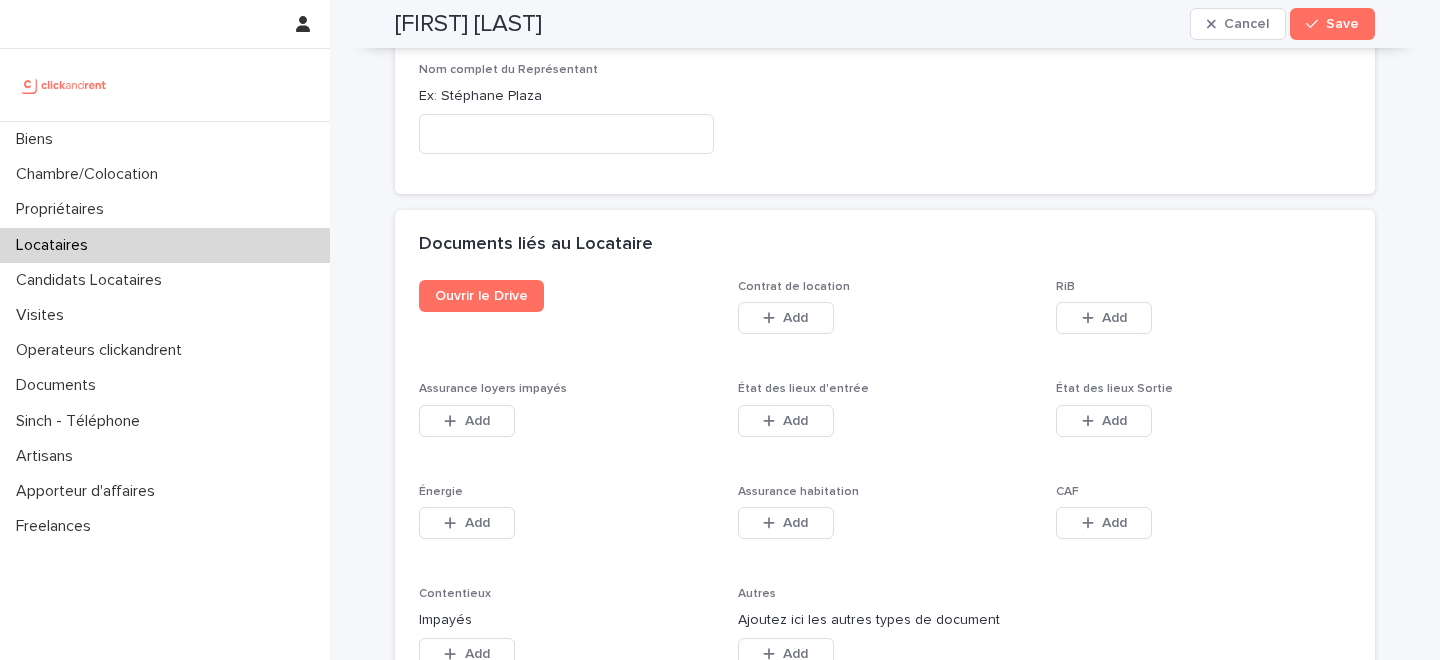 scroll, scrollTop: 3171, scrollLeft: 0, axis: vertical 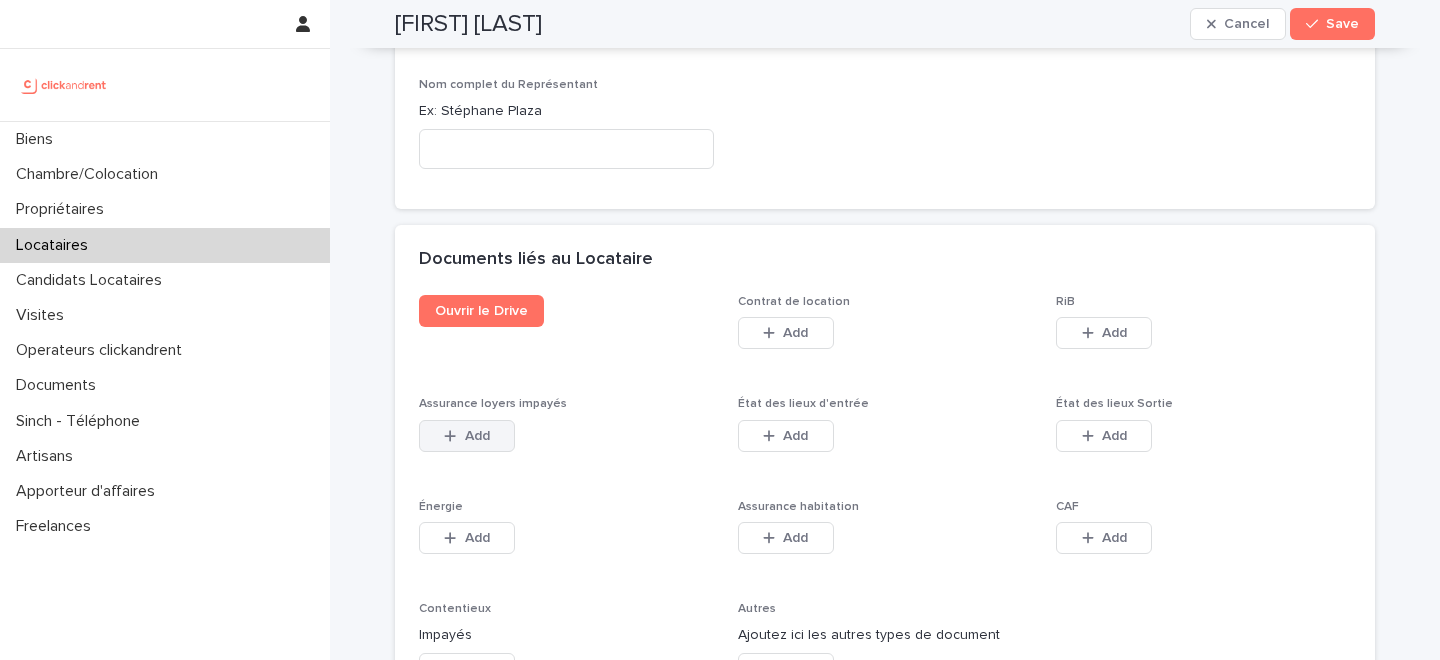 click on "Add" at bounding box center (467, 436) 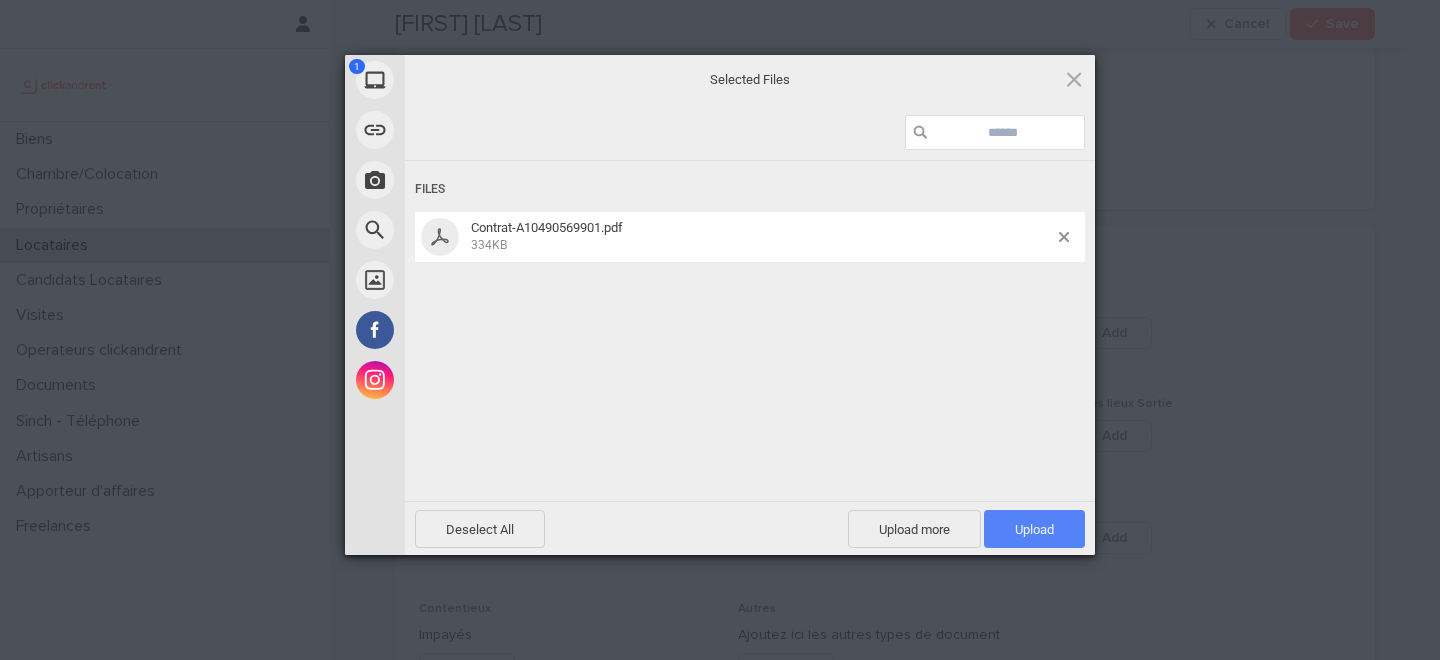click on "Upload
1" at bounding box center (1034, 529) 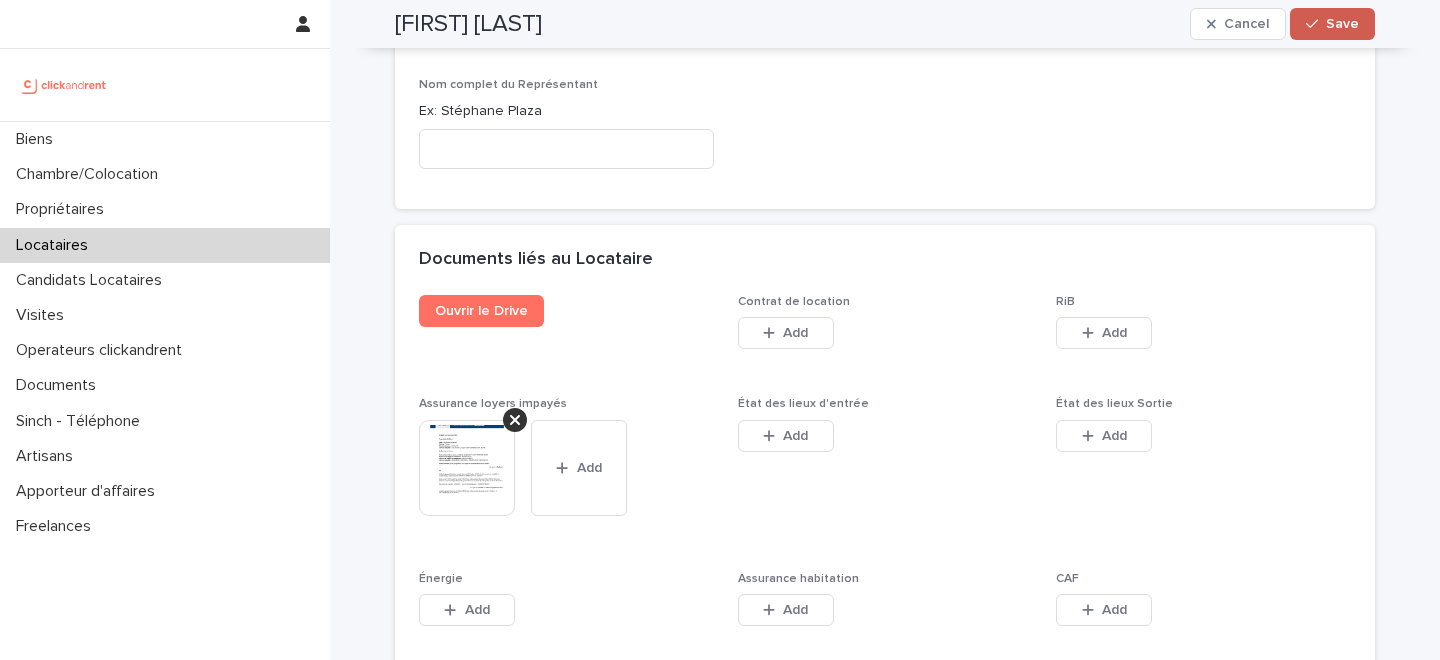 click on "Save" at bounding box center (1342, 24) 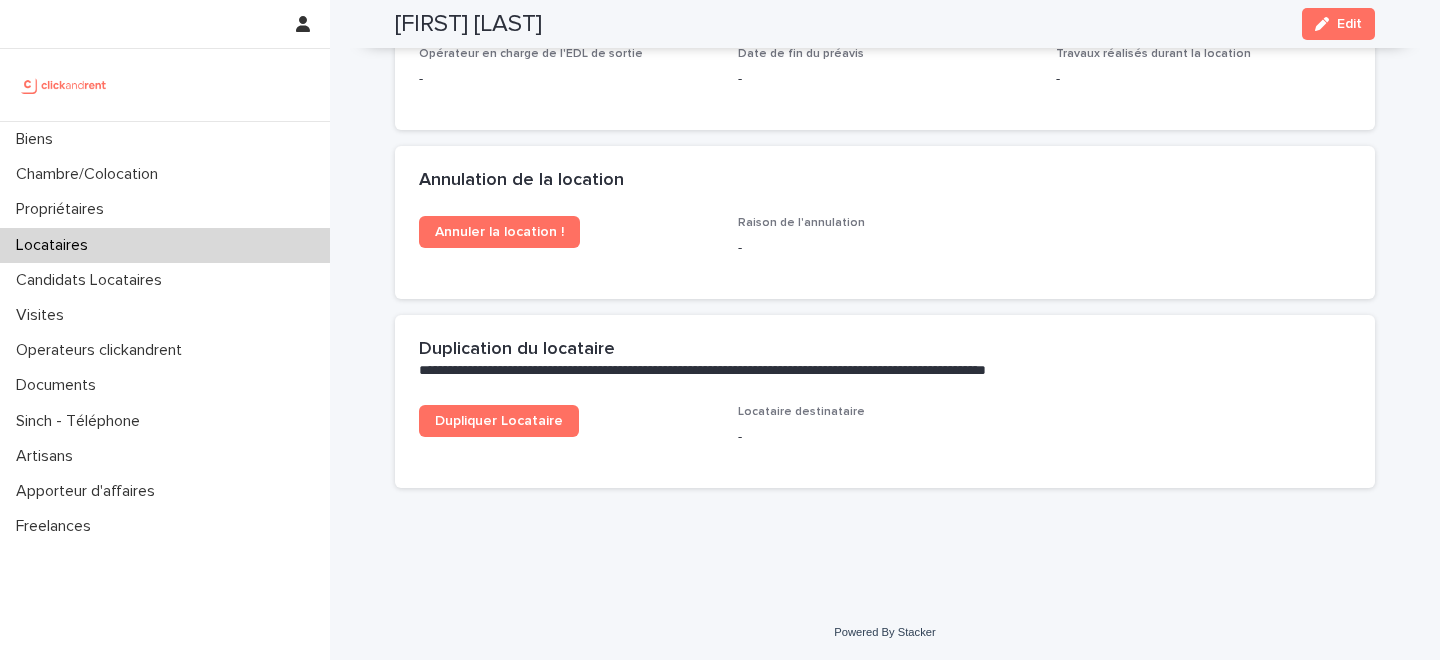 scroll, scrollTop: 2814, scrollLeft: 0, axis: vertical 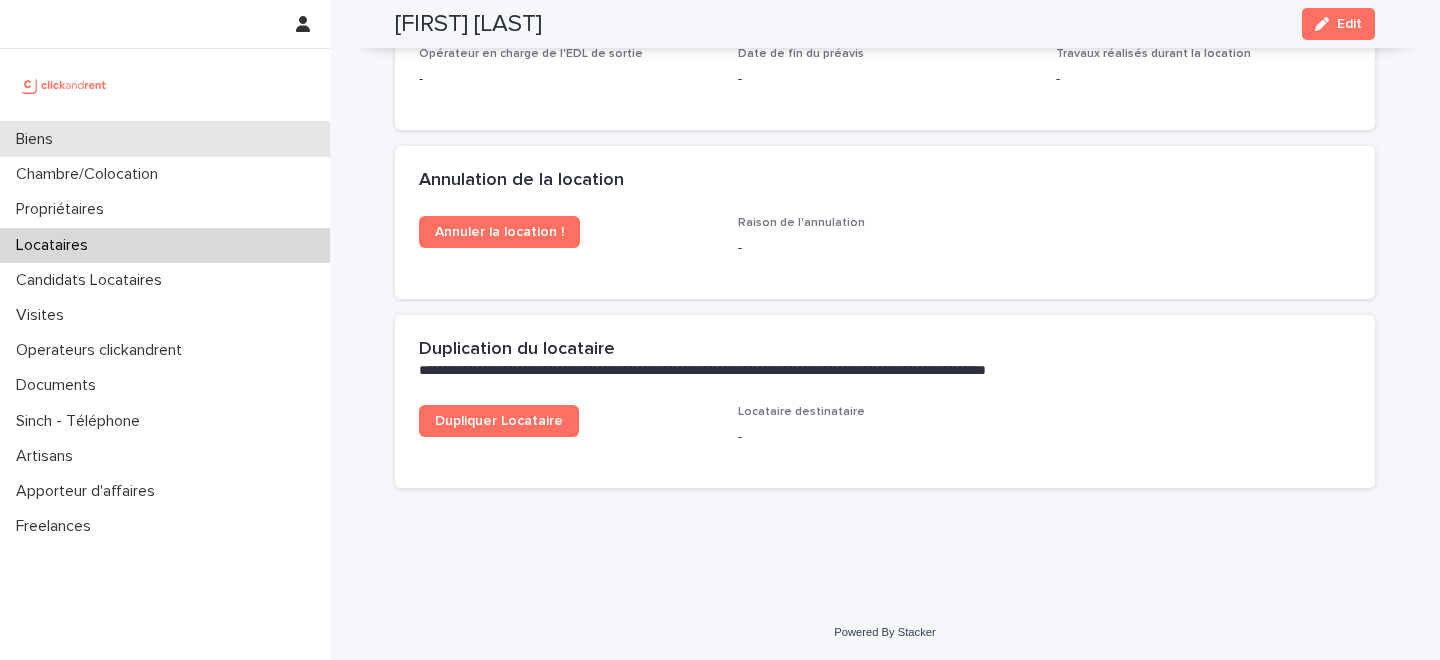 click on "Biens" at bounding box center (165, 139) 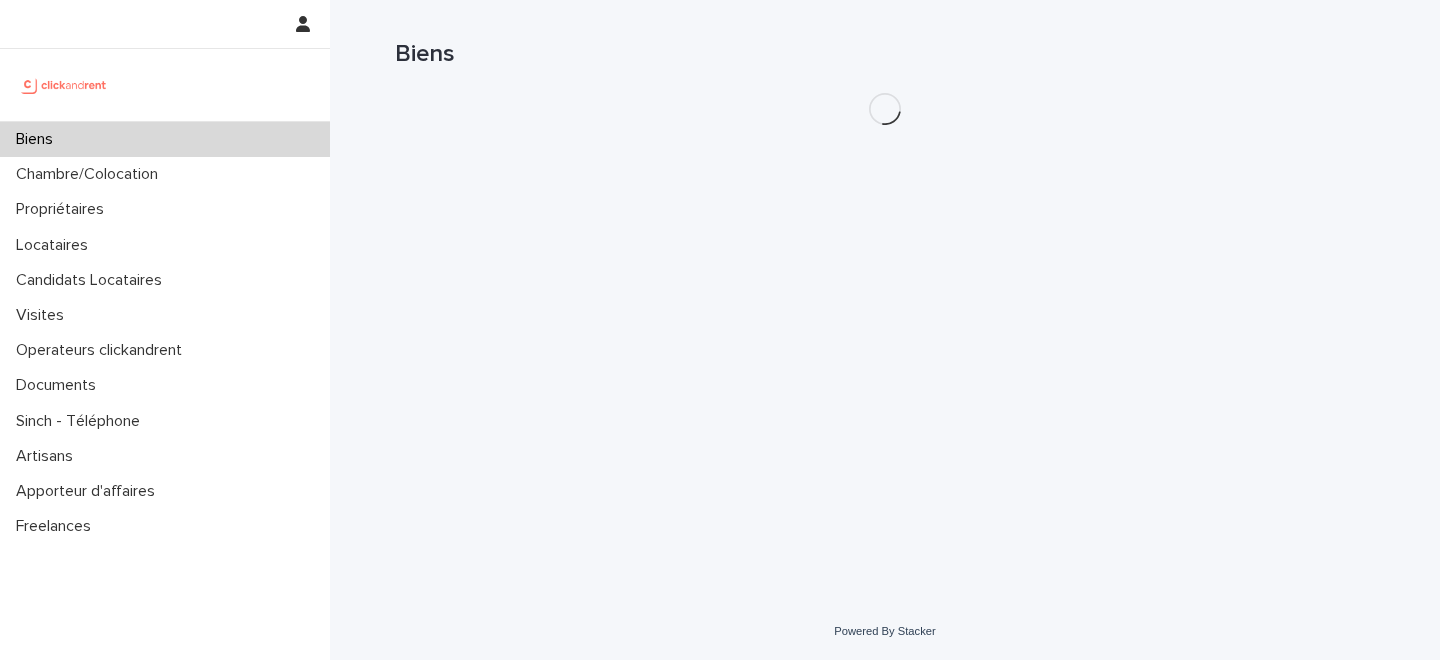 scroll, scrollTop: 0, scrollLeft: 0, axis: both 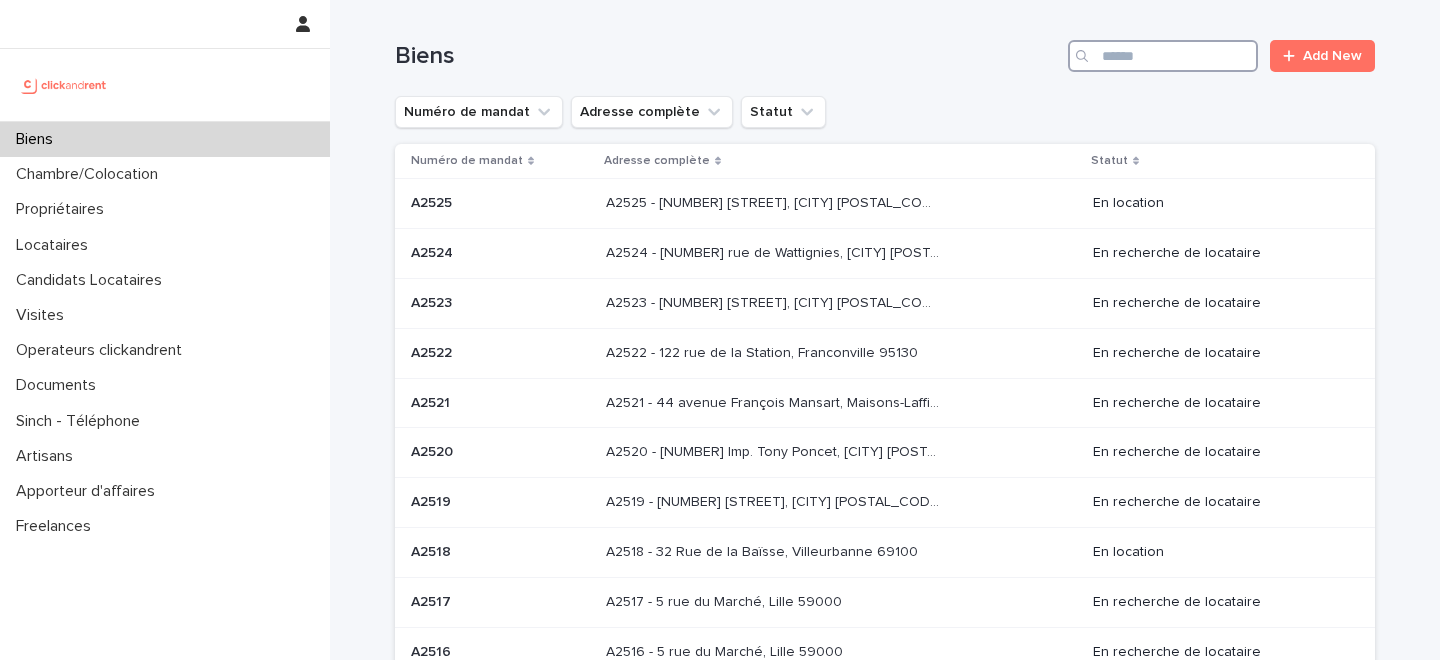 click at bounding box center (1163, 56) 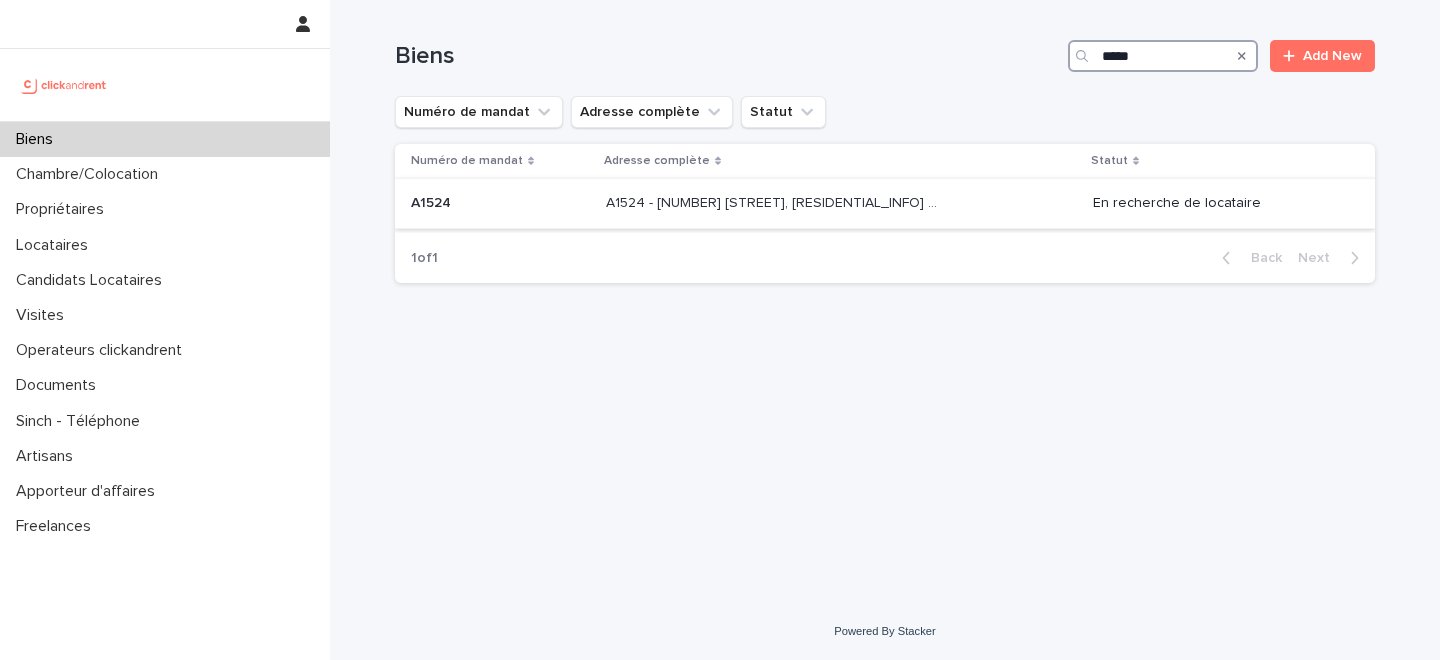 type on "*****" 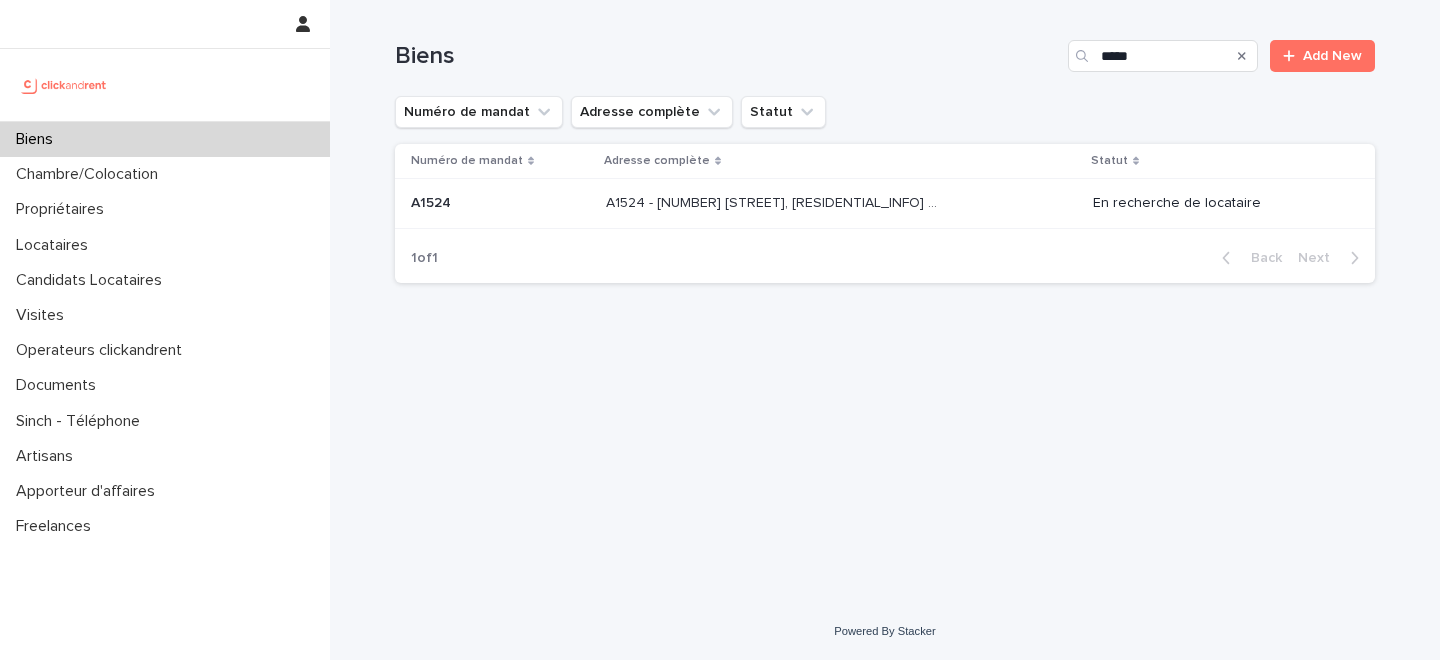 click on "[CODE] - [NUMBER] [STREET], [RESIDENCE] [NUMBER] [CITY] [POSTAL_CODE]" at bounding box center (774, 201) 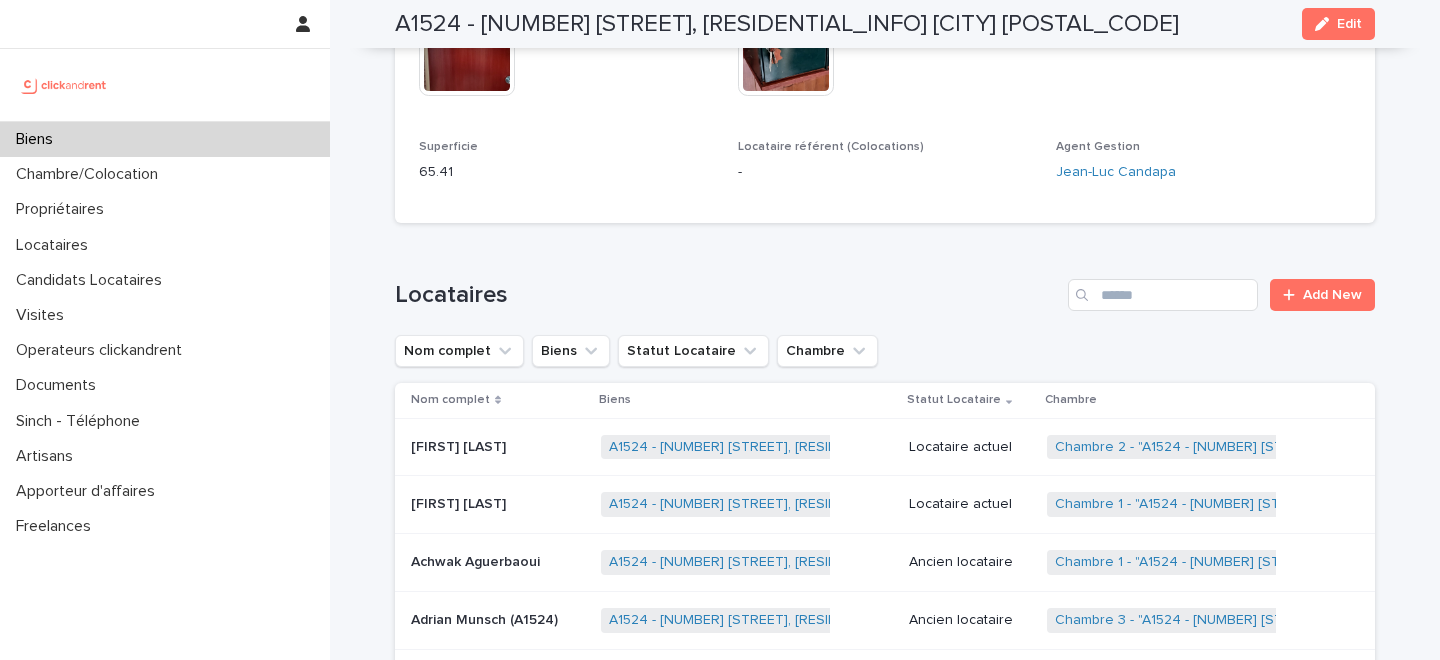 scroll, scrollTop: 1103, scrollLeft: 0, axis: vertical 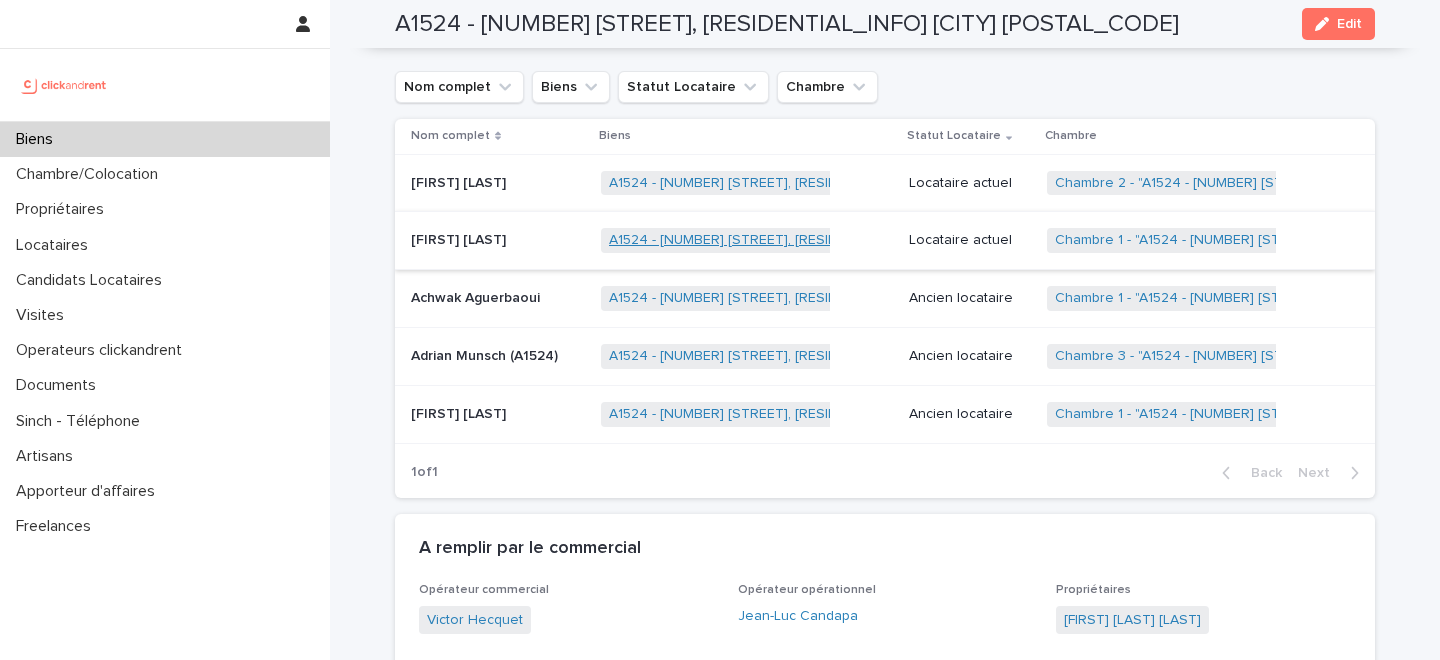 click on "A1524 - 12 rue de Grenoble, Résidence Amouroux 1,  Toulouse 31500" at bounding box center [845, 240] 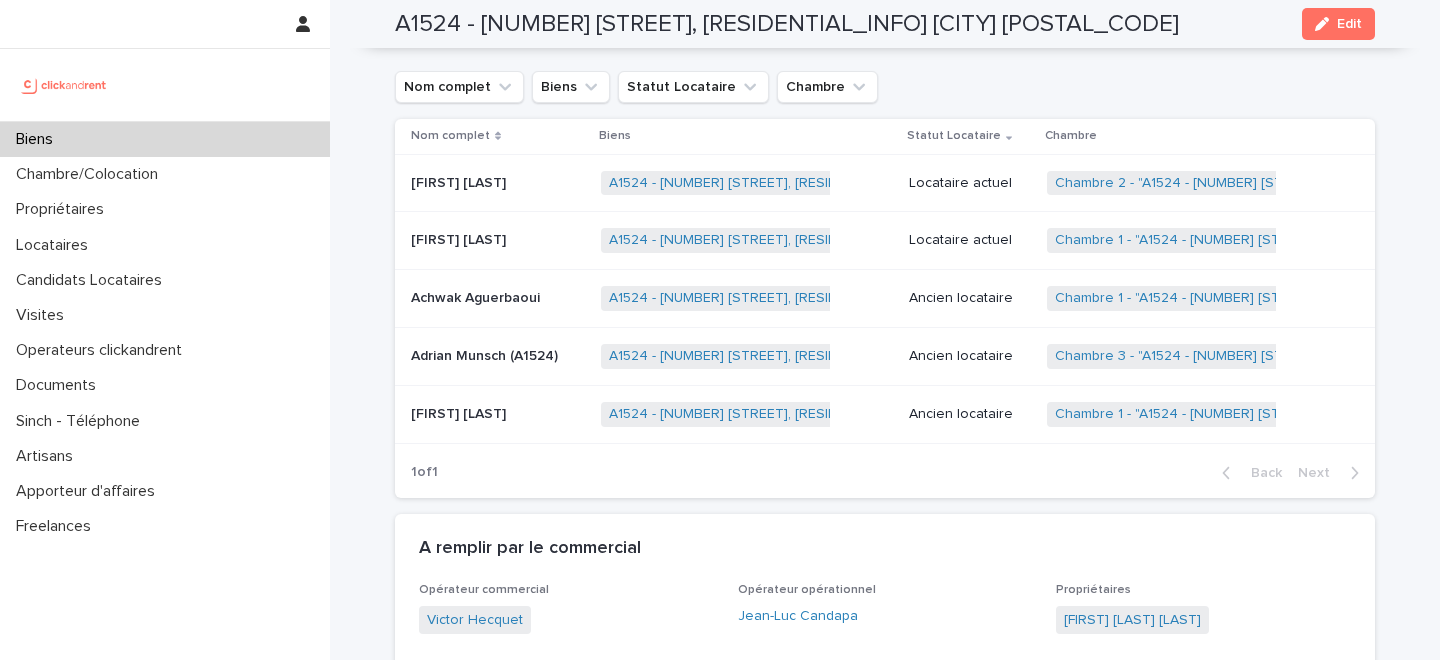 click on "Kojo Rule Sunday" at bounding box center [460, 238] 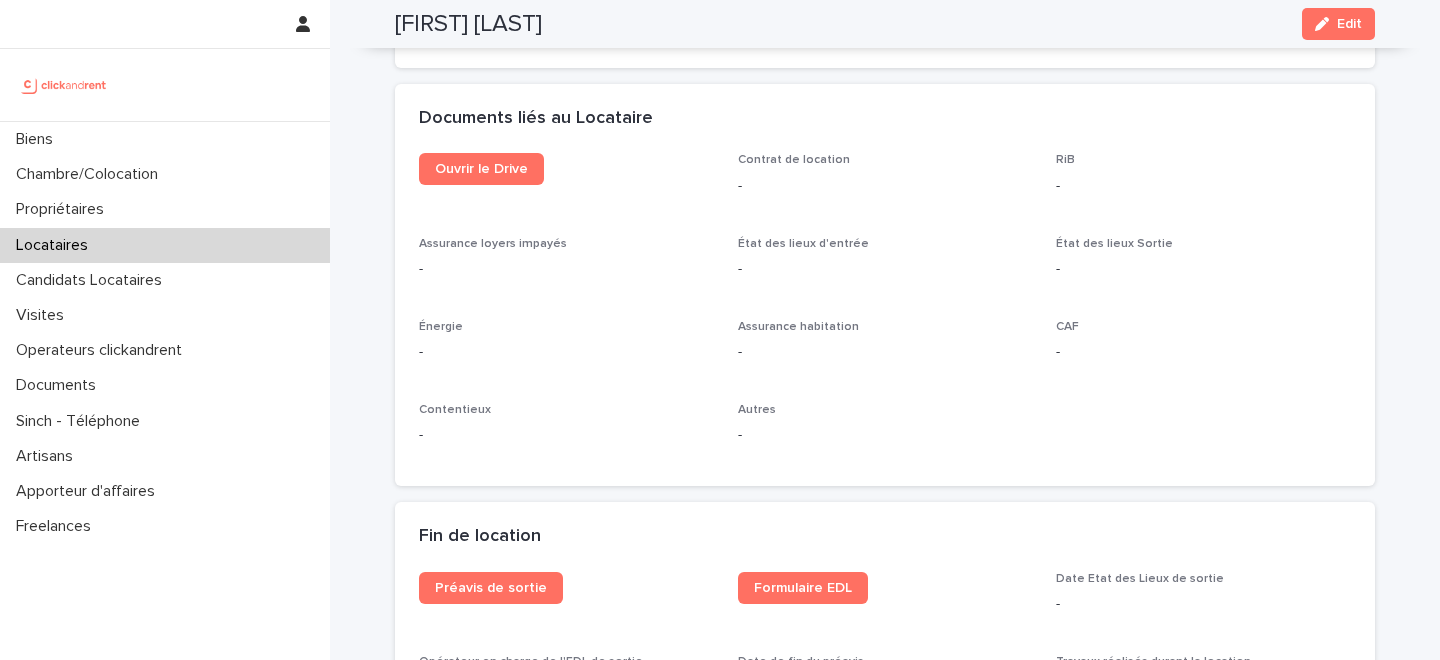 scroll, scrollTop: 2108, scrollLeft: 0, axis: vertical 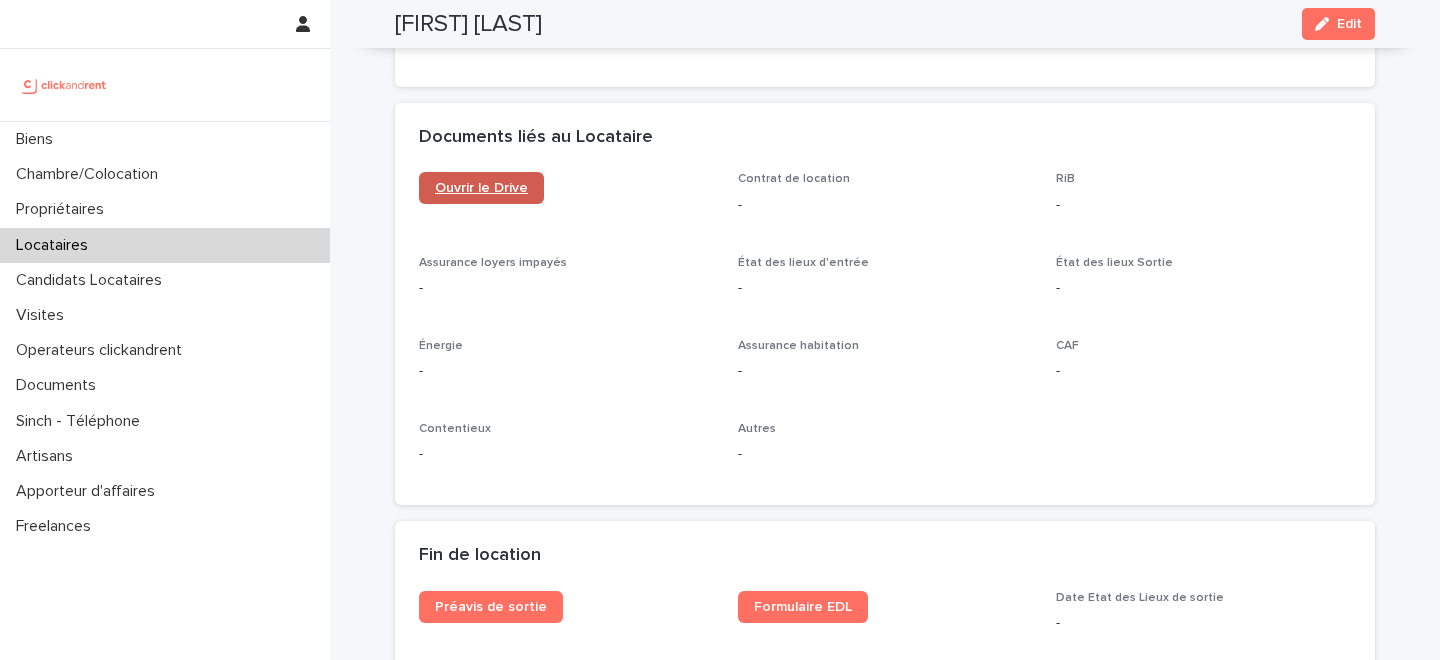 click on "Ouvrir le Drive" at bounding box center [481, 188] 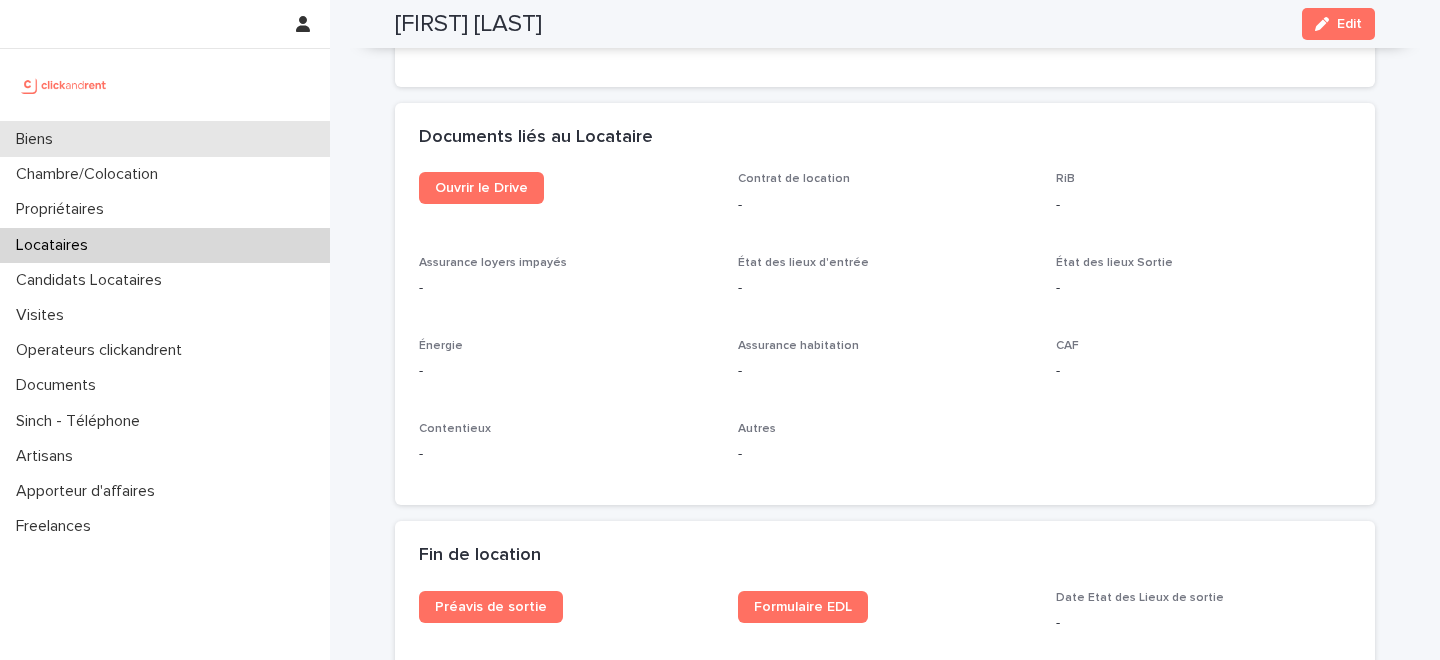 click on "Biens" at bounding box center (165, 139) 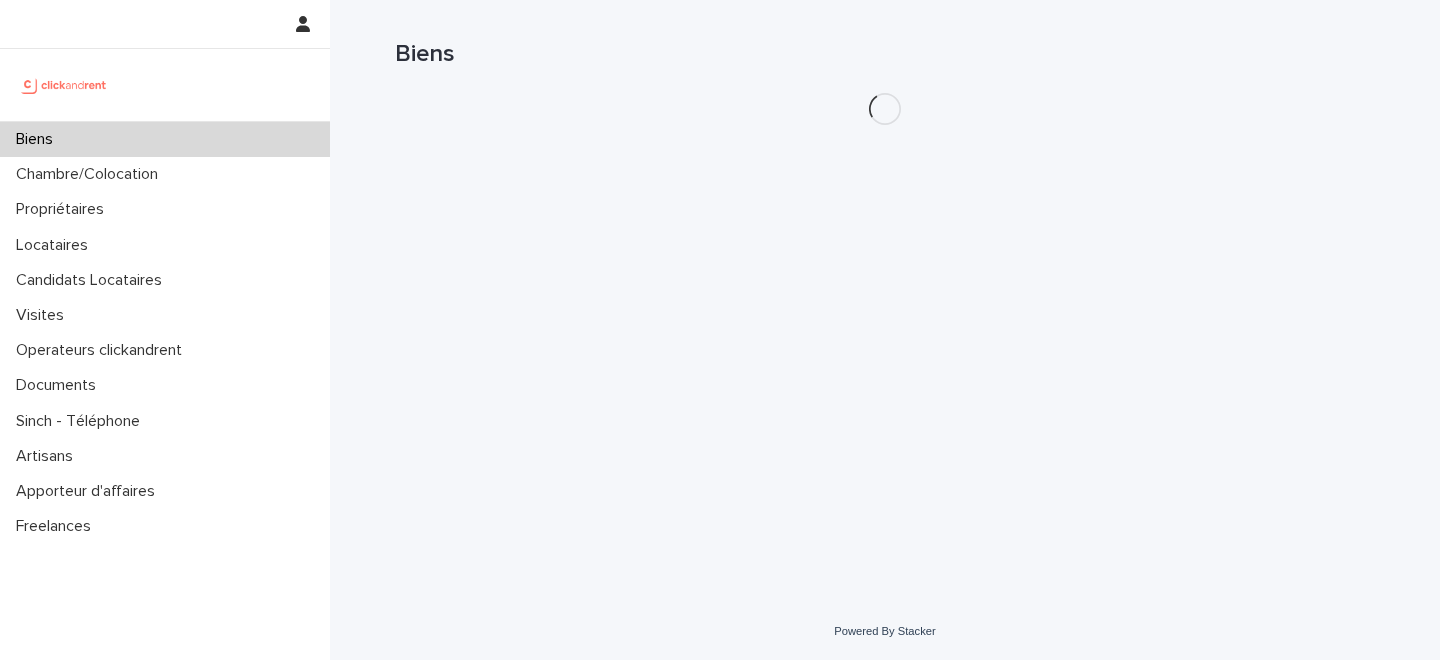 scroll, scrollTop: 0, scrollLeft: 0, axis: both 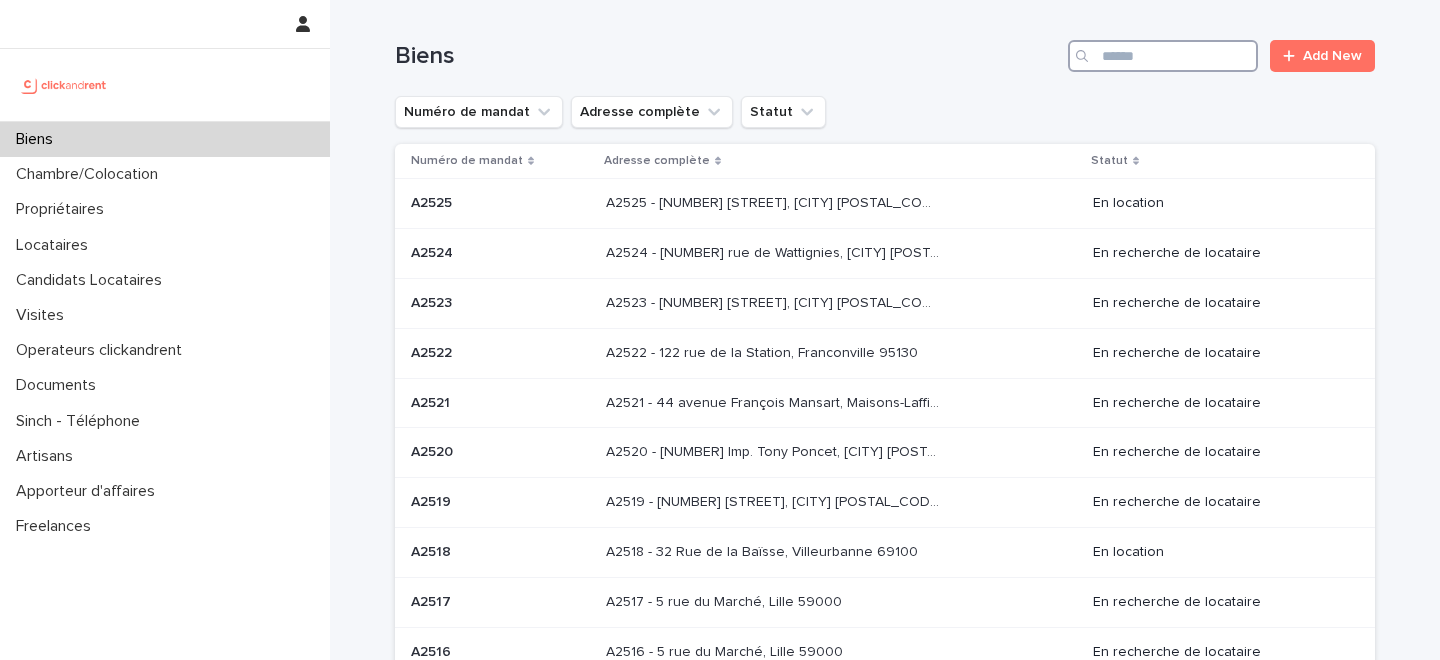 click at bounding box center [1163, 56] 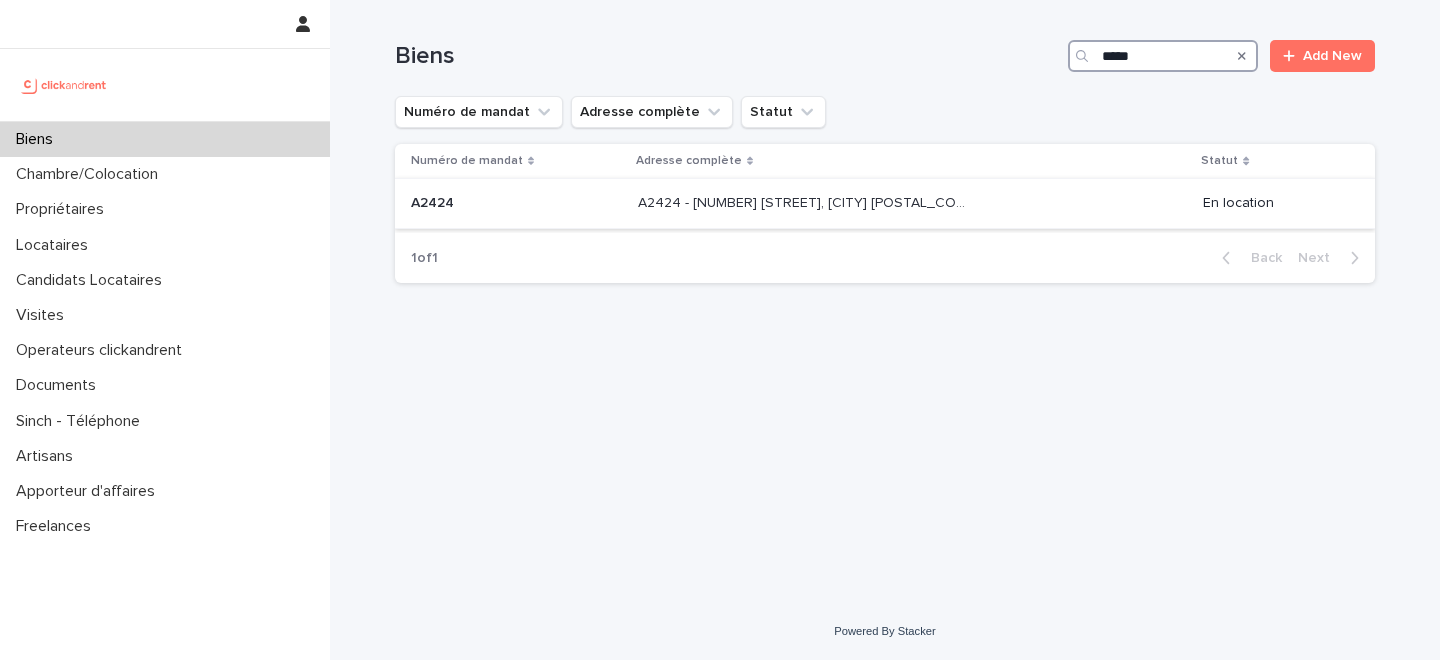 type on "*****" 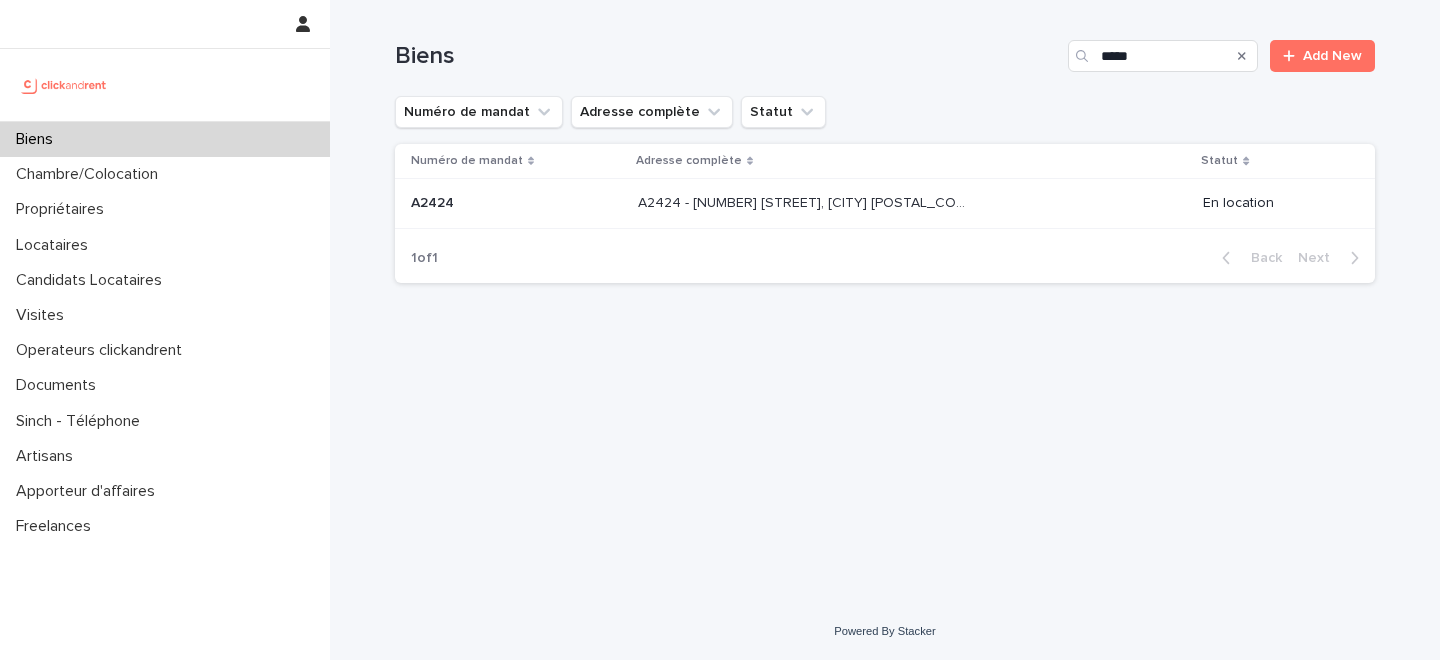 click at bounding box center (516, 203) 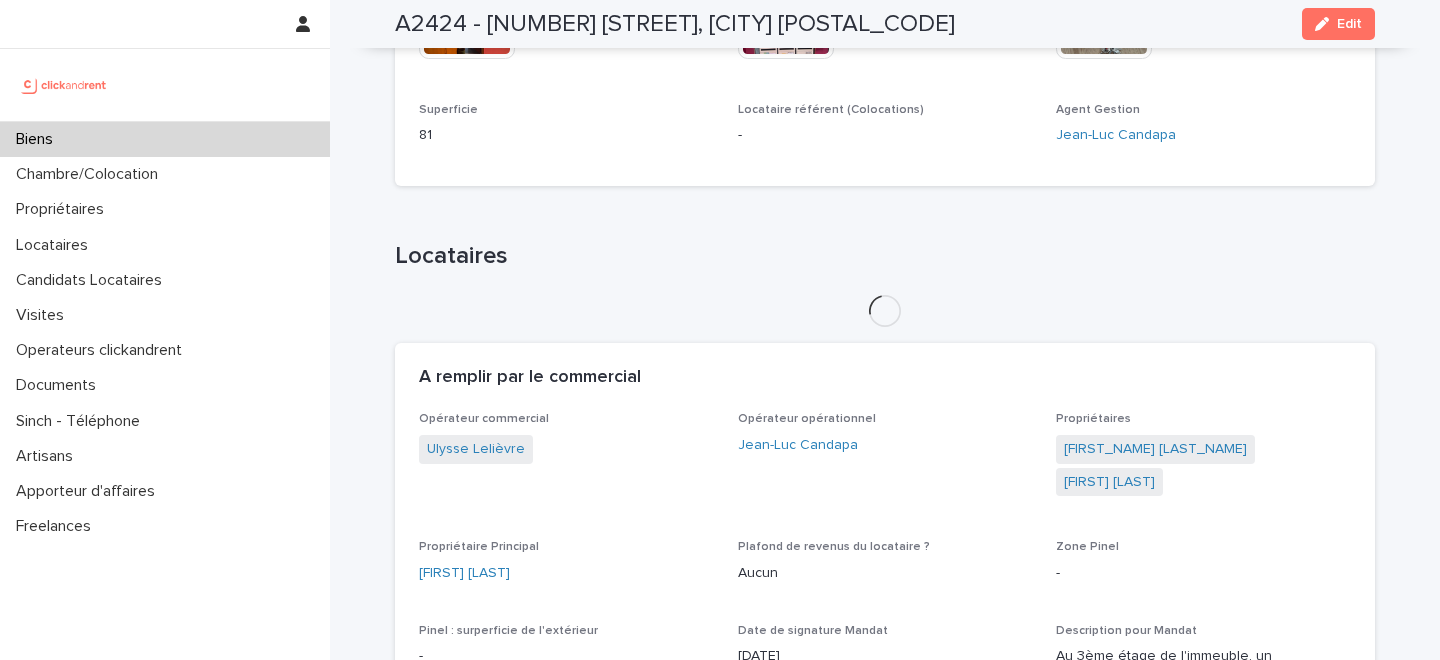 scroll, scrollTop: 937, scrollLeft: 0, axis: vertical 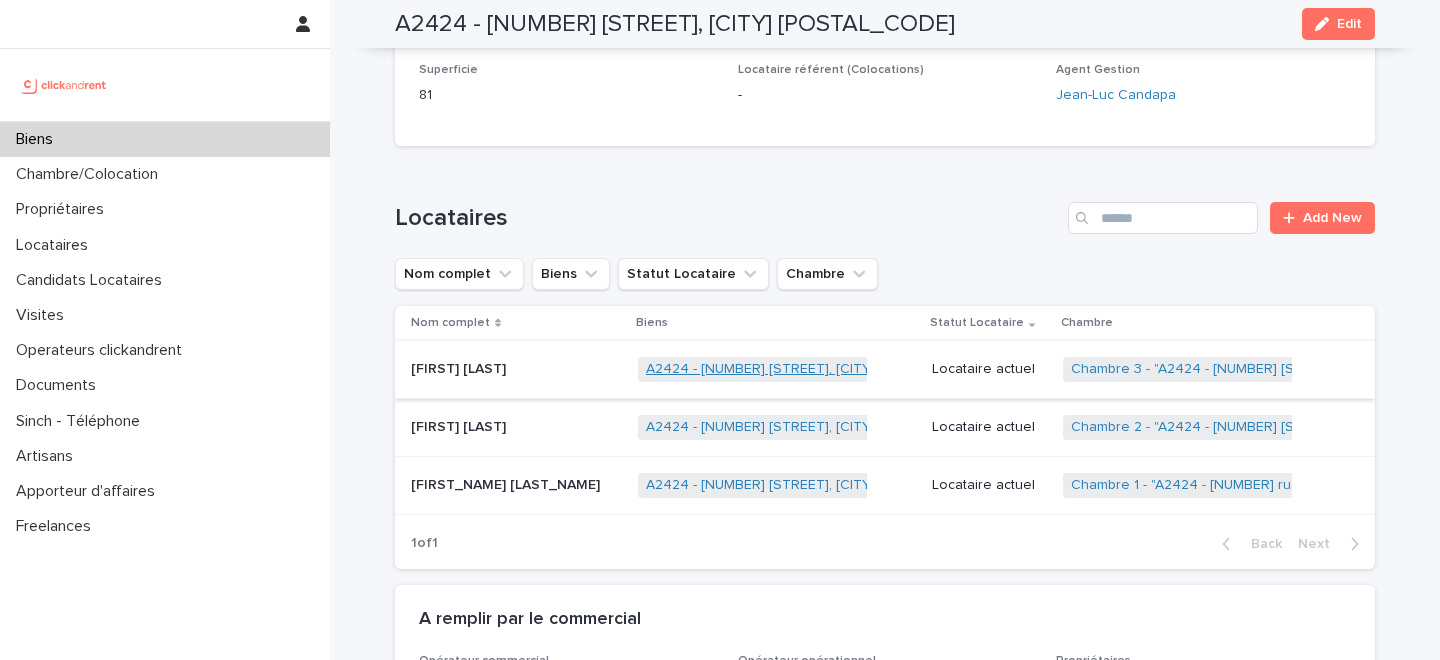 click on "A2424 - 46 rue Brisout de Barneville,  Rouen 76100" at bounding box center (816, 369) 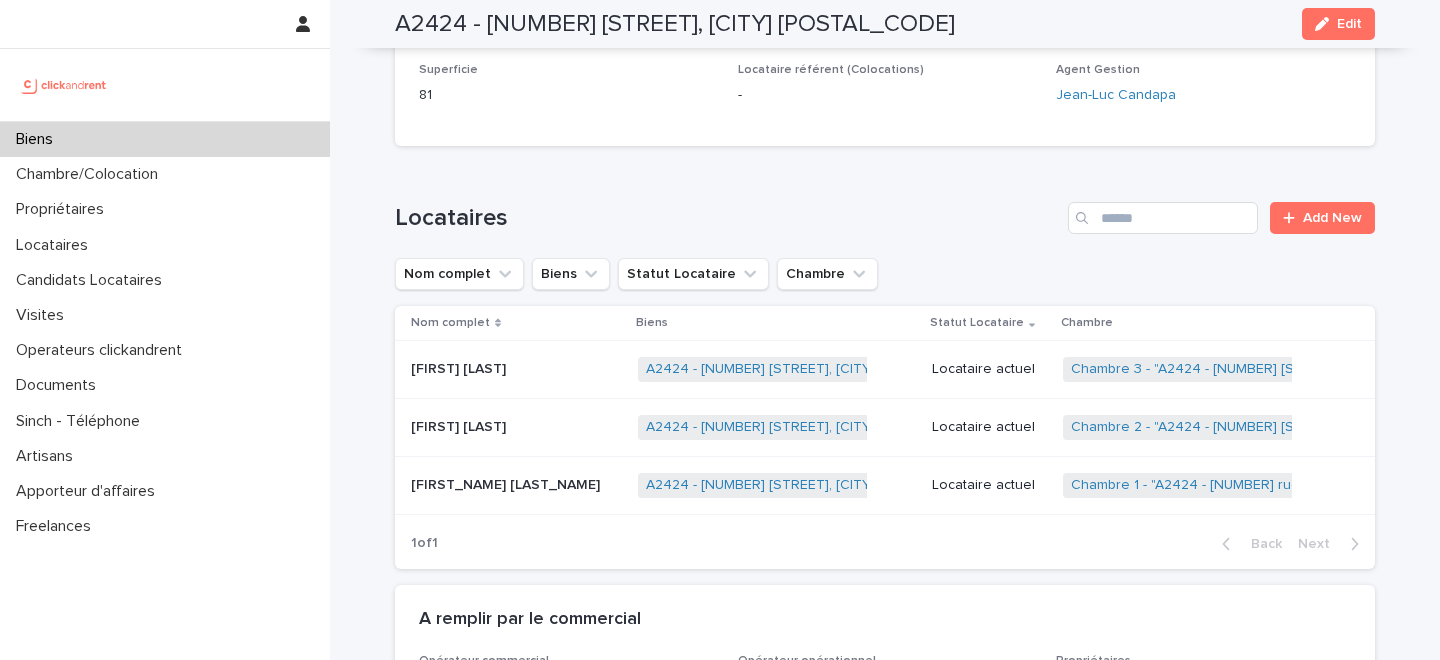 click on "Loïc Trésor Moumy" at bounding box center [460, 367] 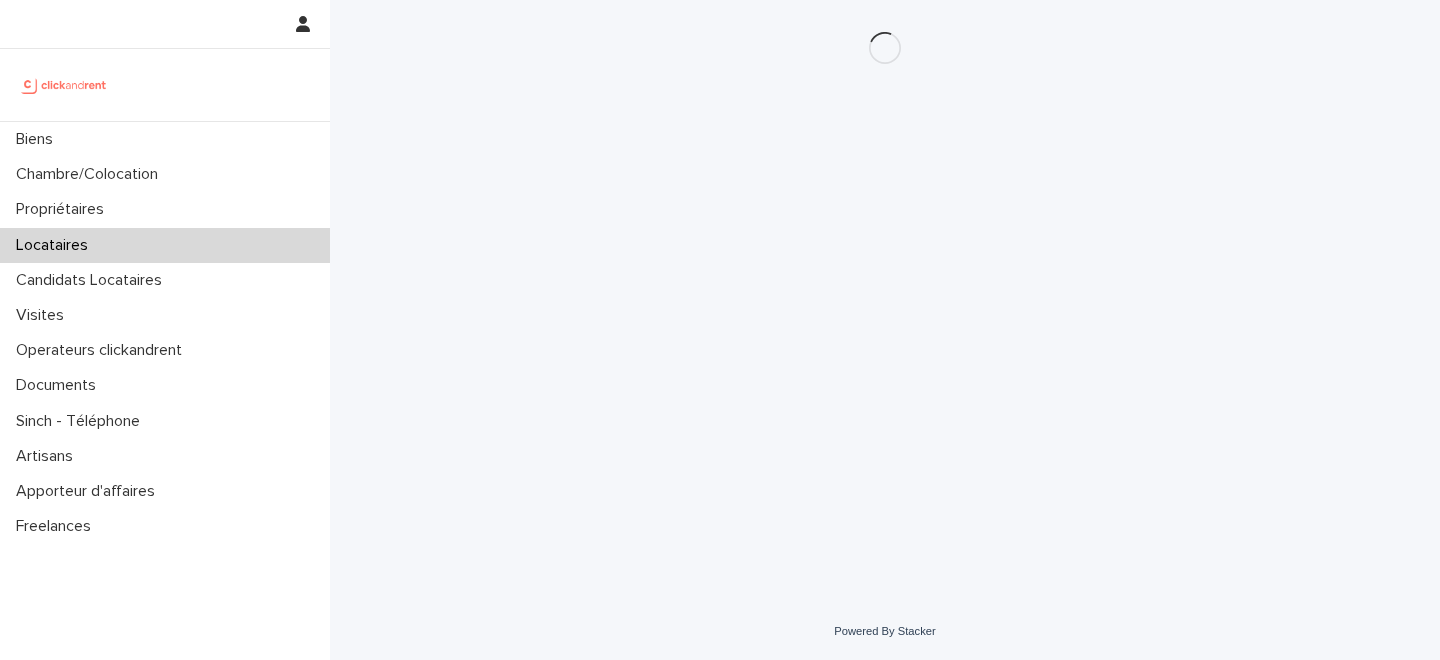 scroll, scrollTop: 0, scrollLeft: 0, axis: both 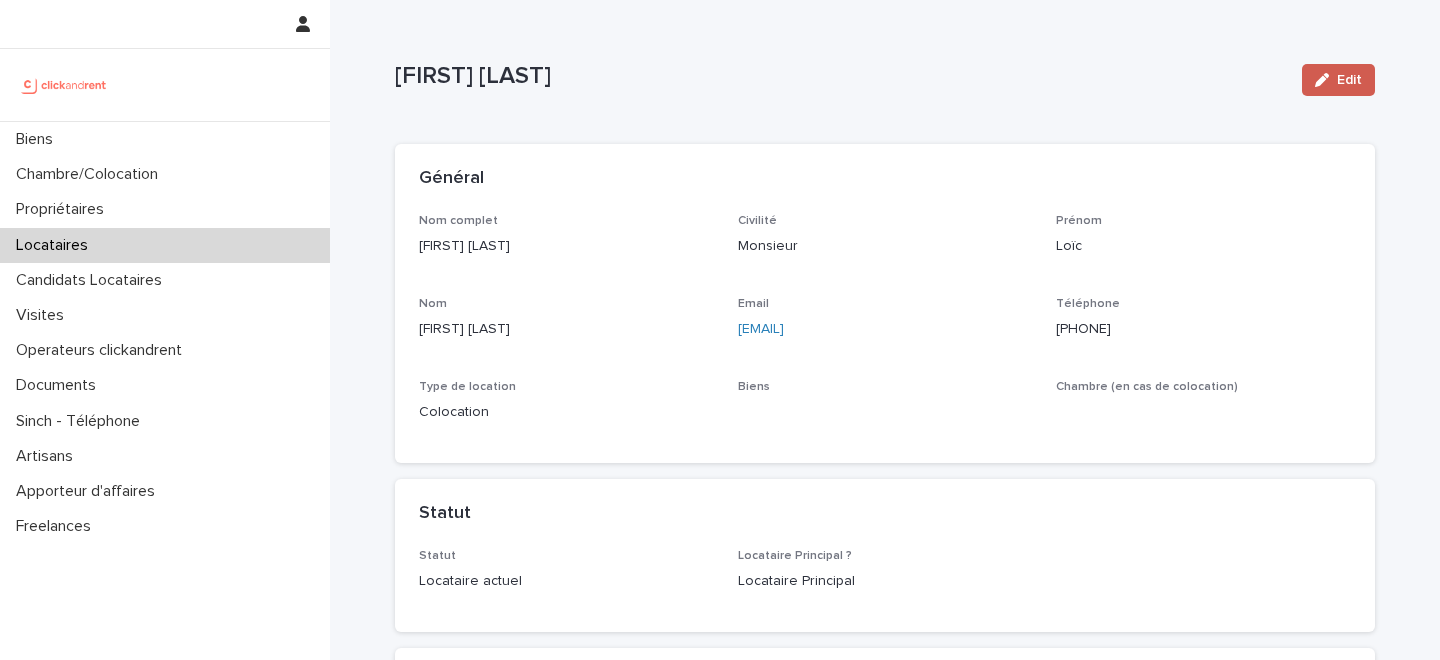 click 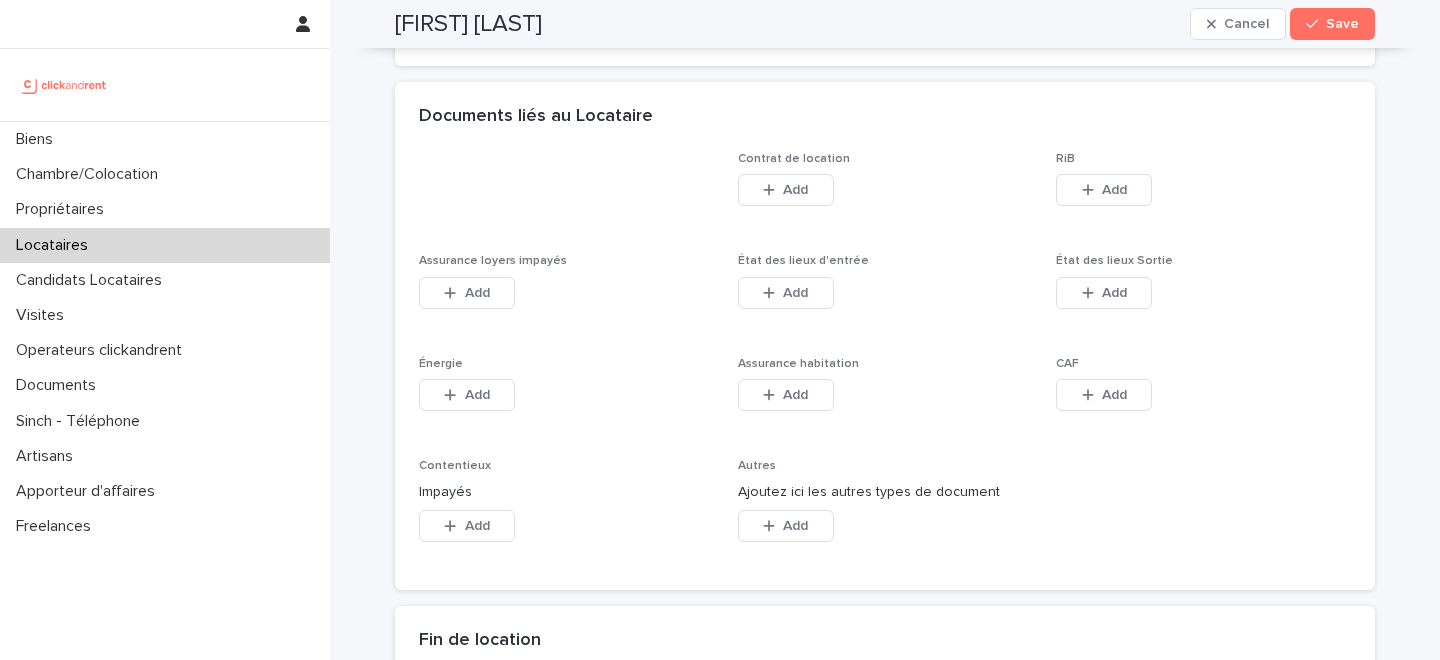 scroll, scrollTop: 3333, scrollLeft: 0, axis: vertical 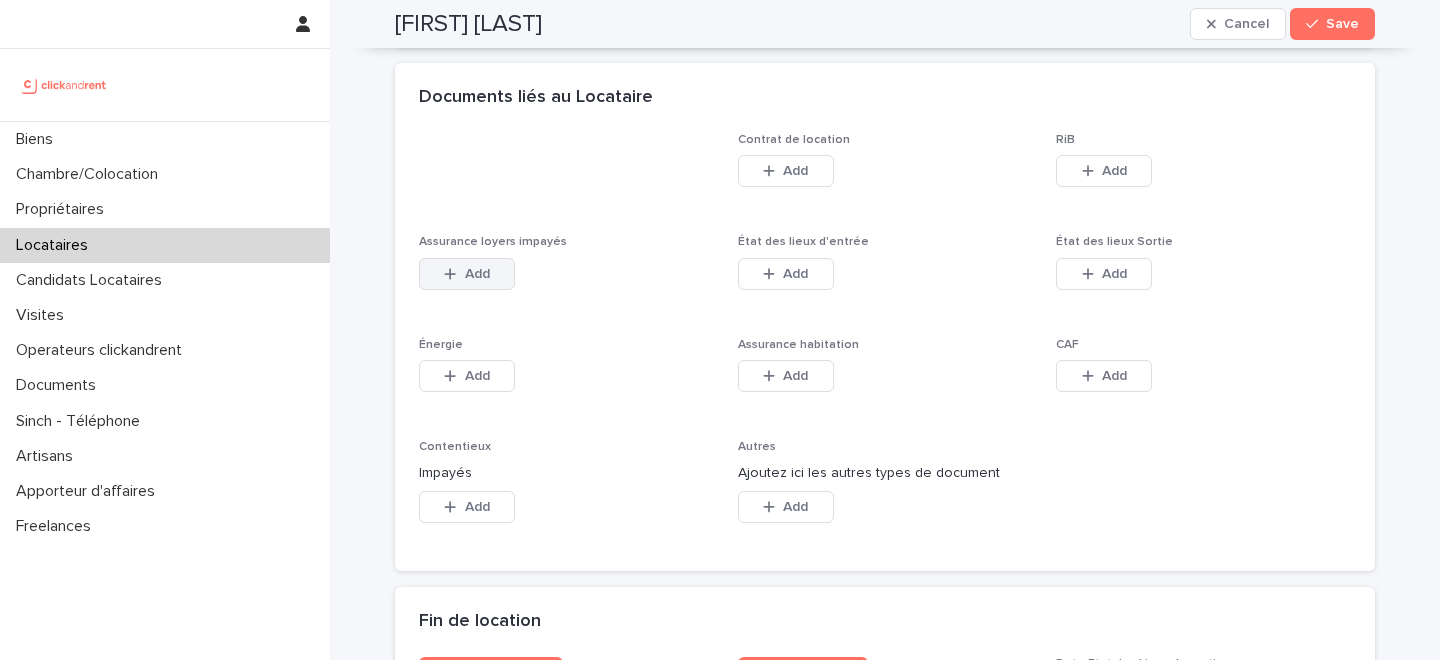 click on "Add" at bounding box center (477, 274) 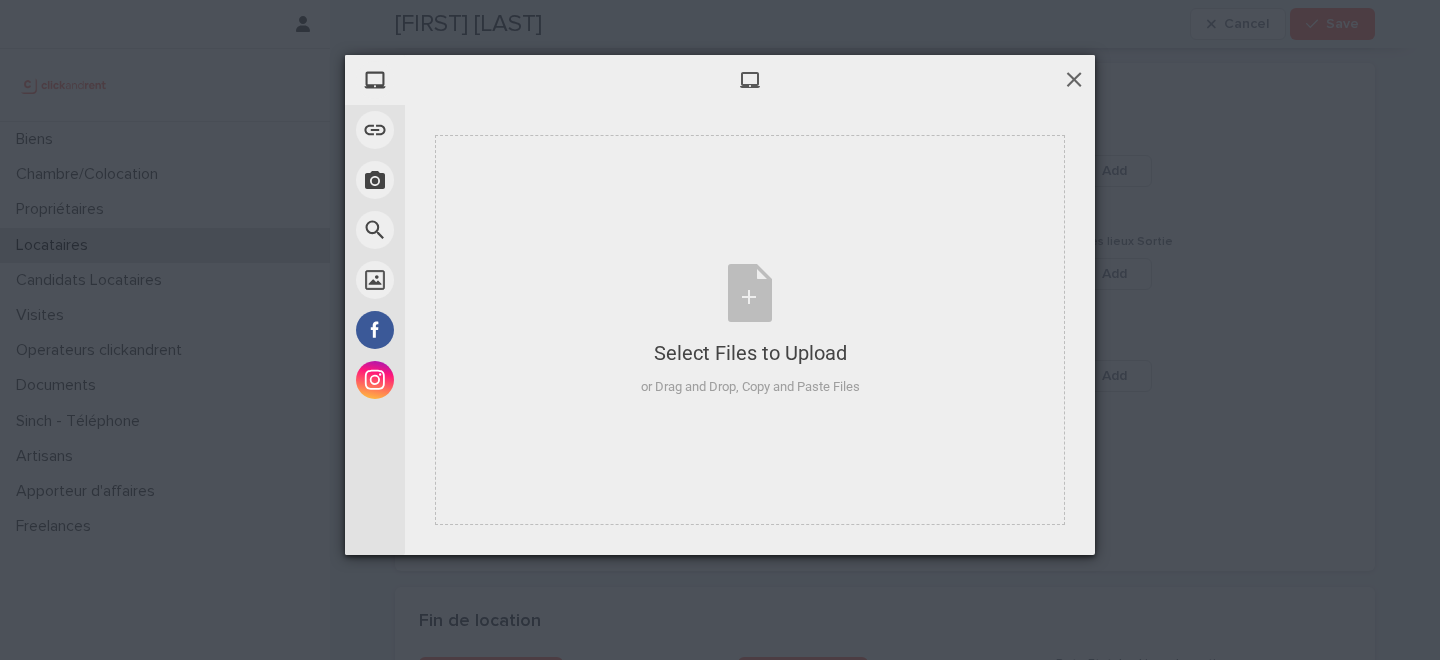 click at bounding box center (1074, 79) 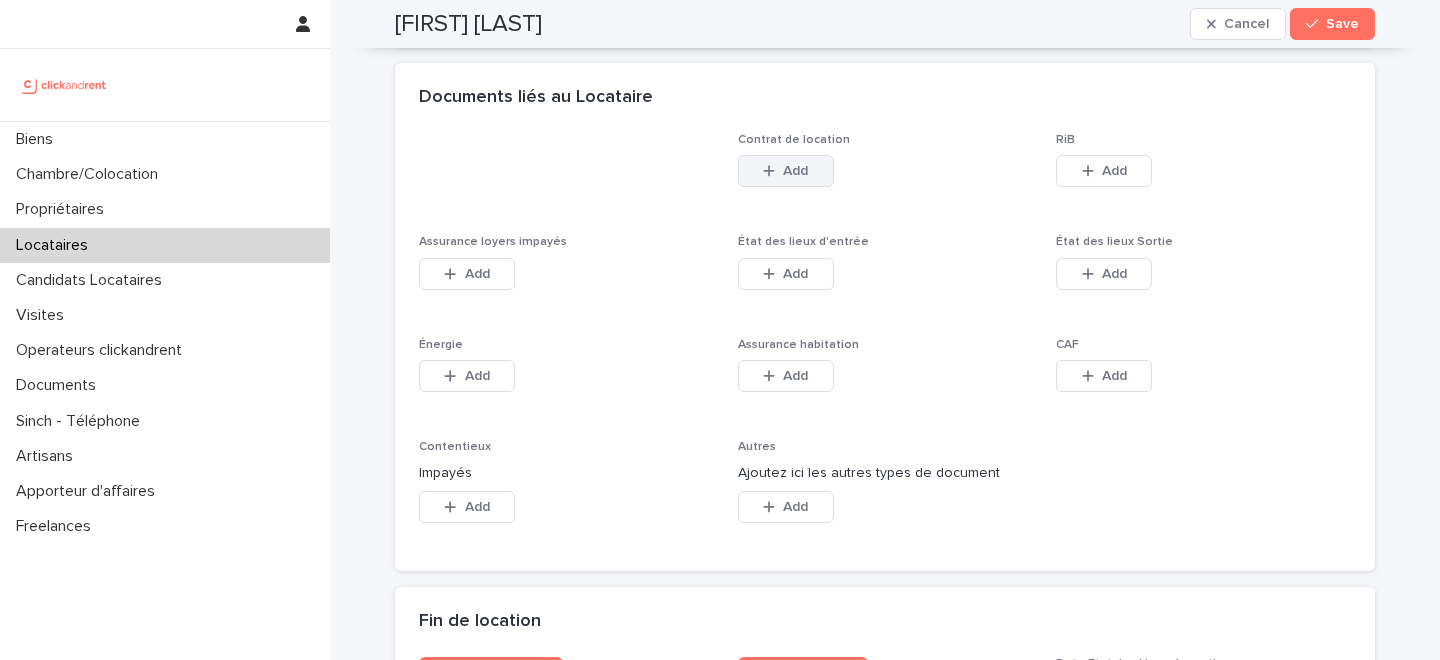 click on "Add" at bounding box center [786, 171] 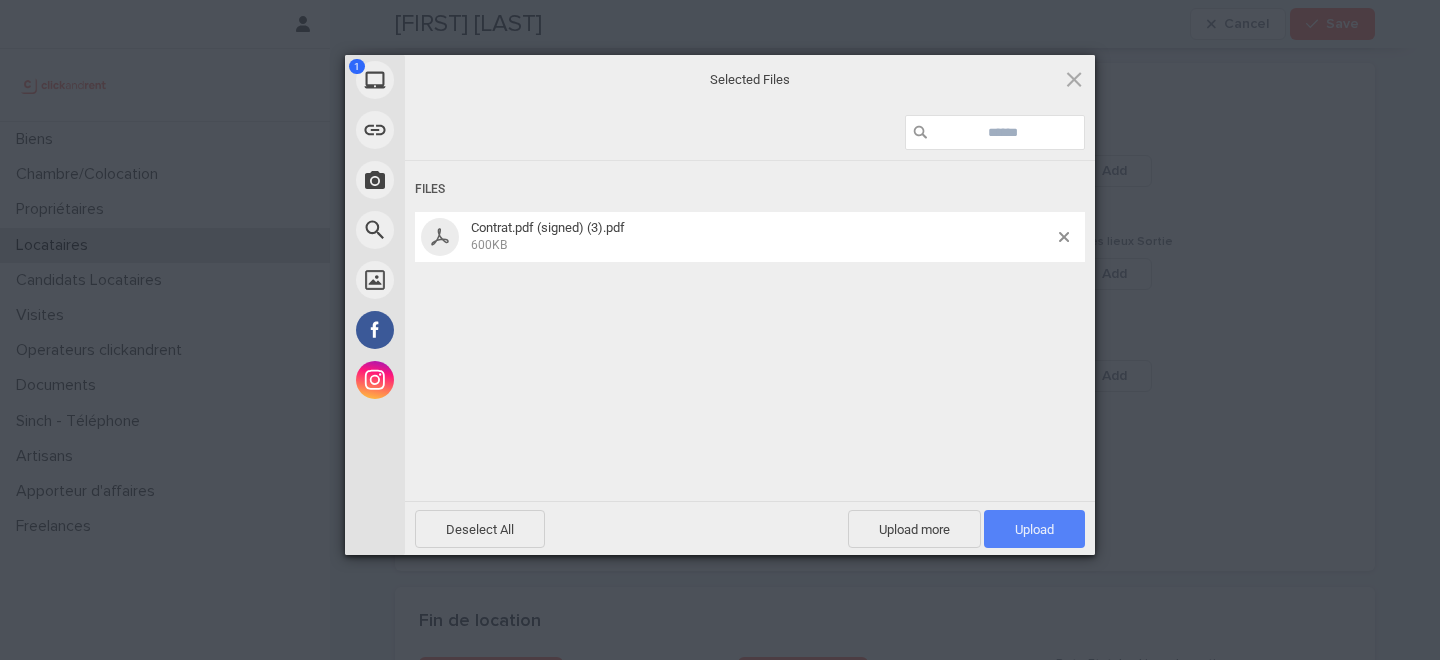 click on "Upload
1" at bounding box center (1034, 529) 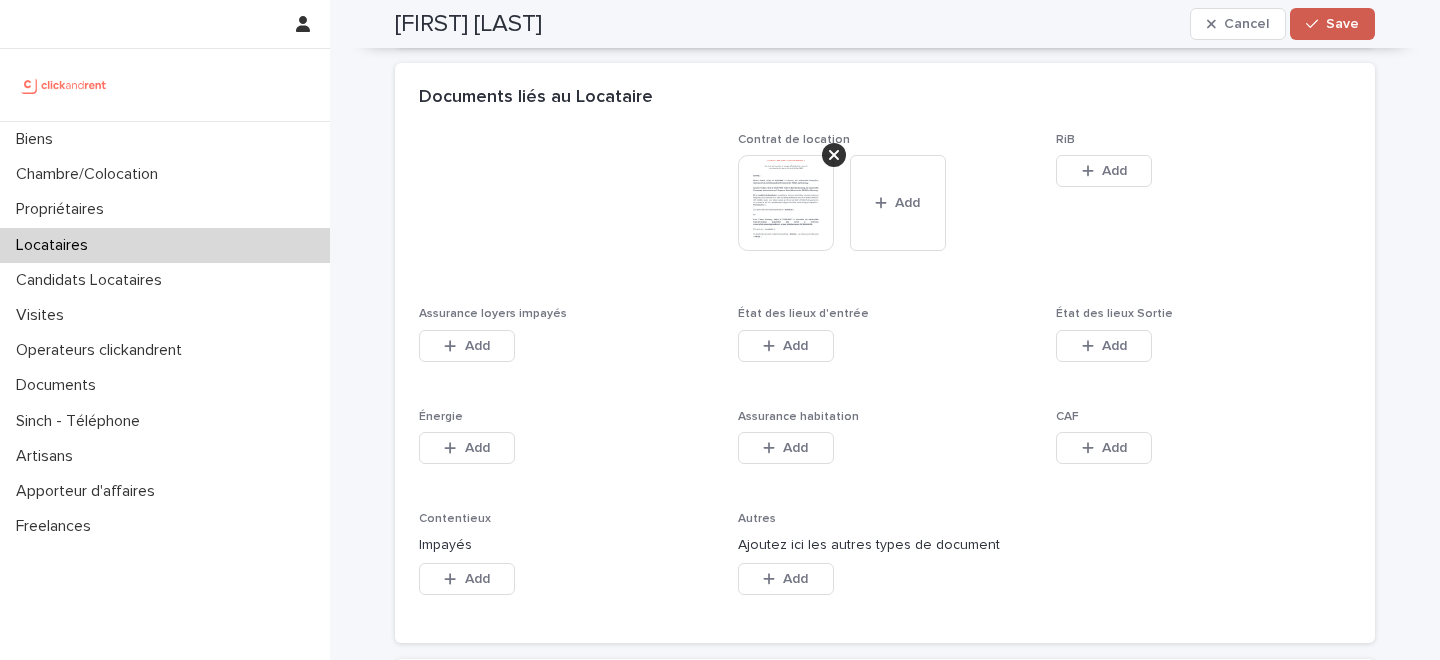 click on "Save" at bounding box center (1342, 24) 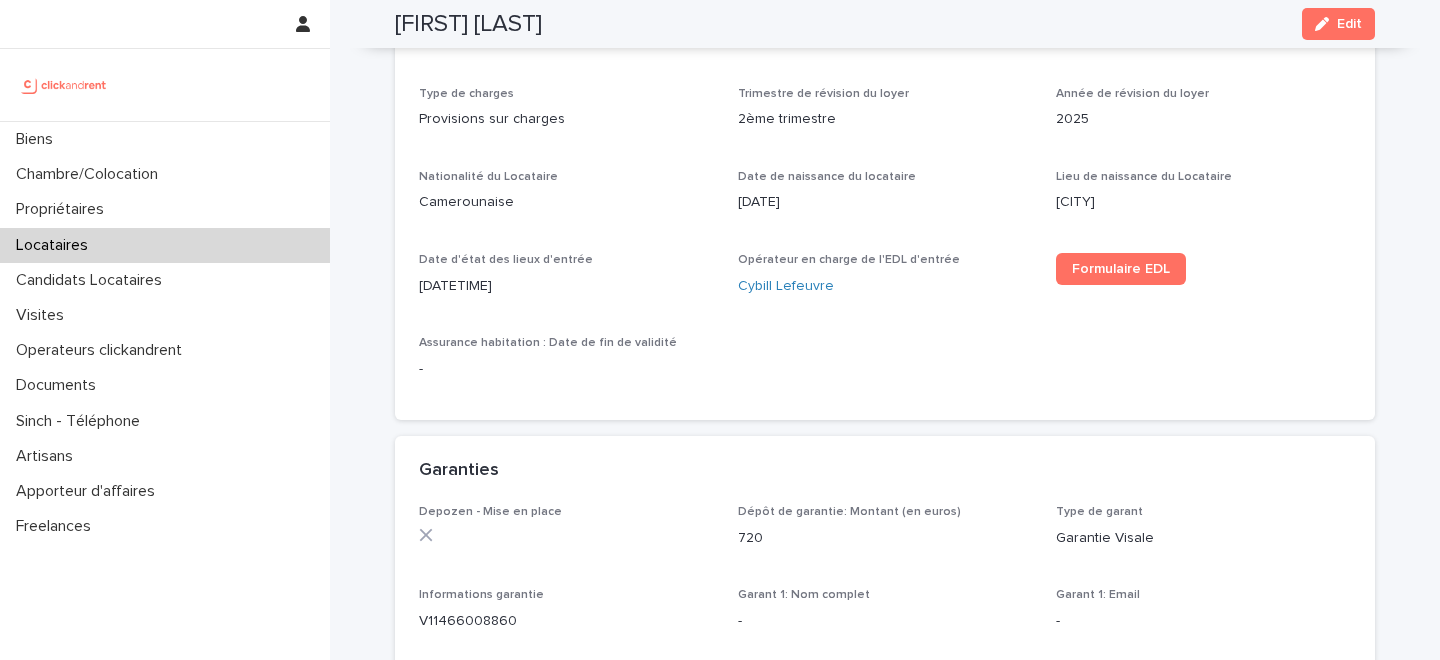 scroll, scrollTop: 0, scrollLeft: 0, axis: both 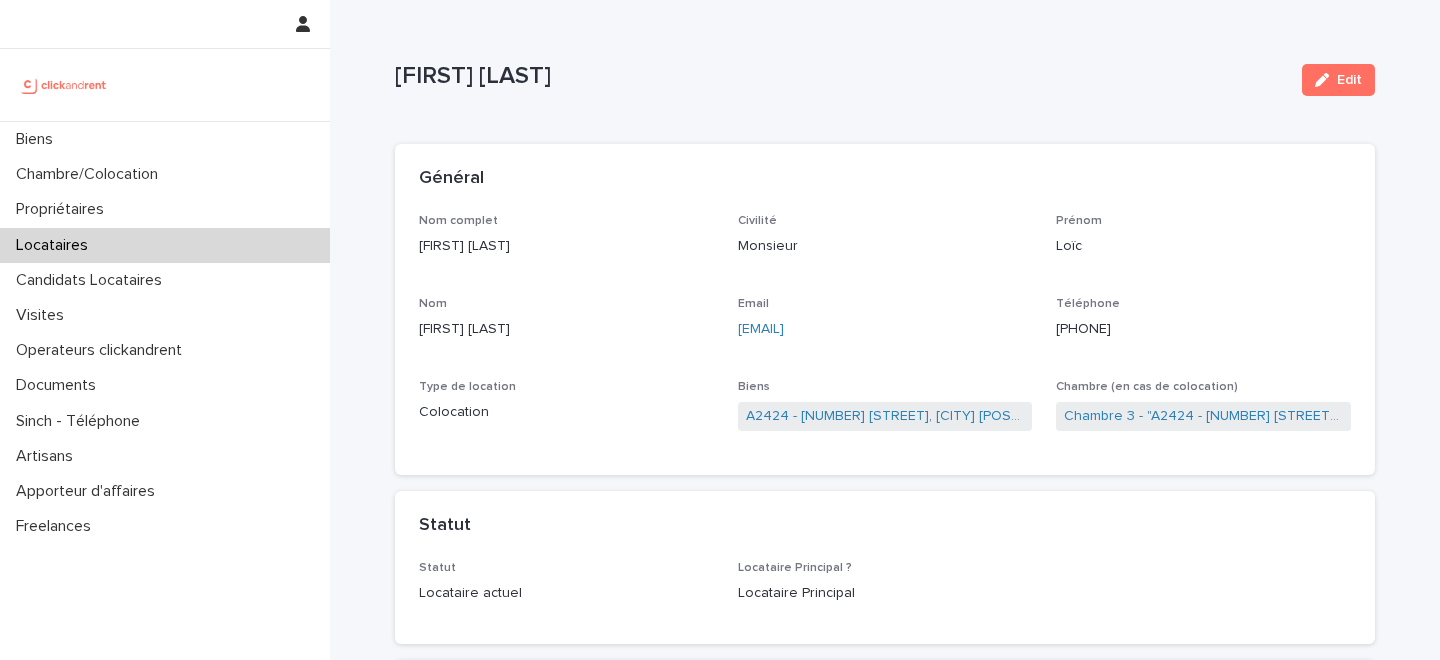 click on "Biens A2424 - 46 rue Brisout de Barneville,  Rouen 76100" at bounding box center [885, 415] 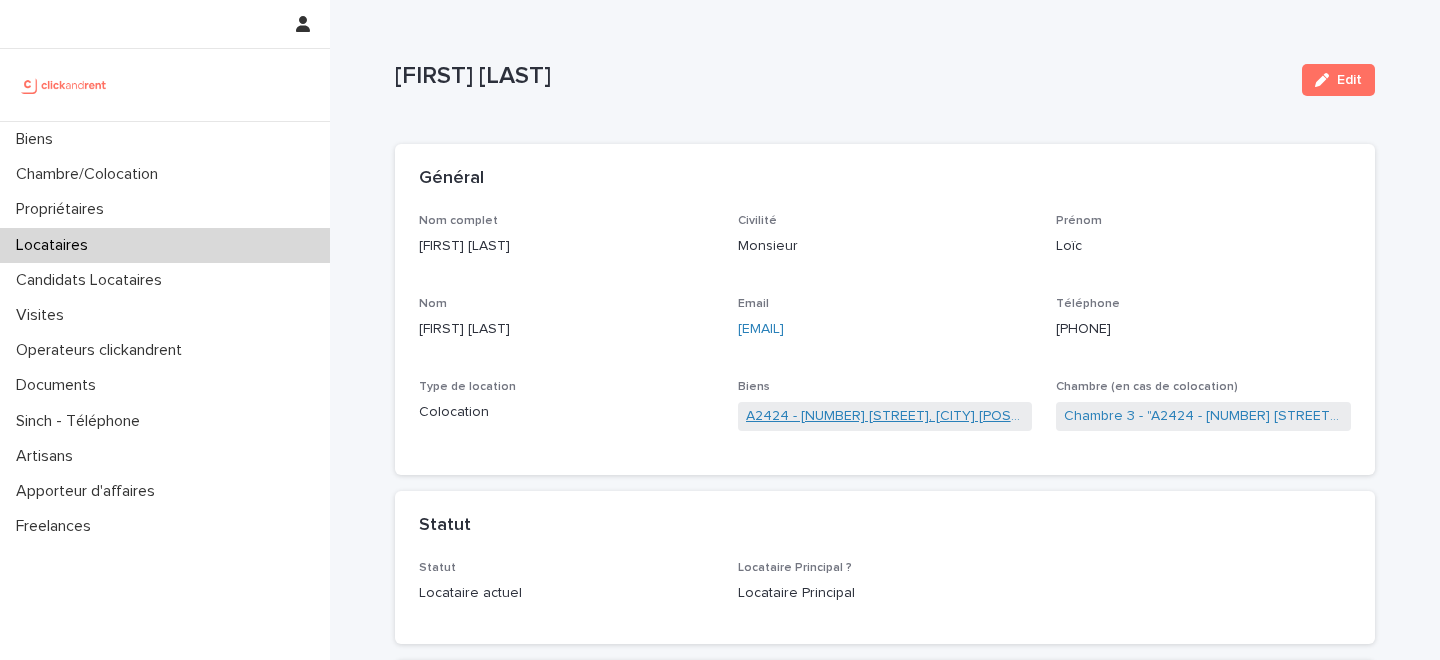 click on "A2424 - 46 rue Brisout de Barneville,  Rouen 76100" at bounding box center (885, 416) 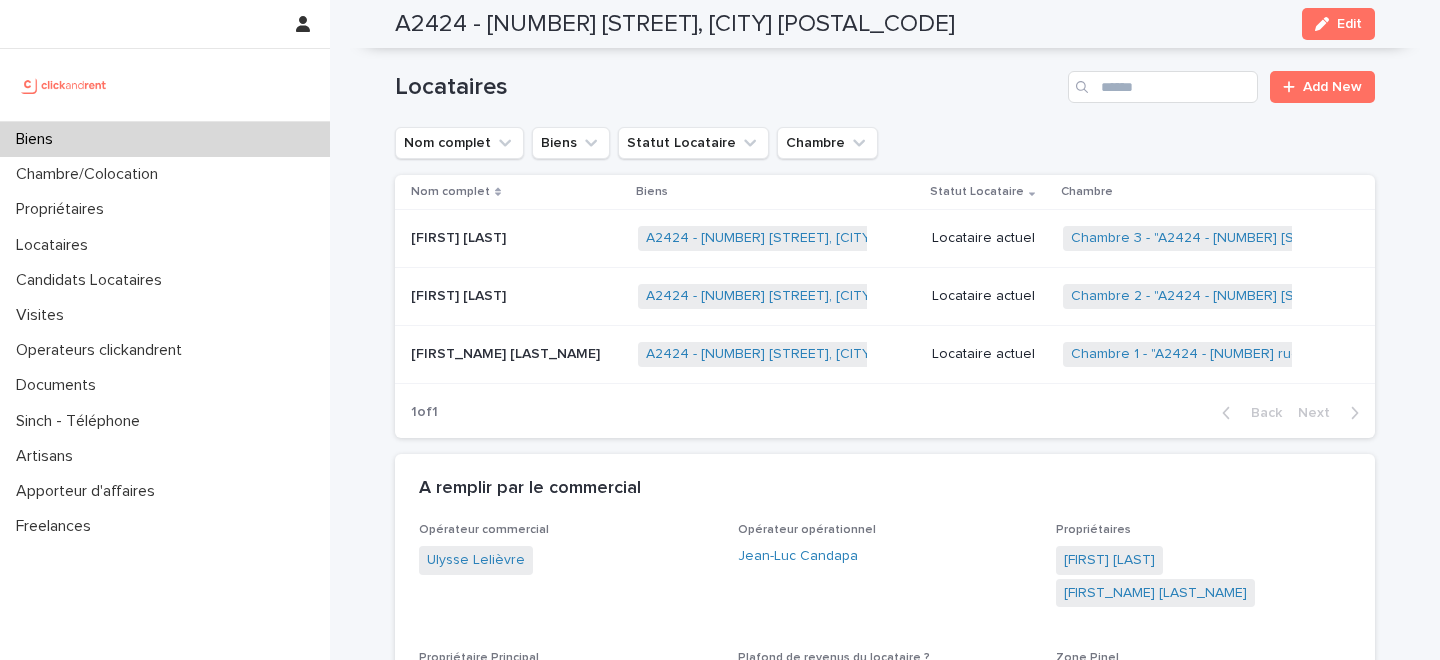 scroll, scrollTop: 1073, scrollLeft: 0, axis: vertical 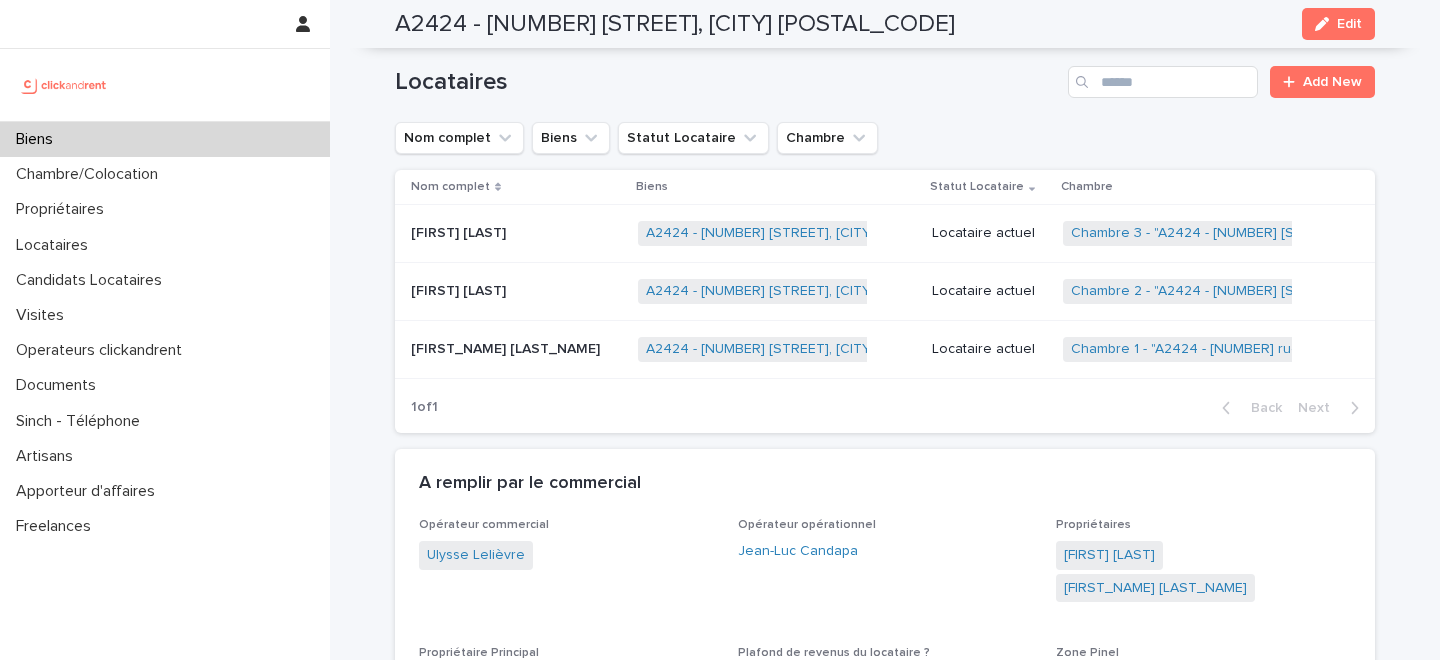 click at bounding box center (516, 349) 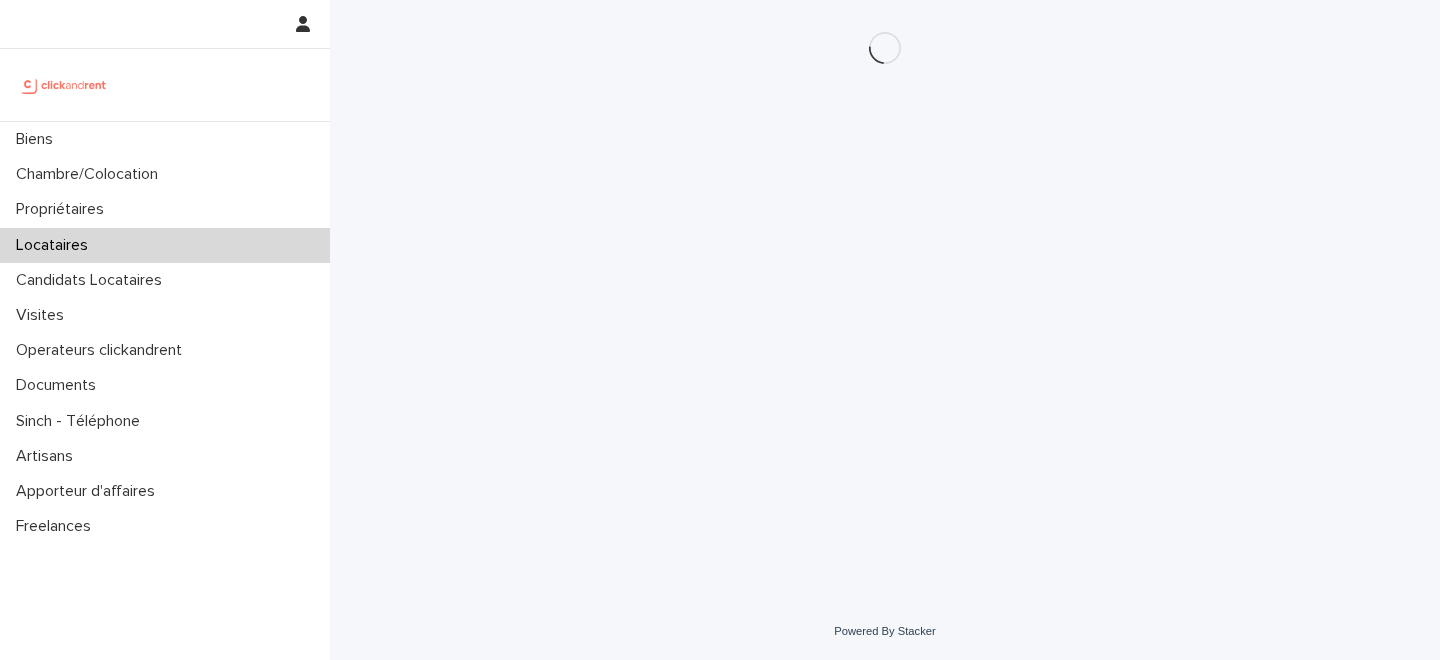 scroll, scrollTop: 0, scrollLeft: 0, axis: both 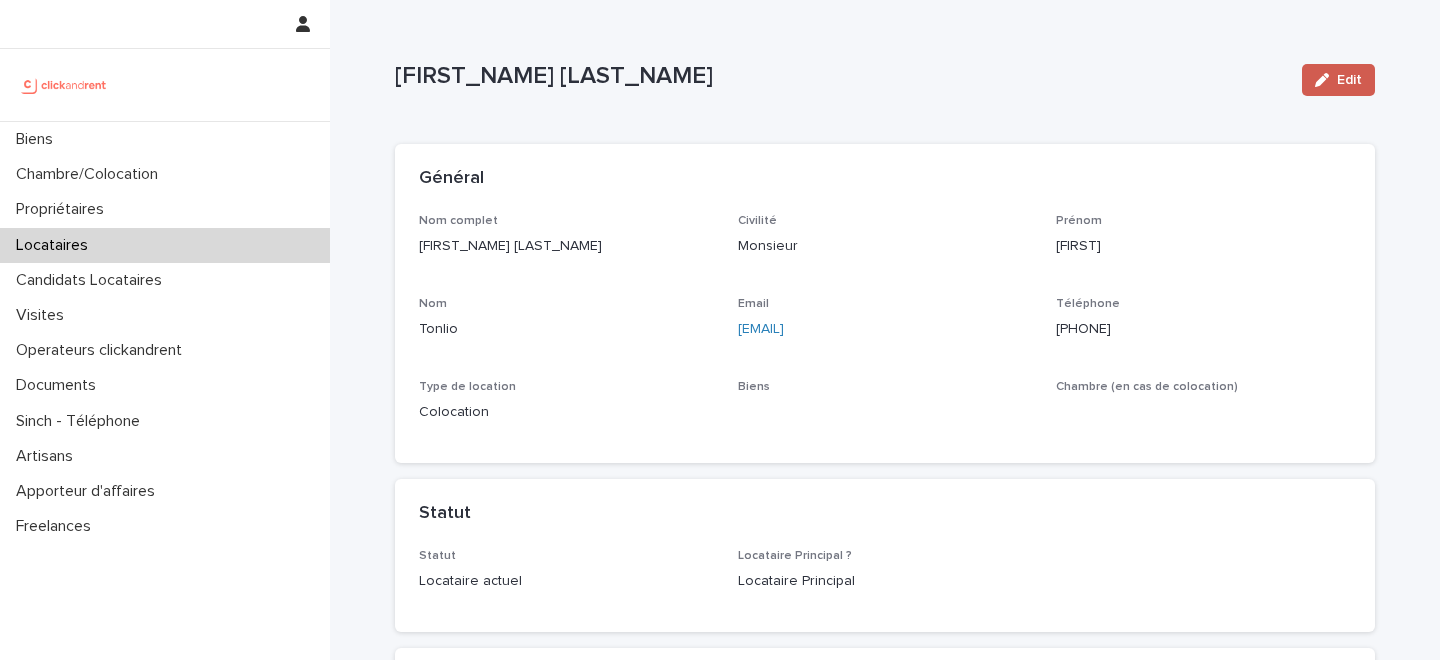 click on "Edit" at bounding box center (1338, 80) 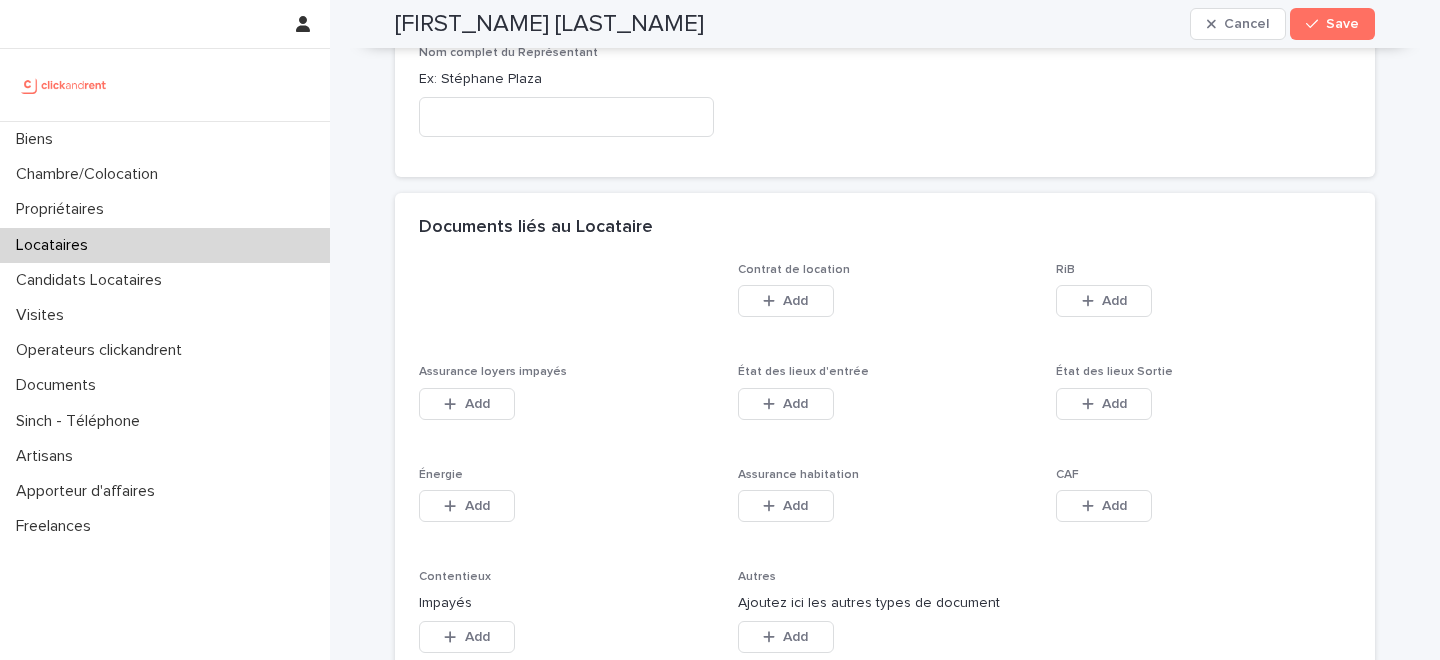 scroll, scrollTop: 3182, scrollLeft: 0, axis: vertical 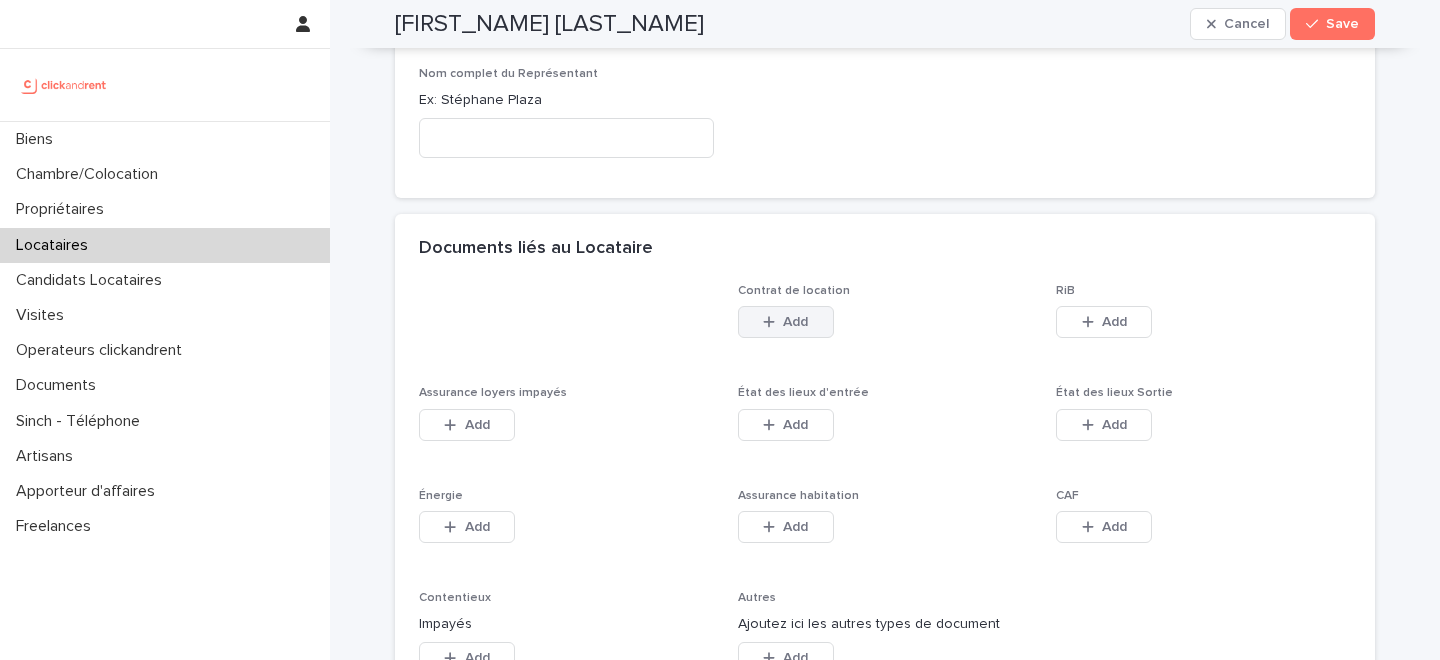 click on "Add" at bounding box center [795, 322] 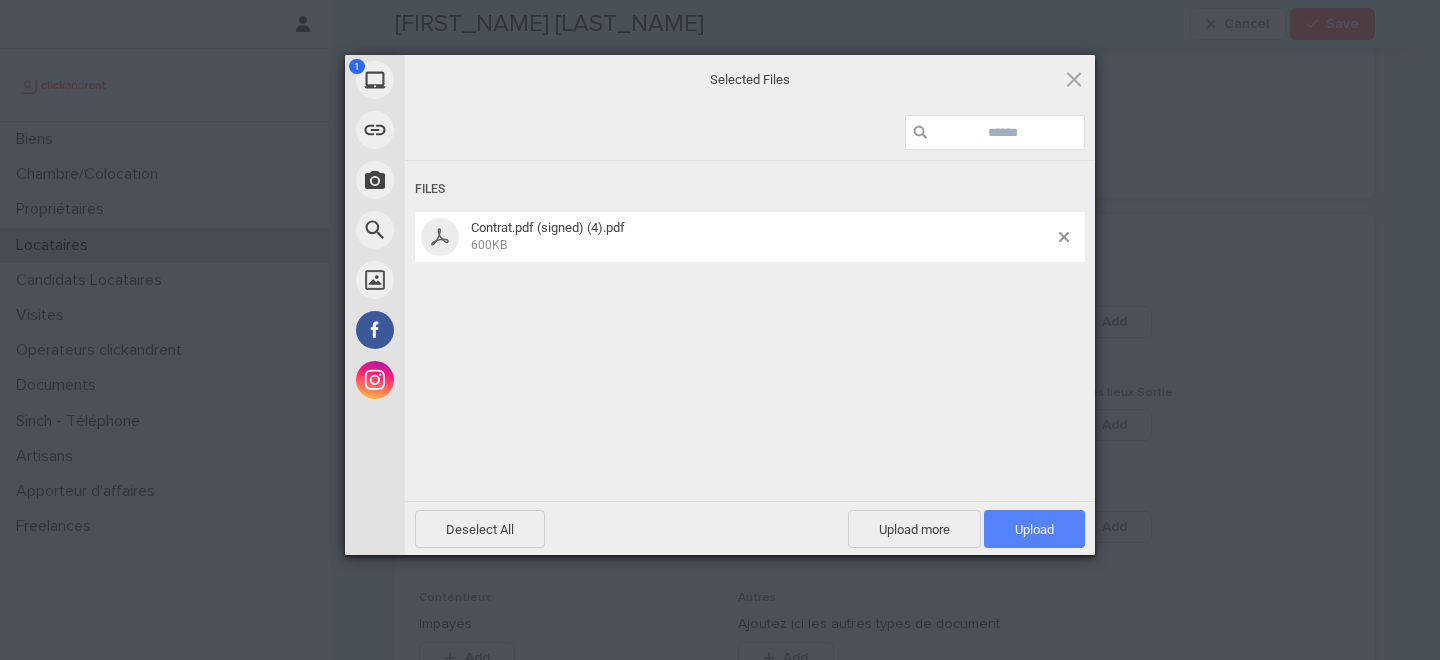 click on "Upload
1" at bounding box center [1034, 529] 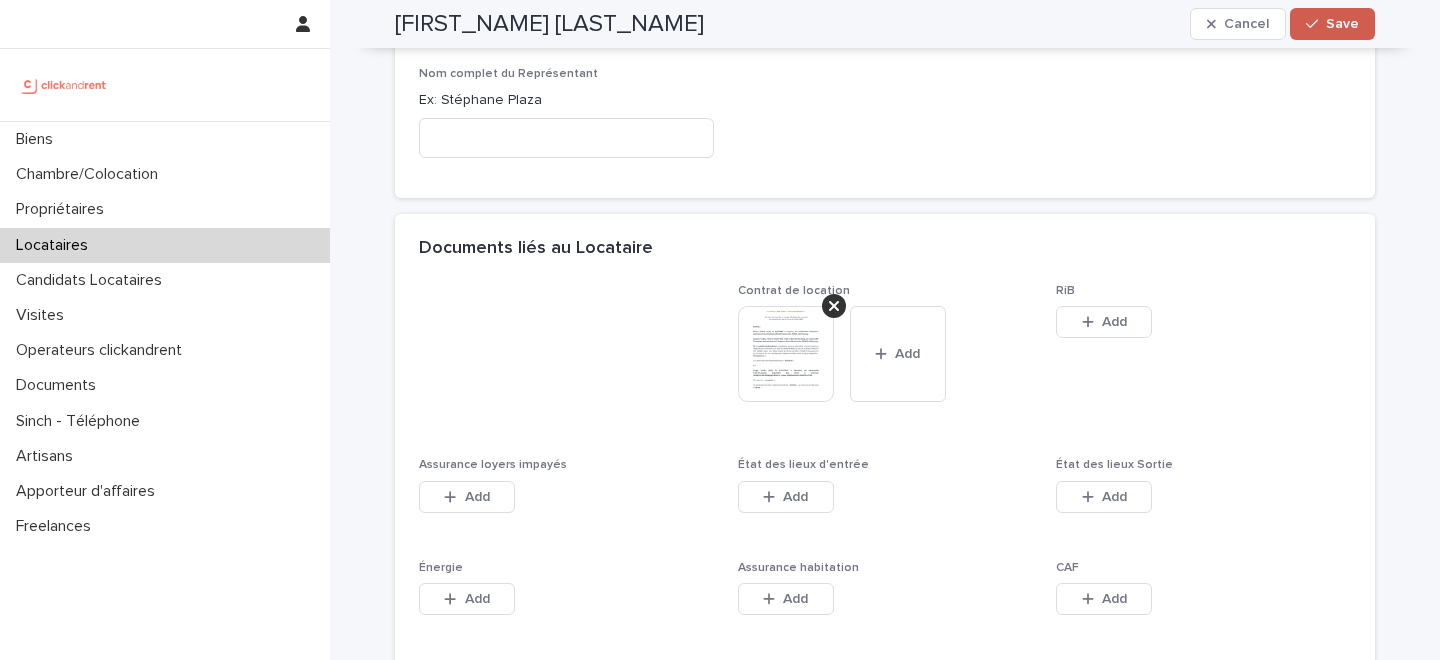 click on "Save" at bounding box center [1342, 24] 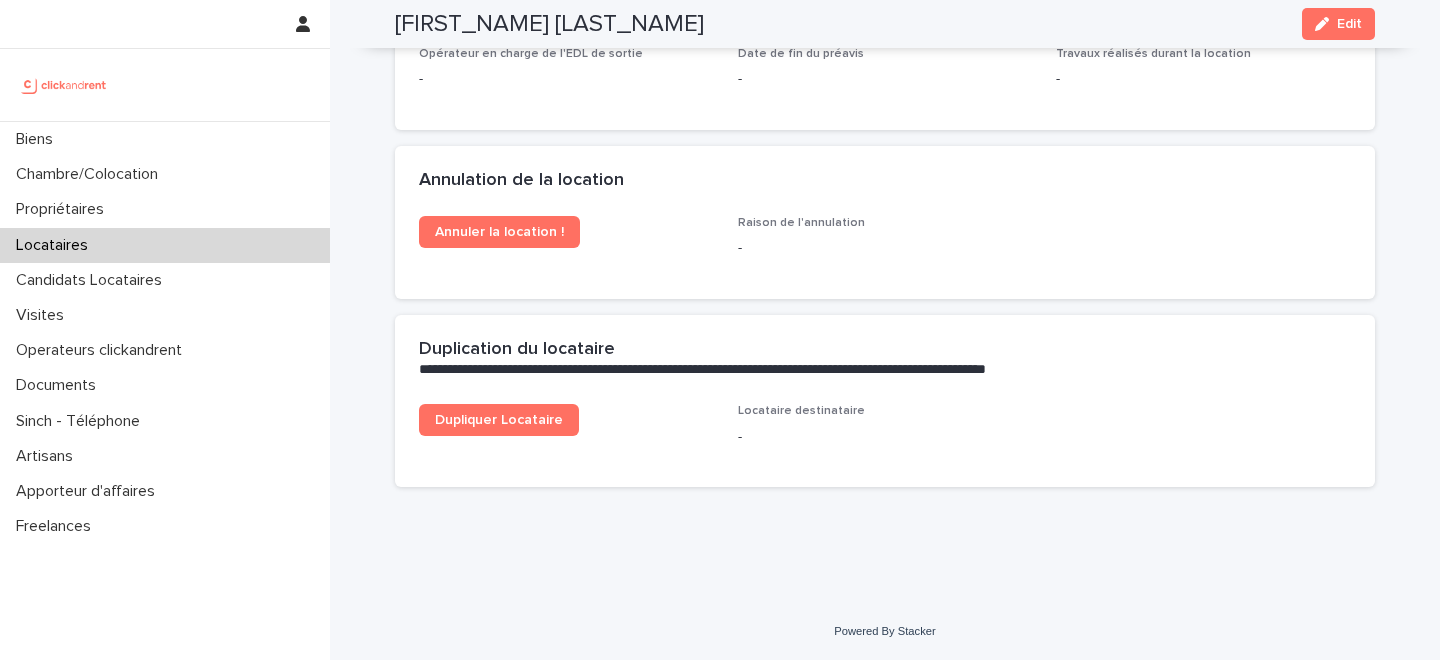 scroll, scrollTop: 2735, scrollLeft: 0, axis: vertical 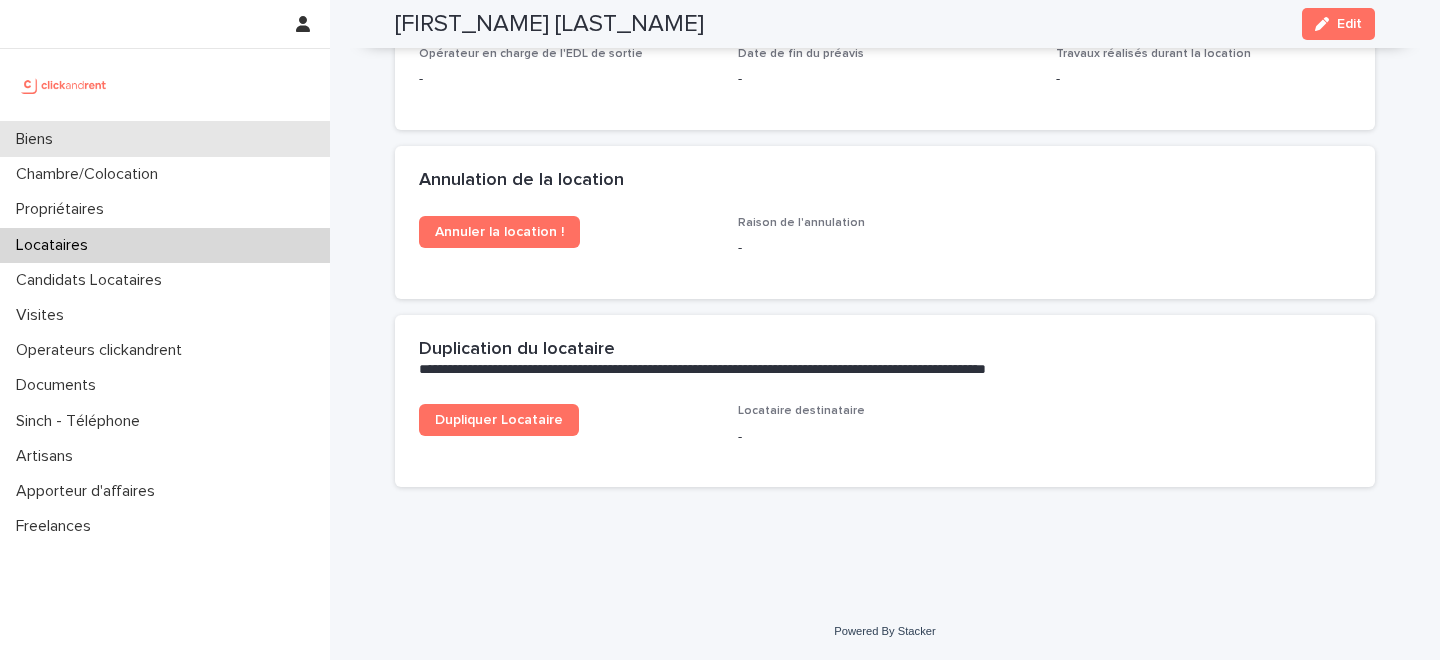 click on "Biens" at bounding box center [165, 139] 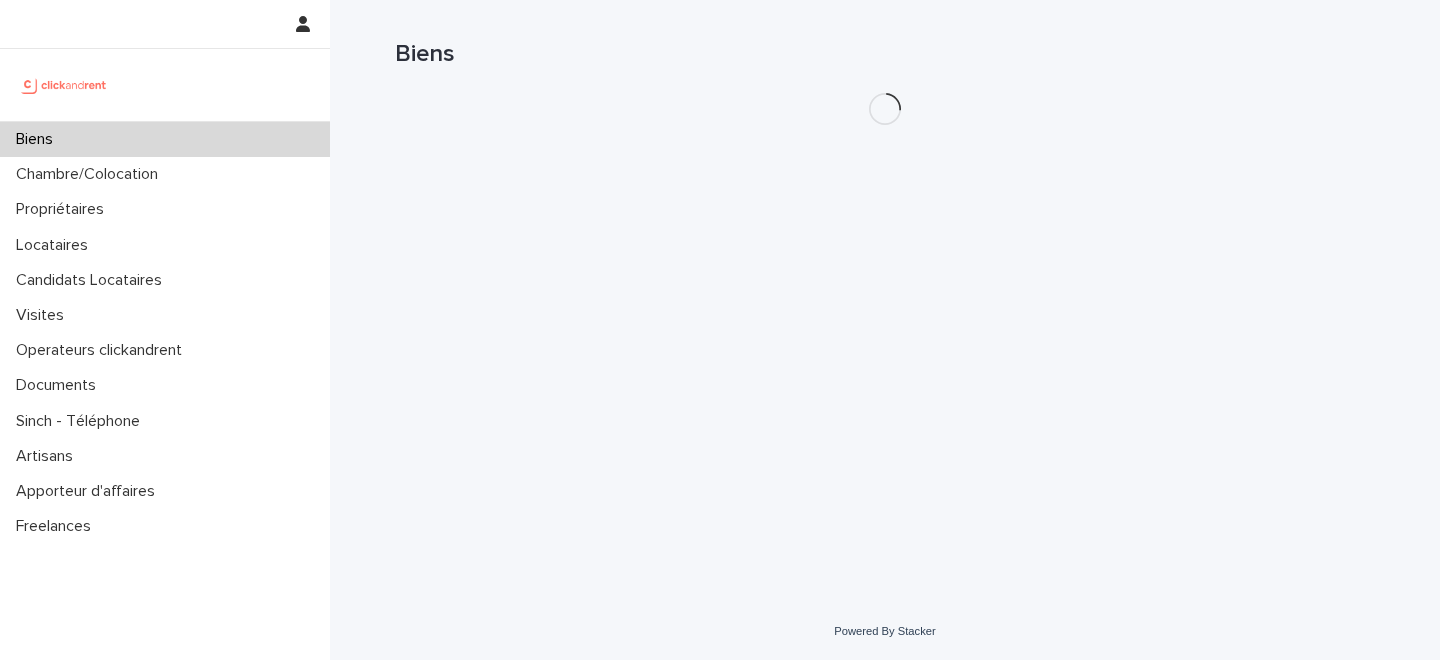 scroll, scrollTop: 0, scrollLeft: 0, axis: both 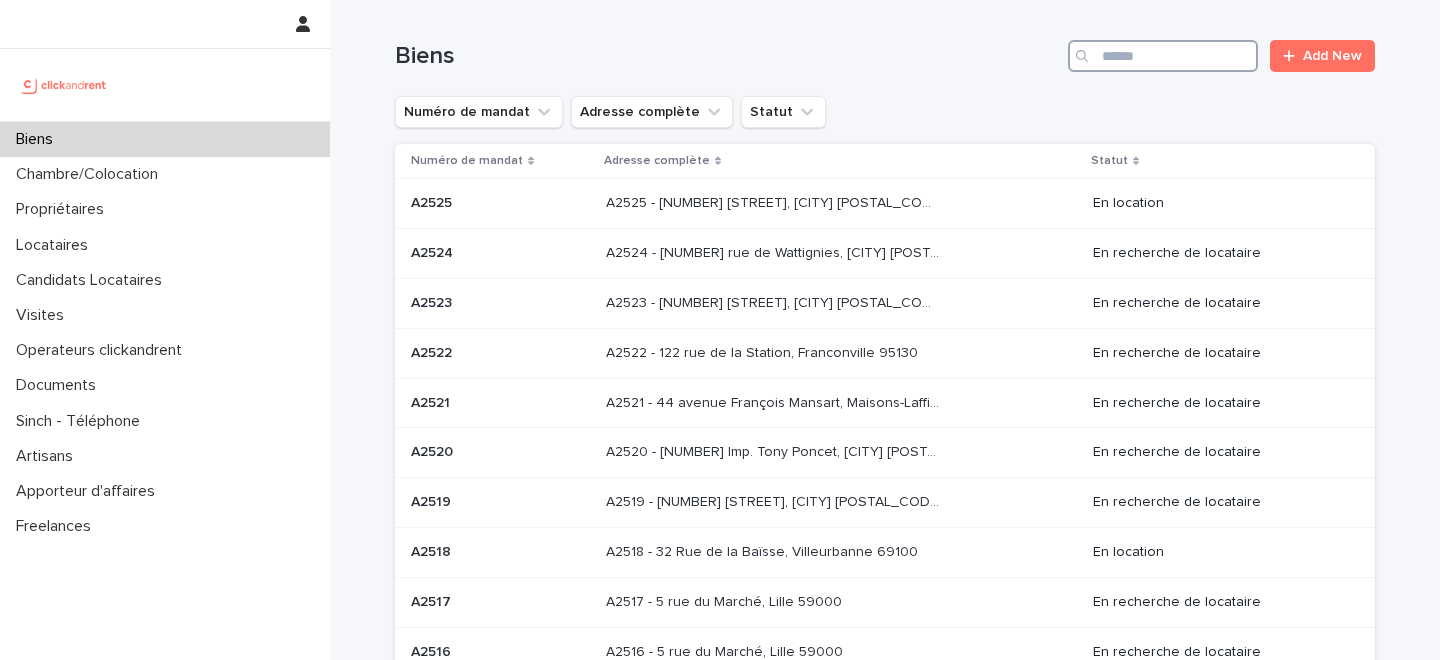 click at bounding box center [1163, 56] 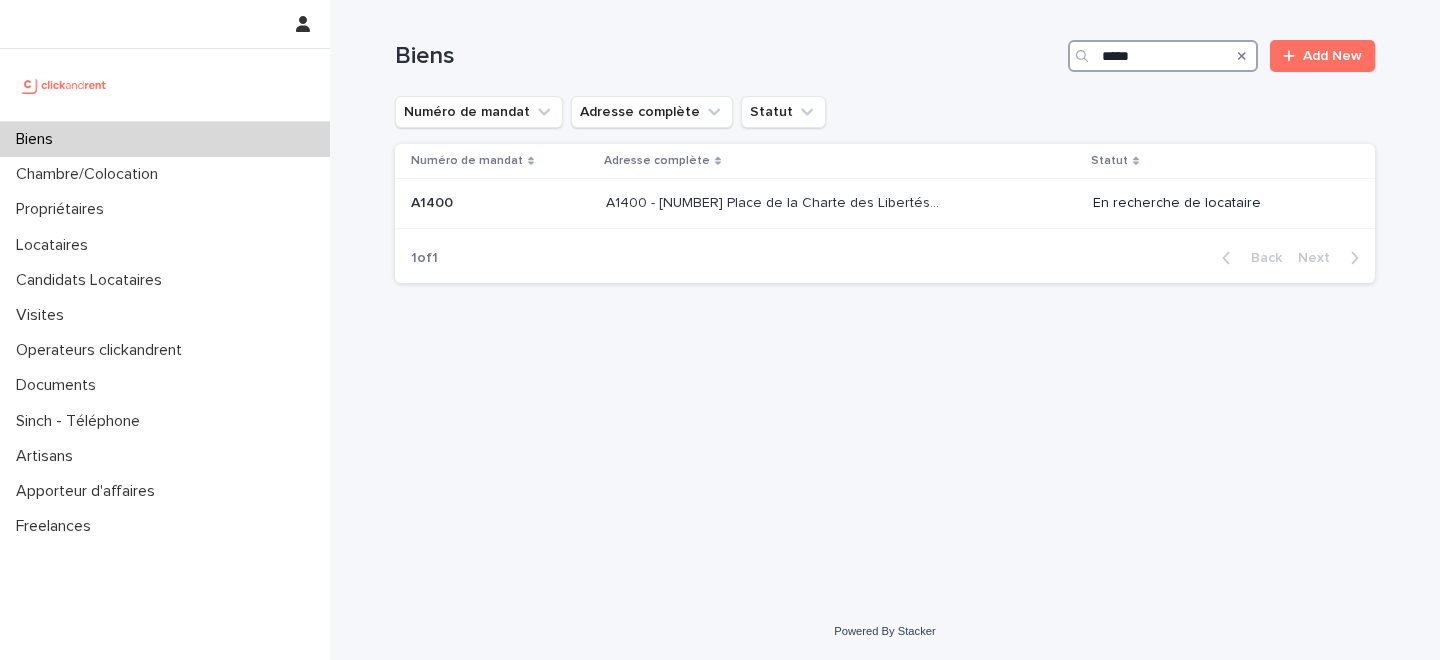 type on "*****" 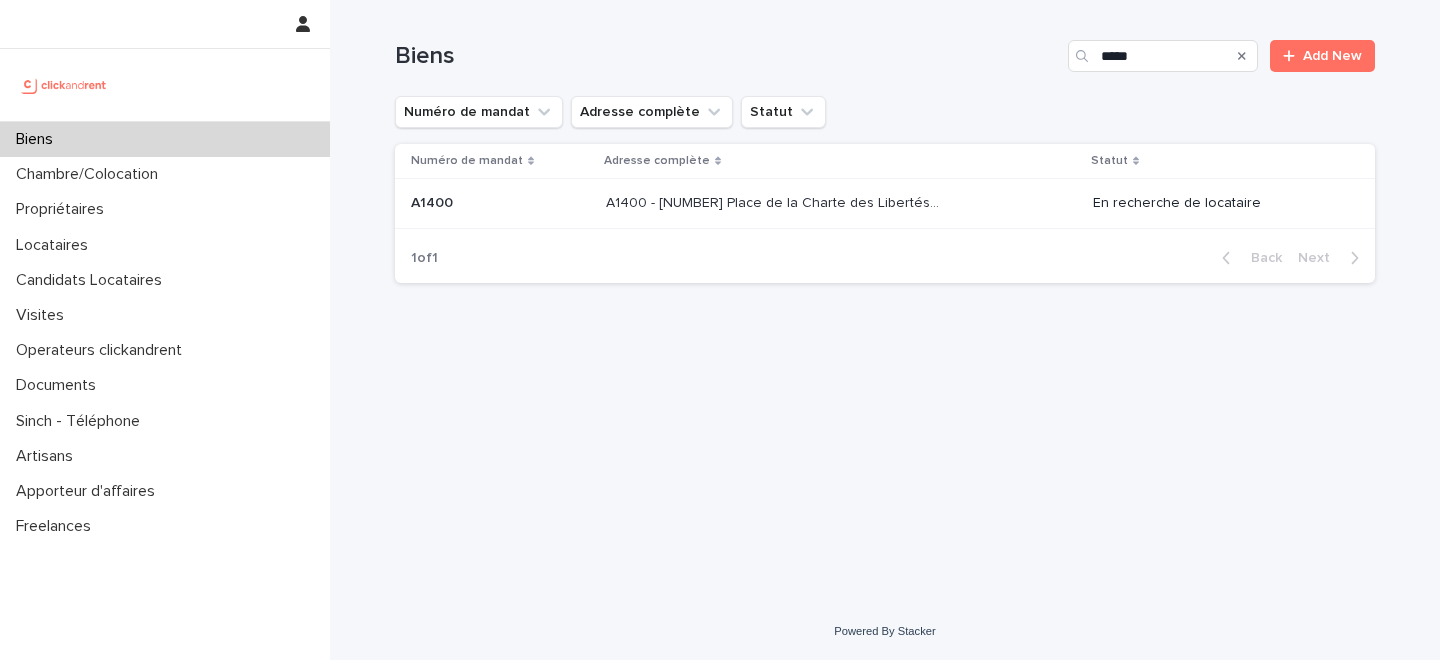 click on "A1400 - 1 Place de la Charte des Libertés Communales,  Toulouse 31300" at bounding box center (774, 201) 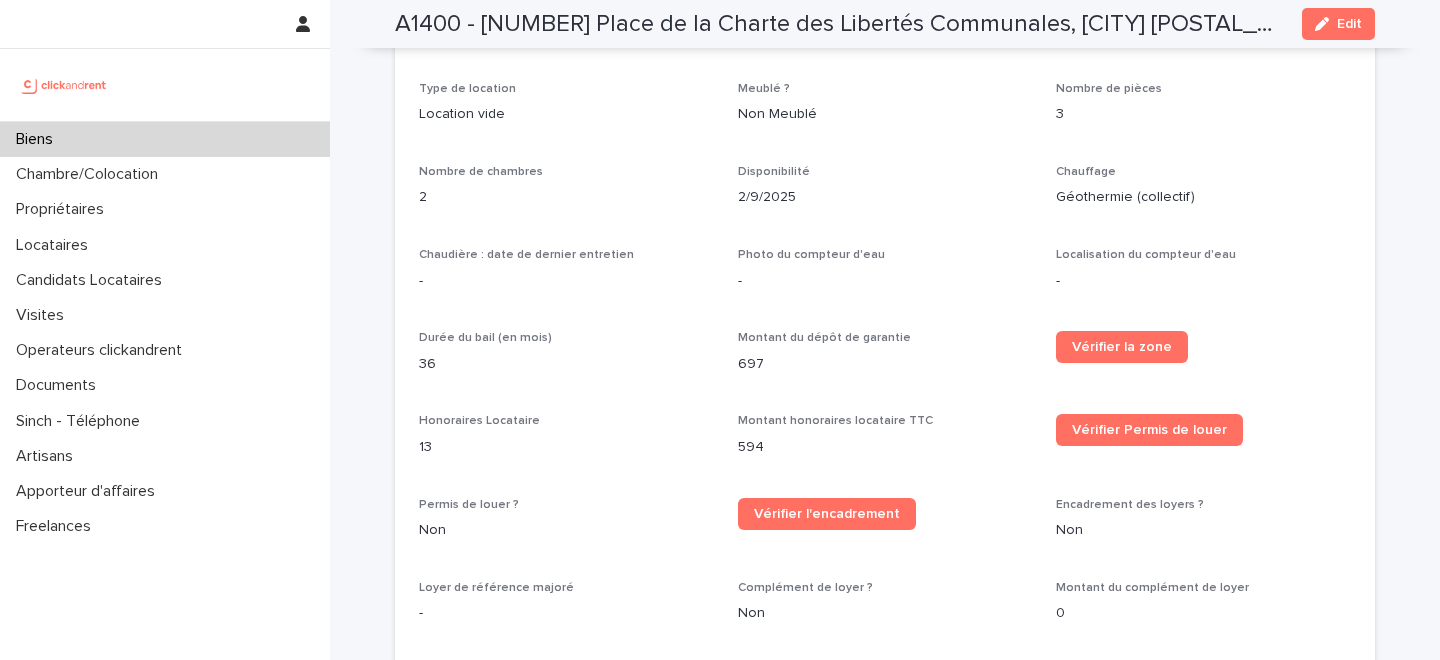 scroll, scrollTop: 2190, scrollLeft: 0, axis: vertical 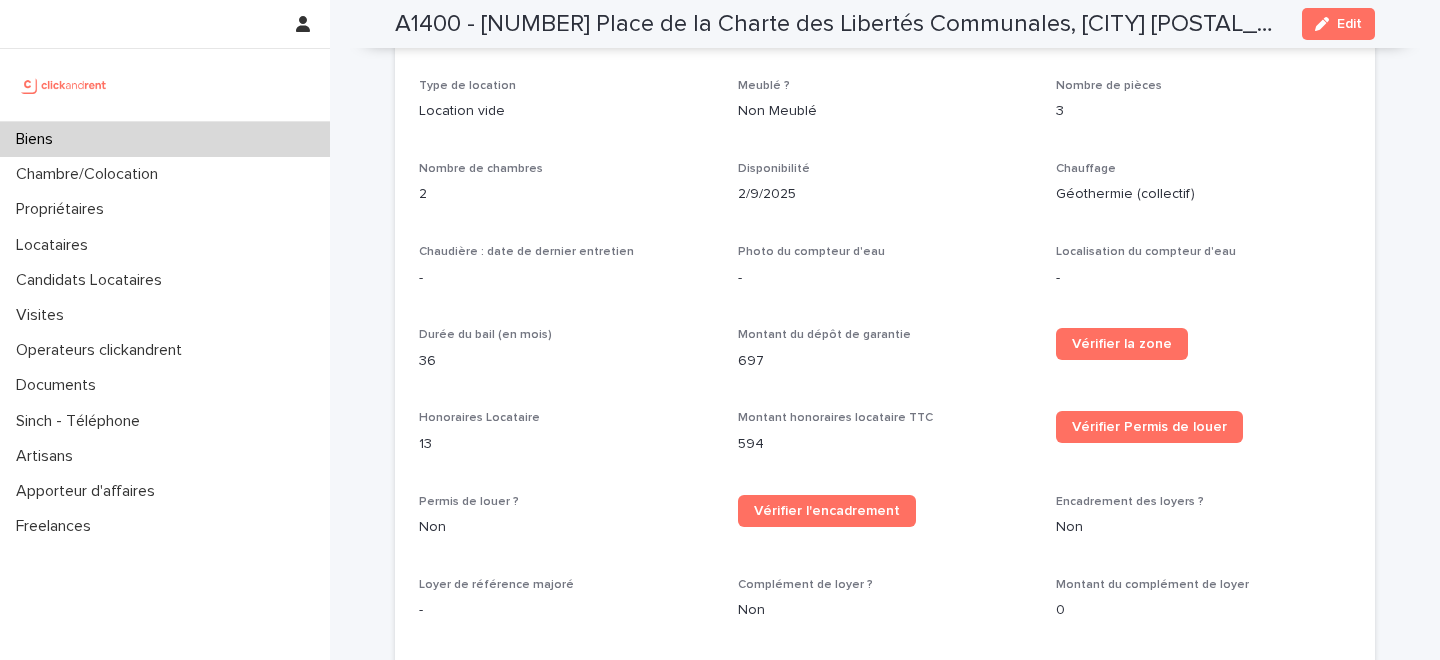 click on "Biens" at bounding box center [165, 139] 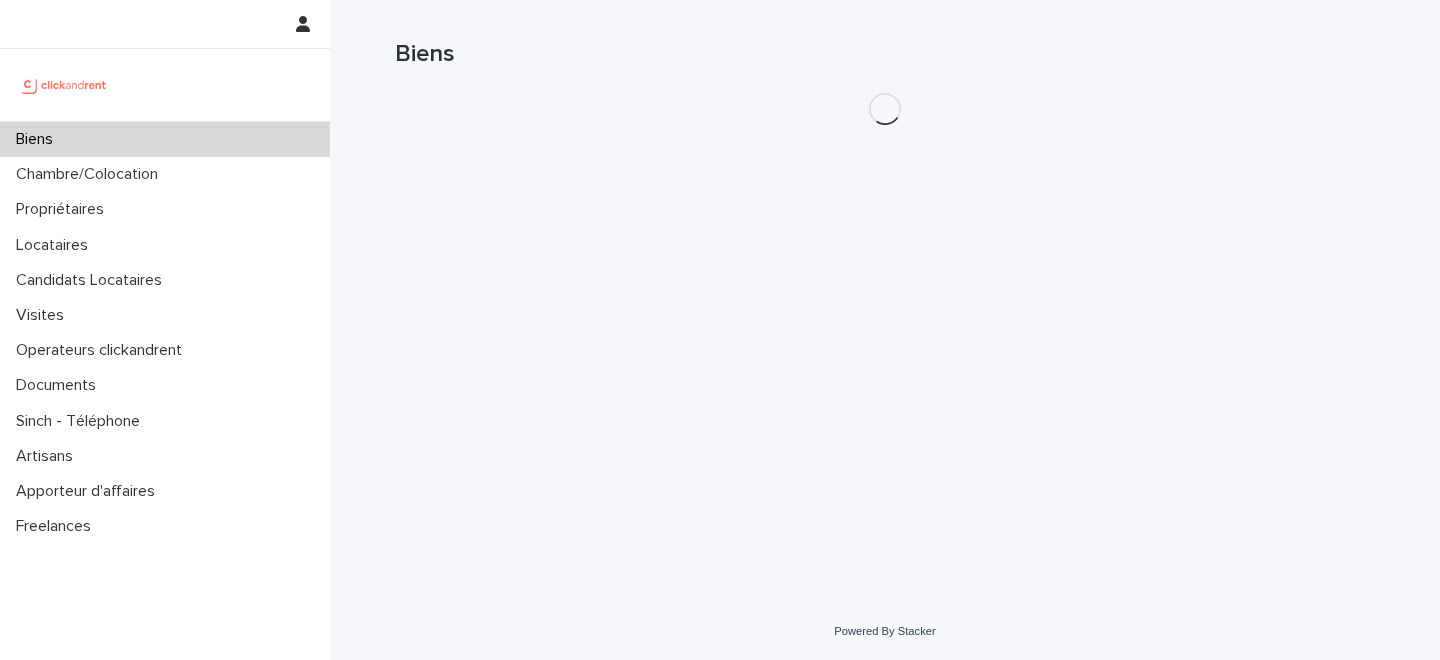 scroll, scrollTop: 0, scrollLeft: 0, axis: both 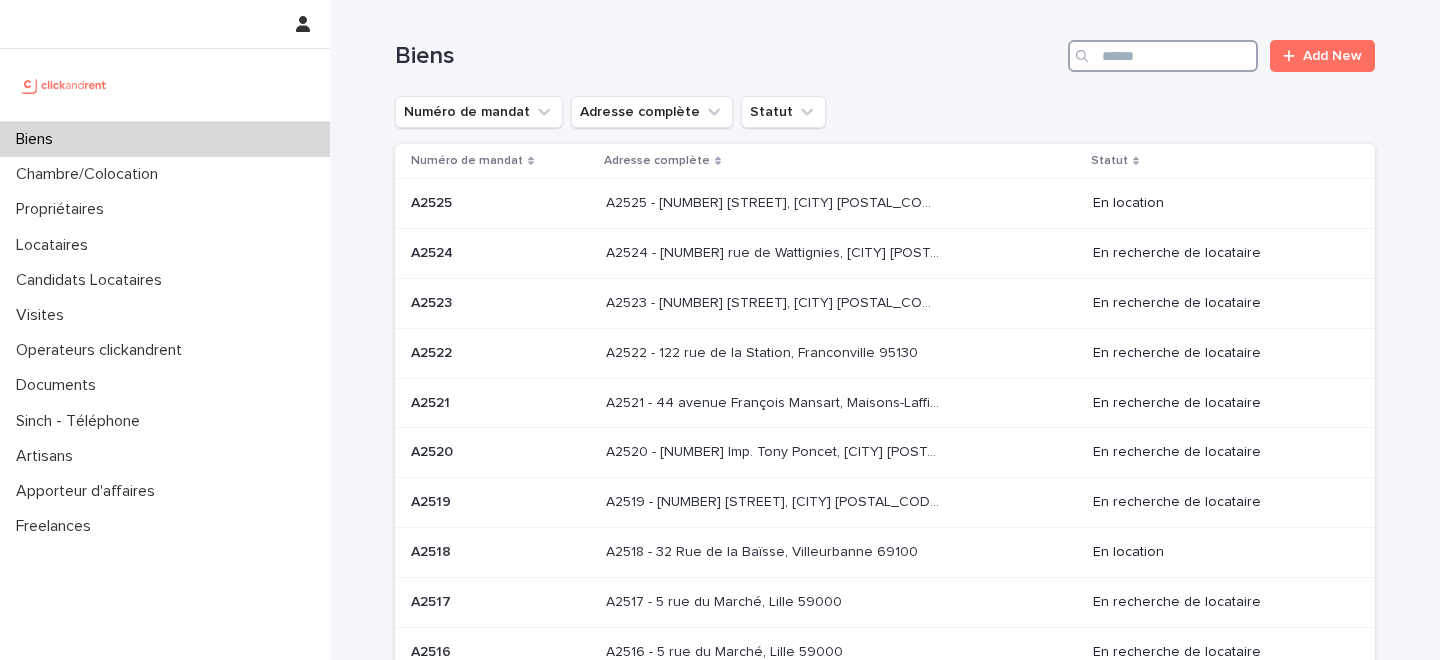 click at bounding box center [1163, 56] 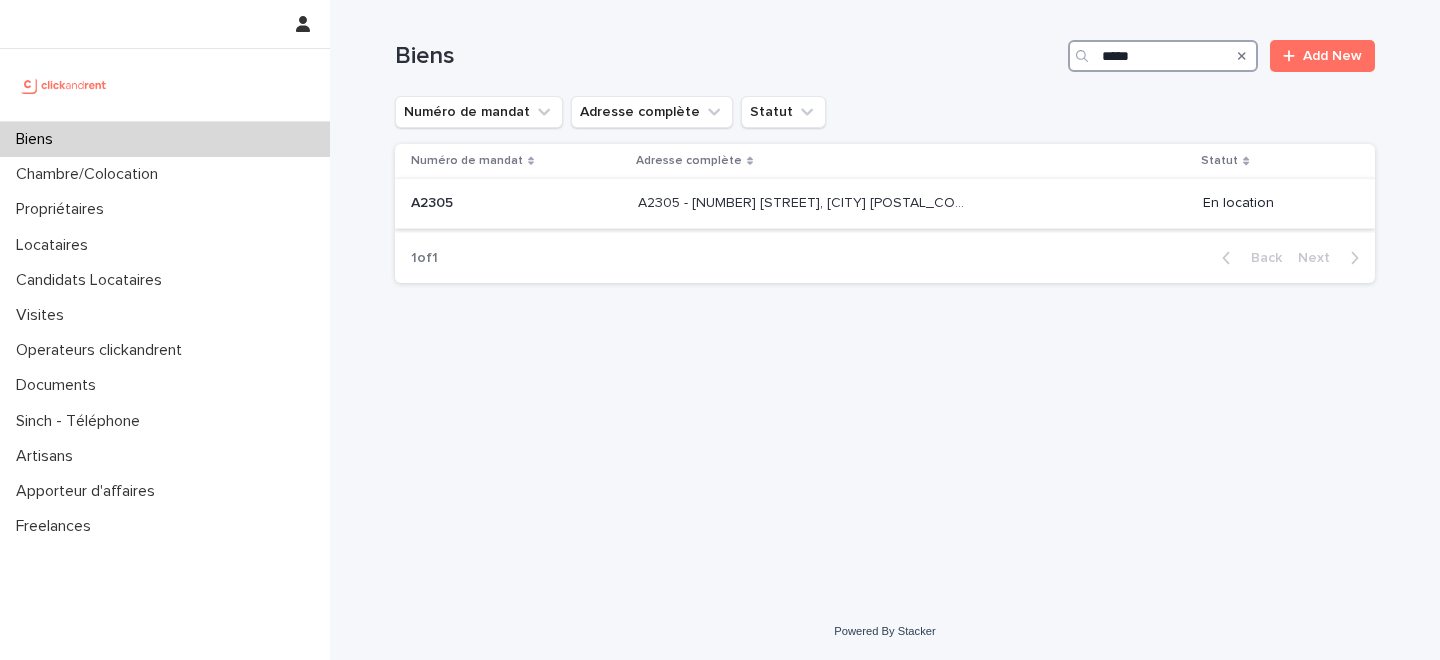 type on "*****" 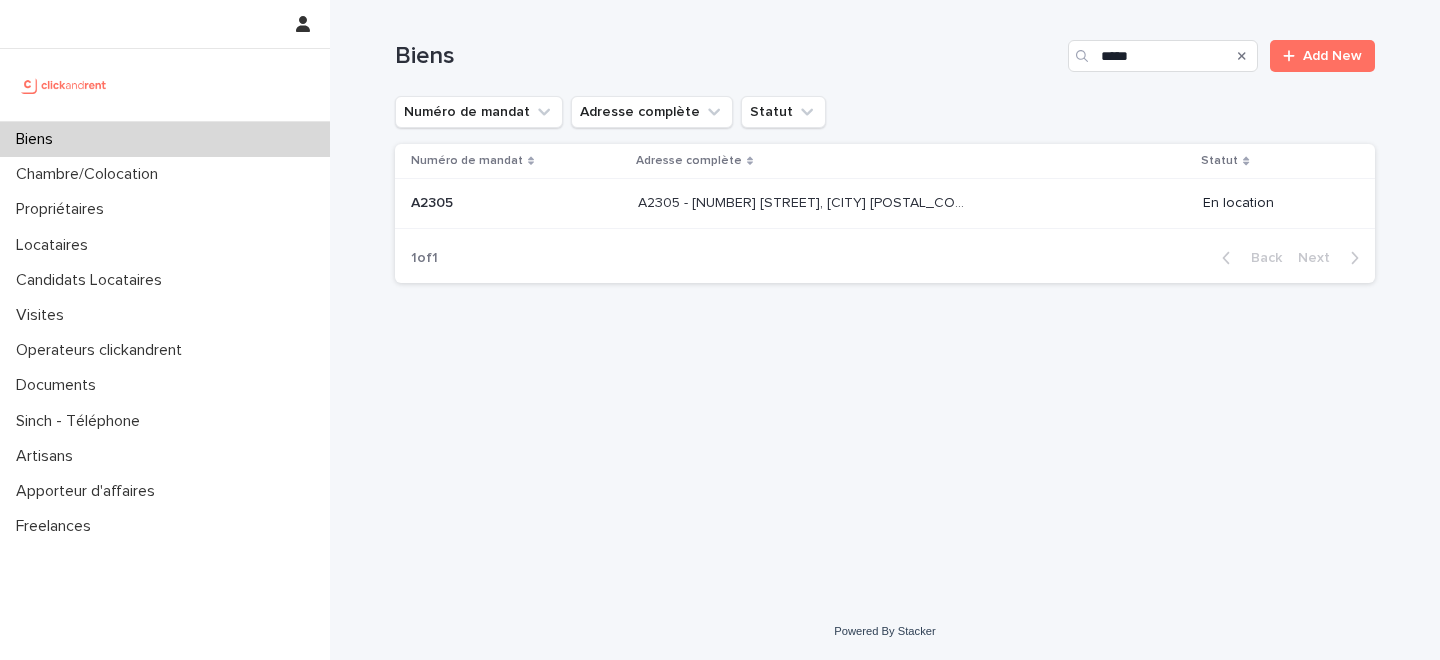 click on "A2305 - 173 rue de Charenton,  Paris 75012" at bounding box center (806, 201) 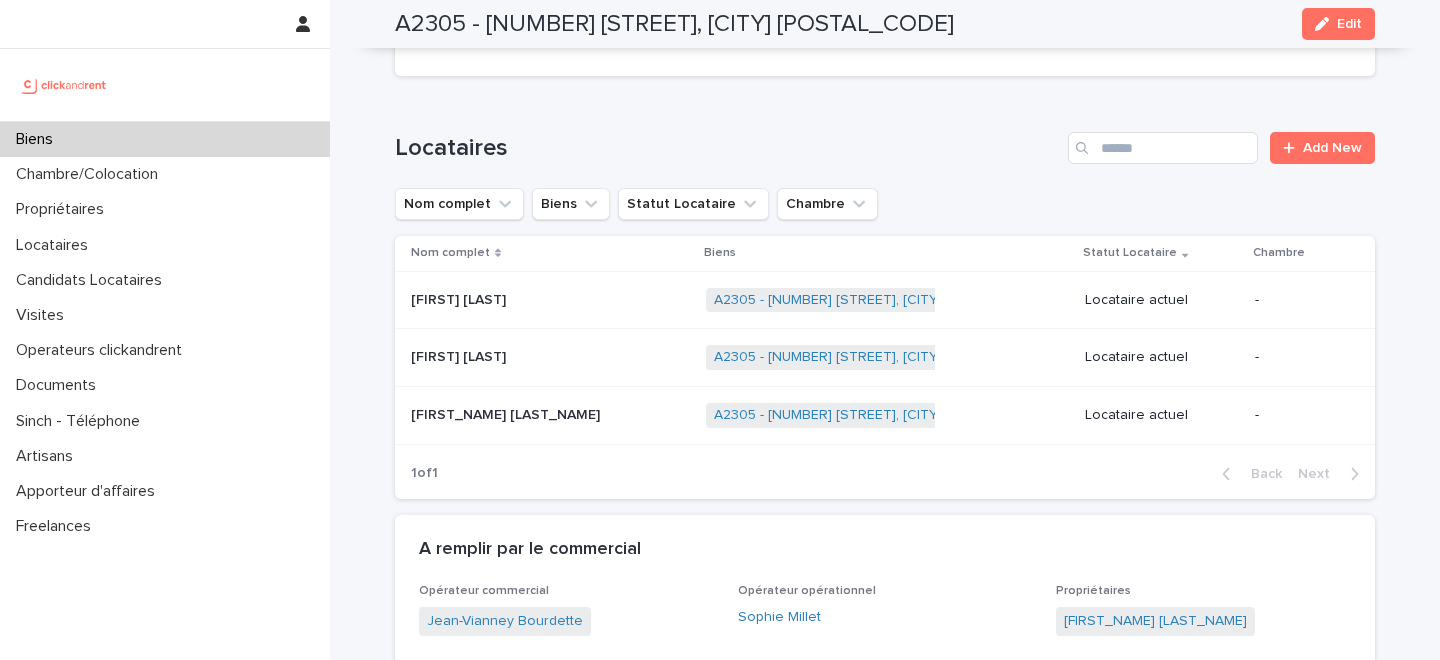 scroll, scrollTop: 822, scrollLeft: 0, axis: vertical 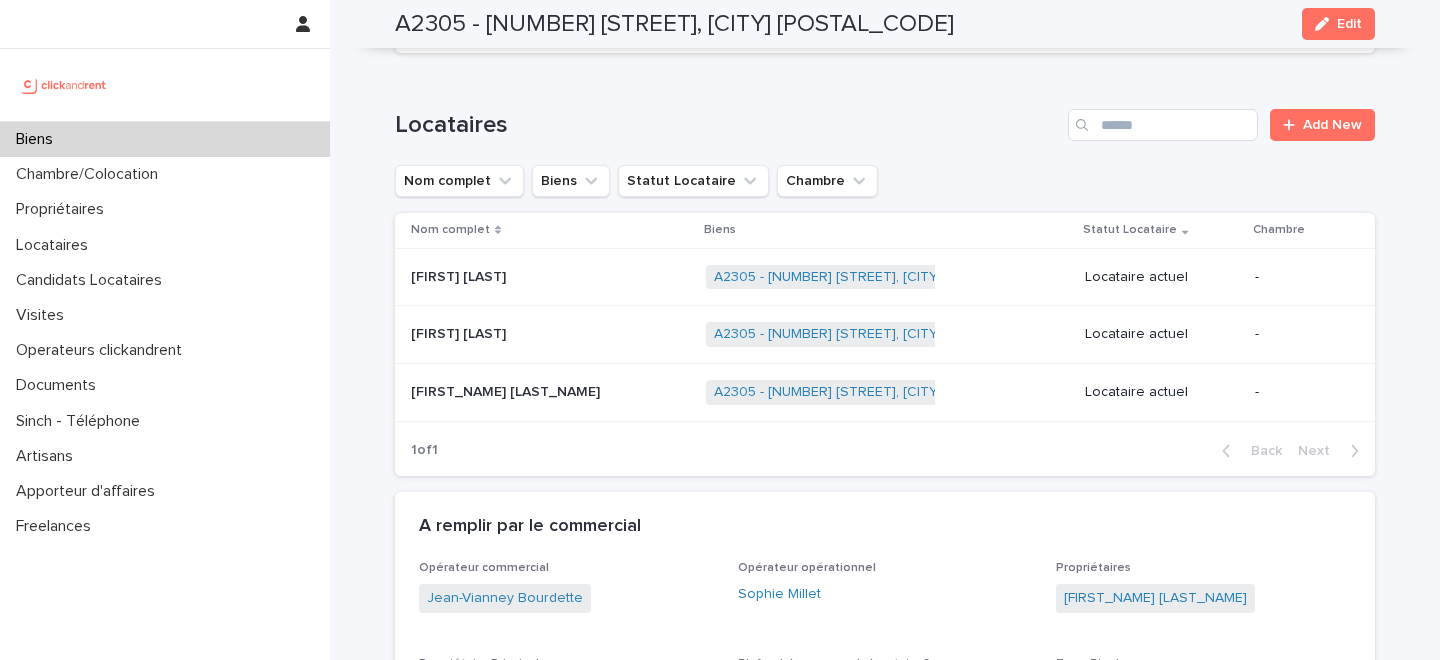 click on "Flora Bastide" at bounding box center (507, 390) 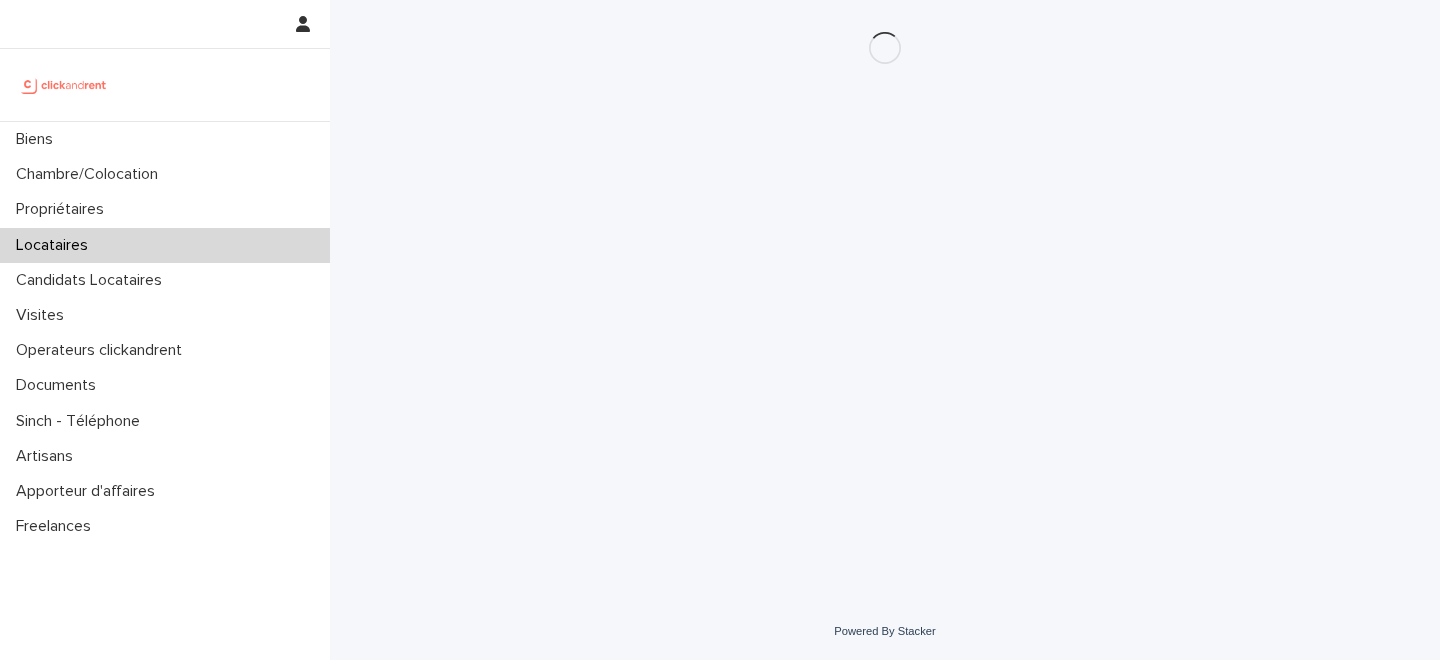 scroll, scrollTop: 0, scrollLeft: 0, axis: both 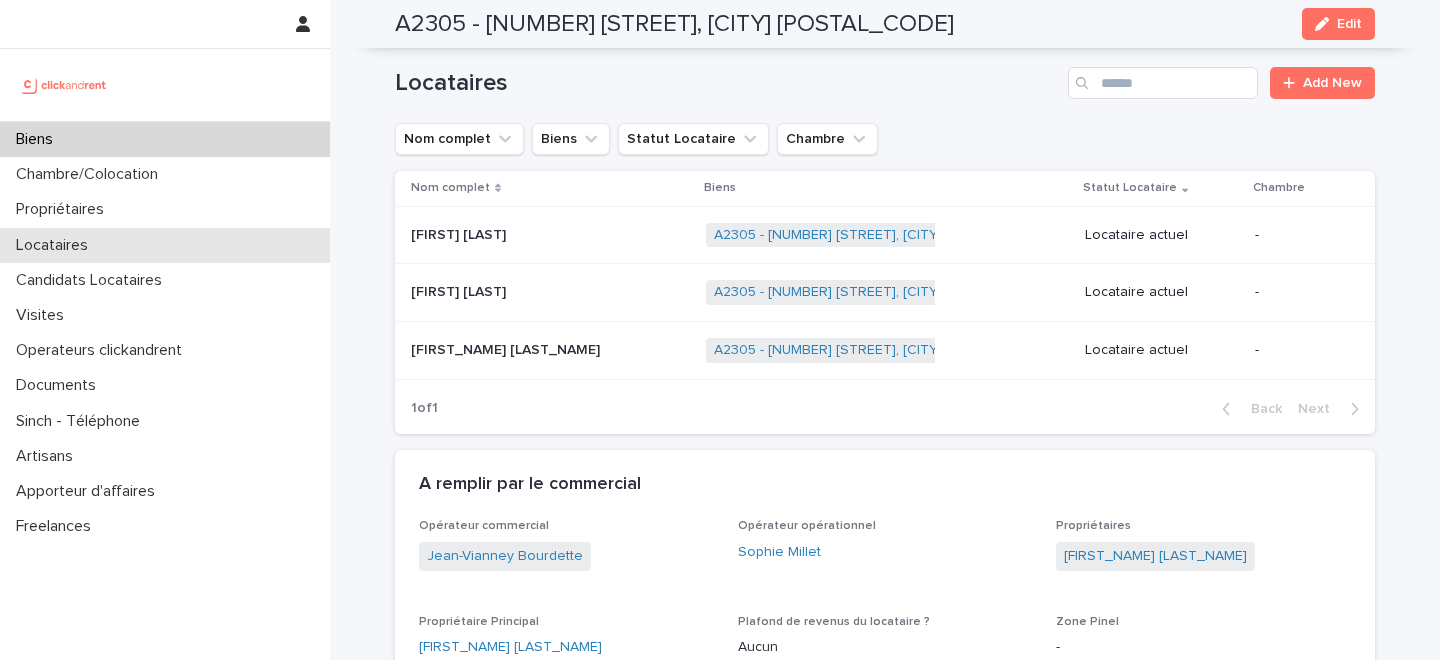 click on "Locataires" at bounding box center (165, 245) 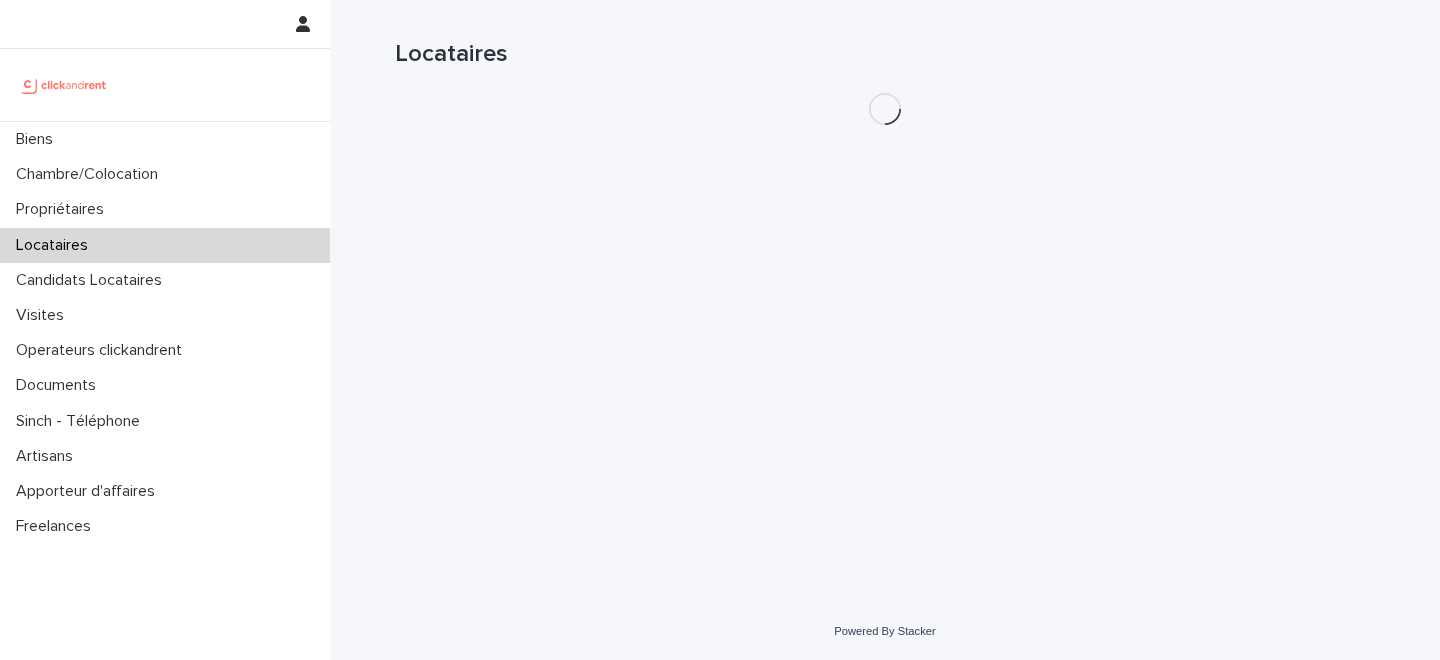 scroll, scrollTop: 0, scrollLeft: 0, axis: both 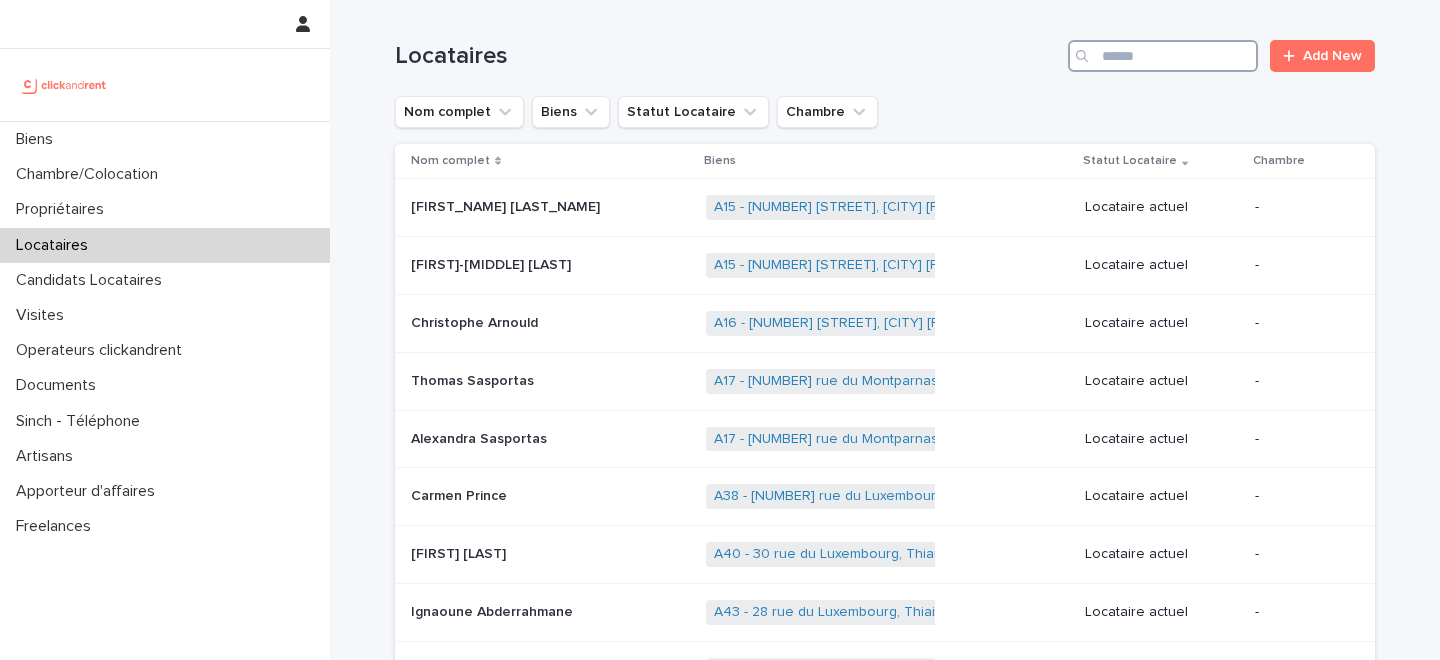 click at bounding box center [1163, 56] 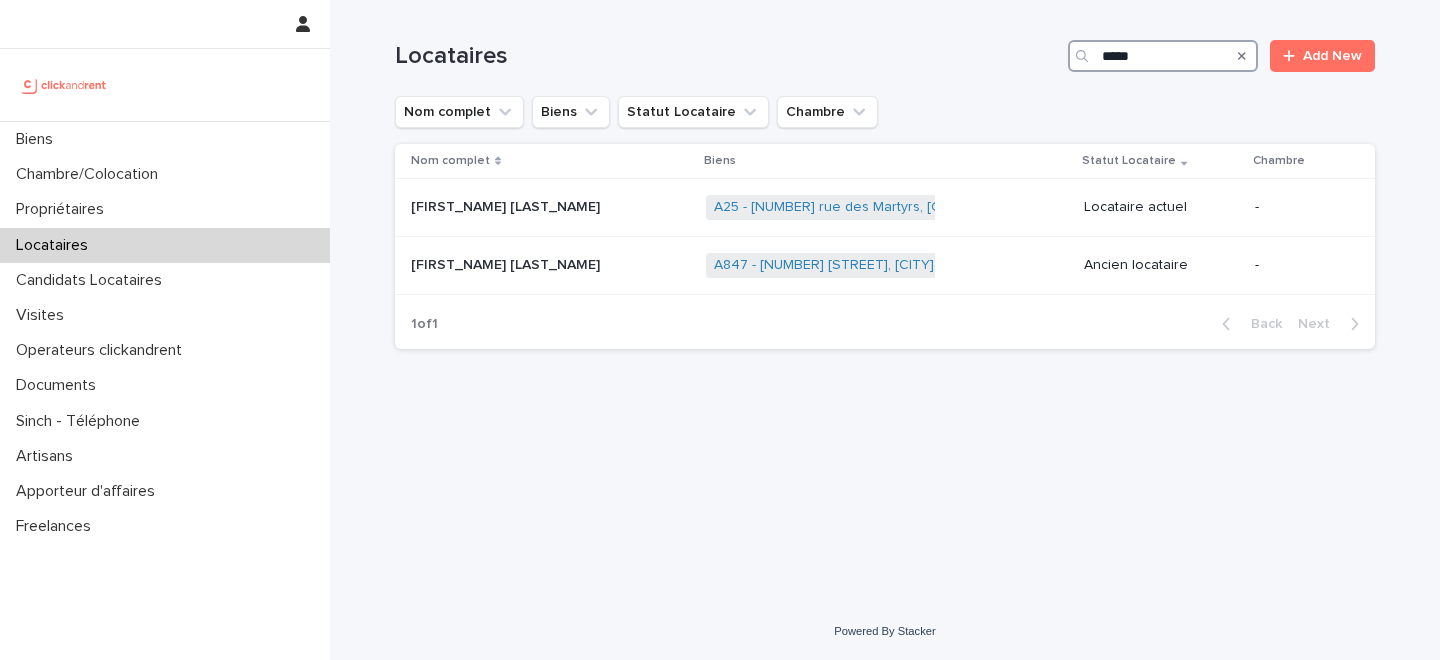 type on "*****" 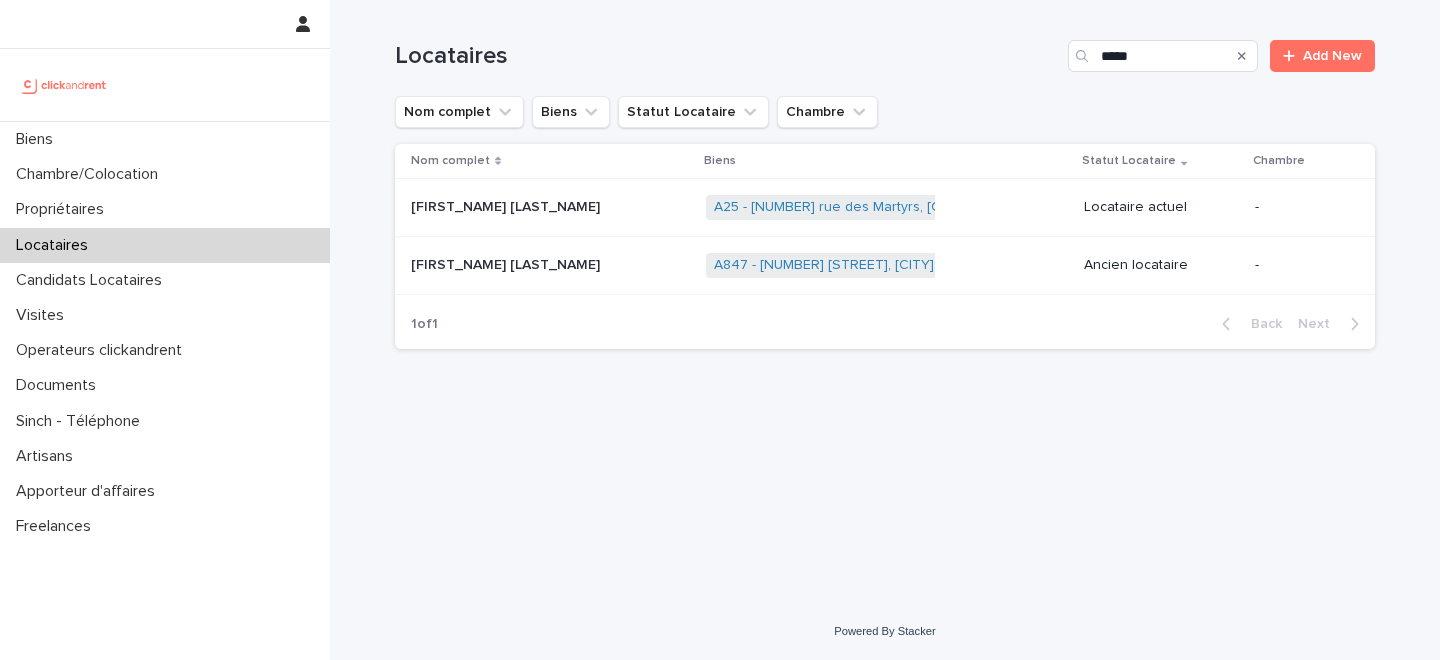 click on "Locataires" at bounding box center (165, 245) 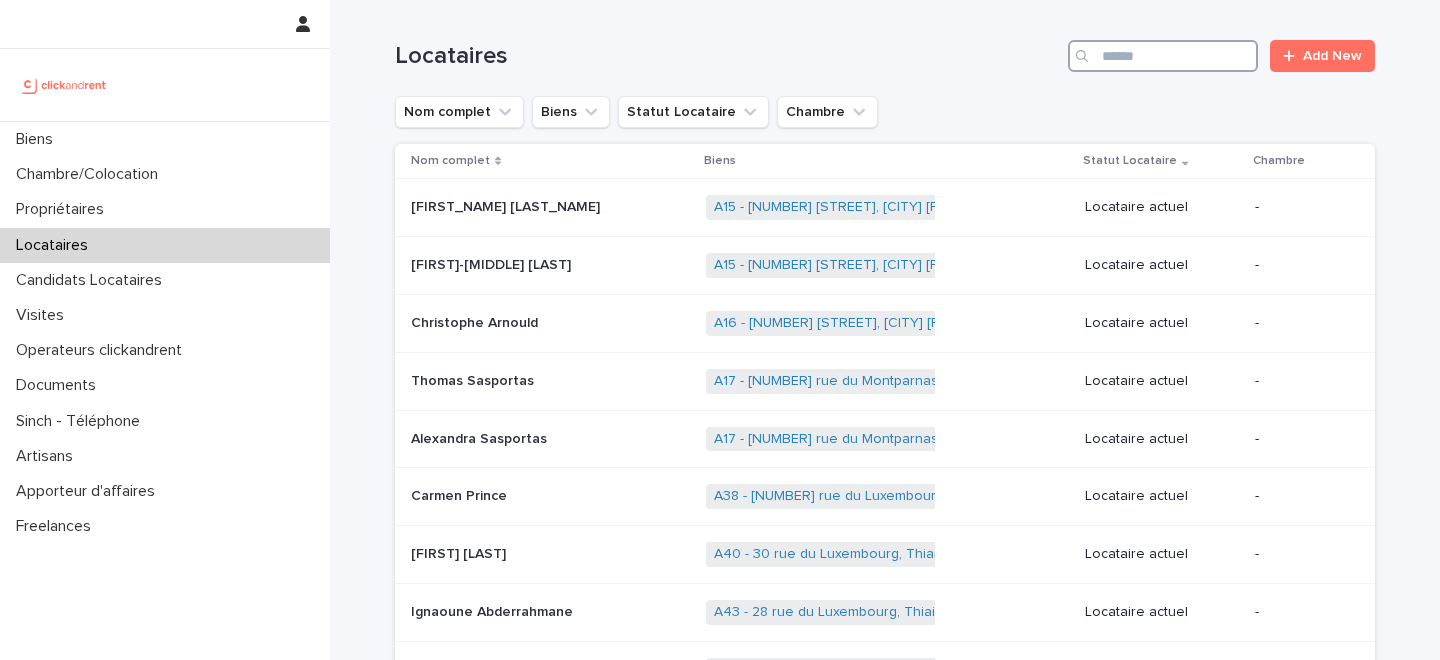 click at bounding box center [1163, 56] 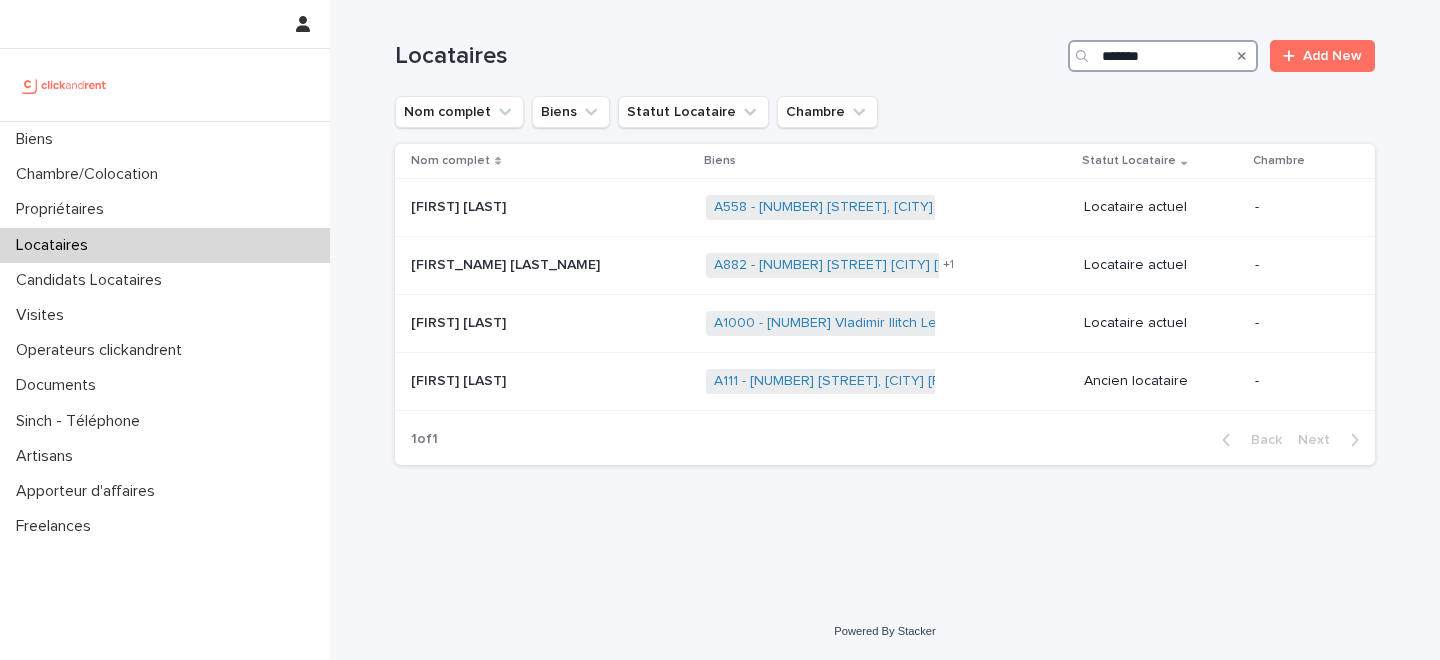type on "*******" 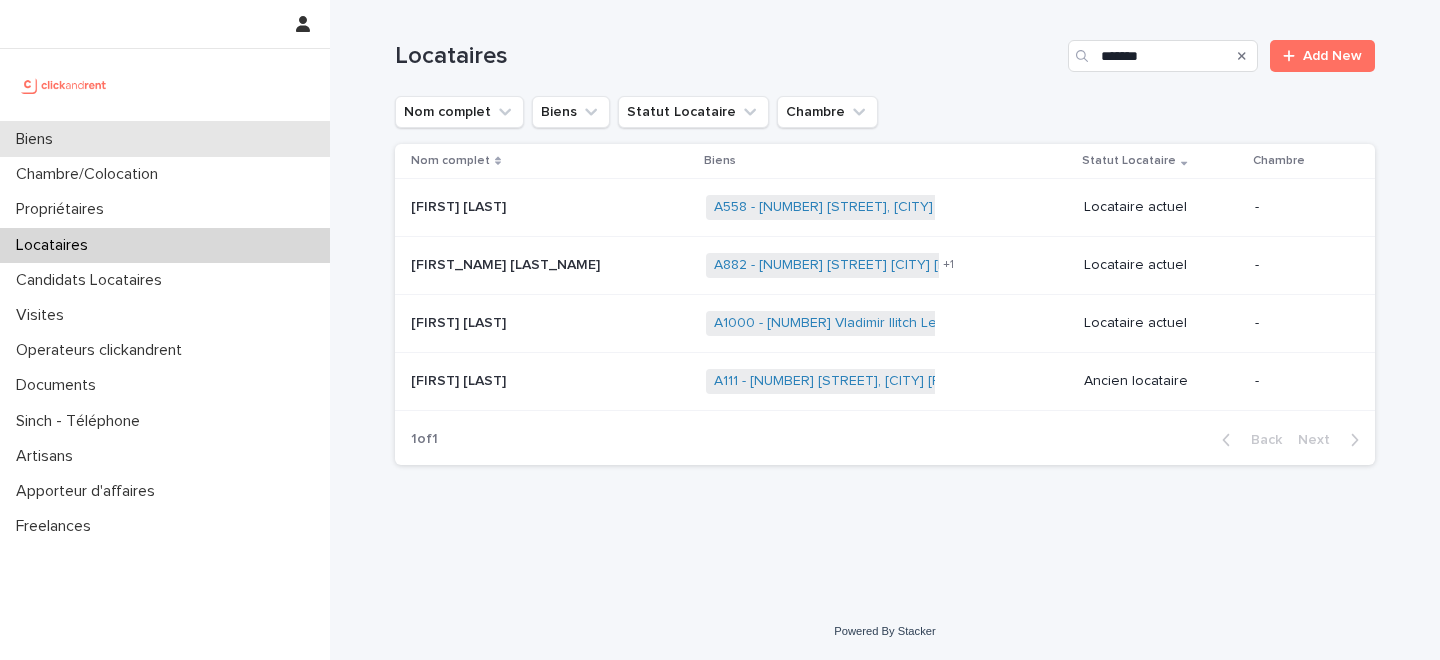 click on "Biens" at bounding box center (165, 139) 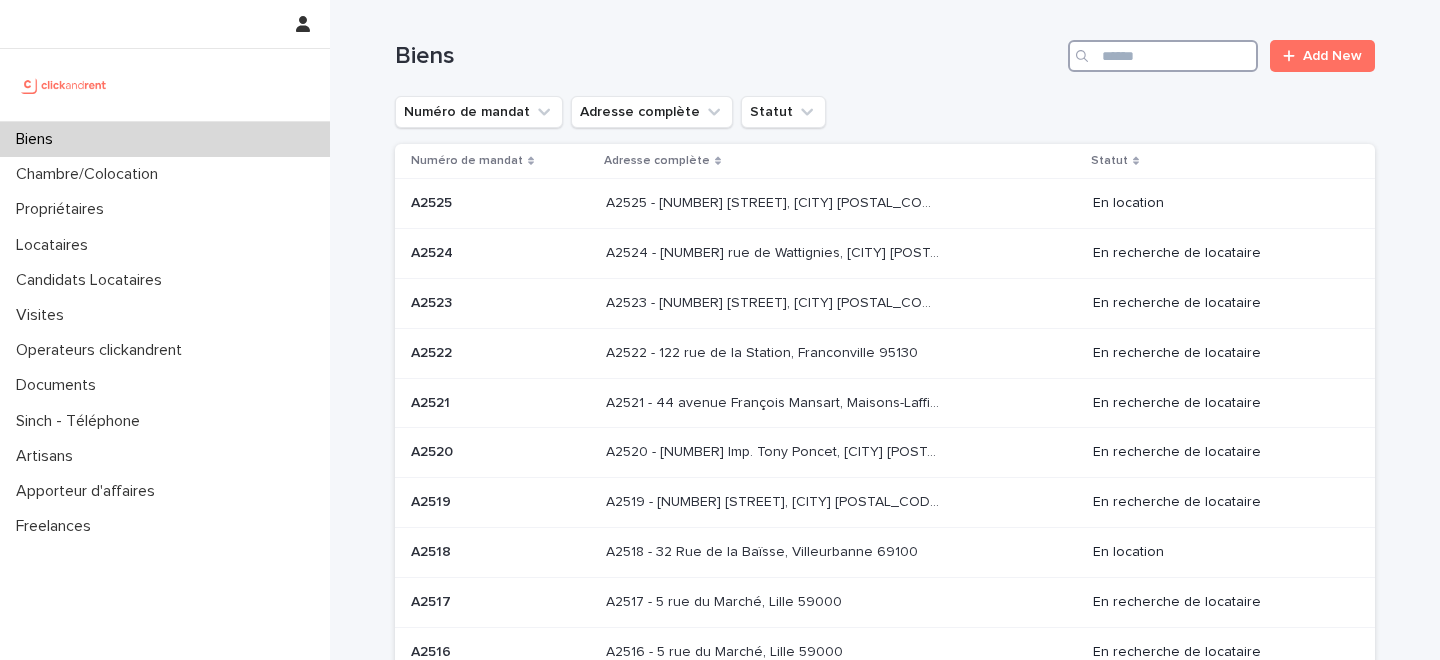 click at bounding box center [1163, 56] 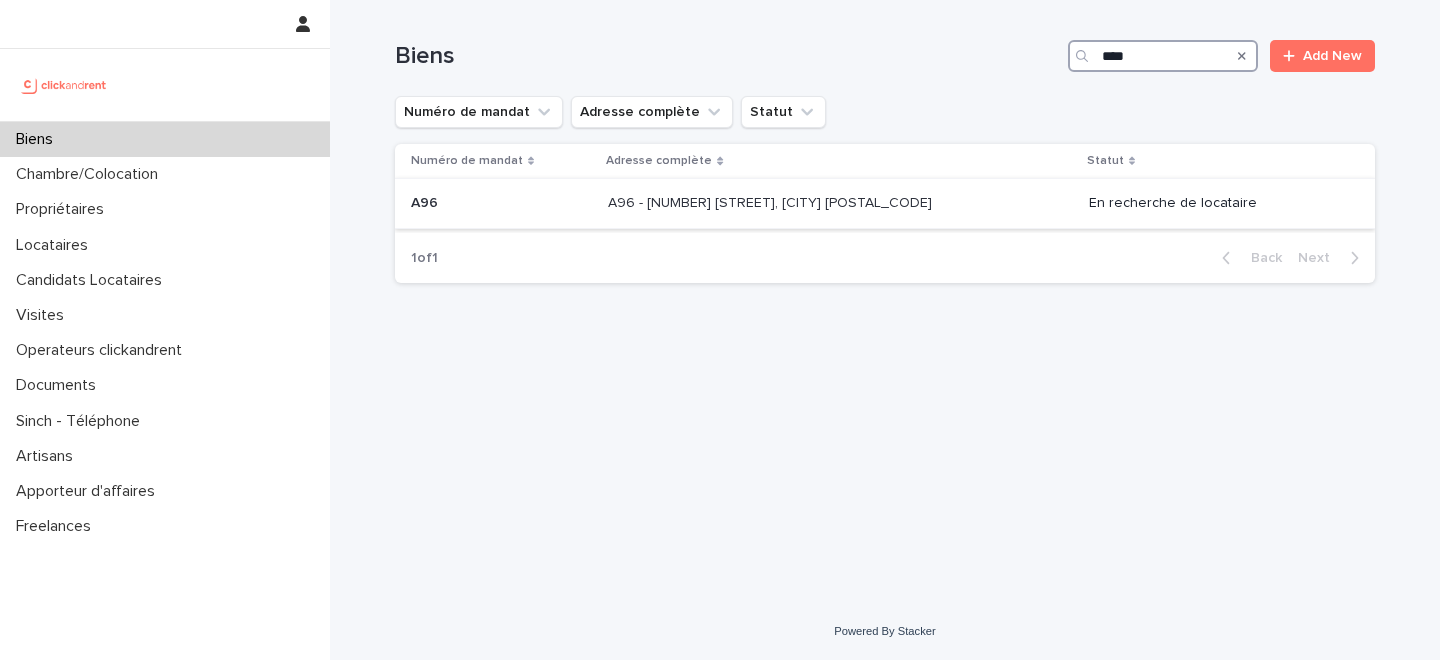 type on "***" 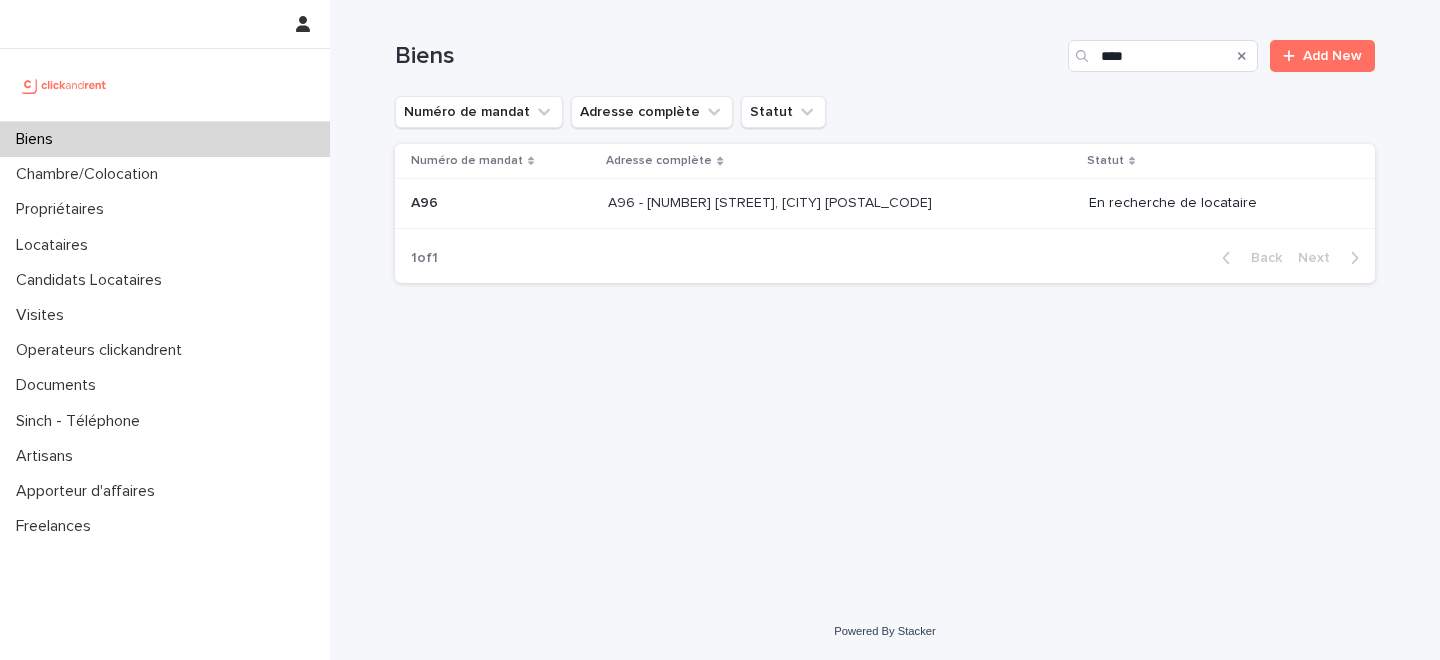 click on "A96 - 11 rue de Châteaufort,  Orsay 91400 A96 - 11 rue de Châteaufort,  Orsay 91400" at bounding box center (840, 204) 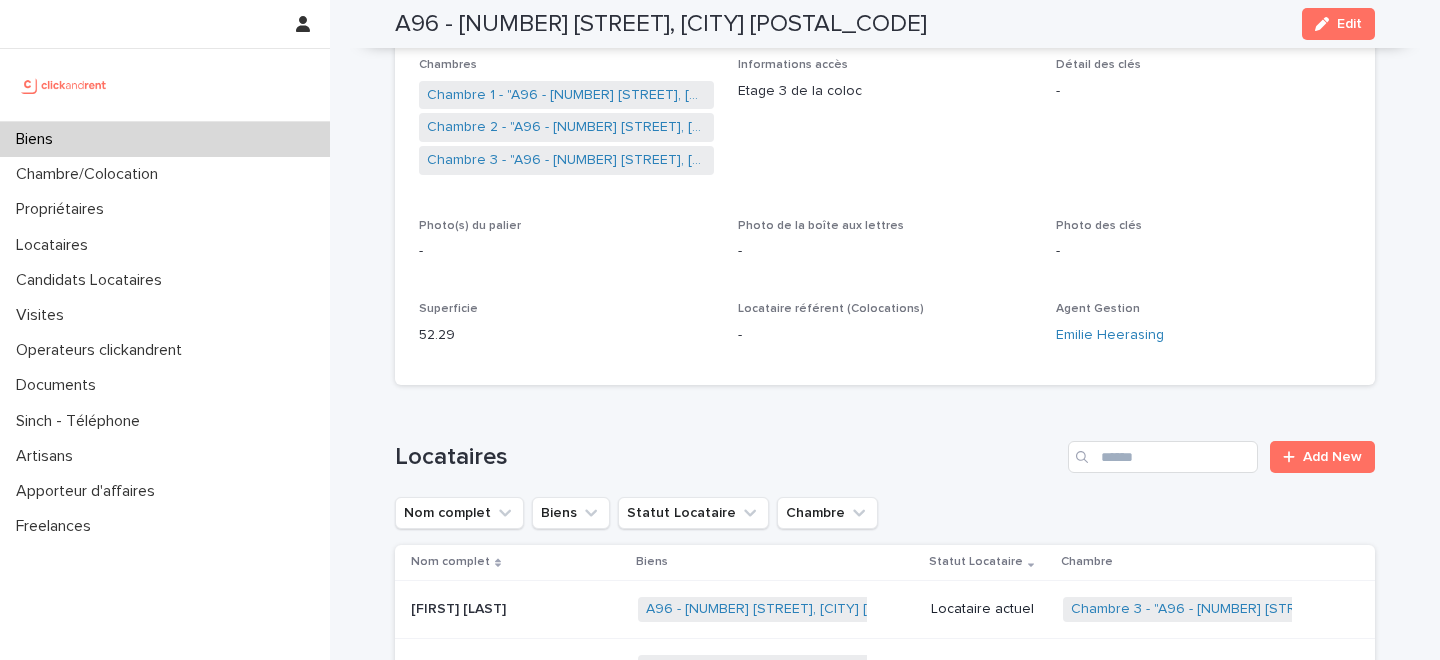 scroll, scrollTop: 396, scrollLeft: 0, axis: vertical 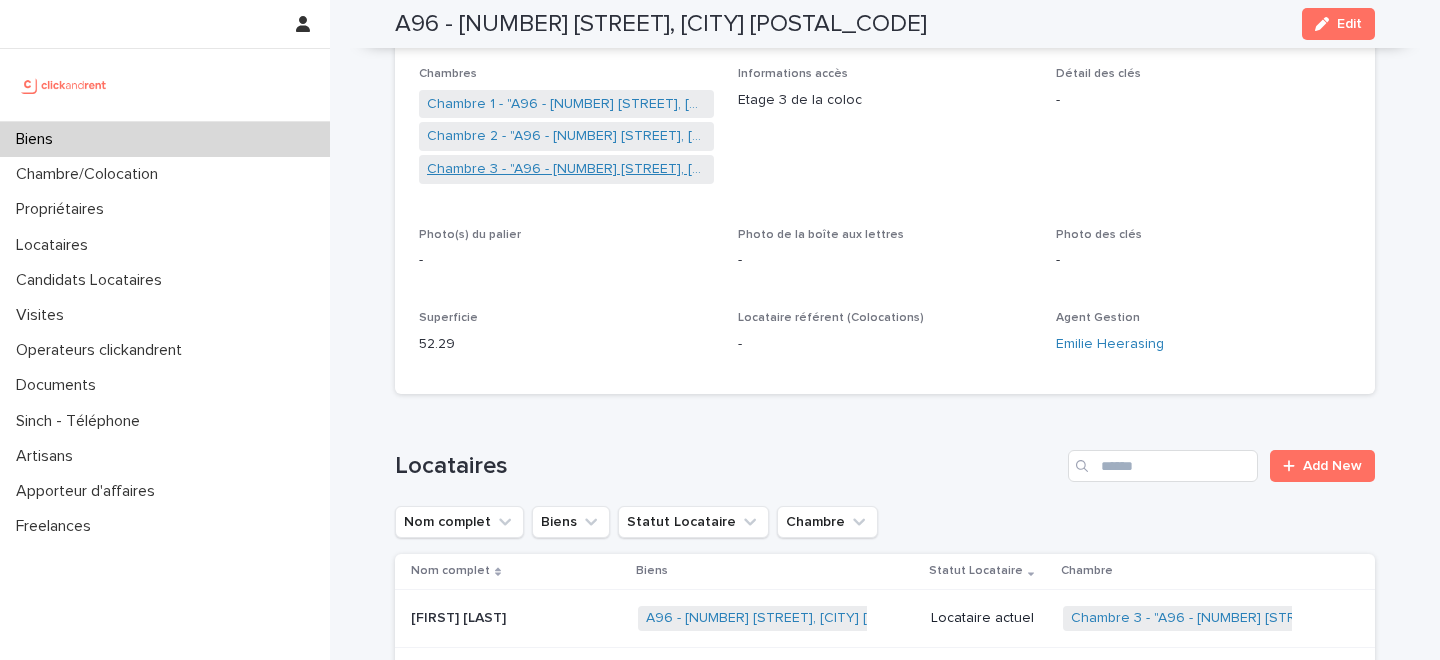 click on "Chambre 3 - "A96 - 11 rue de Châteaufort,  Orsay 91400"" at bounding box center [566, 169] 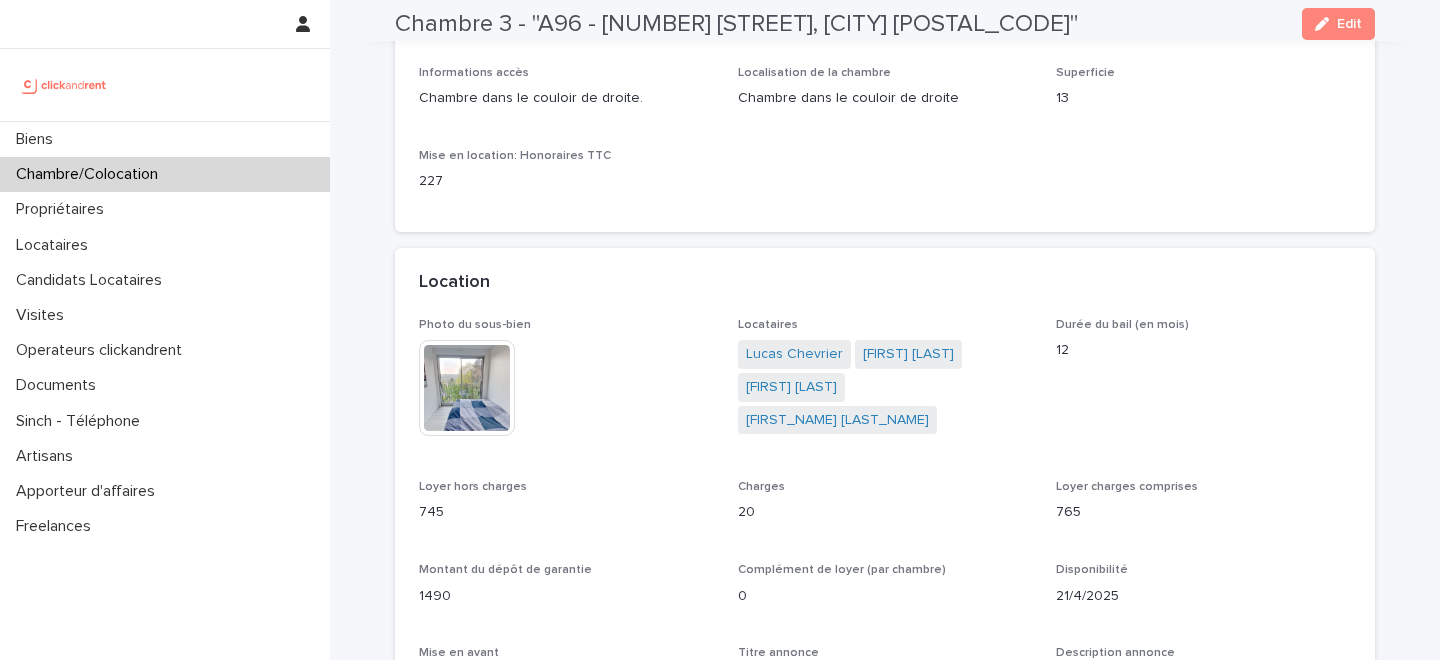 scroll, scrollTop: 282, scrollLeft: 0, axis: vertical 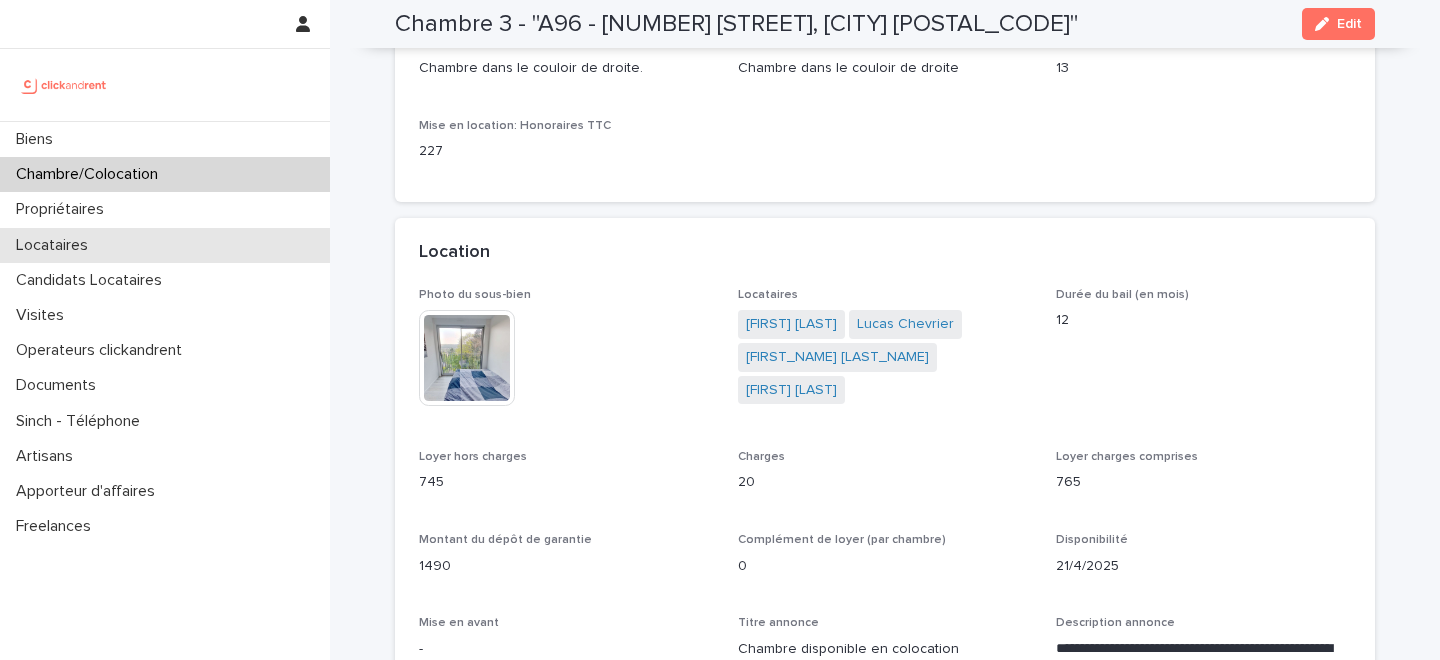 click on "Locataires" at bounding box center [165, 245] 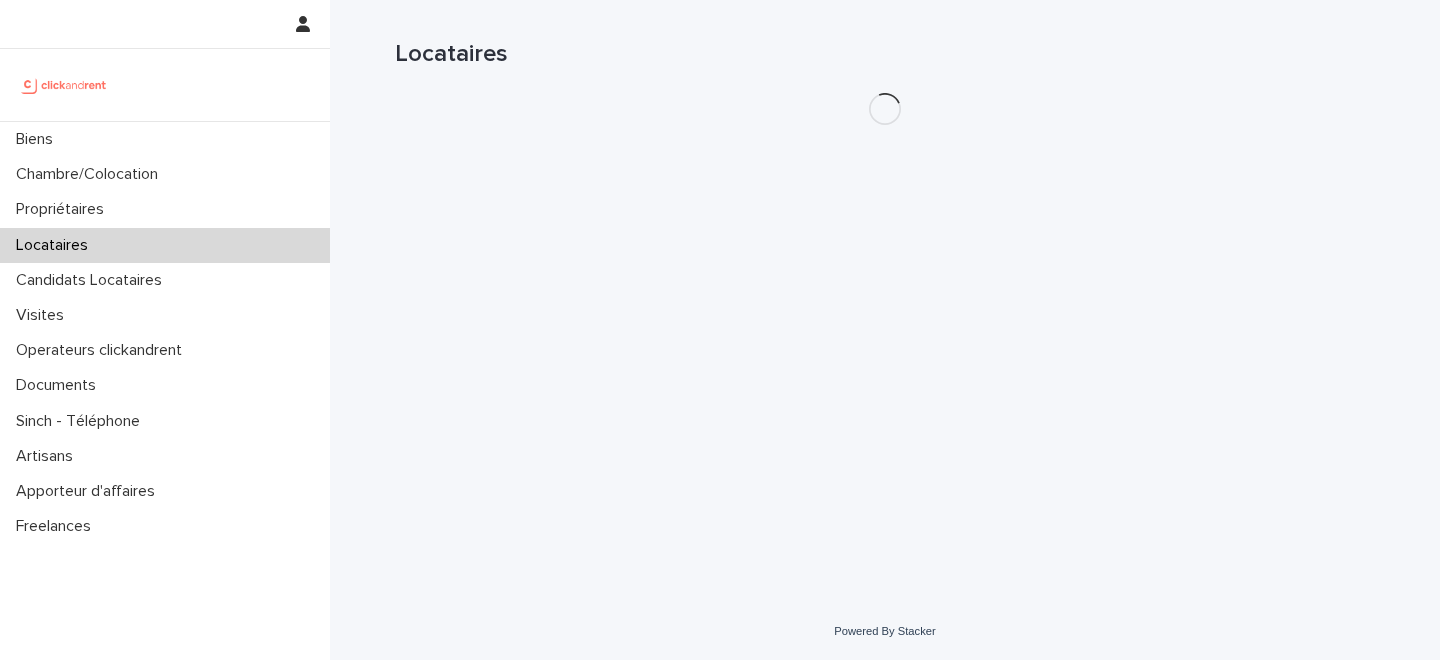 scroll, scrollTop: 0, scrollLeft: 0, axis: both 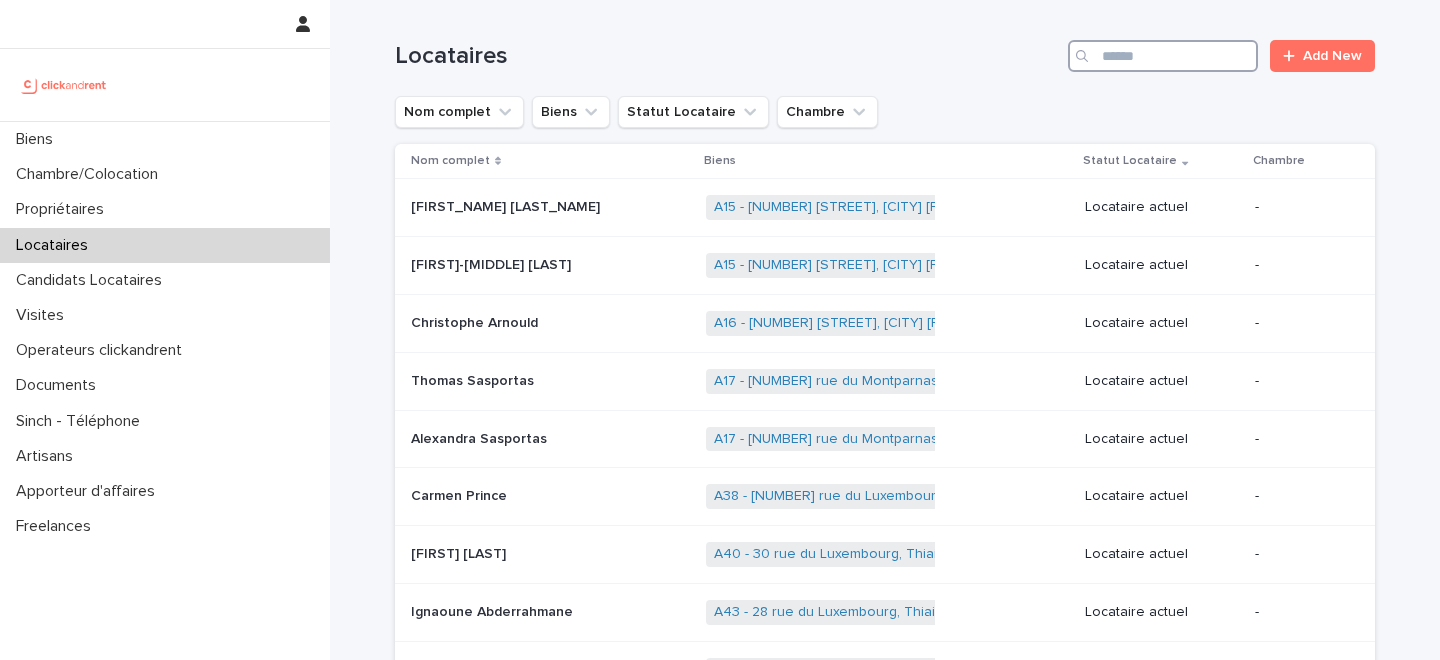 click at bounding box center [1163, 56] 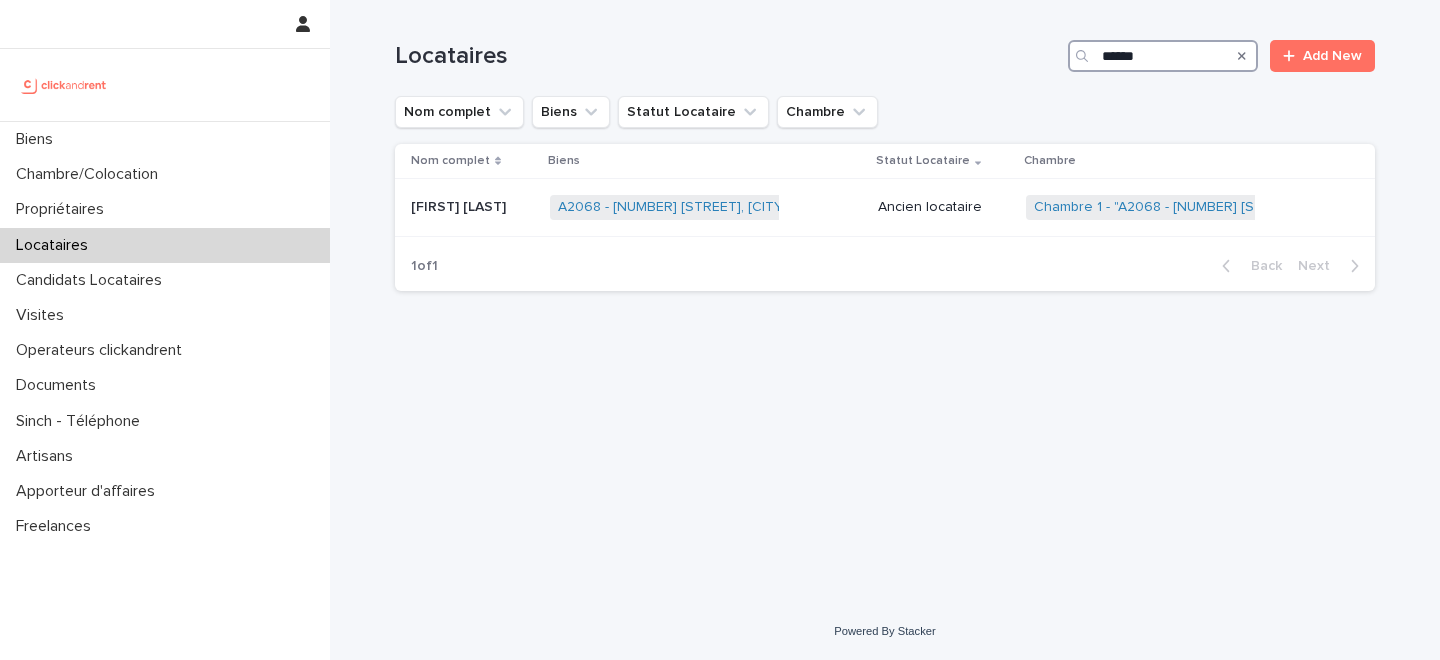 type on "******" 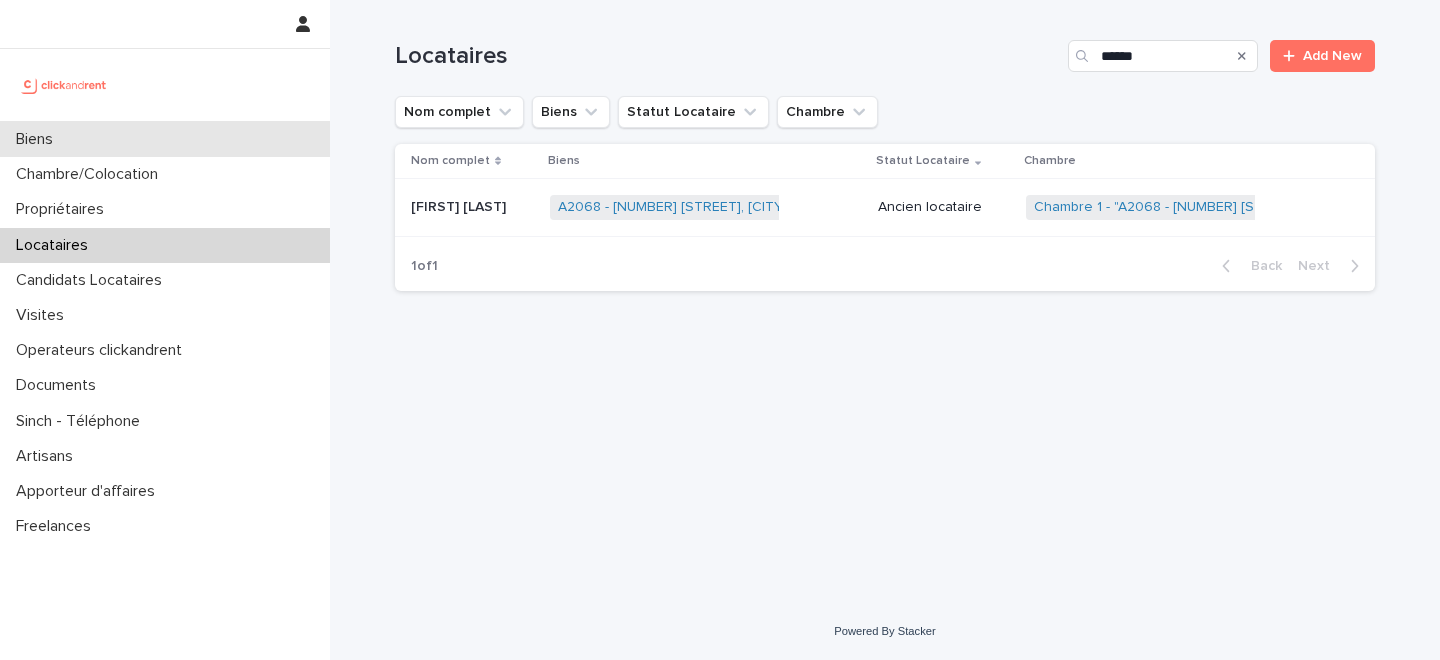 click on "Biens" at bounding box center [165, 139] 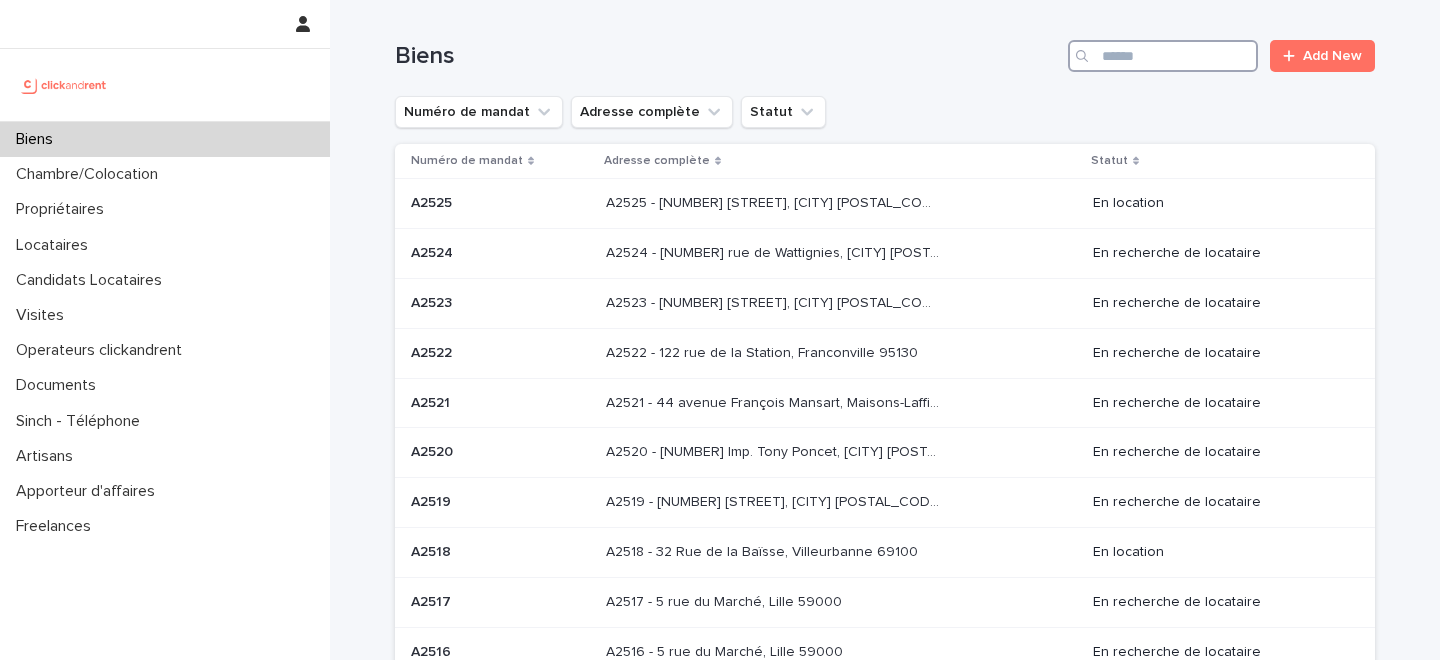 click at bounding box center [1163, 56] 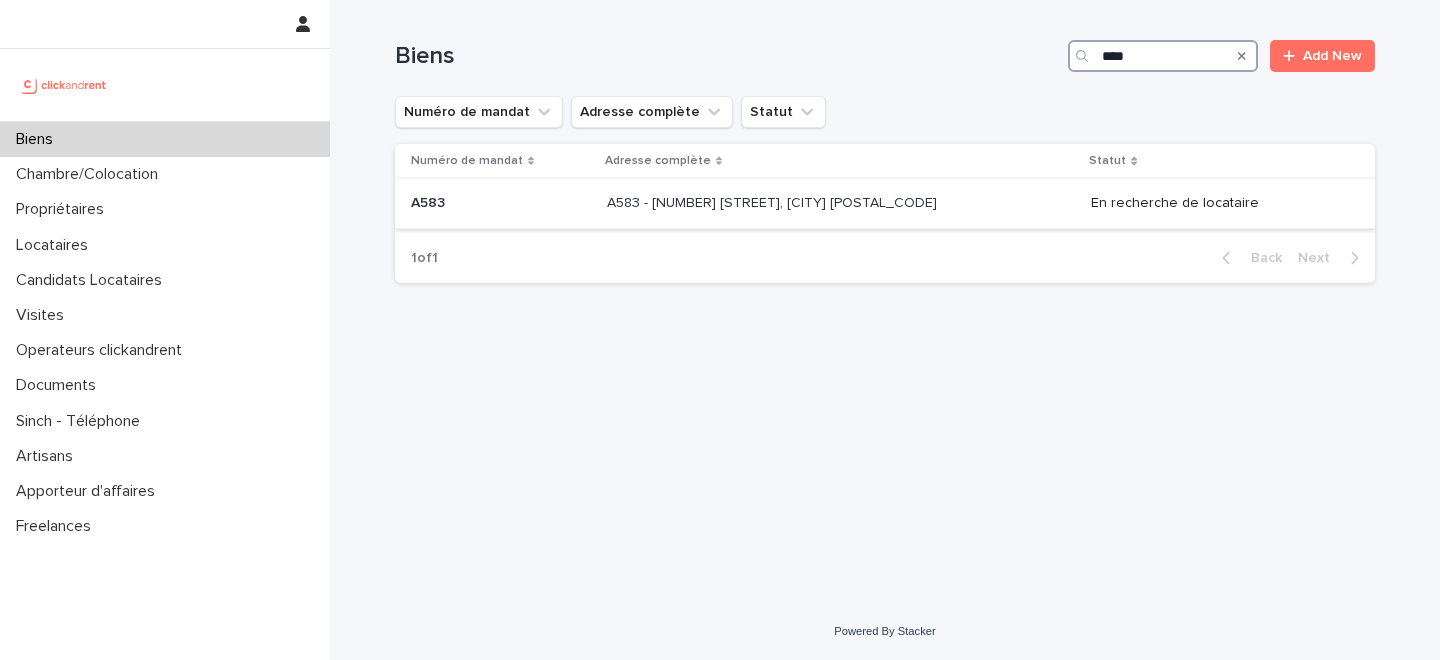 type on "****" 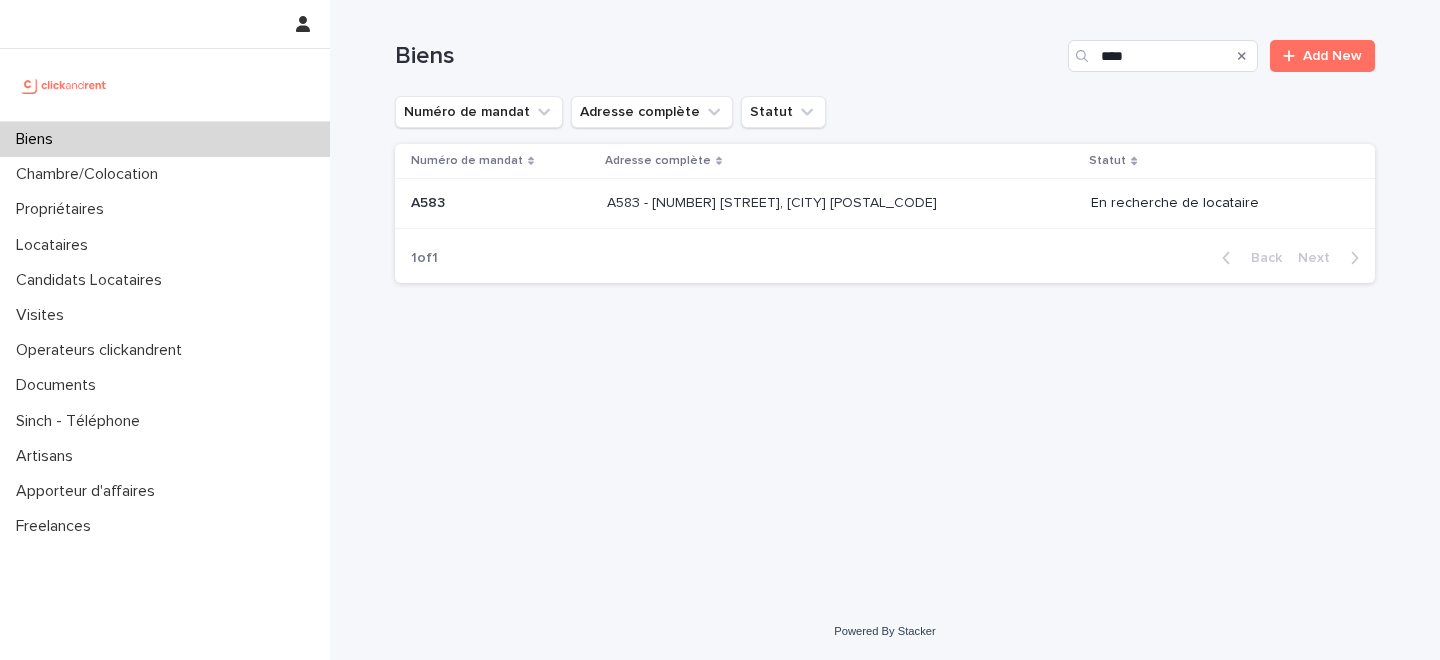 click on "A583 - 190 rue de Vaugirard,  Paris 75015 A583 - 190 rue de Vaugirard,  Paris 75015" at bounding box center [841, 203] 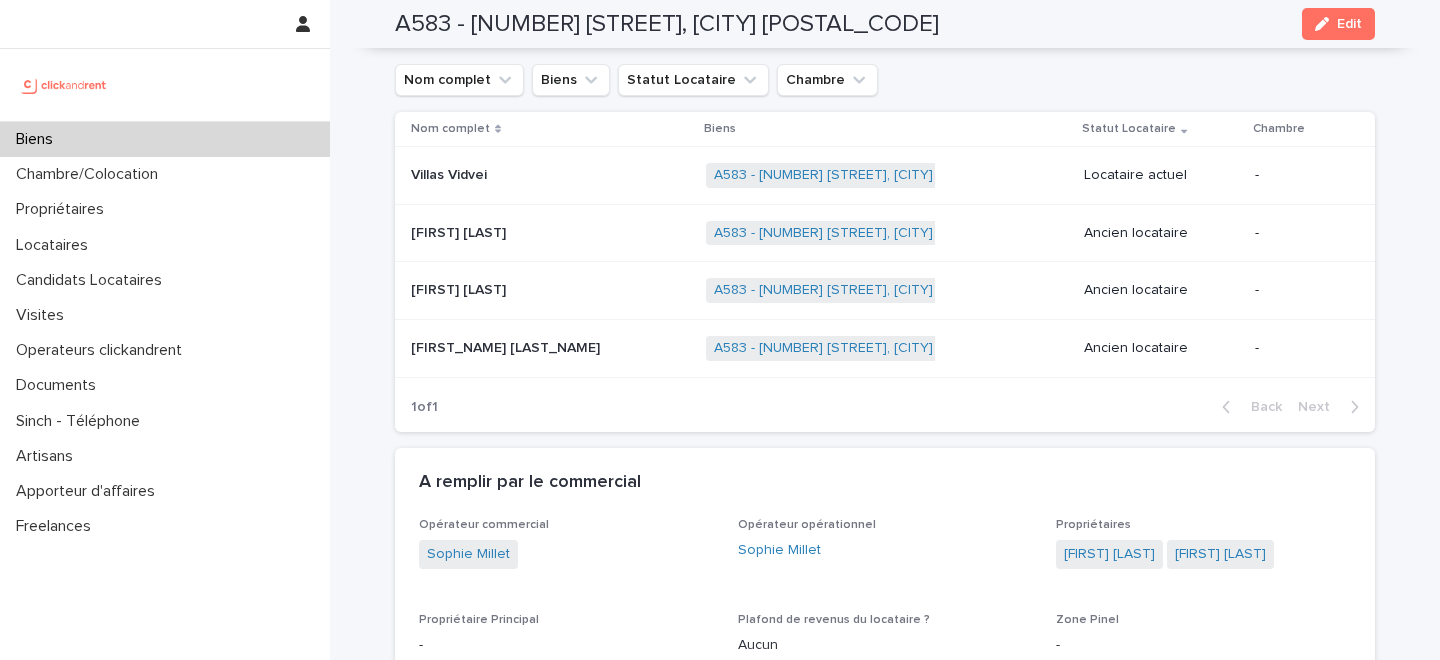 scroll, scrollTop: 840, scrollLeft: 0, axis: vertical 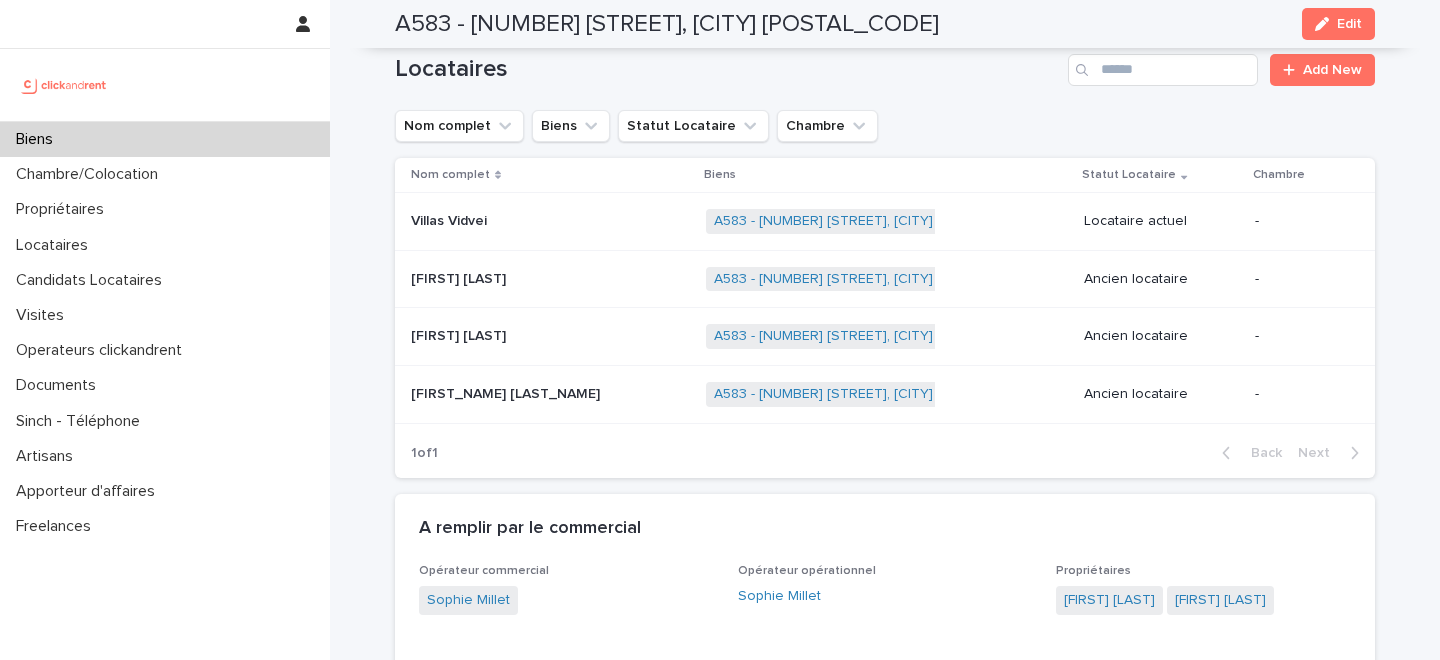 click on "Biens" at bounding box center [165, 139] 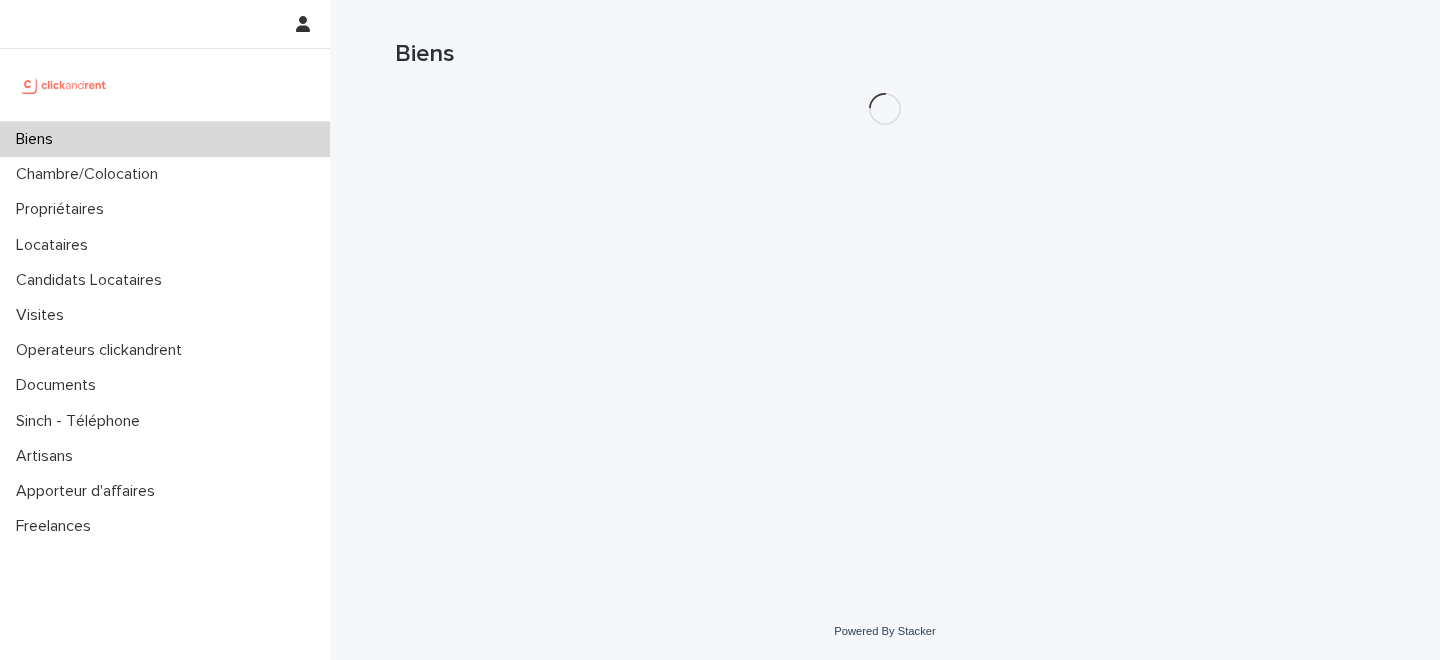 scroll, scrollTop: 0, scrollLeft: 0, axis: both 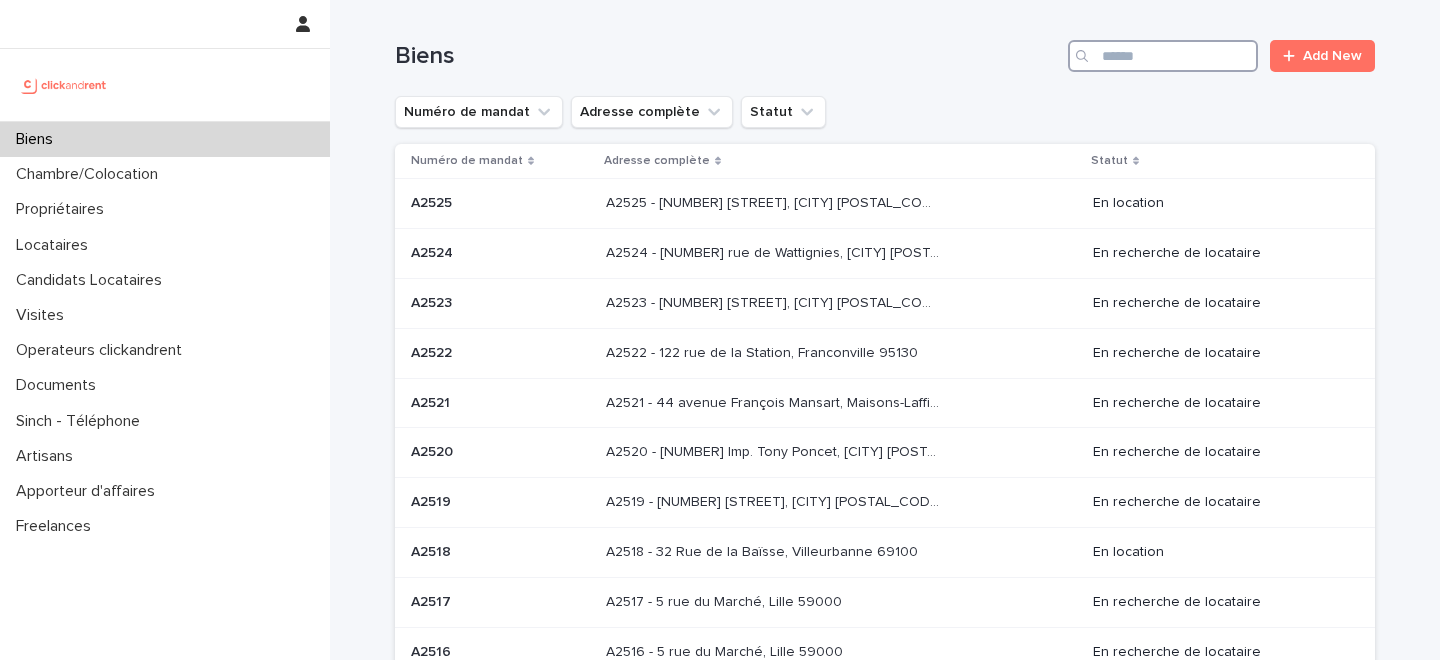 click at bounding box center [1163, 56] 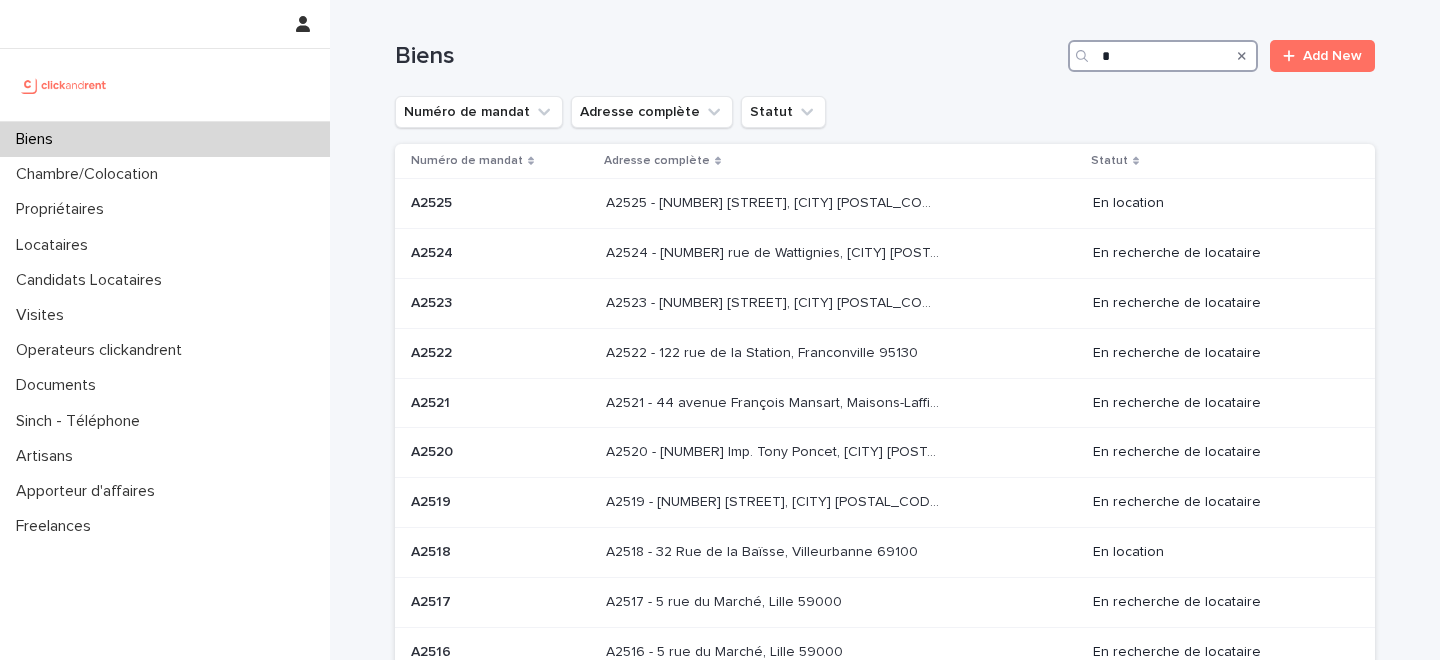 type 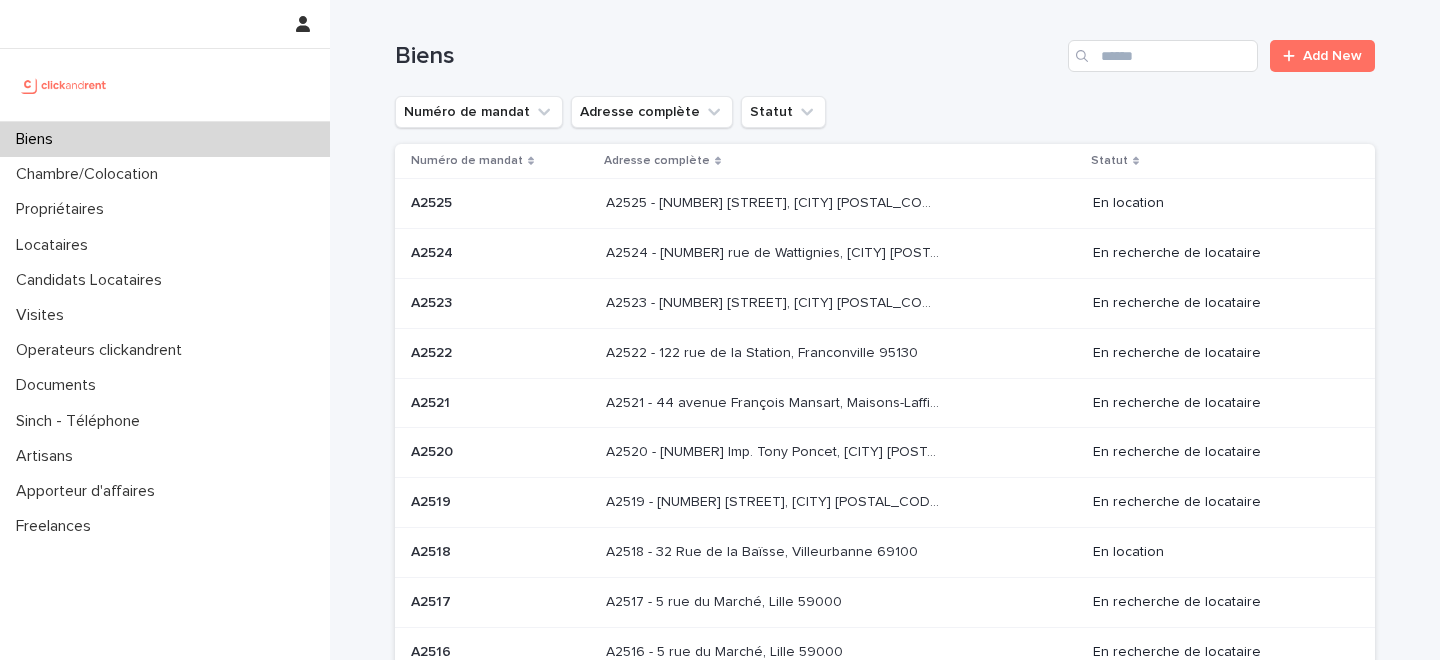 click on "Biens" at bounding box center [165, 139] 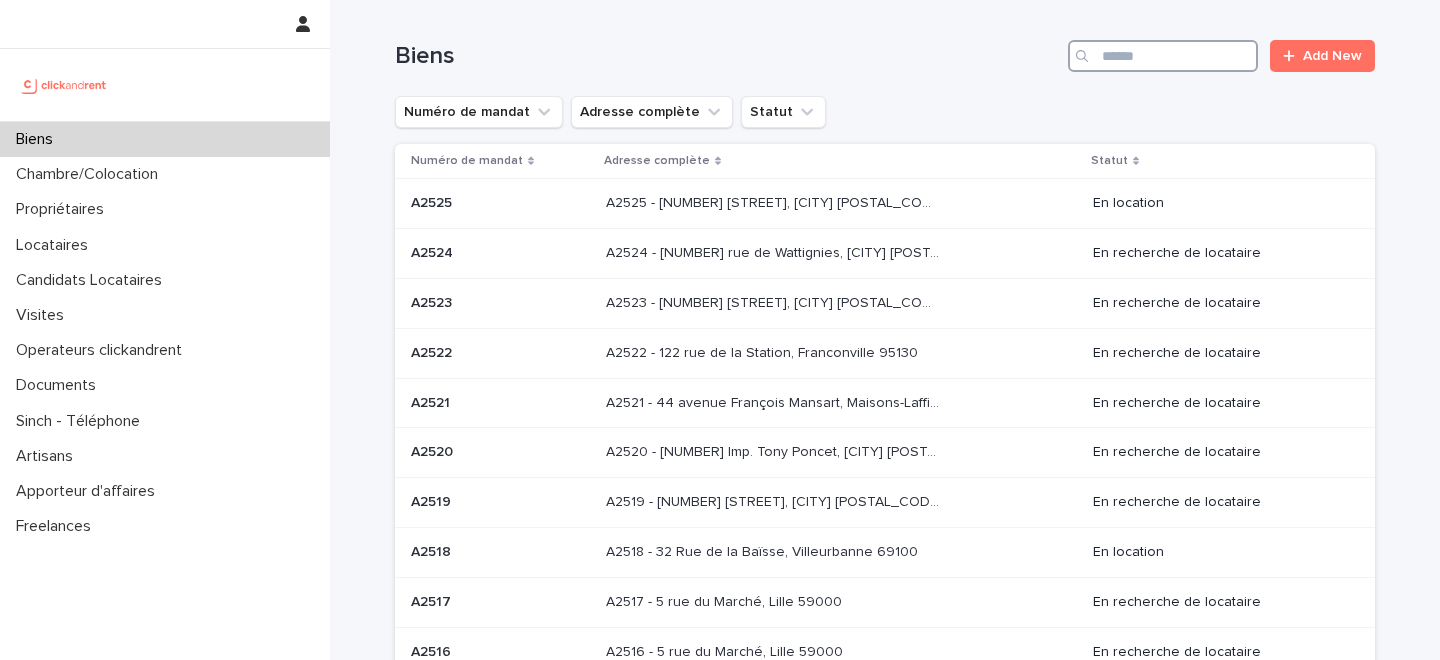 click at bounding box center [1163, 56] 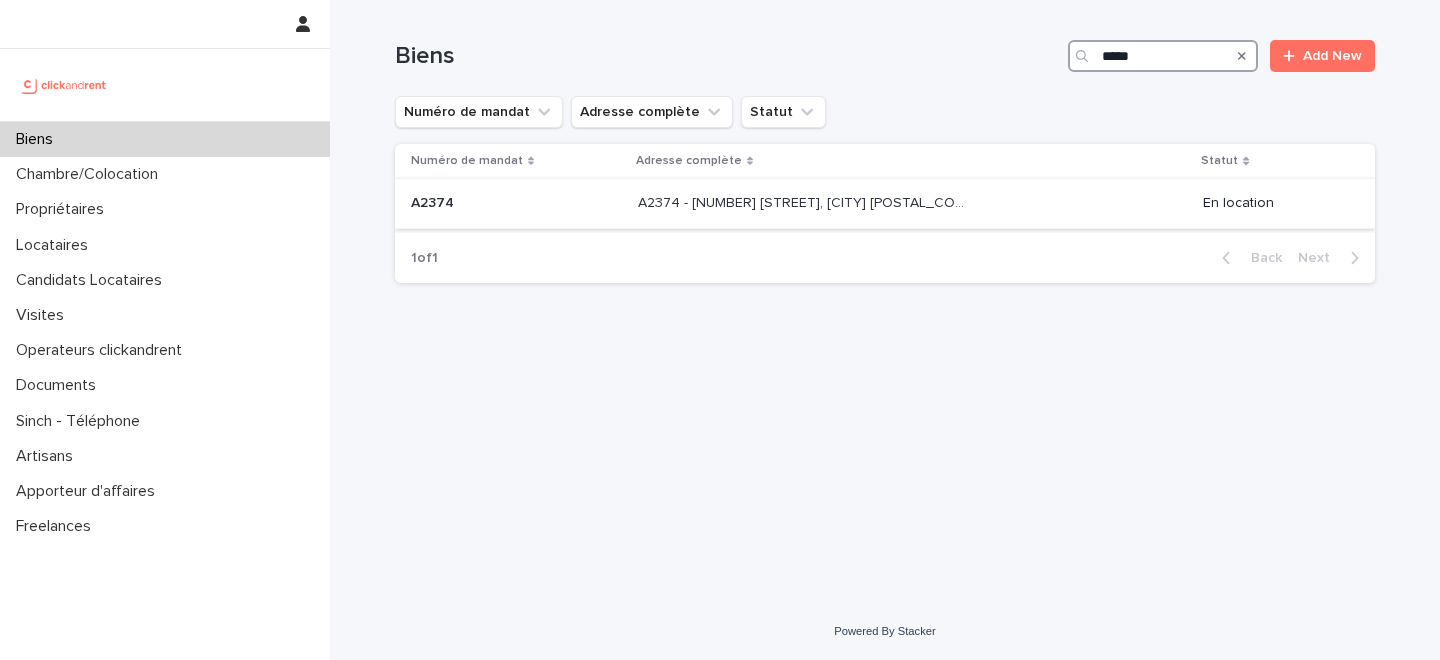 type on "*****" 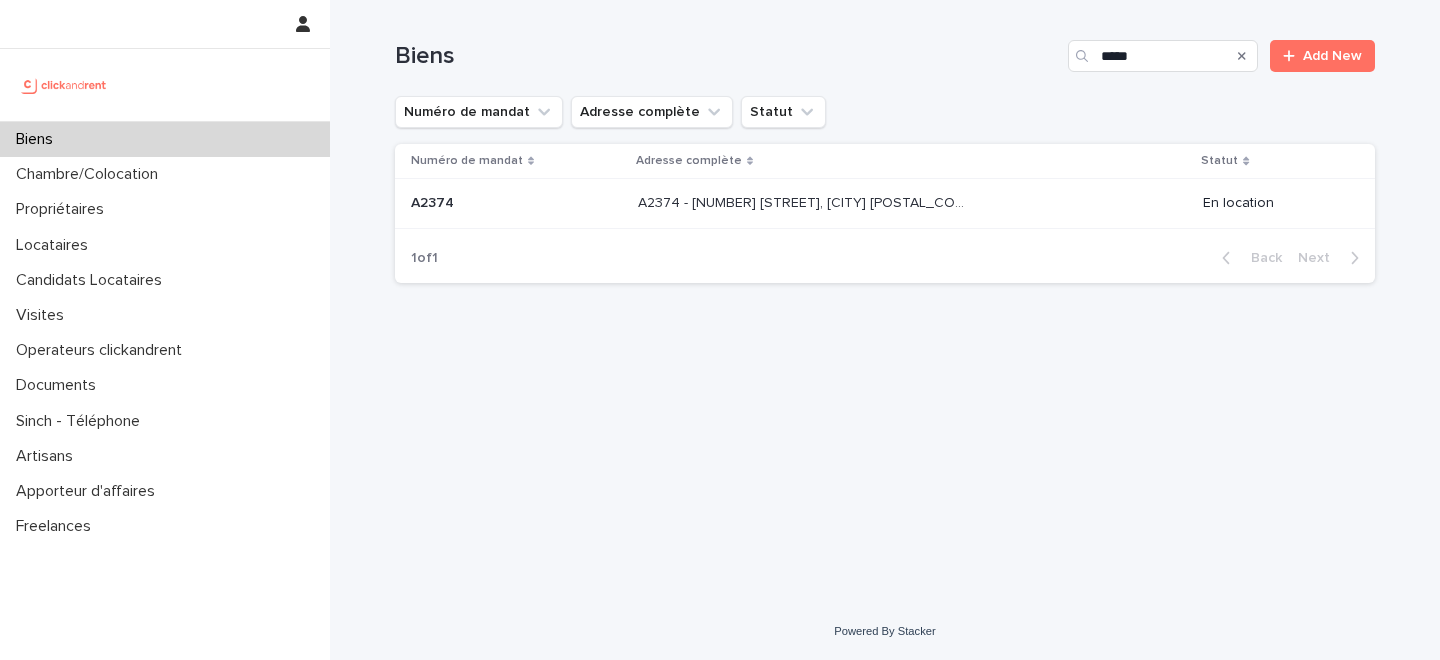 click on "A2374 - 10 Rue Saint-Etienne,  Marseille 13005" at bounding box center [806, 201] 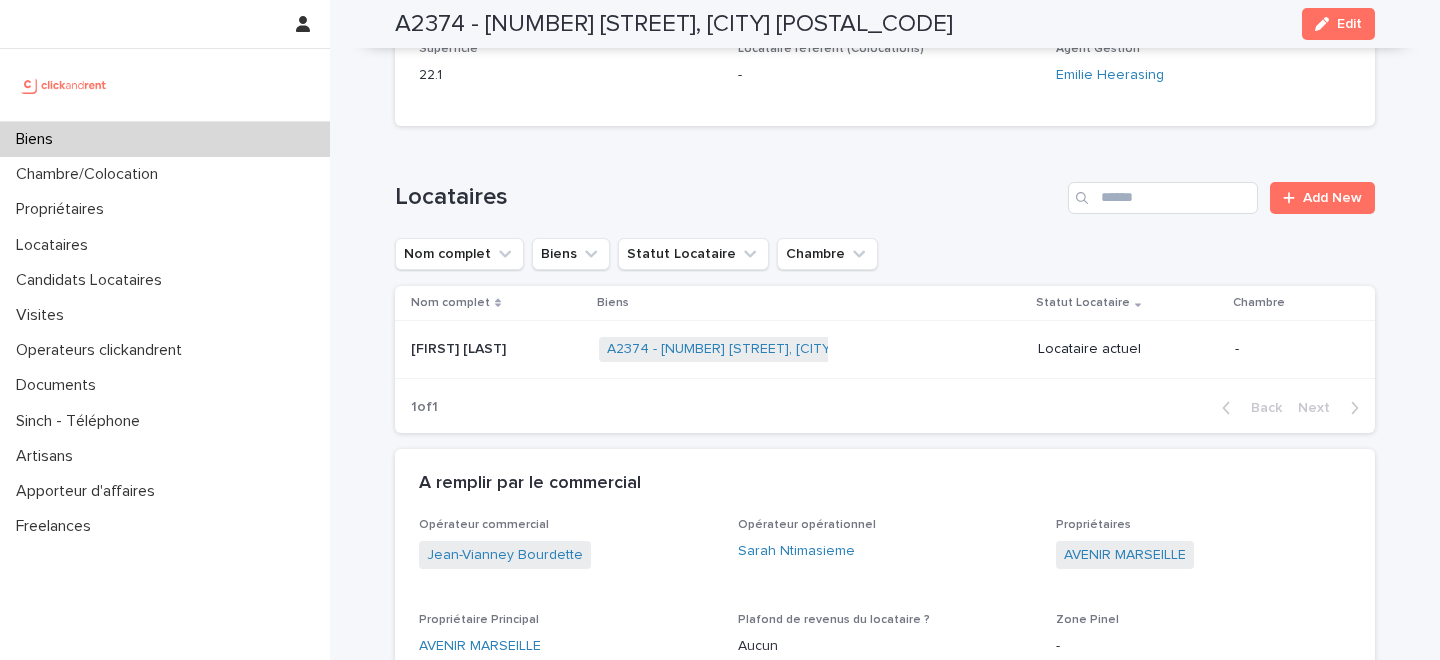 scroll, scrollTop: 715, scrollLeft: 0, axis: vertical 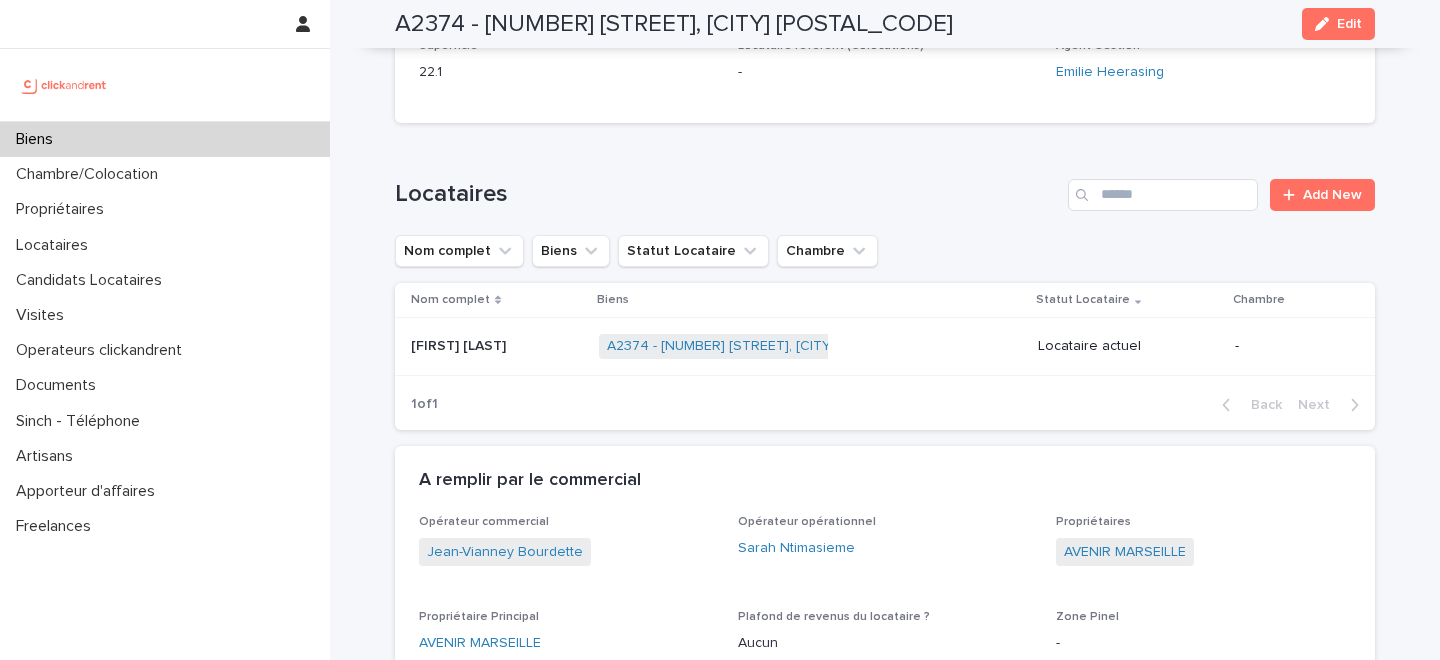 click at bounding box center [497, 346] 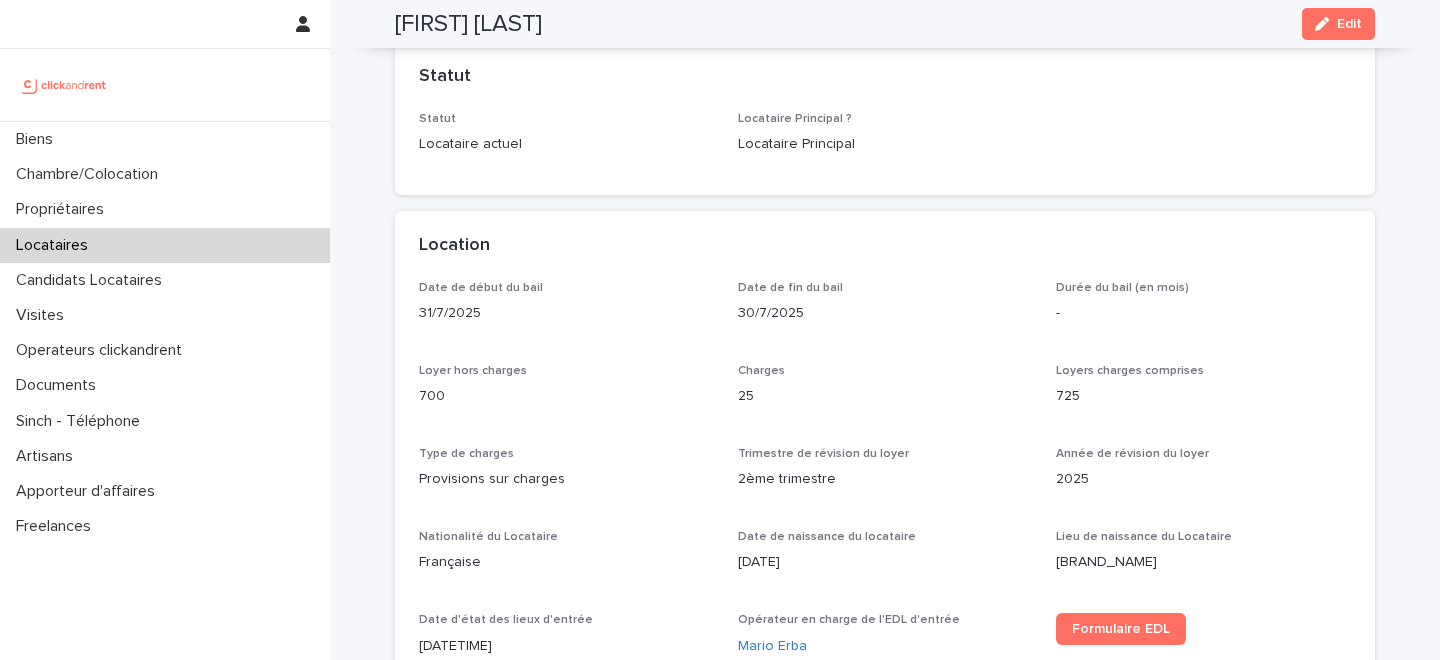 scroll, scrollTop: 464, scrollLeft: 0, axis: vertical 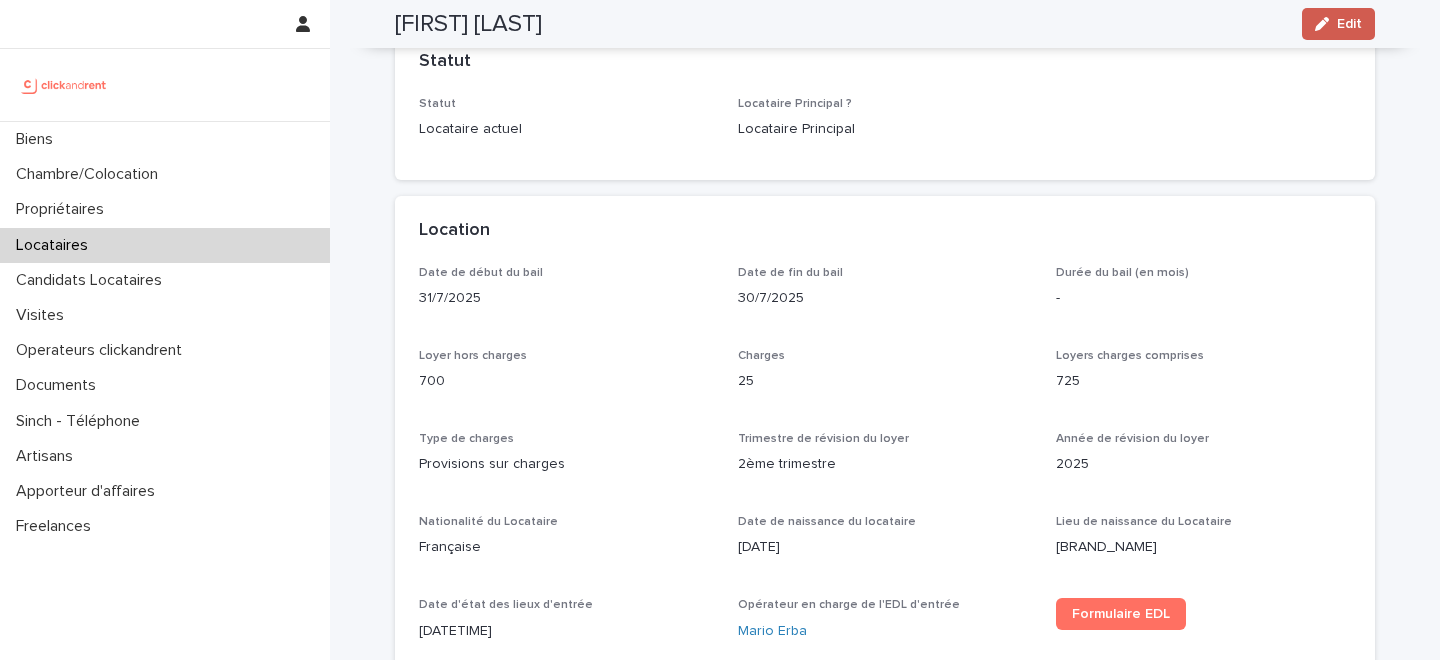 click at bounding box center [1326, 24] 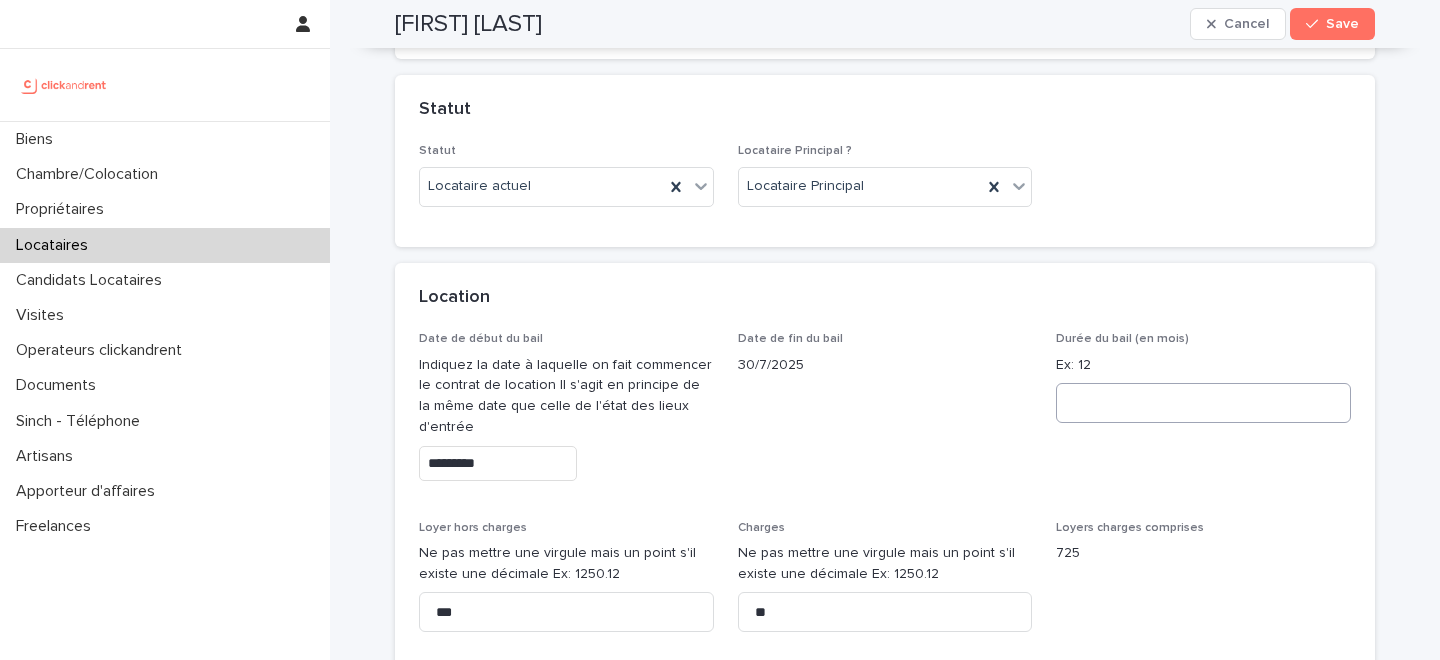 scroll, scrollTop: 598, scrollLeft: 0, axis: vertical 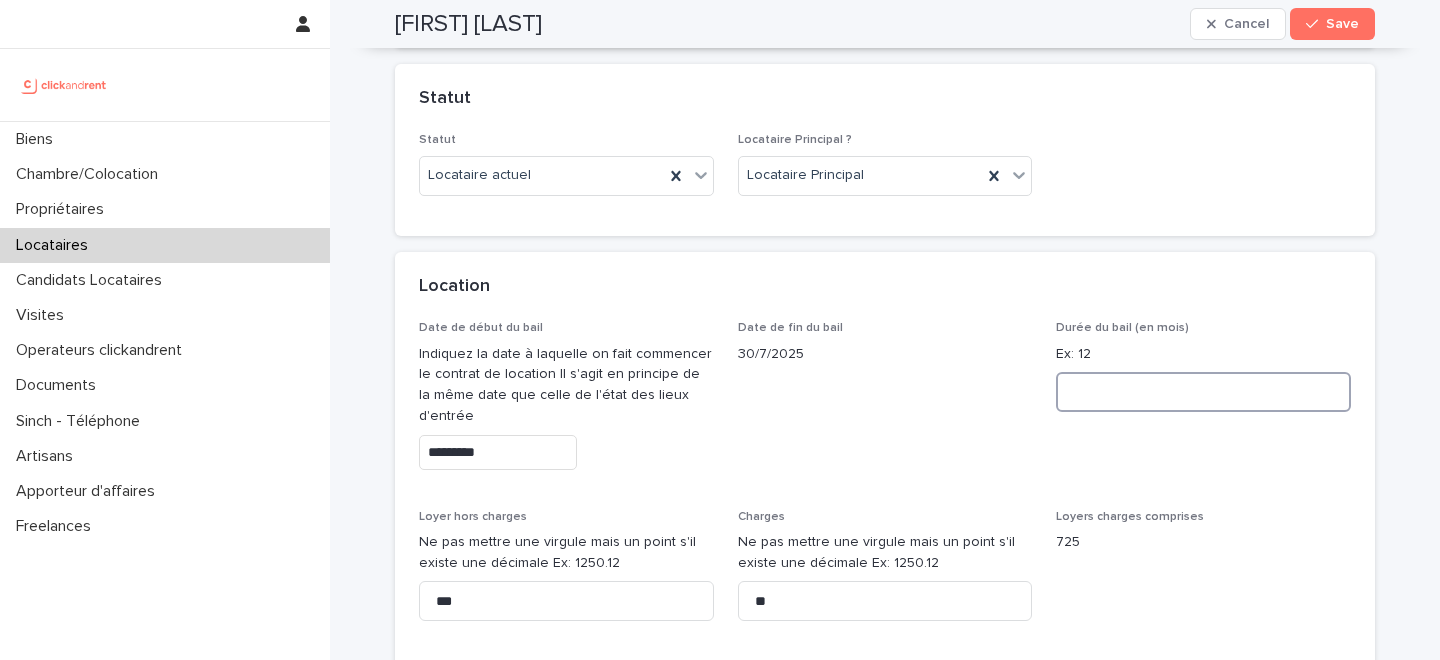 click at bounding box center [1203, 392] 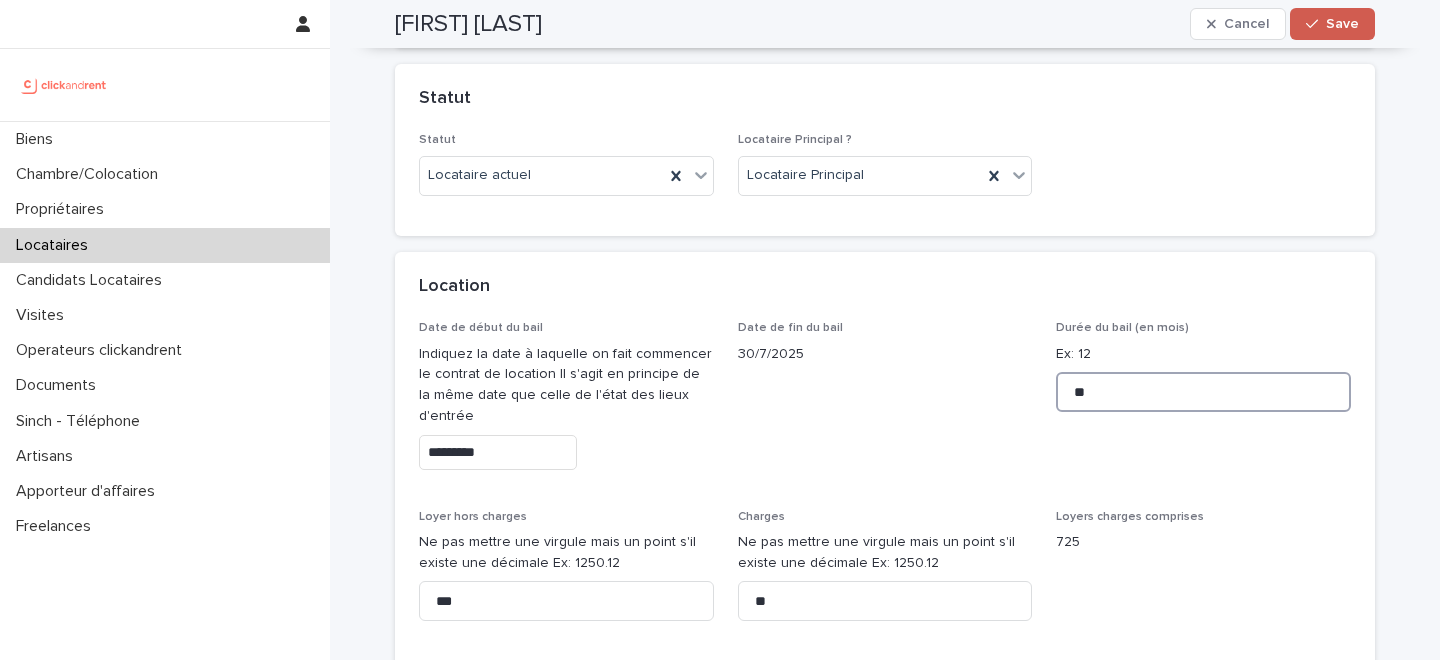 type on "**" 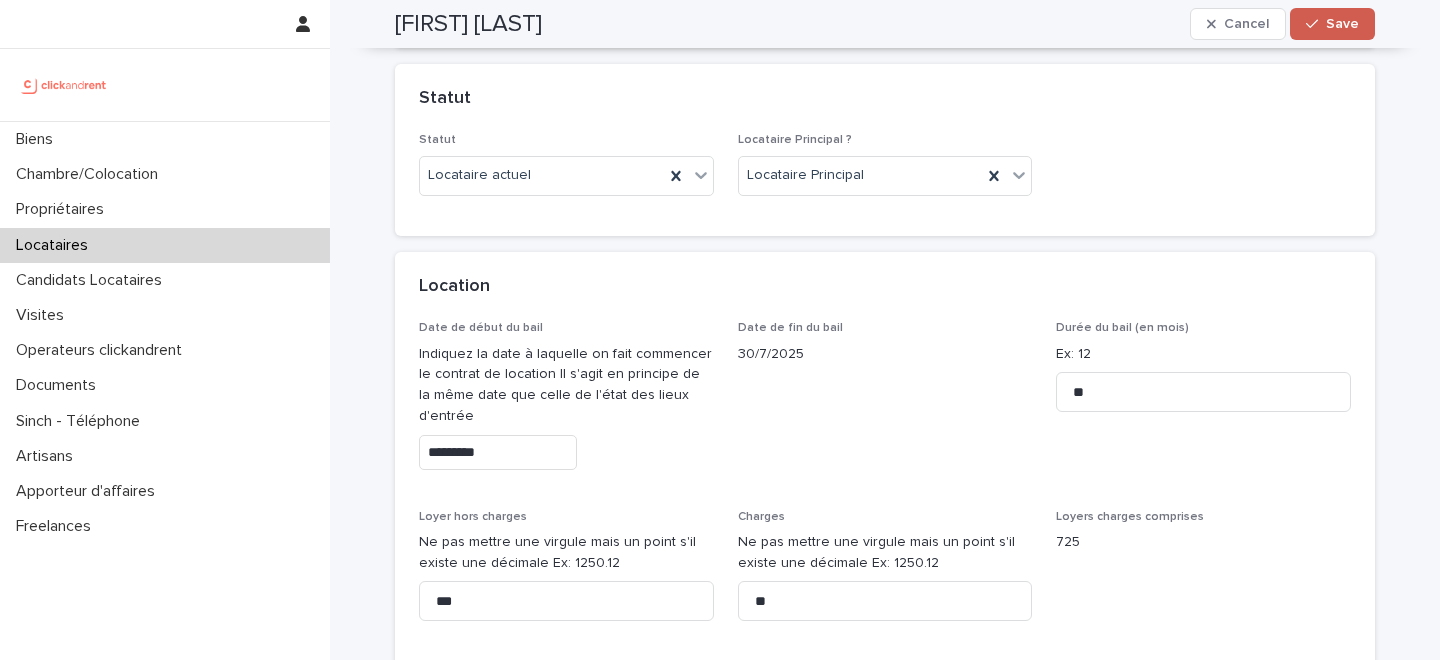 click on "Save" at bounding box center (1332, 24) 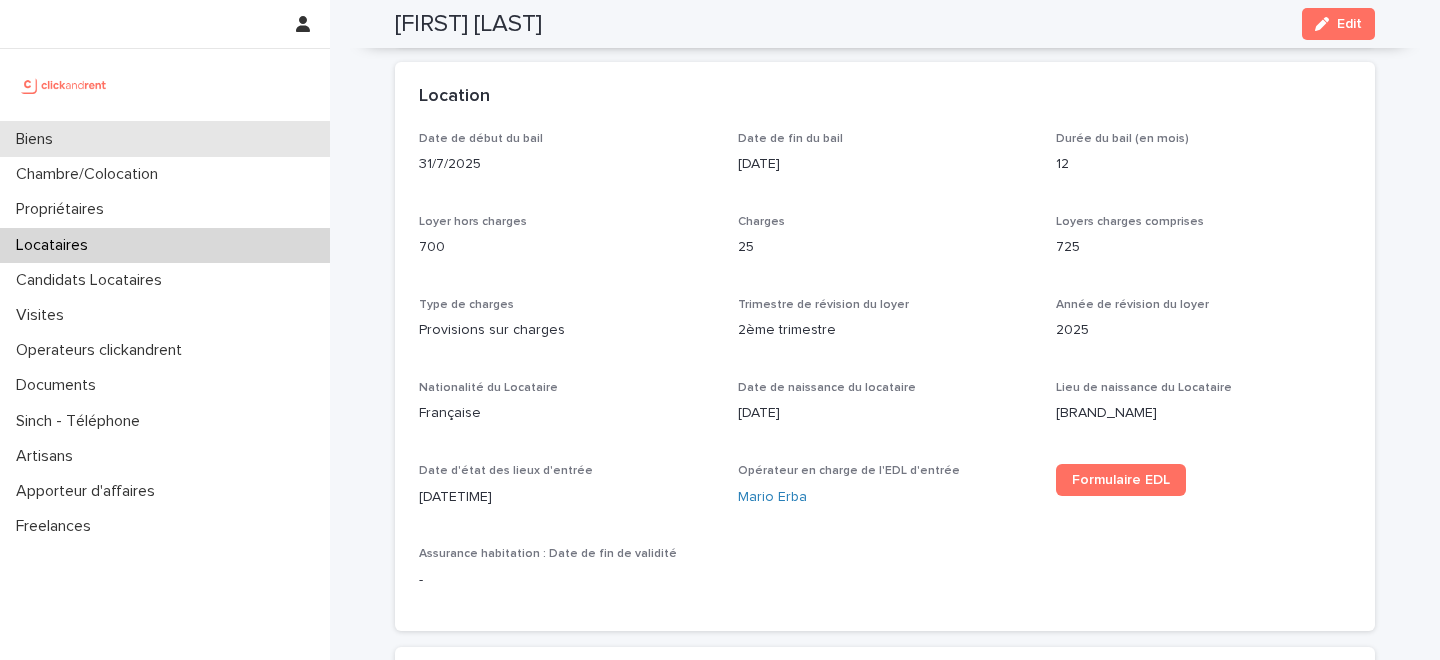click on "Biens" at bounding box center [165, 139] 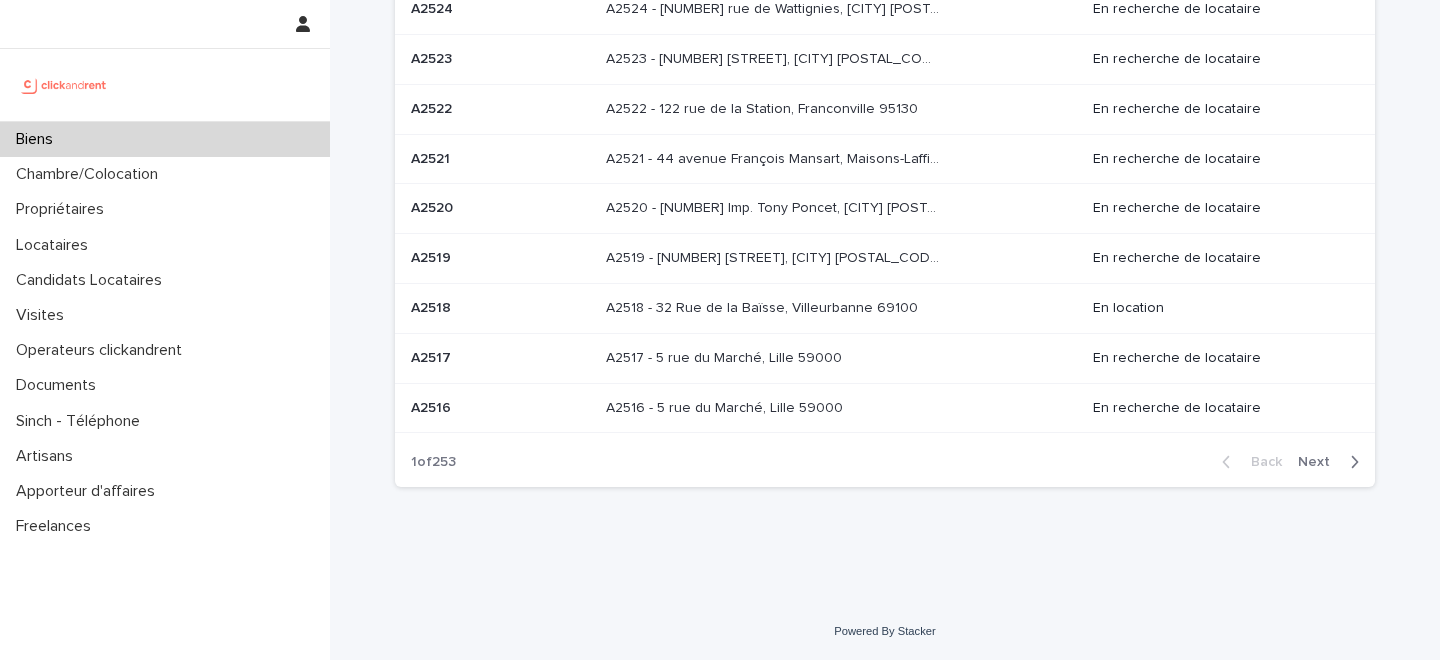 scroll, scrollTop: 0, scrollLeft: 0, axis: both 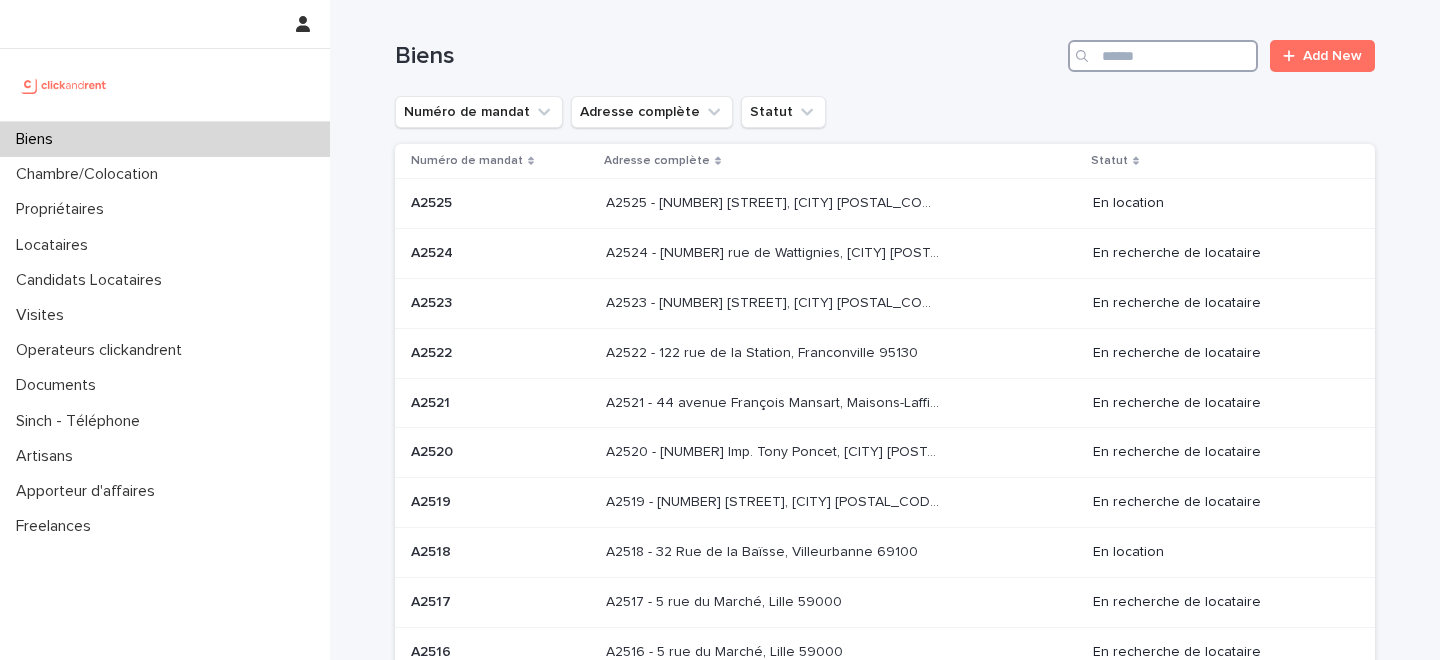 click at bounding box center [1163, 56] 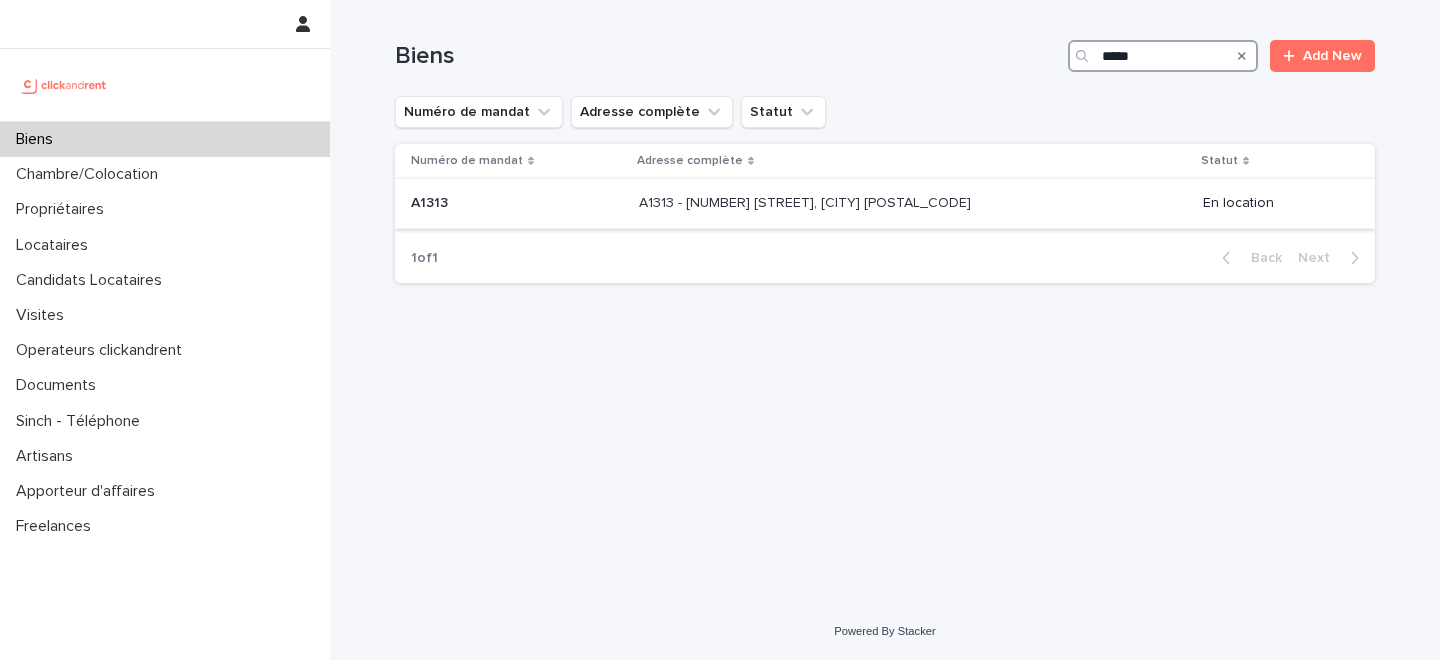type on "*****" 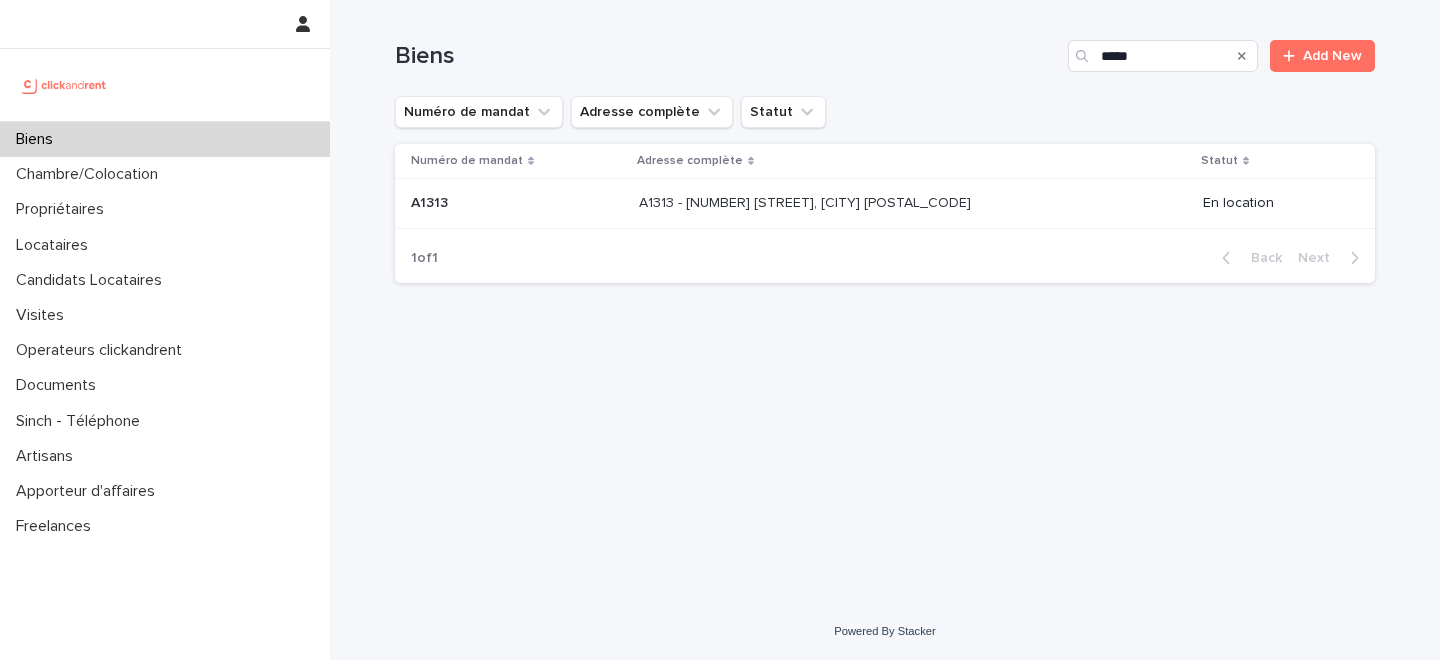 click on "A1313 - 29 rue du Château Landon,  Paris 75010" at bounding box center [807, 201] 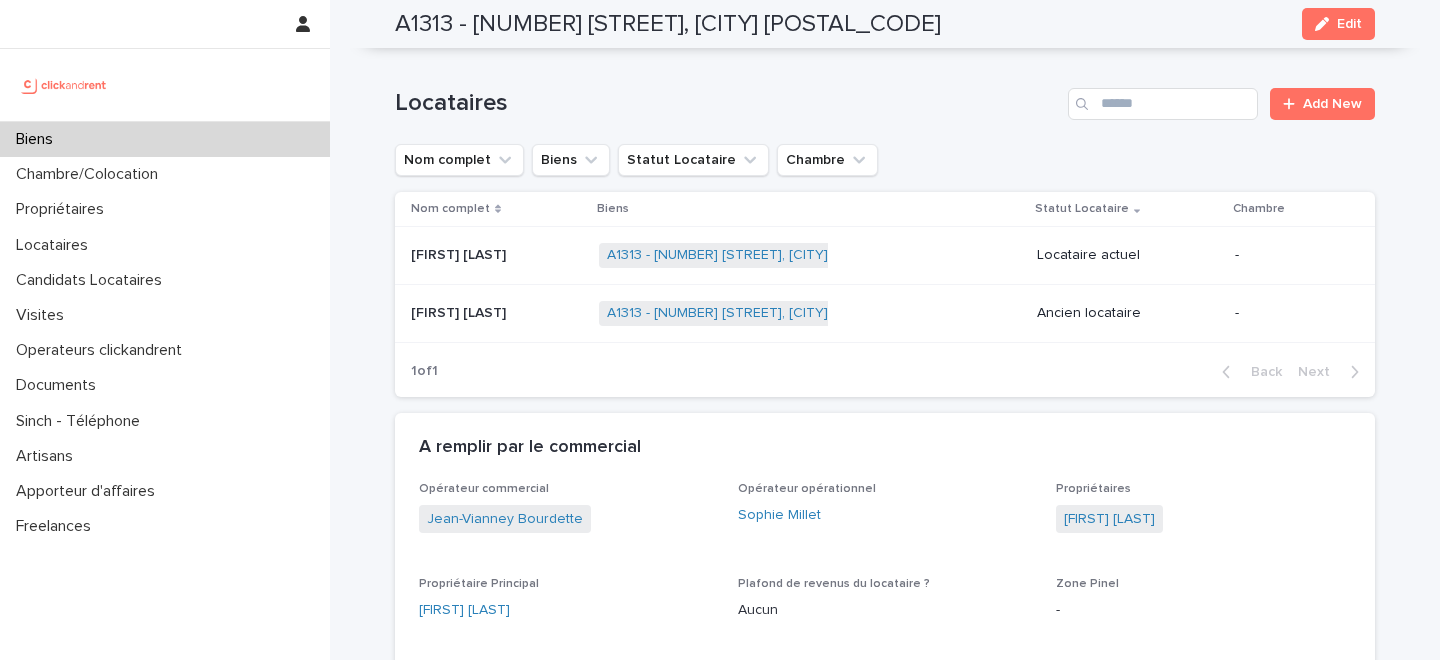 scroll, scrollTop: 1198, scrollLeft: 0, axis: vertical 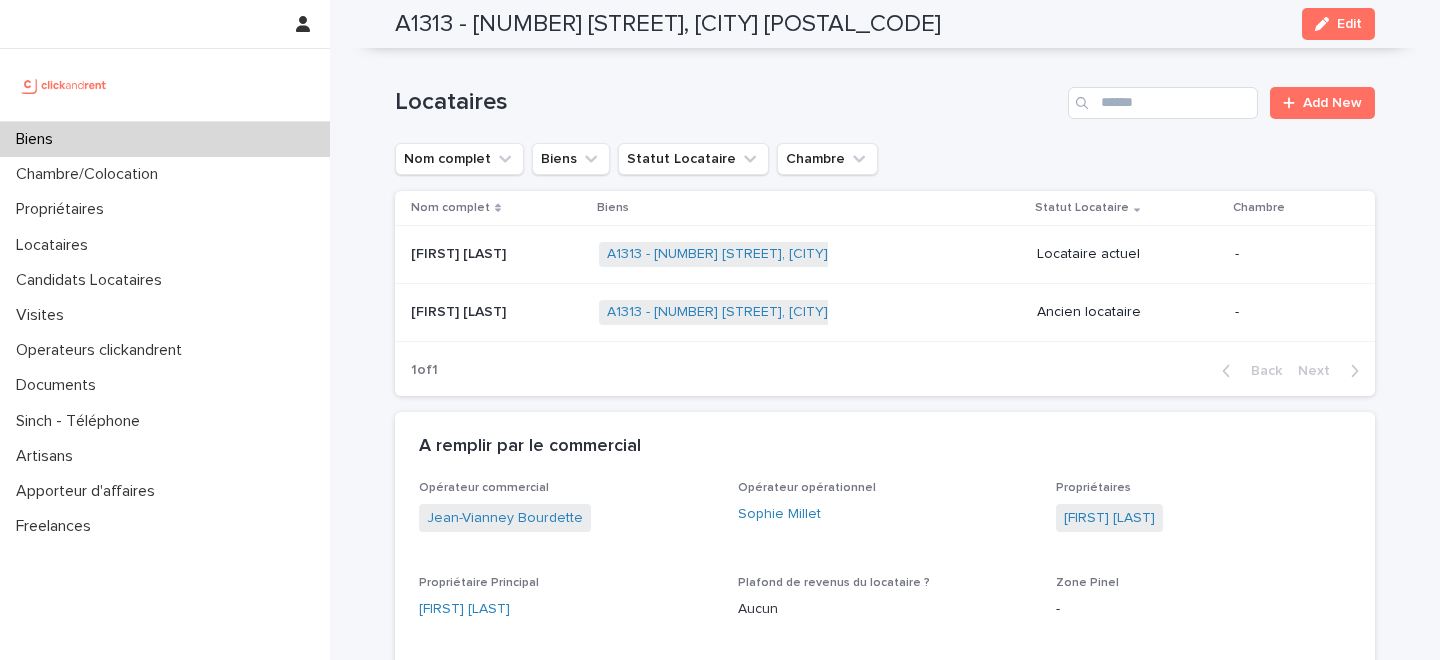 click at bounding box center [497, 254] 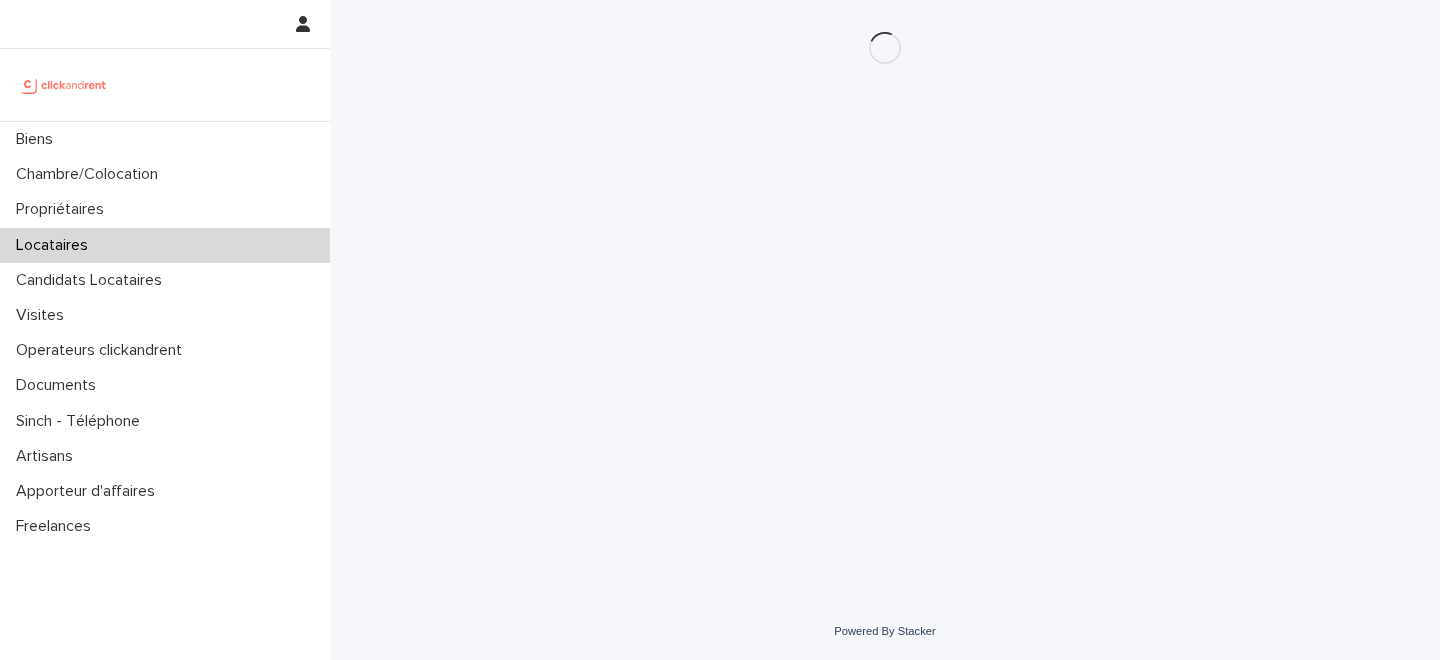scroll, scrollTop: 0, scrollLeft: 0, axis: both 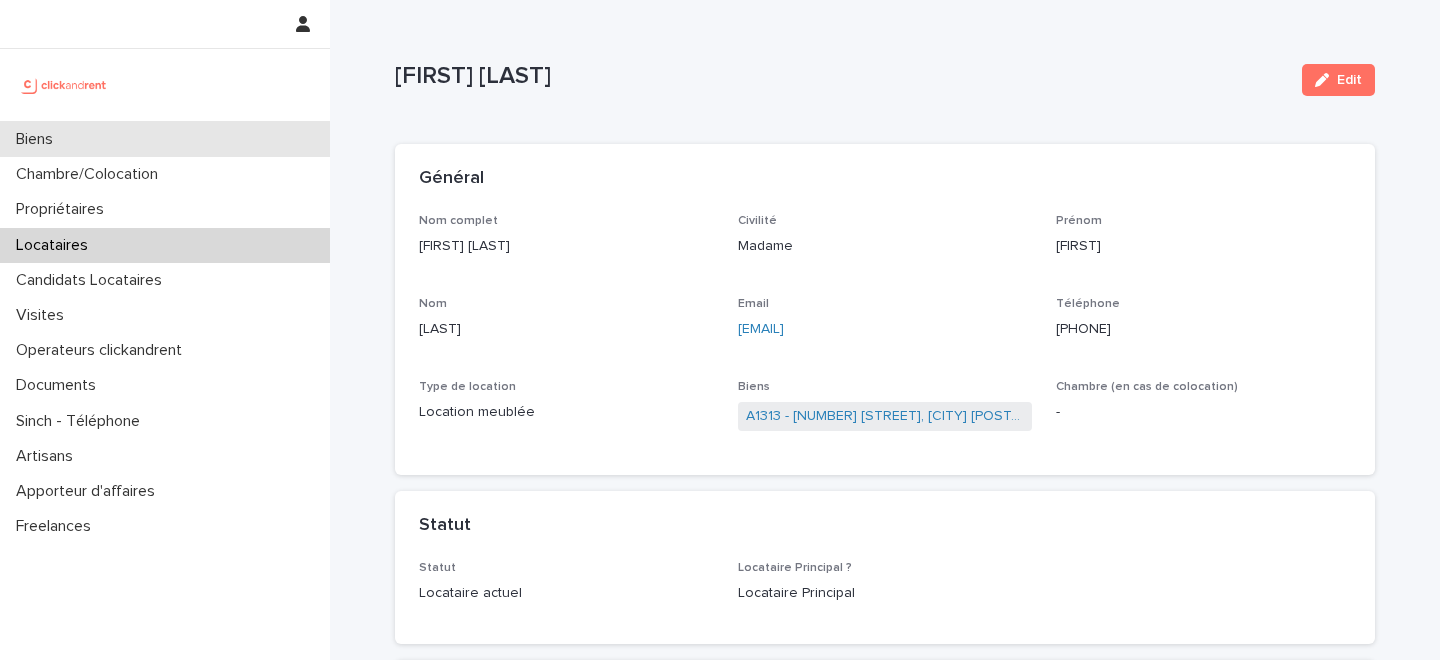 click on "Biens" at bounding box center (165, 139) 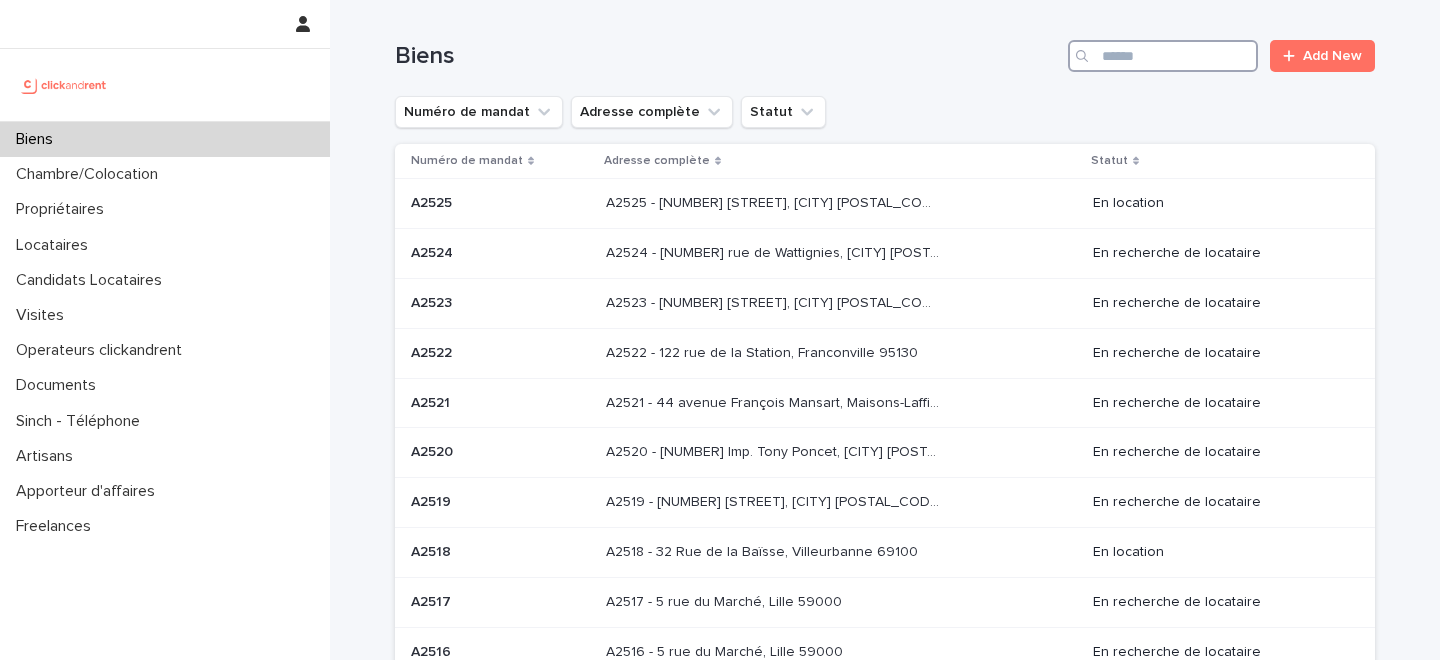 click at bounding box center [1163, 56] 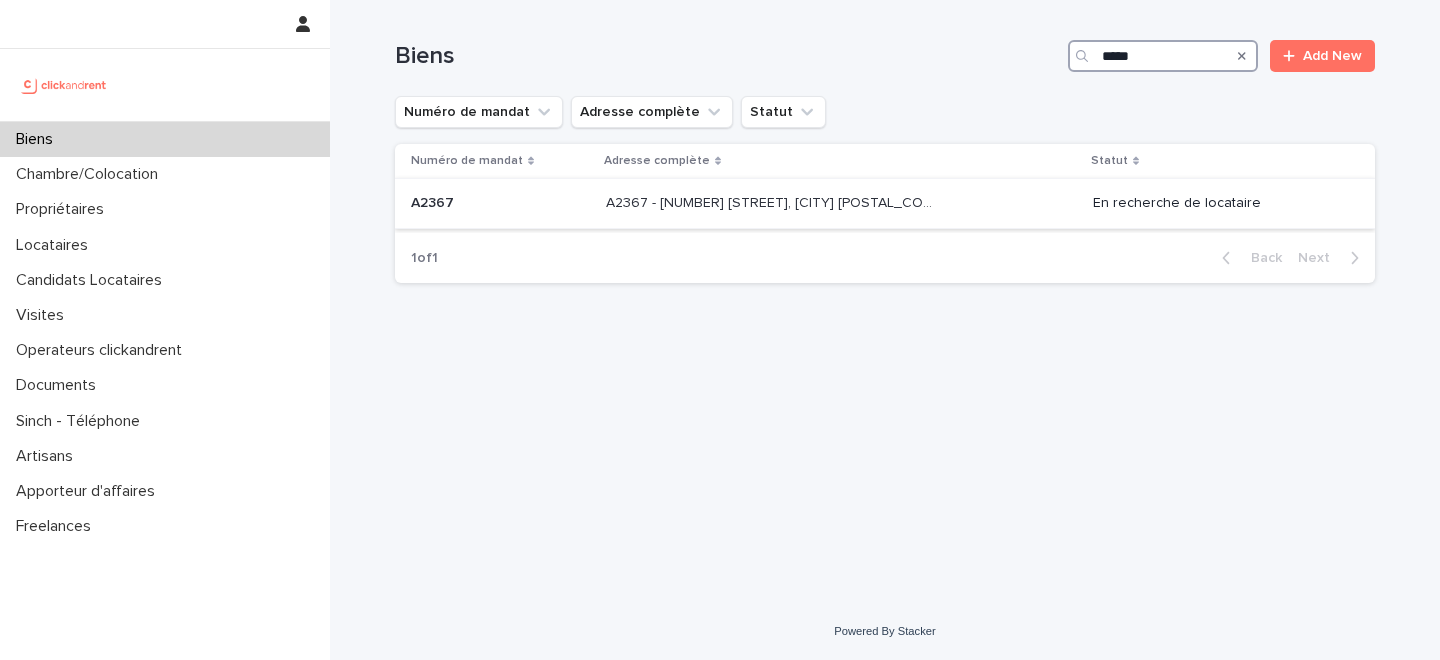 type on "*****" 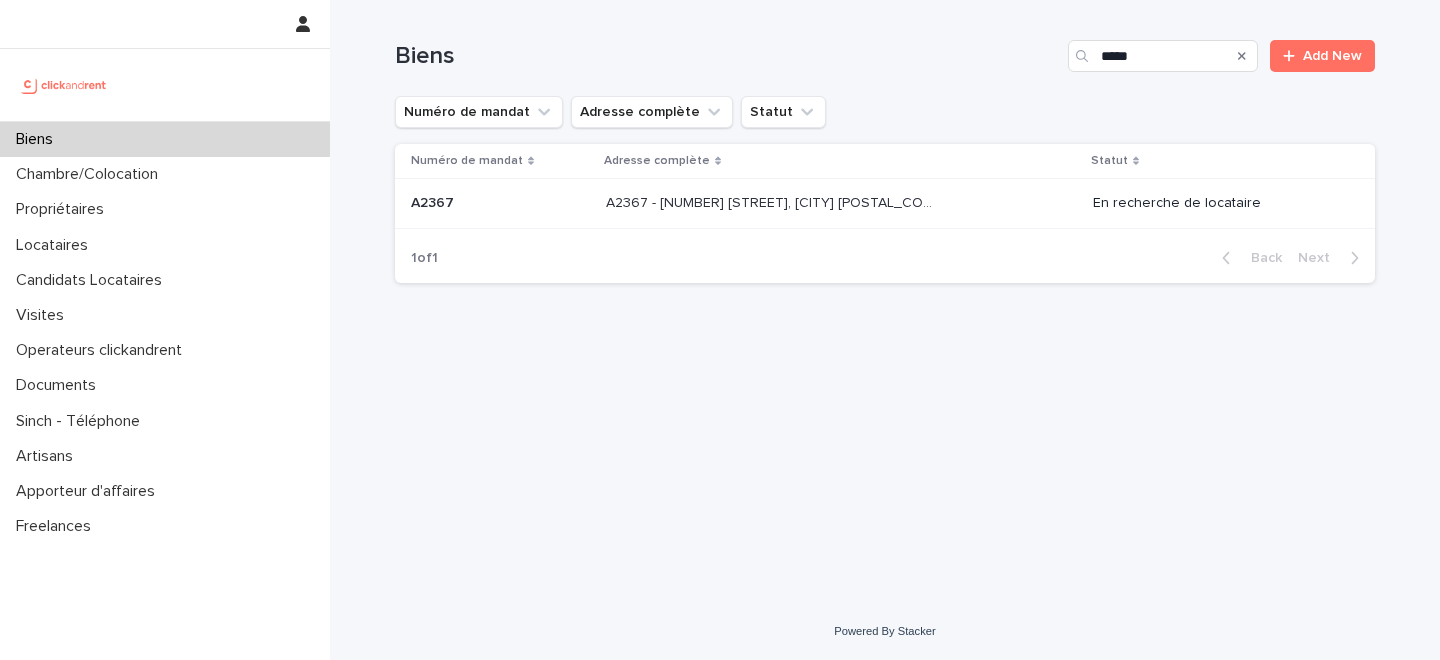 click on "A2367 - 17 rue Forfait,  Rouen 76100 A2367 - 17 rue Forfait,  Rouen 76100" at bounding box center (841, 203) 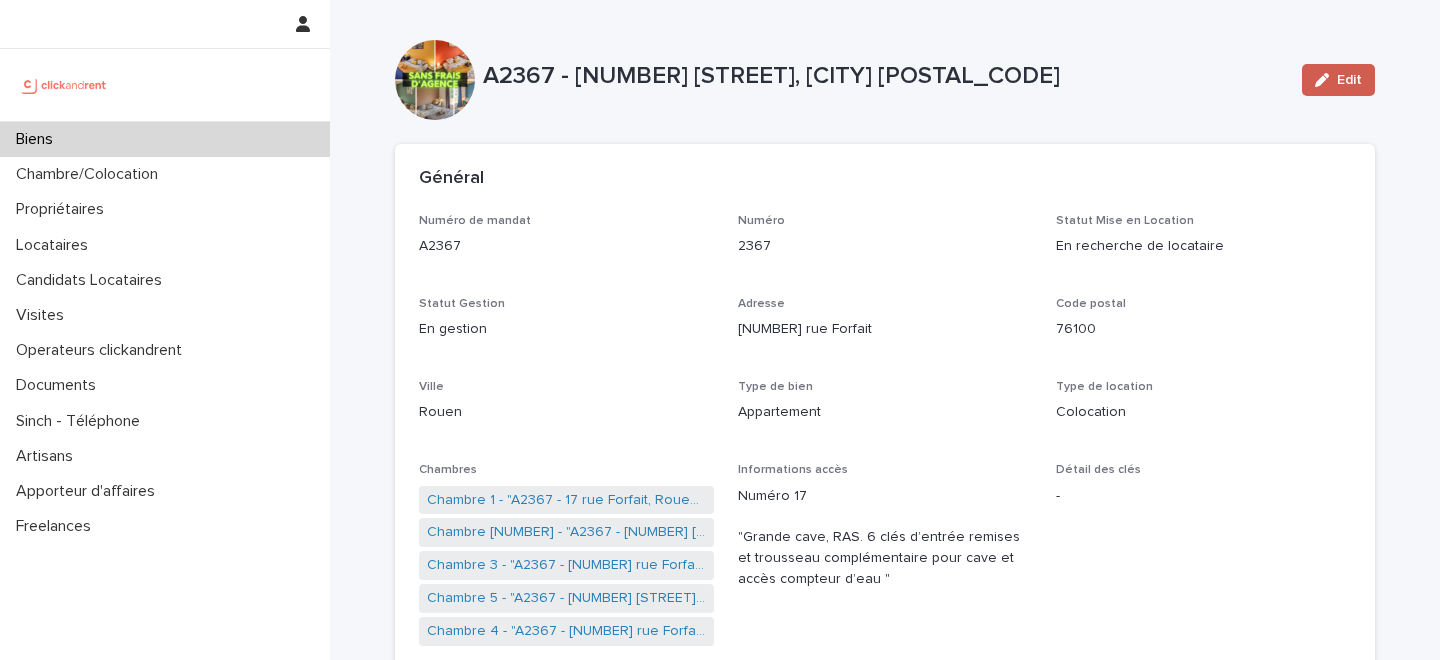 click 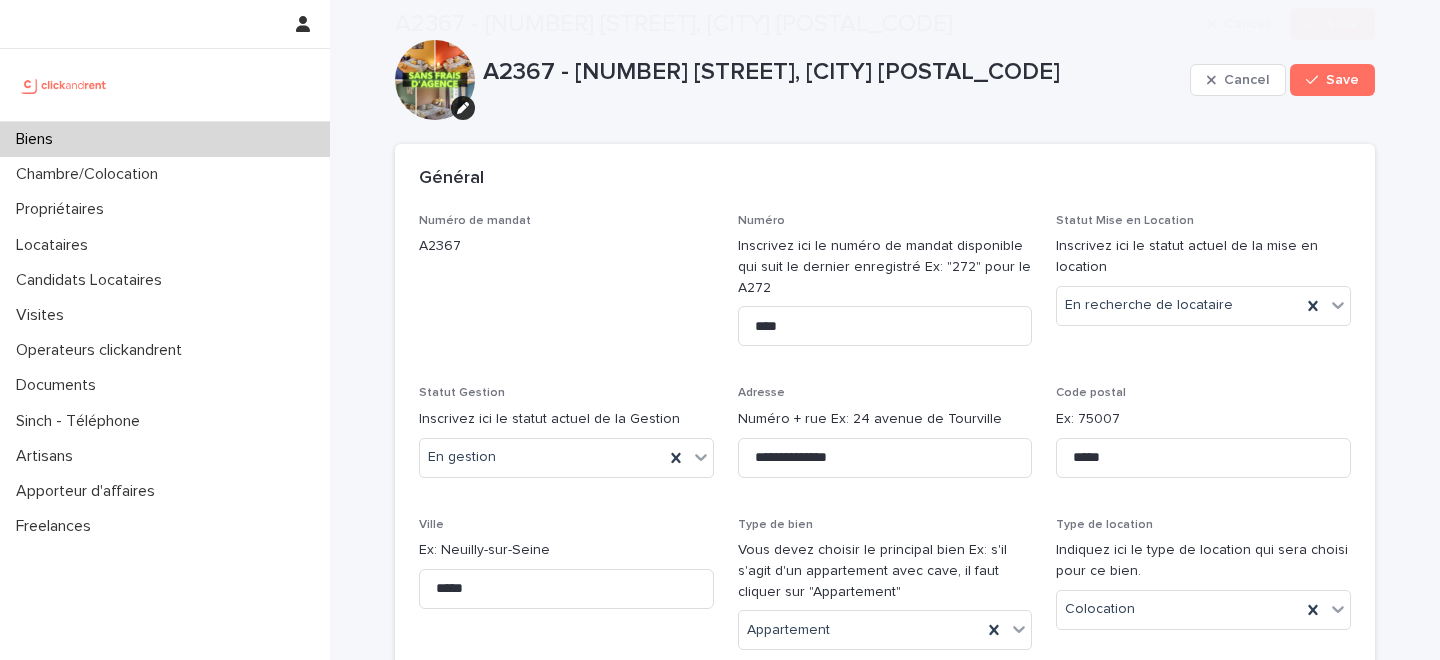 scroll, scrollTop: 11592, scrollLeft: 0, axis: vertical 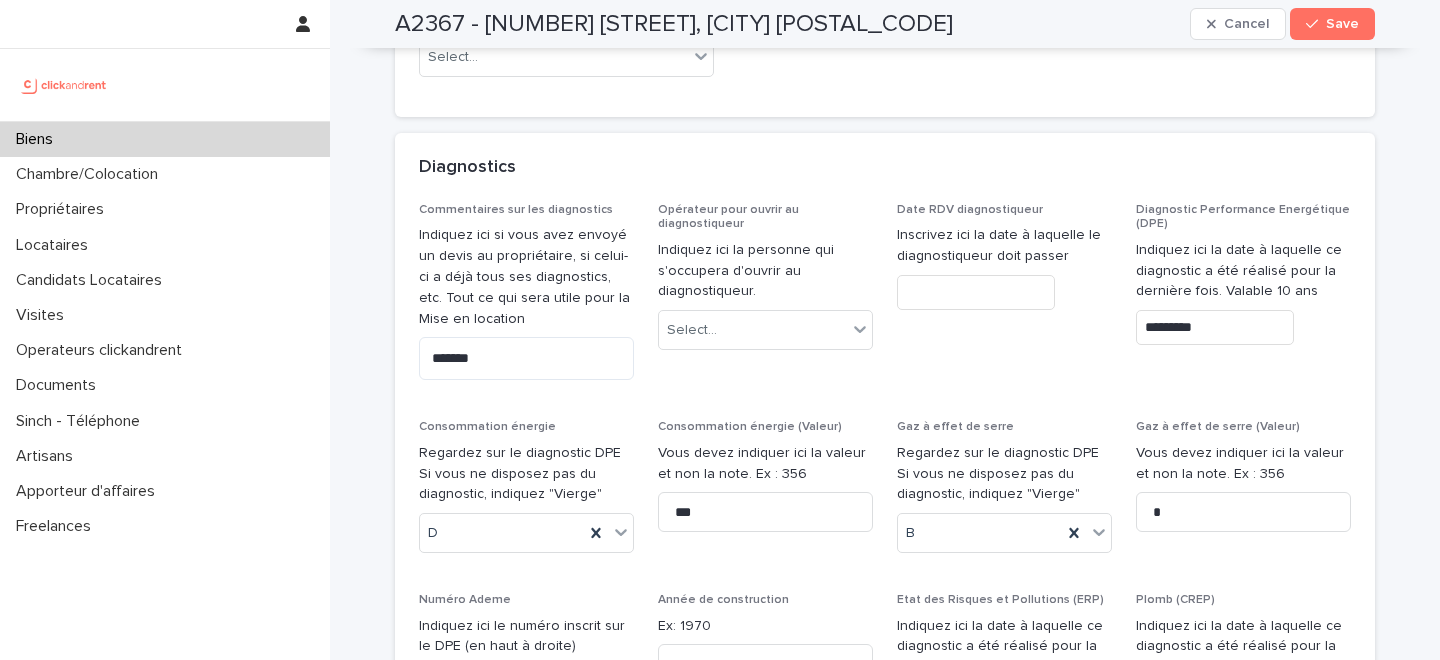 click at bounding box center (526, 685) 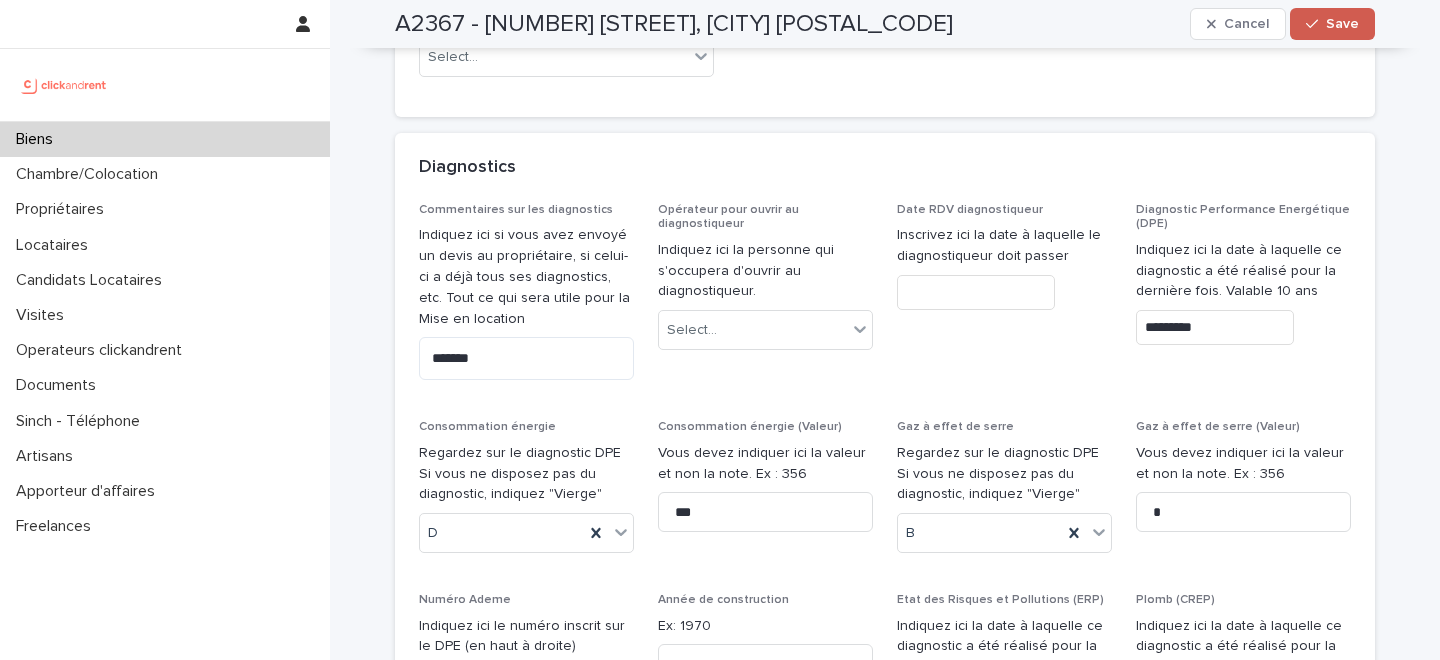 type on "**********" 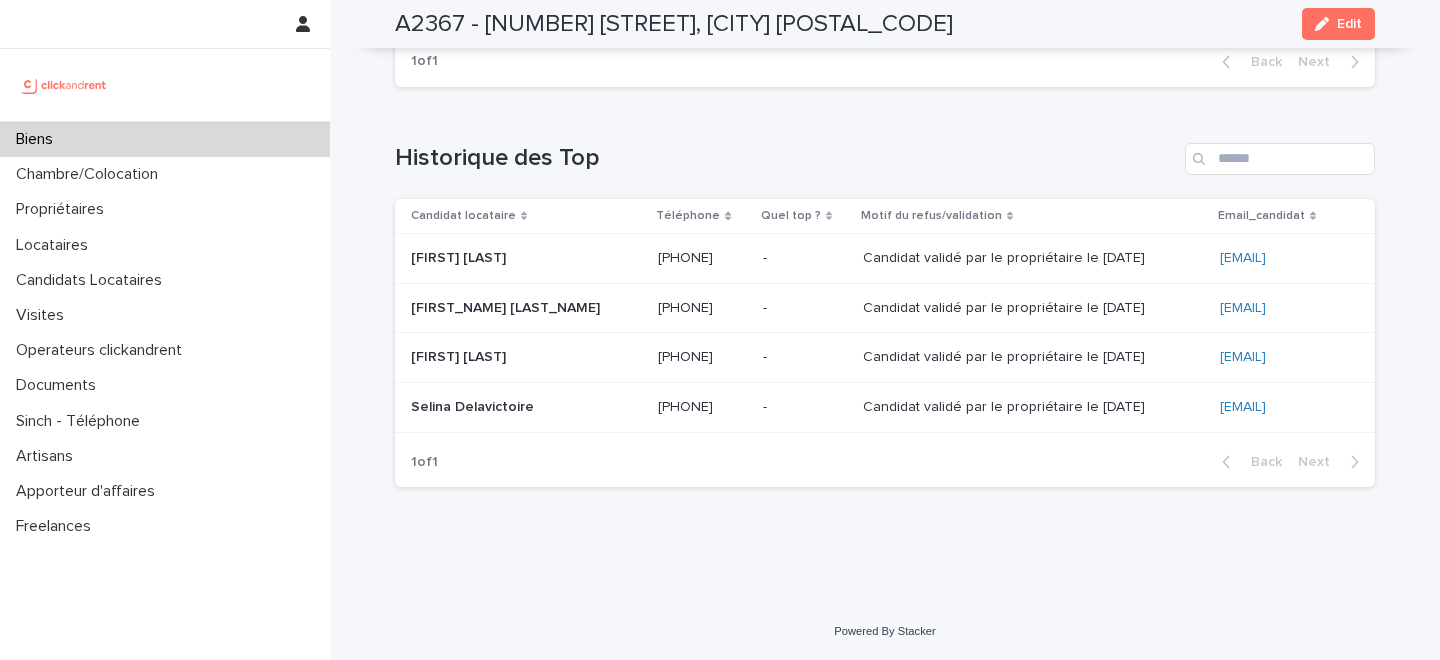 scroll, scrollTop: 7852, scrollLeft: 0, axis: vertical 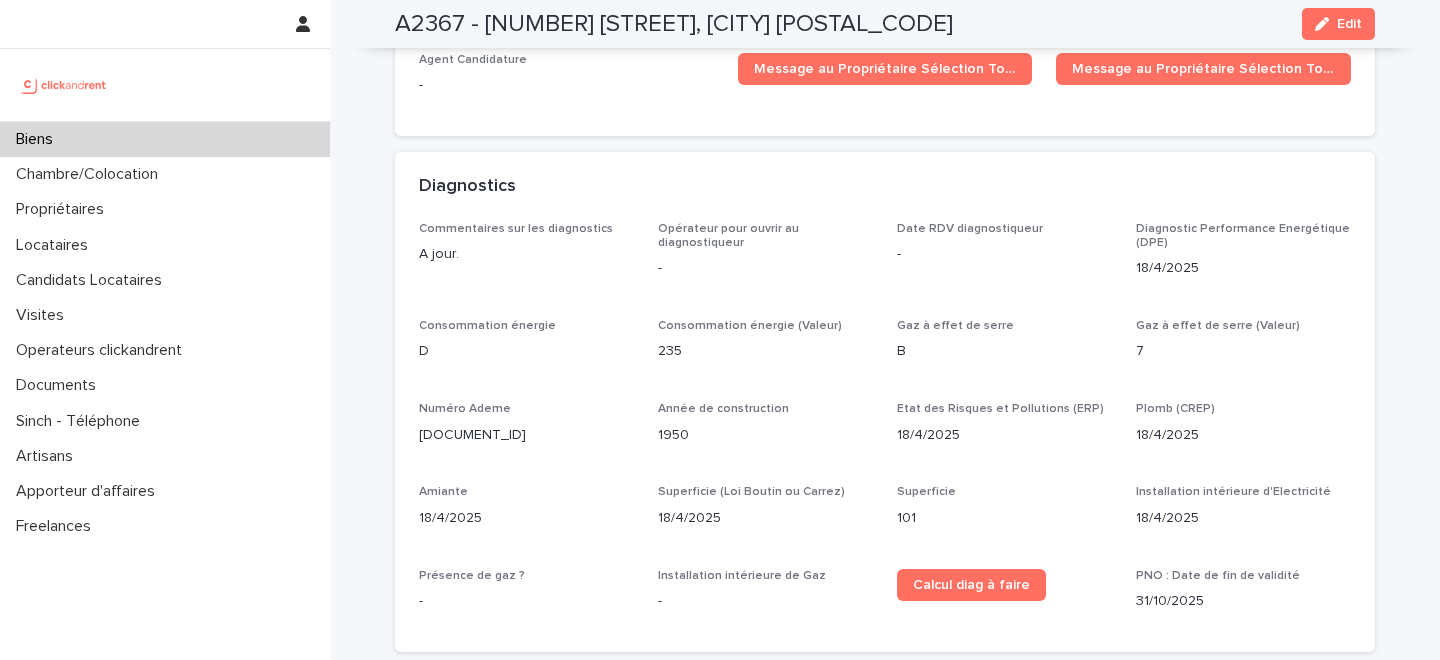 click on "Biens" at bounding box center (165, 139) 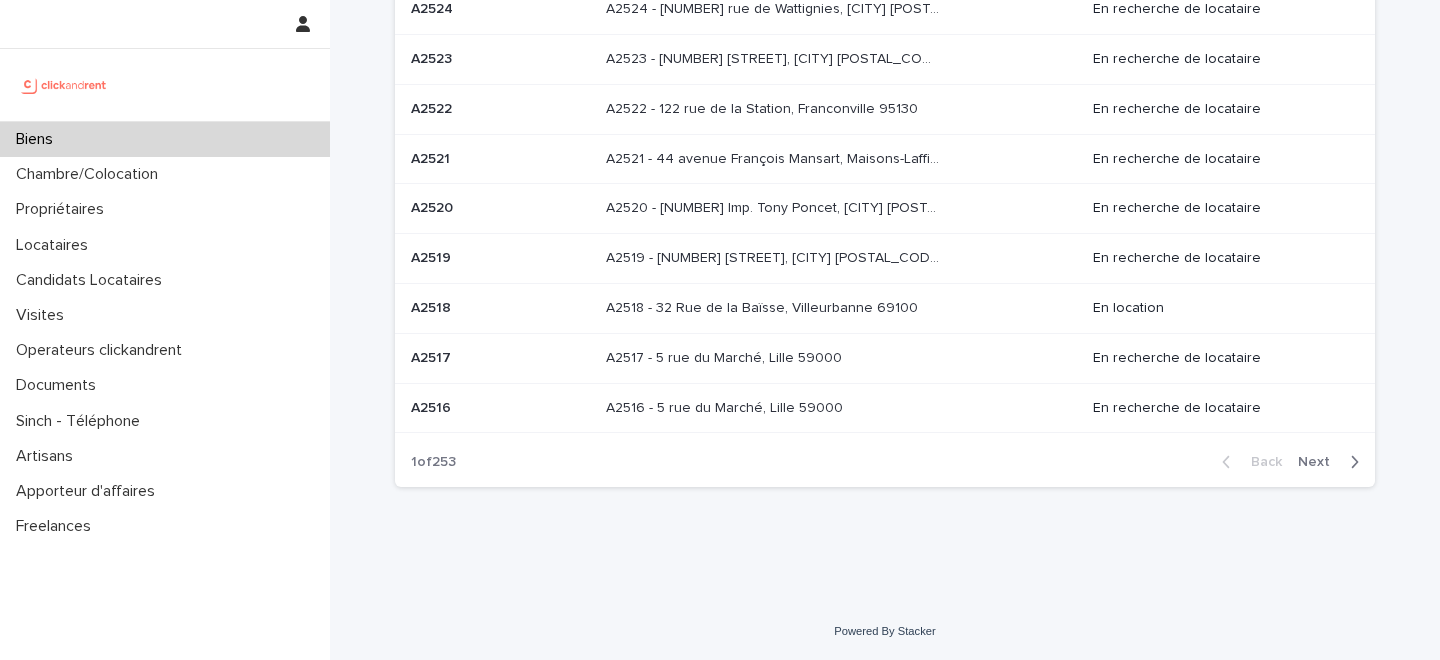 scroll, scrollTop: 0, scrollLeft: 0, axis: both 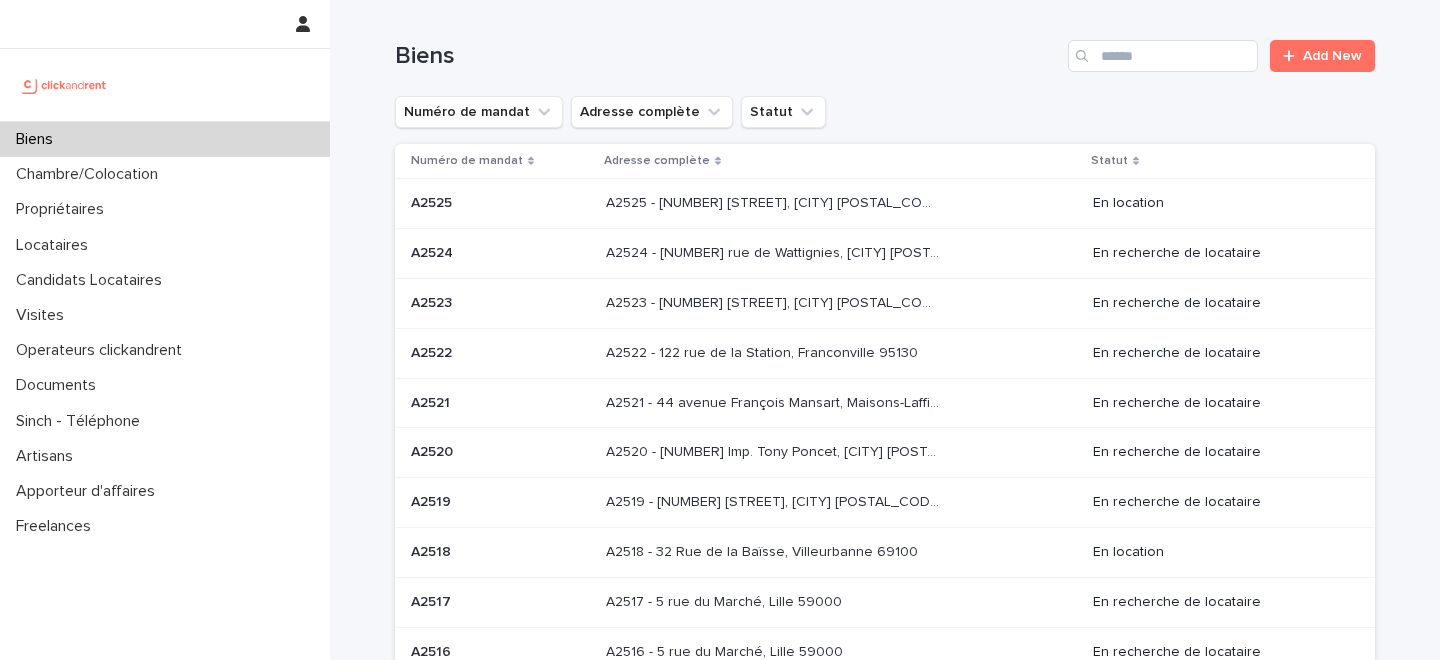 click on "Biens Add New" at bounding box center (885, 48) 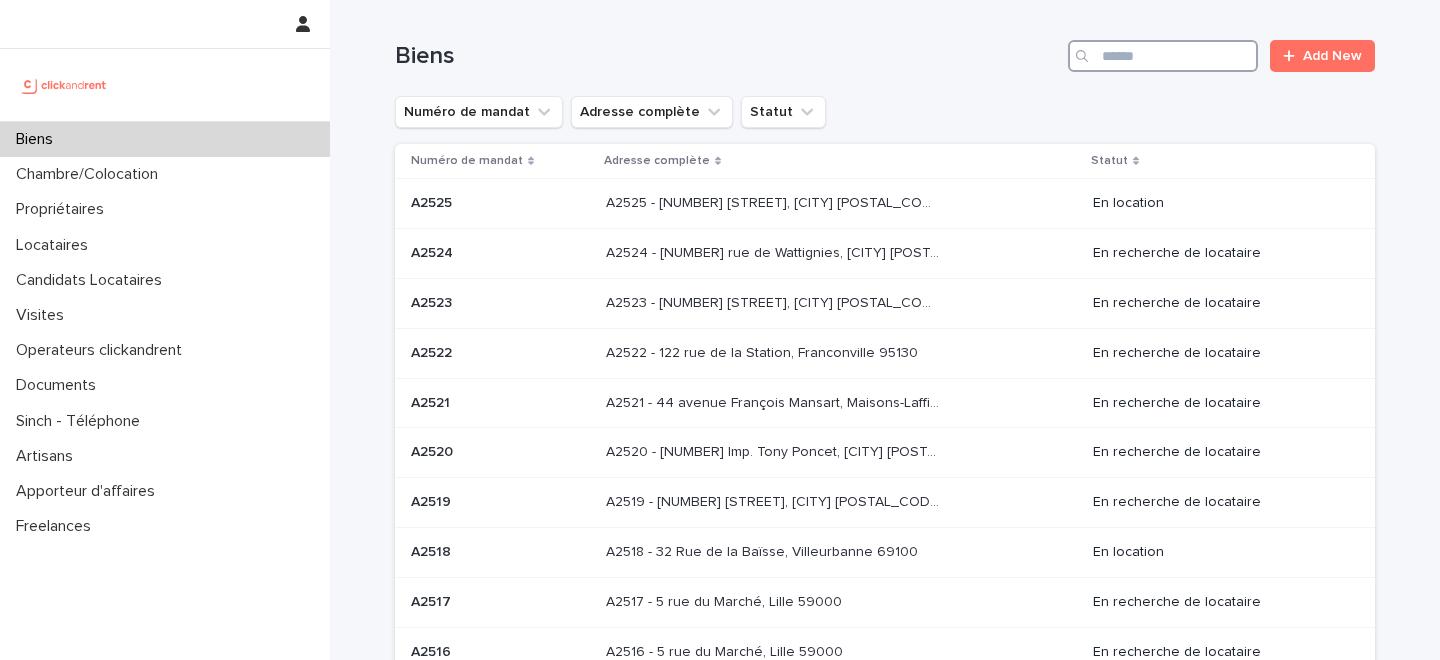 click at bounding box center (1163, 56) 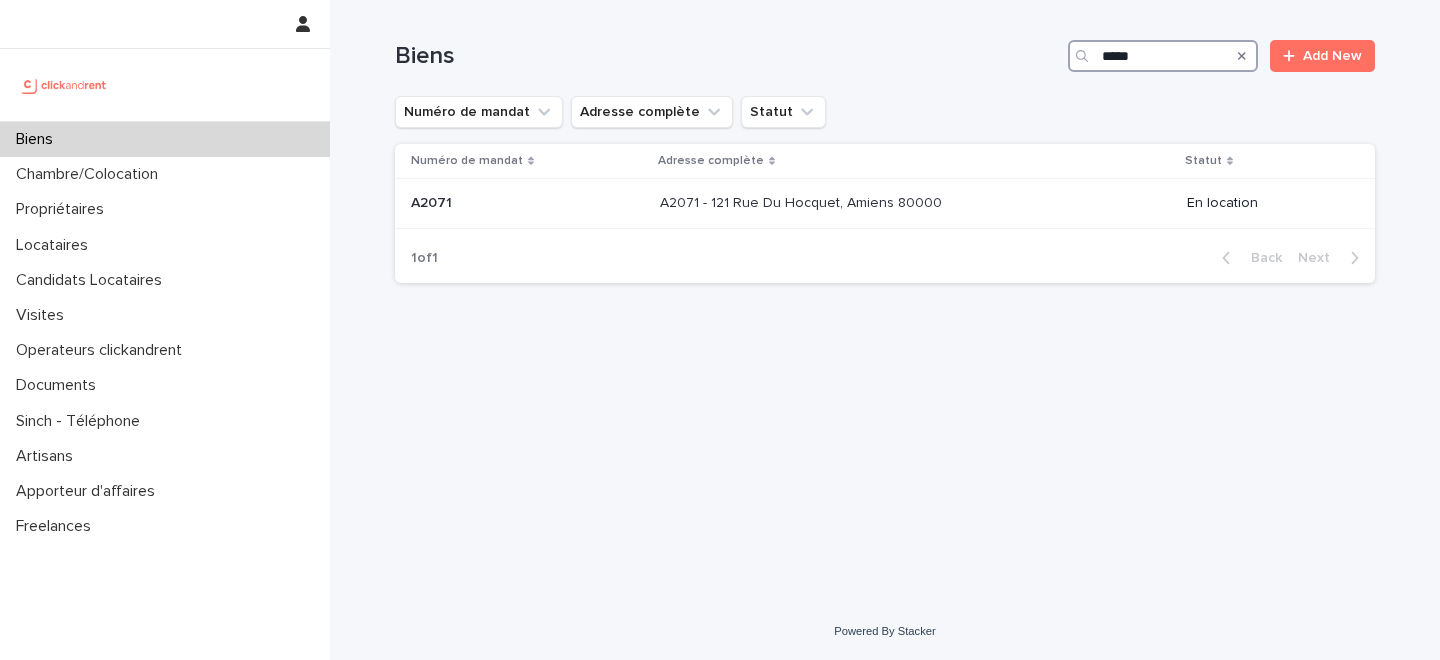 type on "*****" 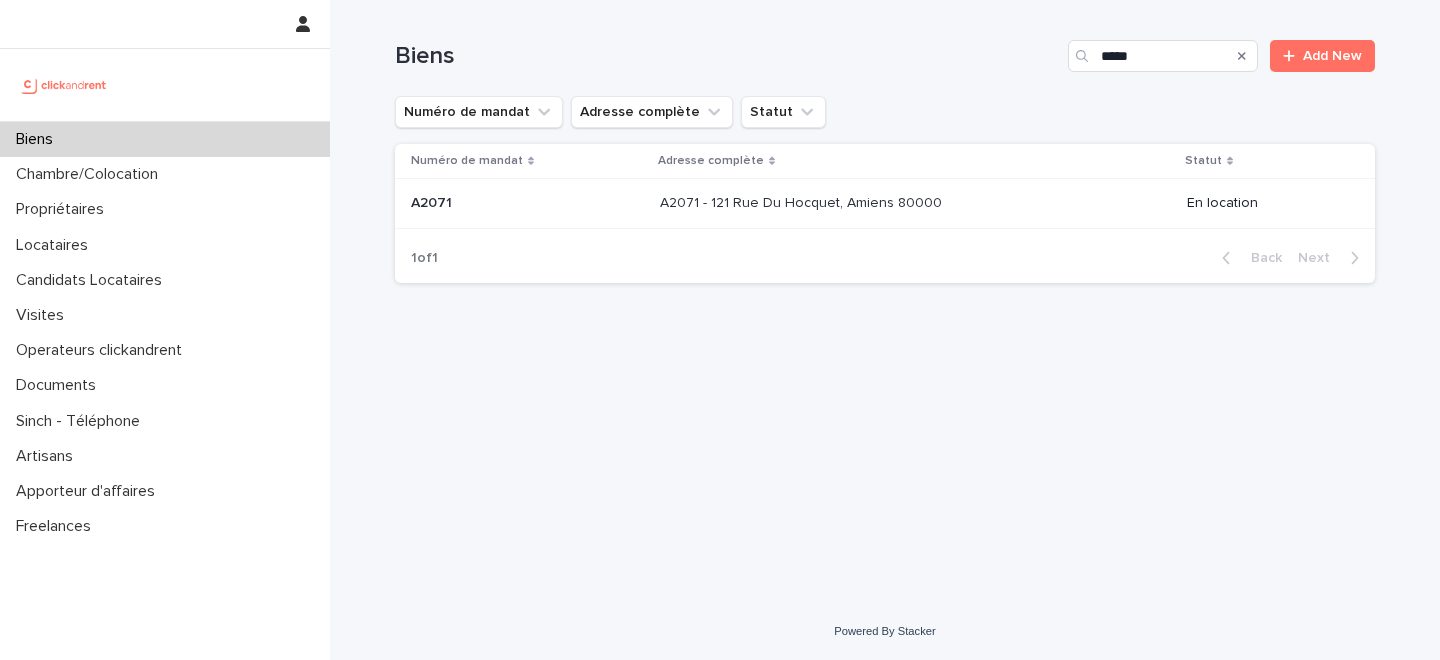 click on "A2071 - 121 Rue Du Hocquet,  Amiens 80000" at bounding box center (803, 201) 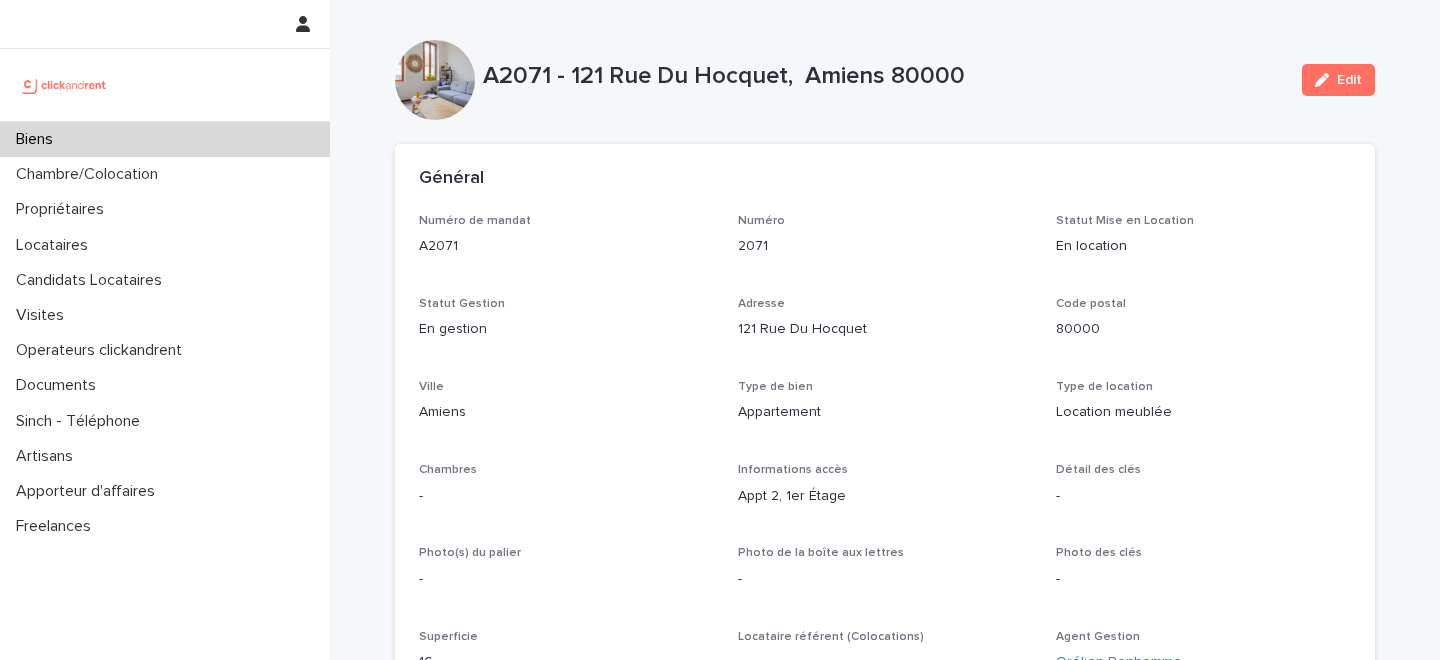 click at bounding box center (1326, 80) 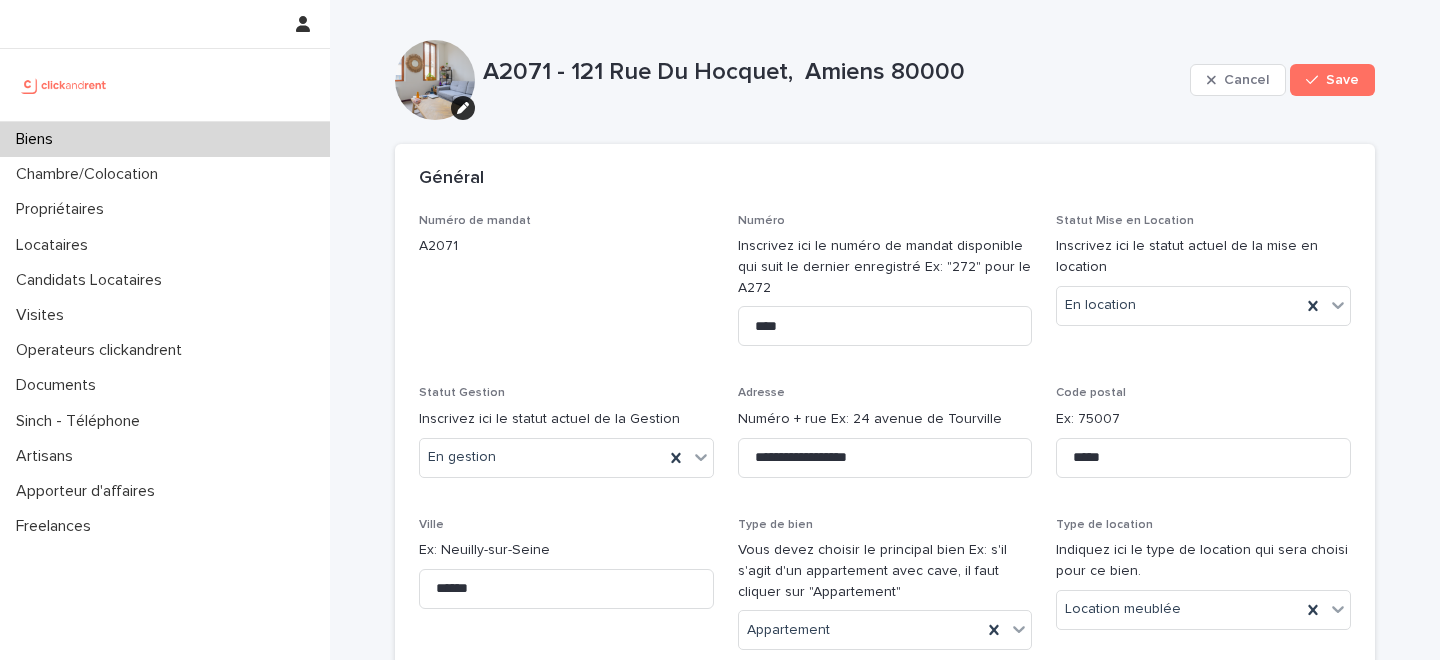 scroll, scrollTop: 9688, scrollLeft: 0, axis: vertical 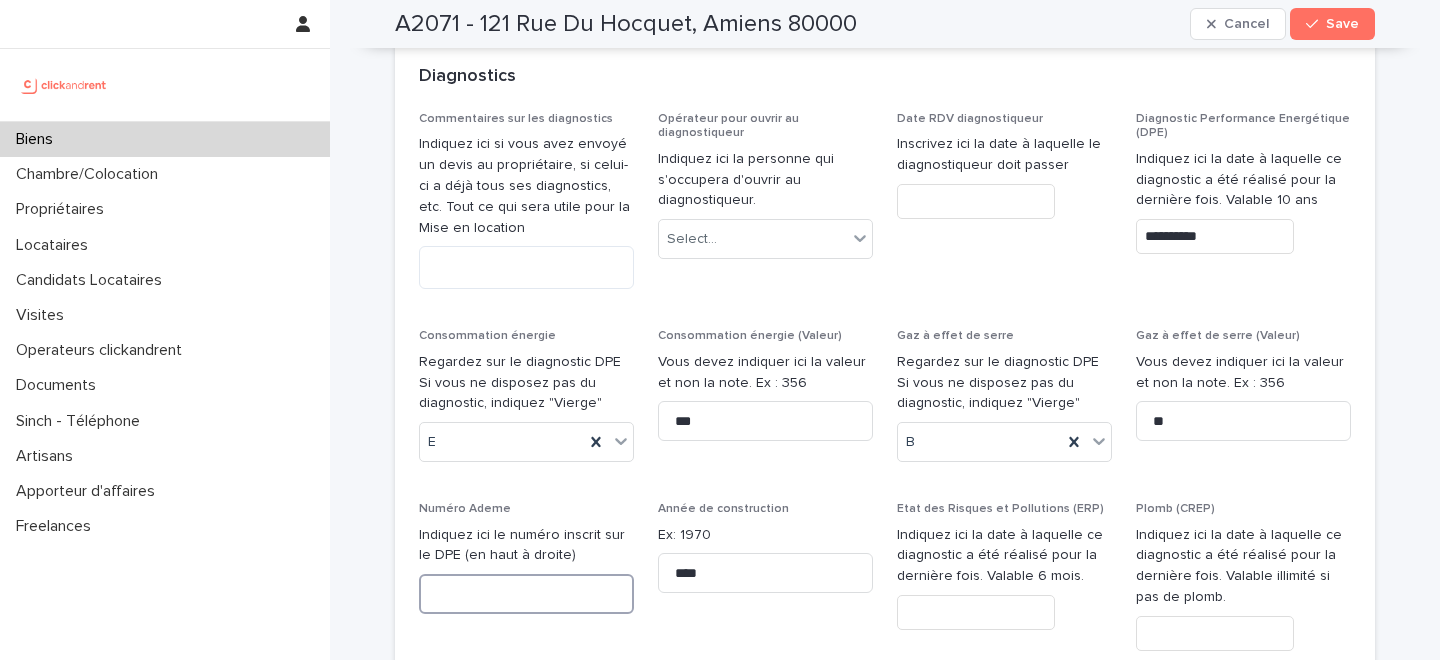 click at bounding box center [526, 594] 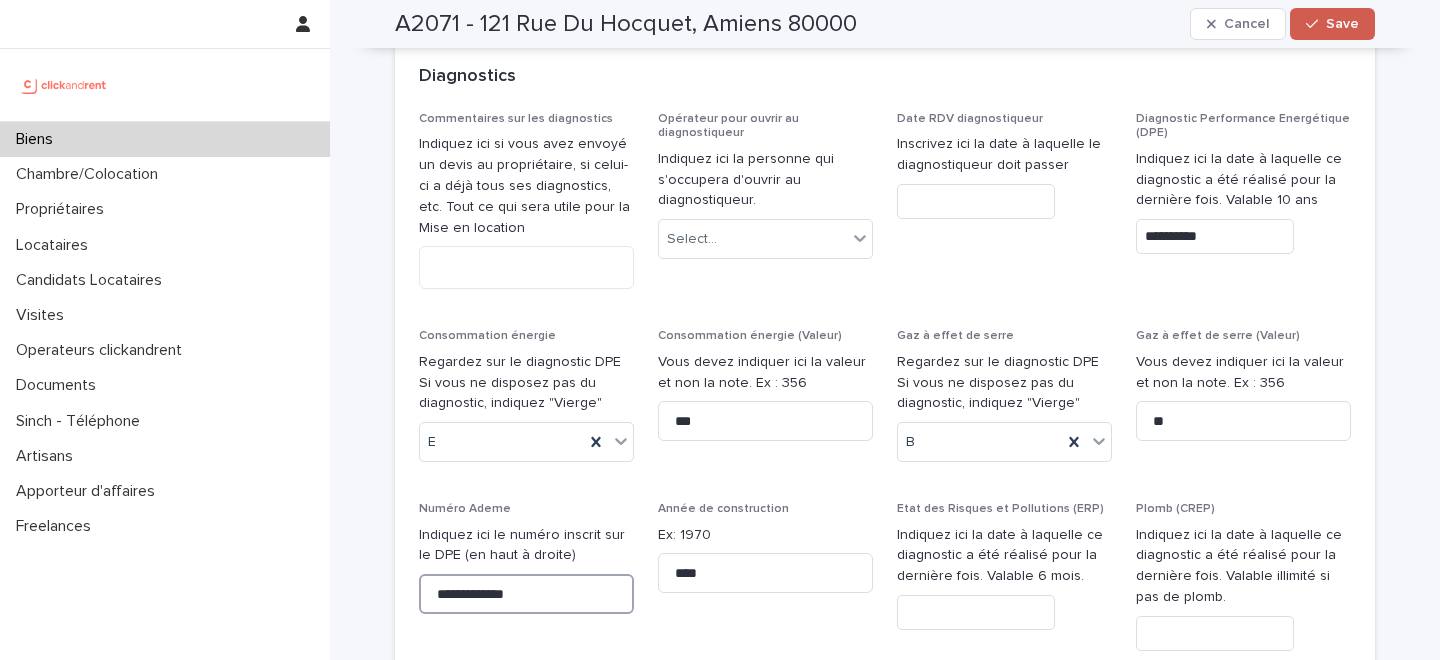 type on "**********" 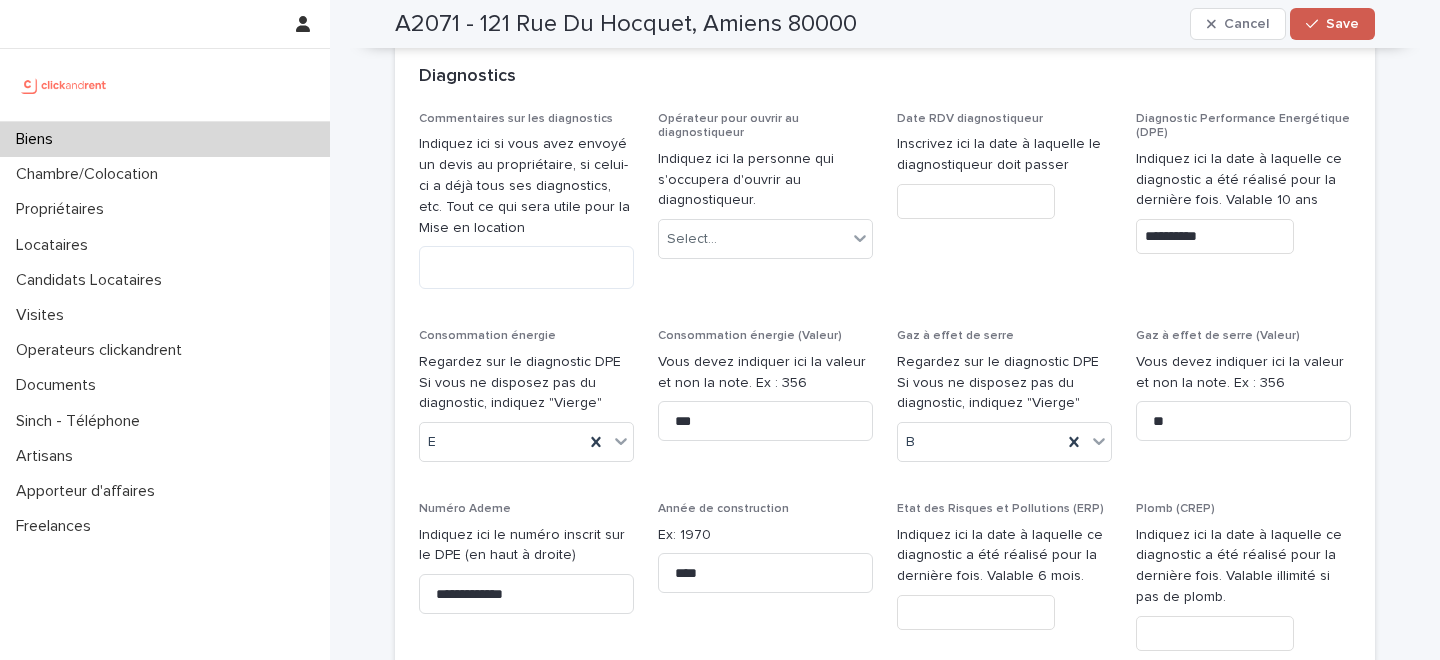 click on "Save" at bounding box center [1342, 24] 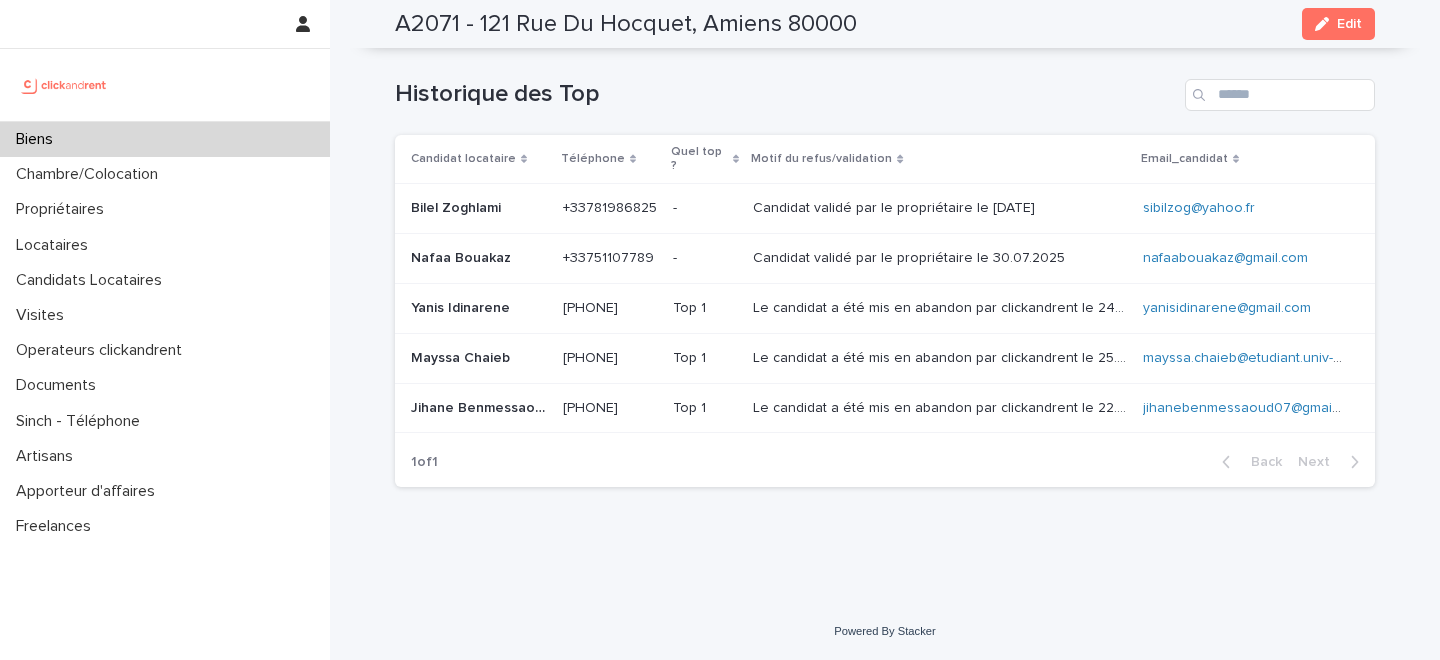 scroll, scrollTop: 5792, scrollLeft: 0, axis: vertical 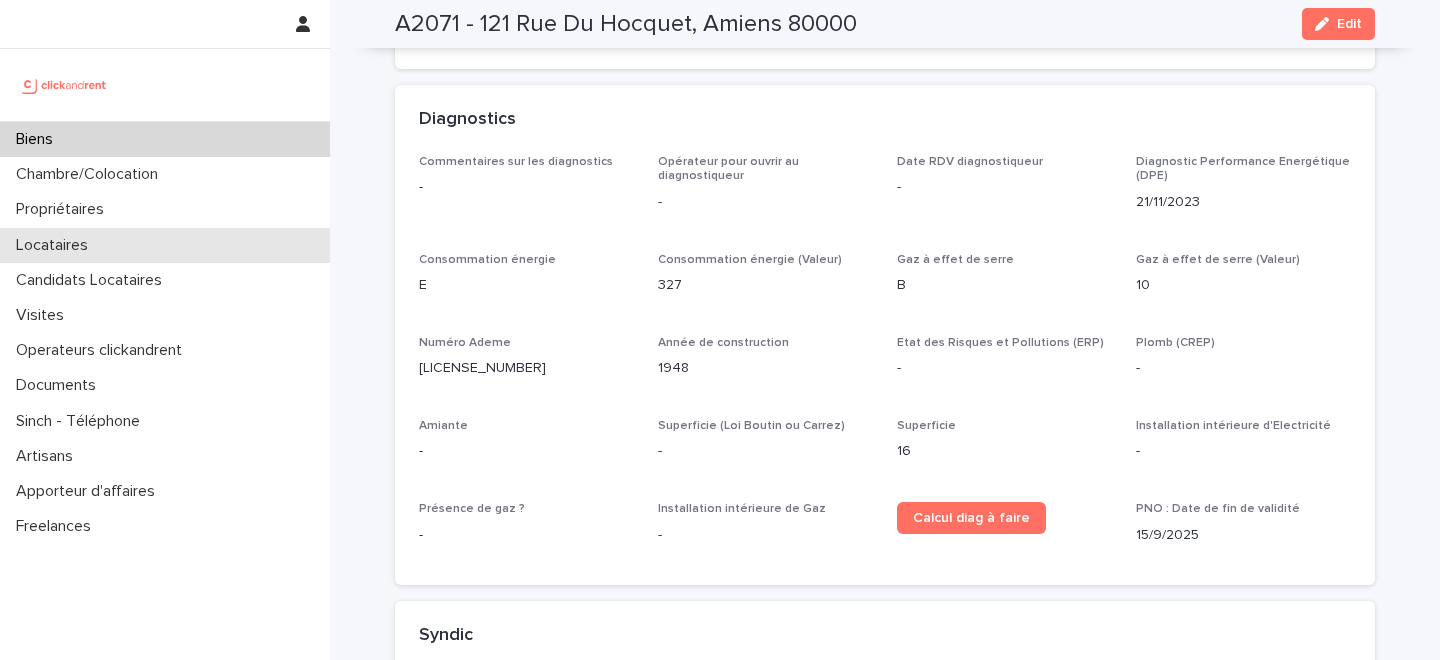 click on "Locataires" at bounding box center [165, 245] 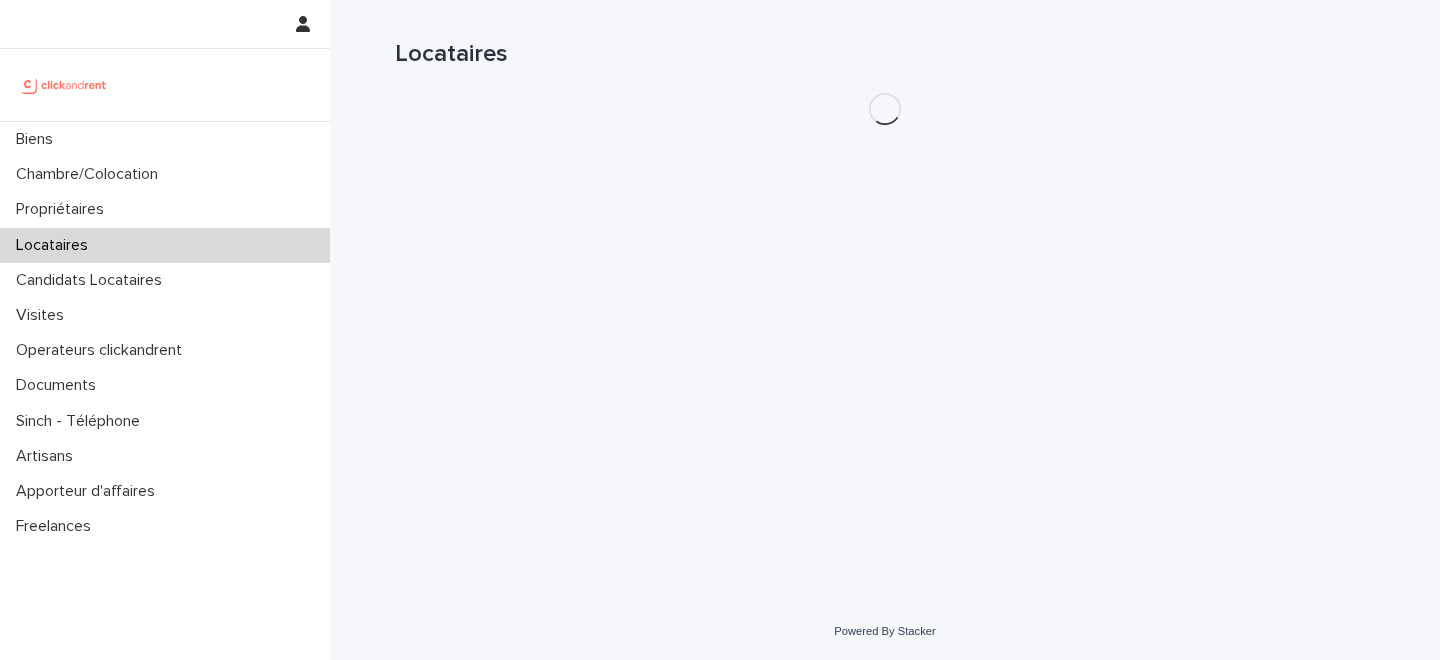 scroll, scrollTop: 0, scrollLeft: 0, axis: both 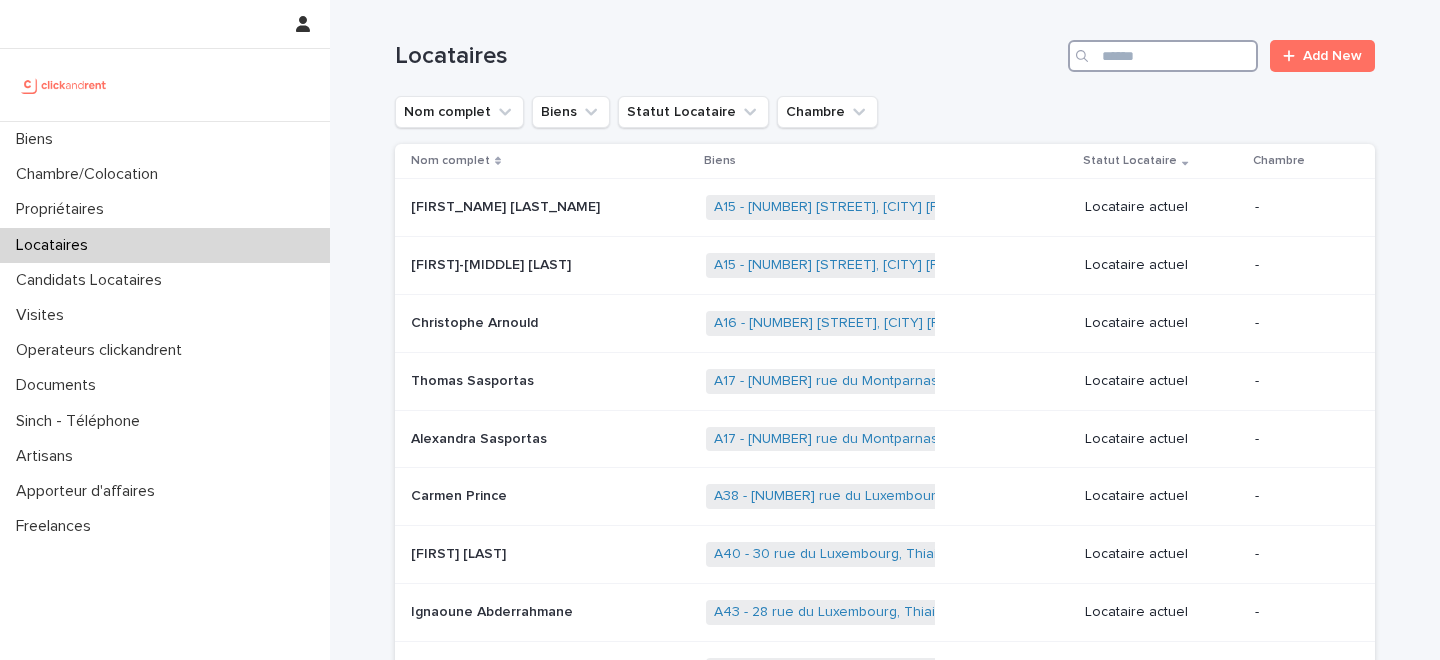 click at bounding box center [1163, 56] 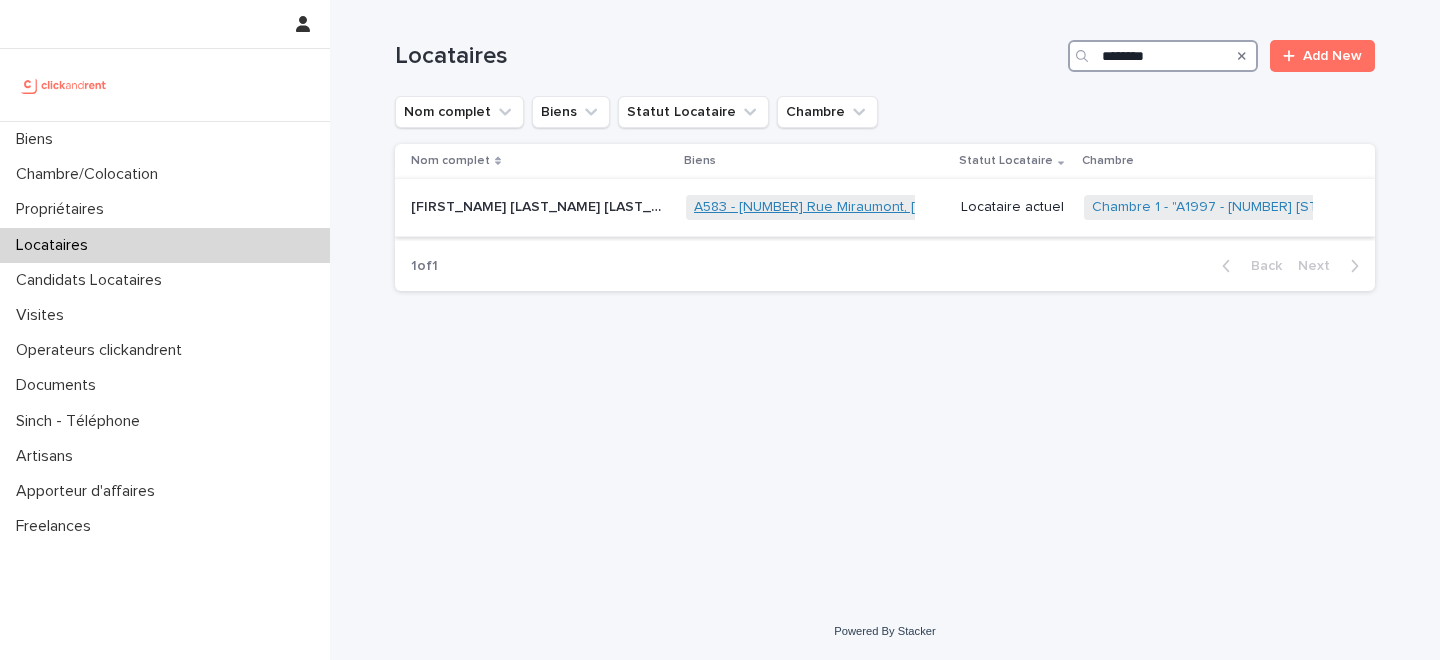 type on "********" 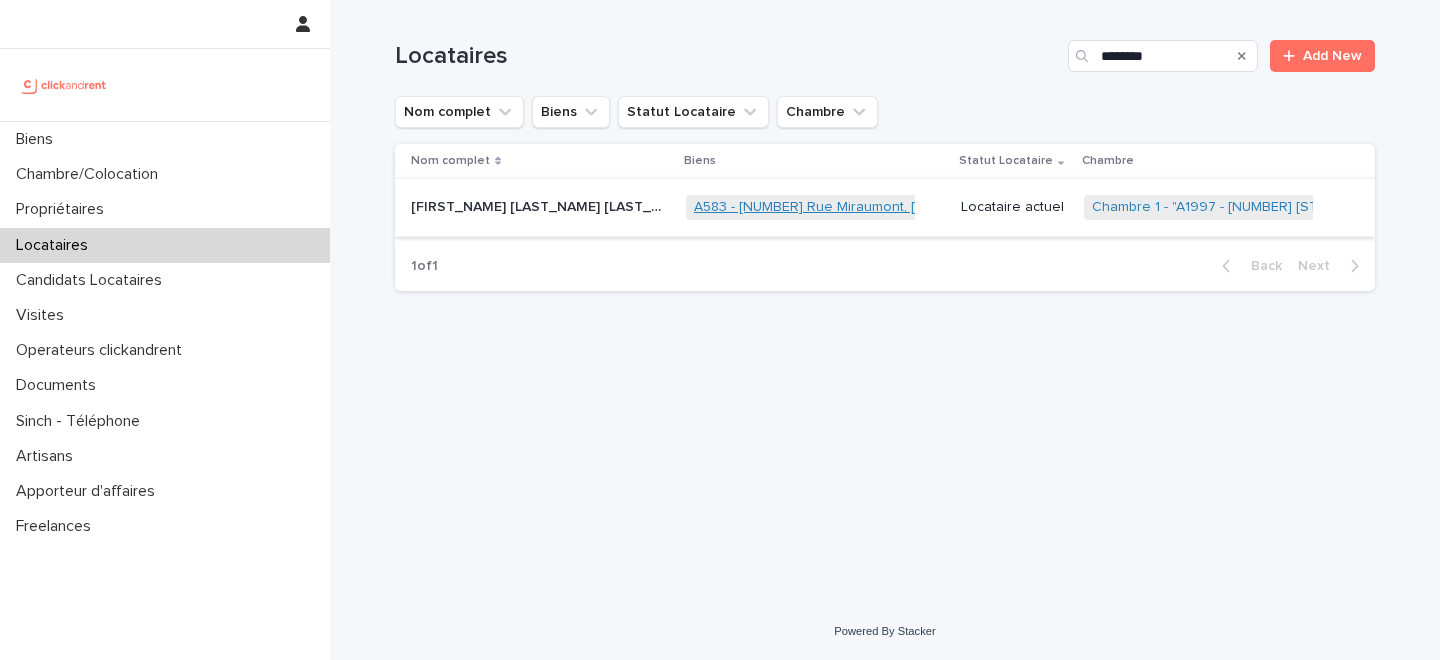 click on "A1997 - 63 Rue Miraumont,  Amiens 80000" at bounding box center (877, 207) 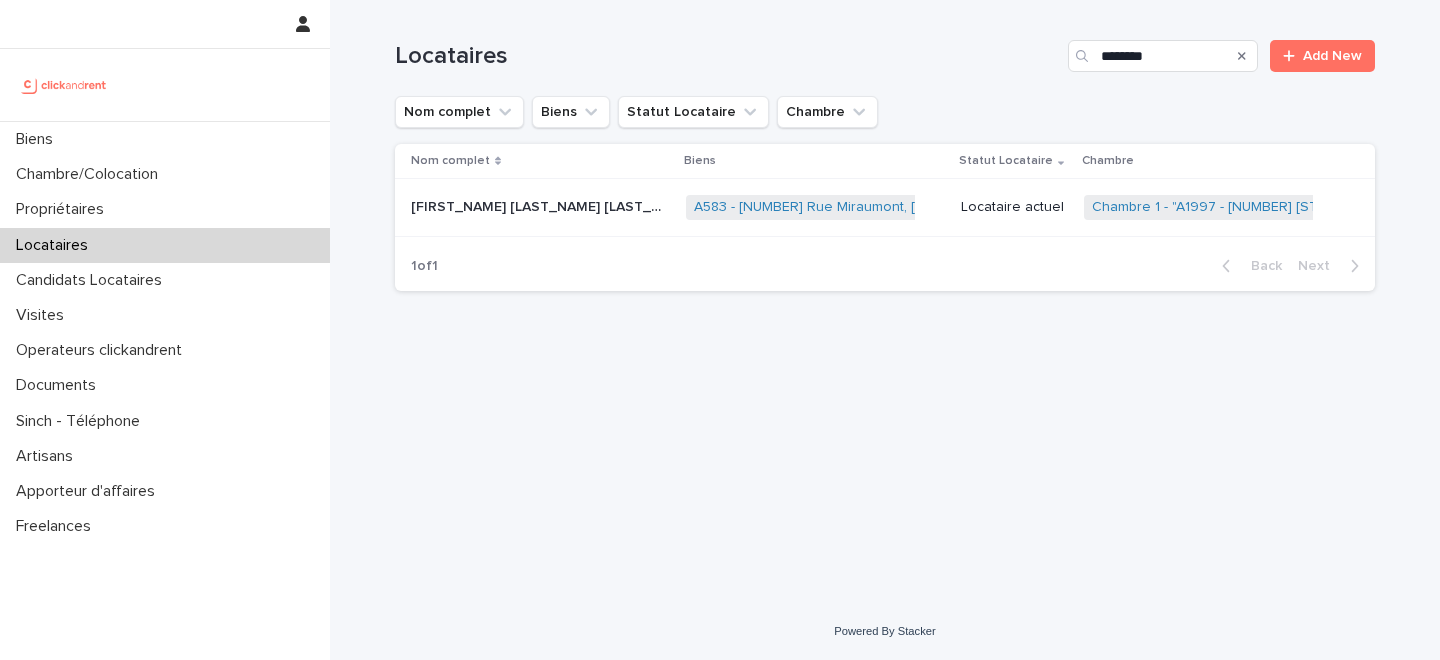 click on "Maguette Thierno Sow" at bounding box center [538, 205] 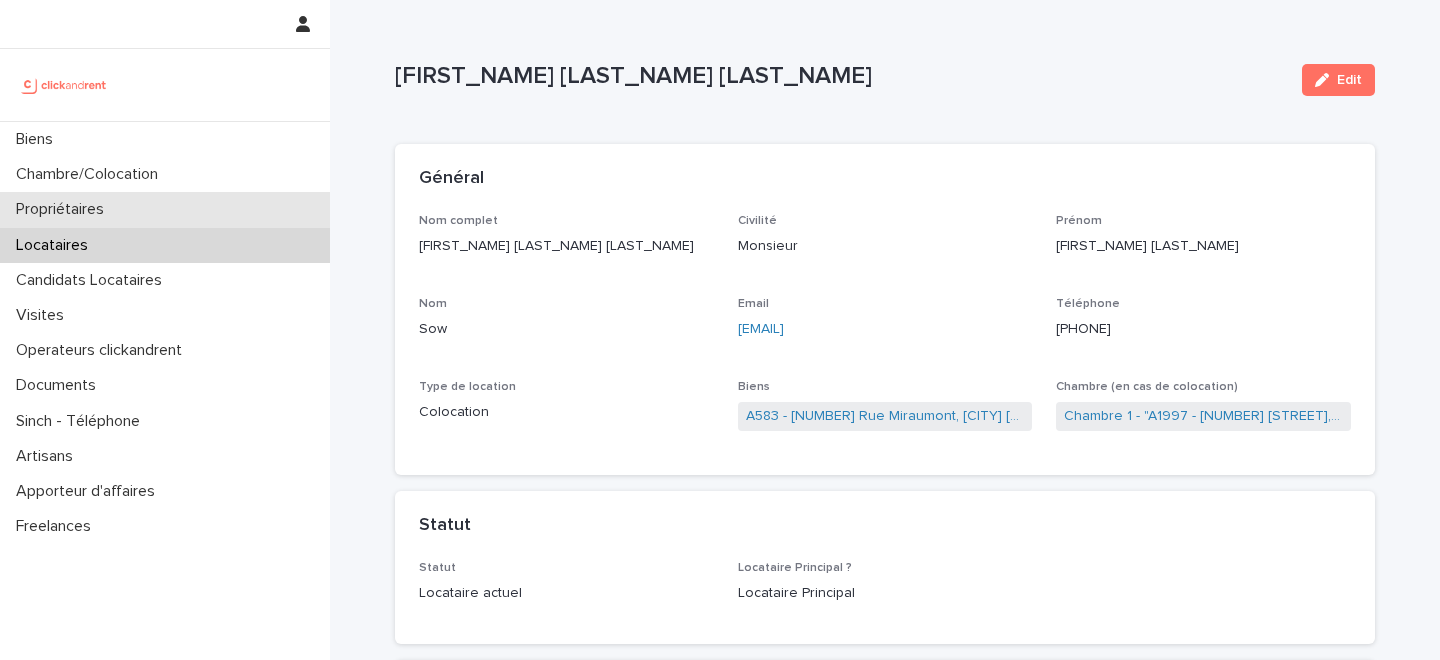 click on "Propriétaires" at bounding box center (165, 209) 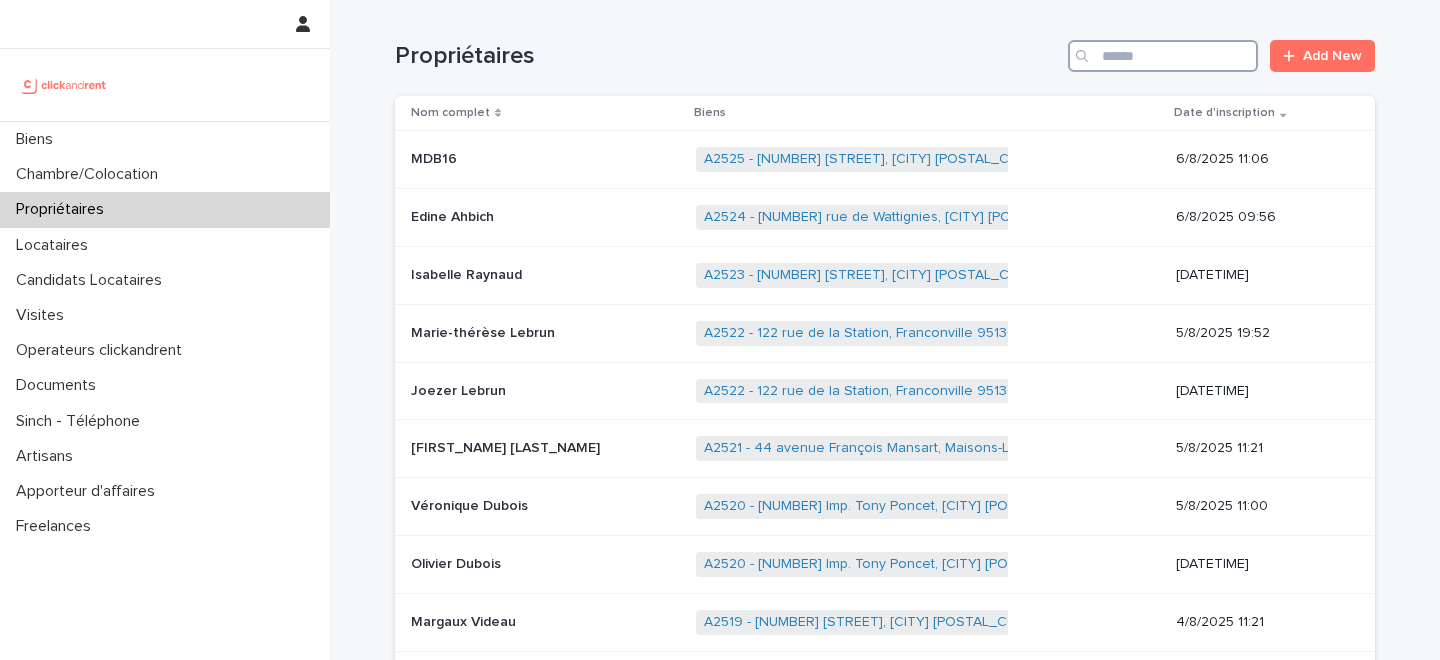 click at bounding box center (1163, 56) 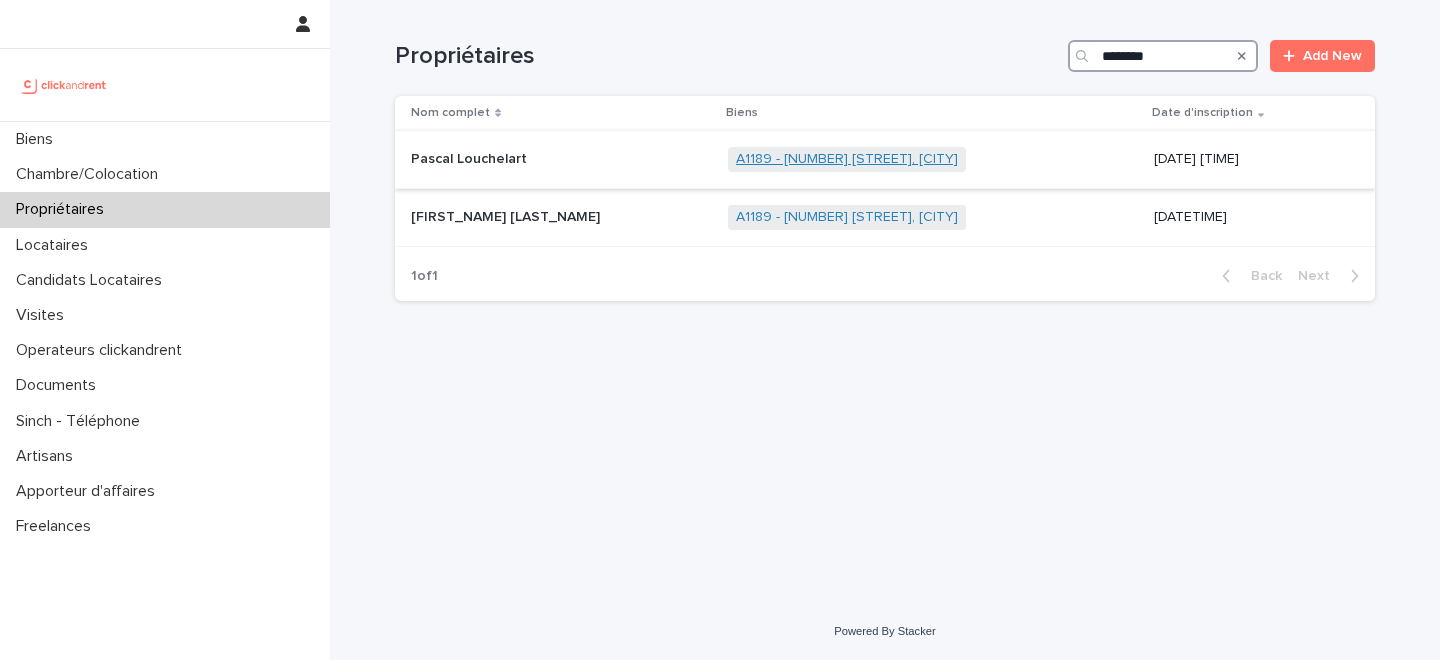 type on "********" 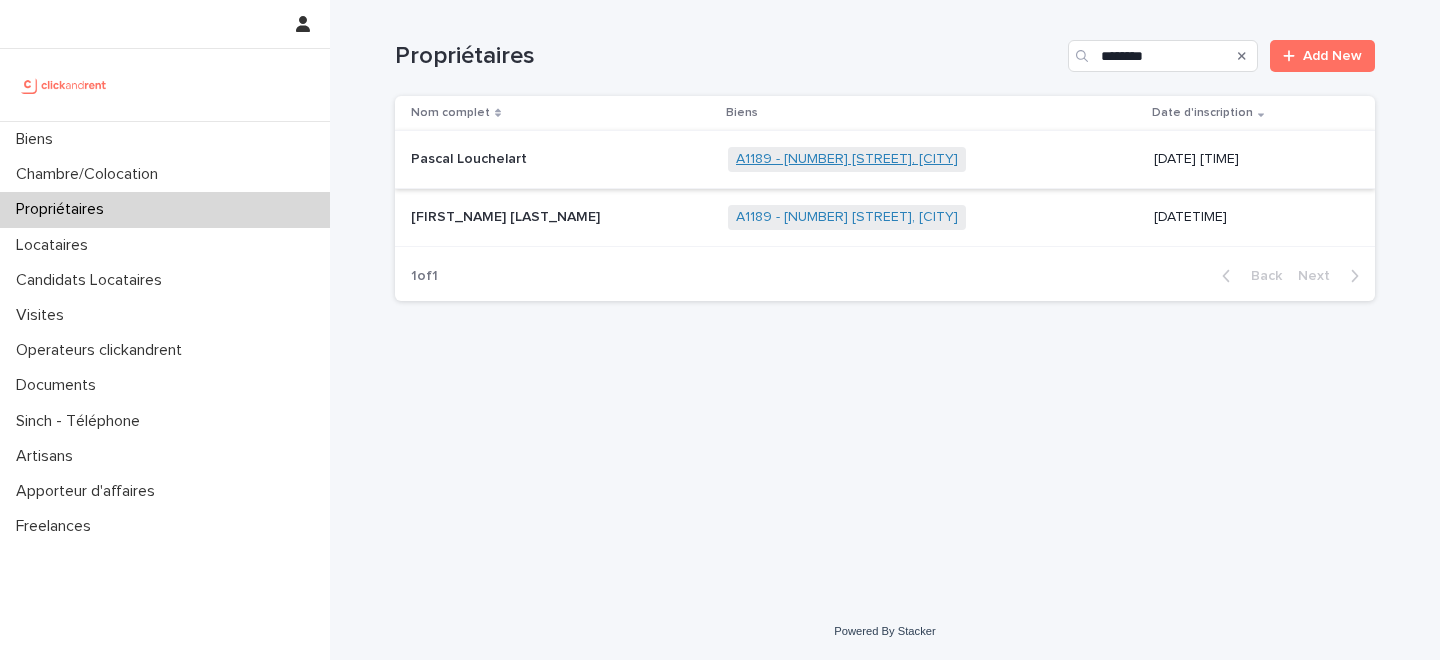 click on "A1189 - 10 avenue Danville,  Choisy-le-Roi 94600" at bounding box center [847, 159] 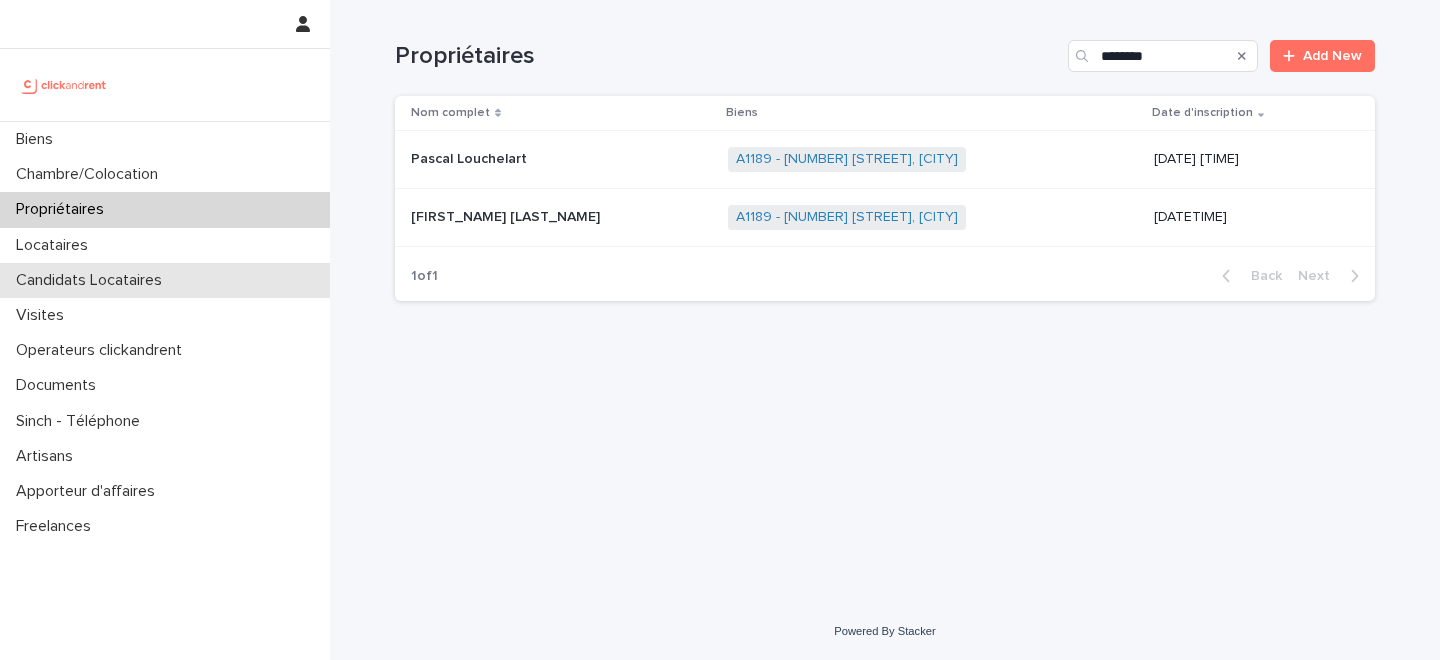 click on "Candidats Locataires" at bounding box center (165, 280) 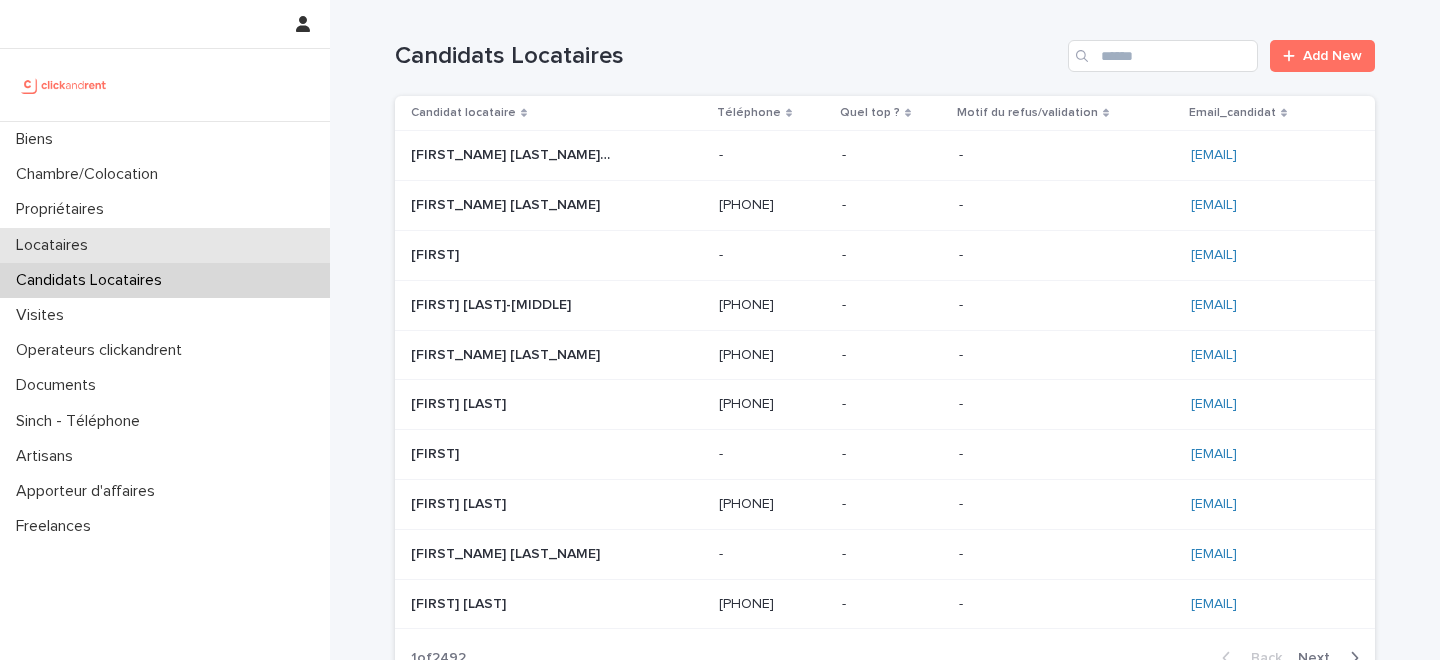 click on "Locataires" at bounding box center [165, 245] 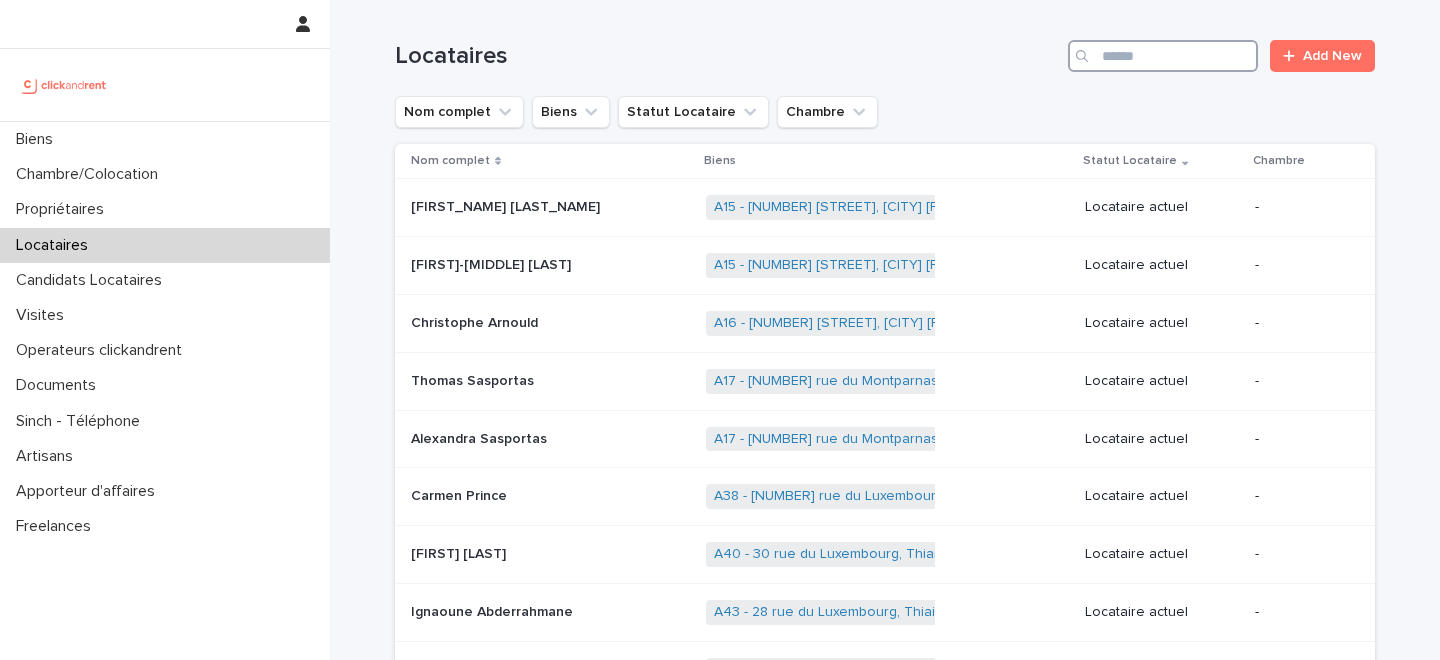 click at bounding box center (1163, 56) 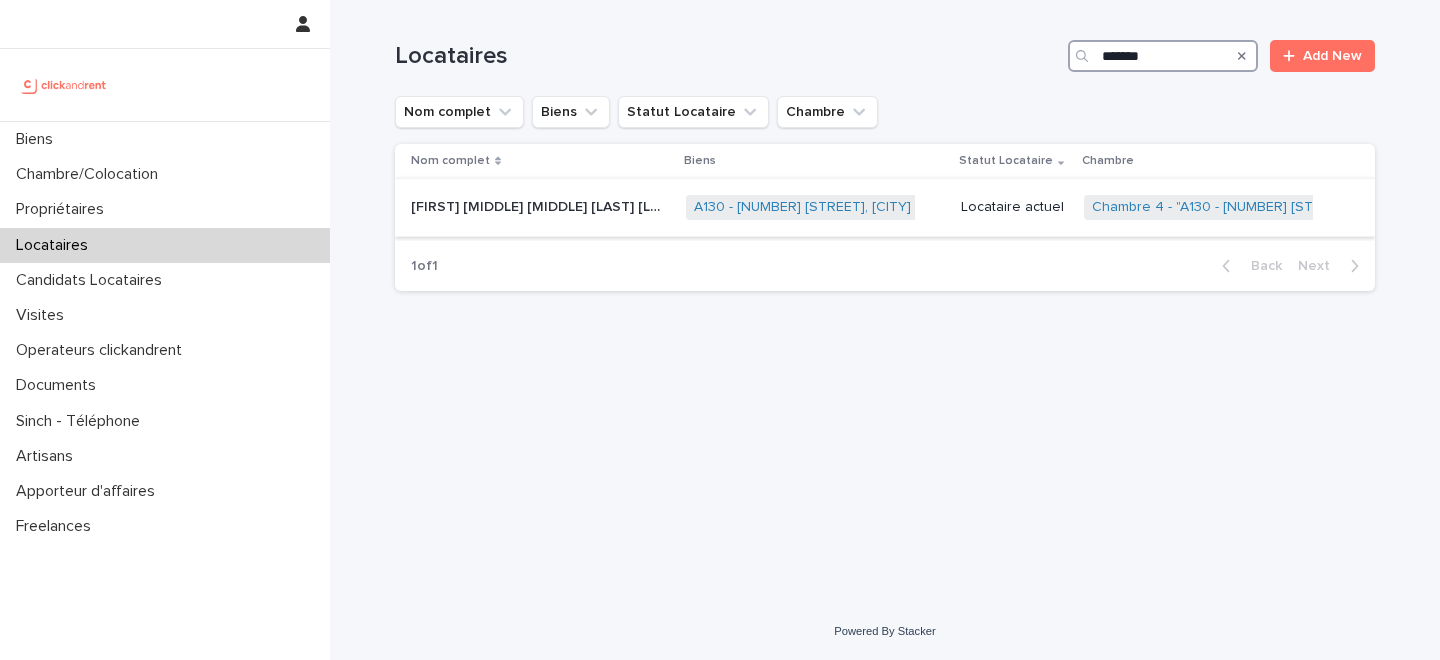 type on "*******" 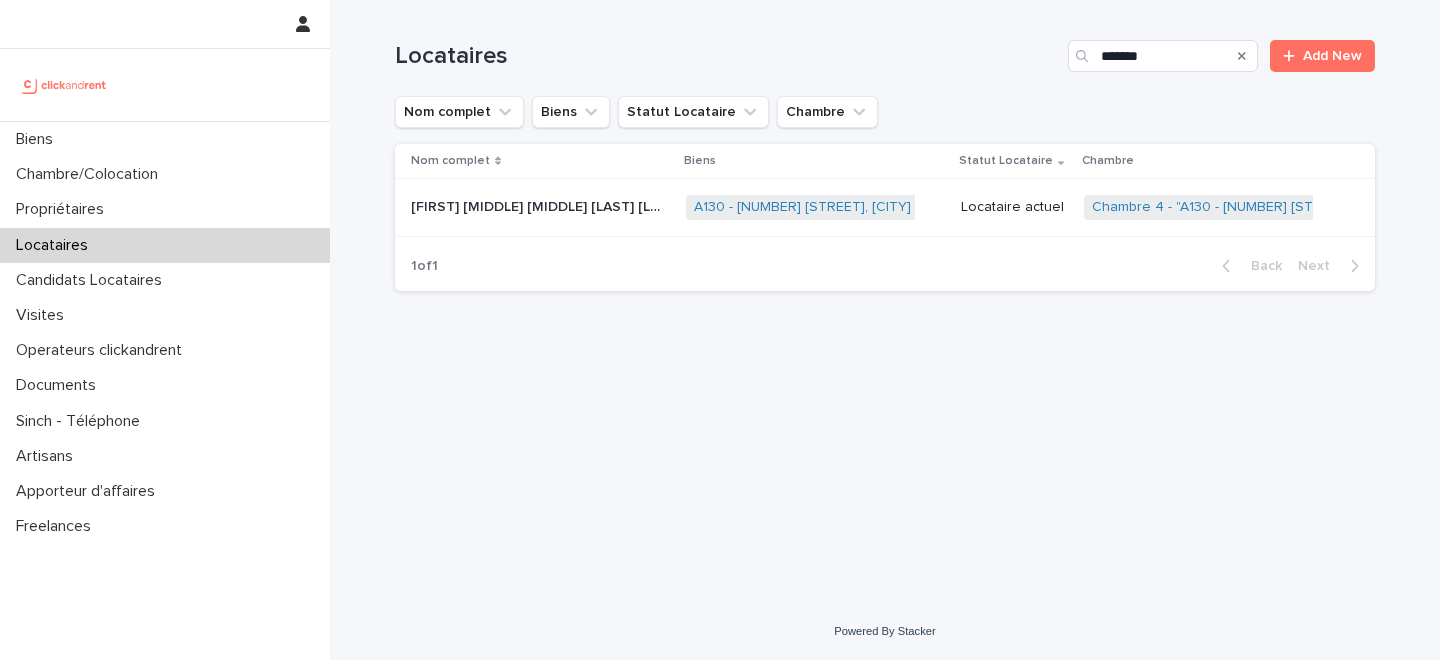 click on "Maëlle marine elisa Cassina babel" at bounding box center (538, 205) 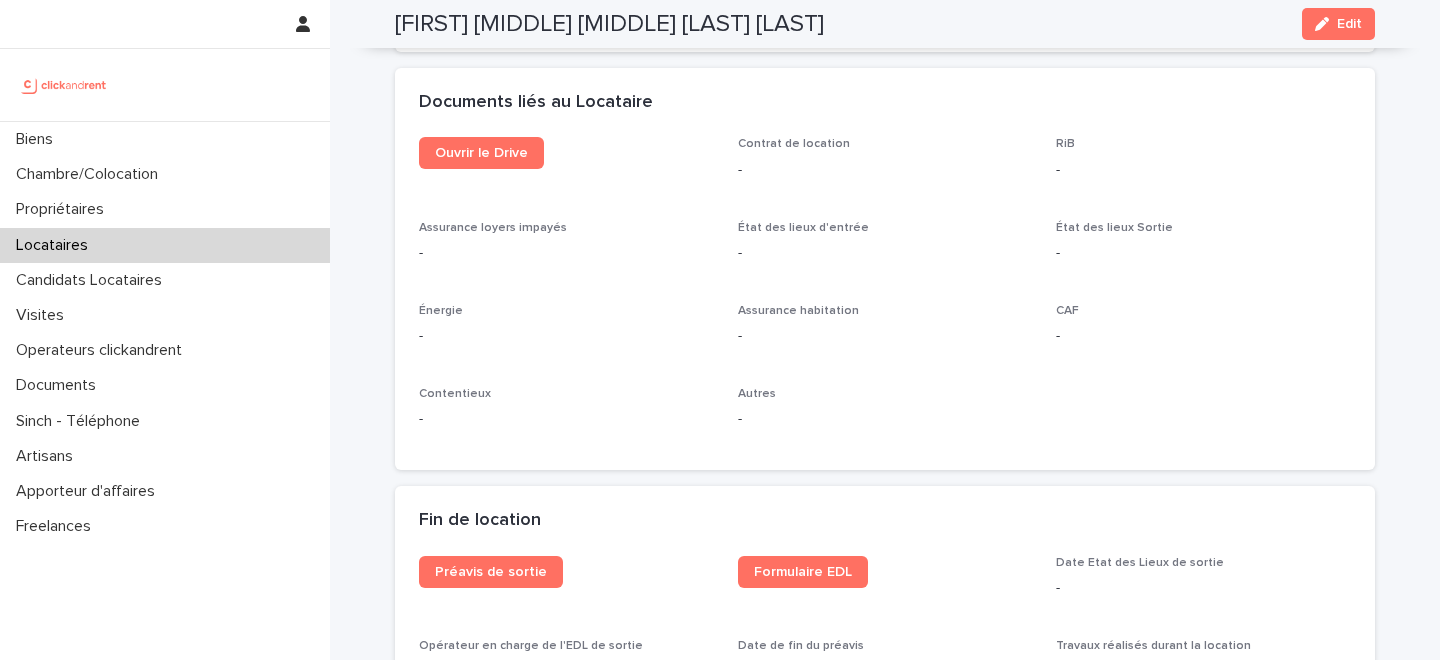 scroll, scrollTop: 2084, scrollLeft: 0, axis: vertical 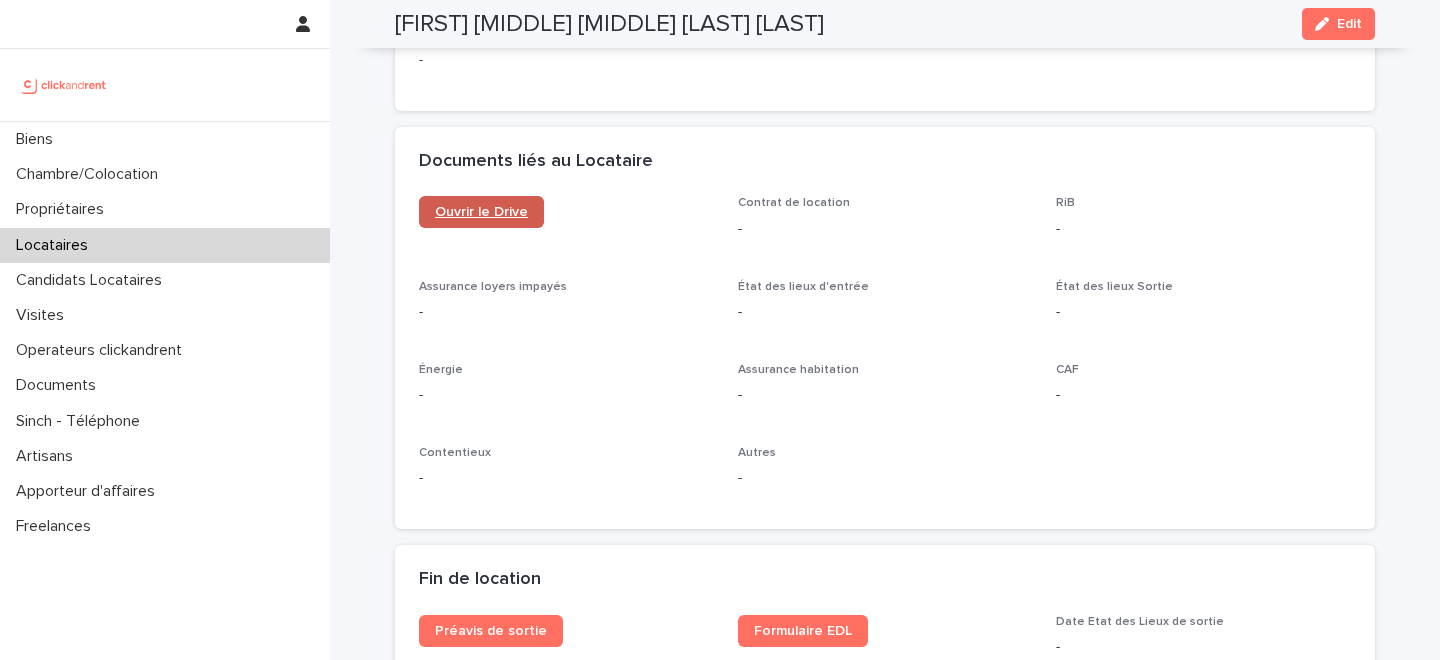 click on "Ouvrir le Drive" at bounding box center (481, 212) 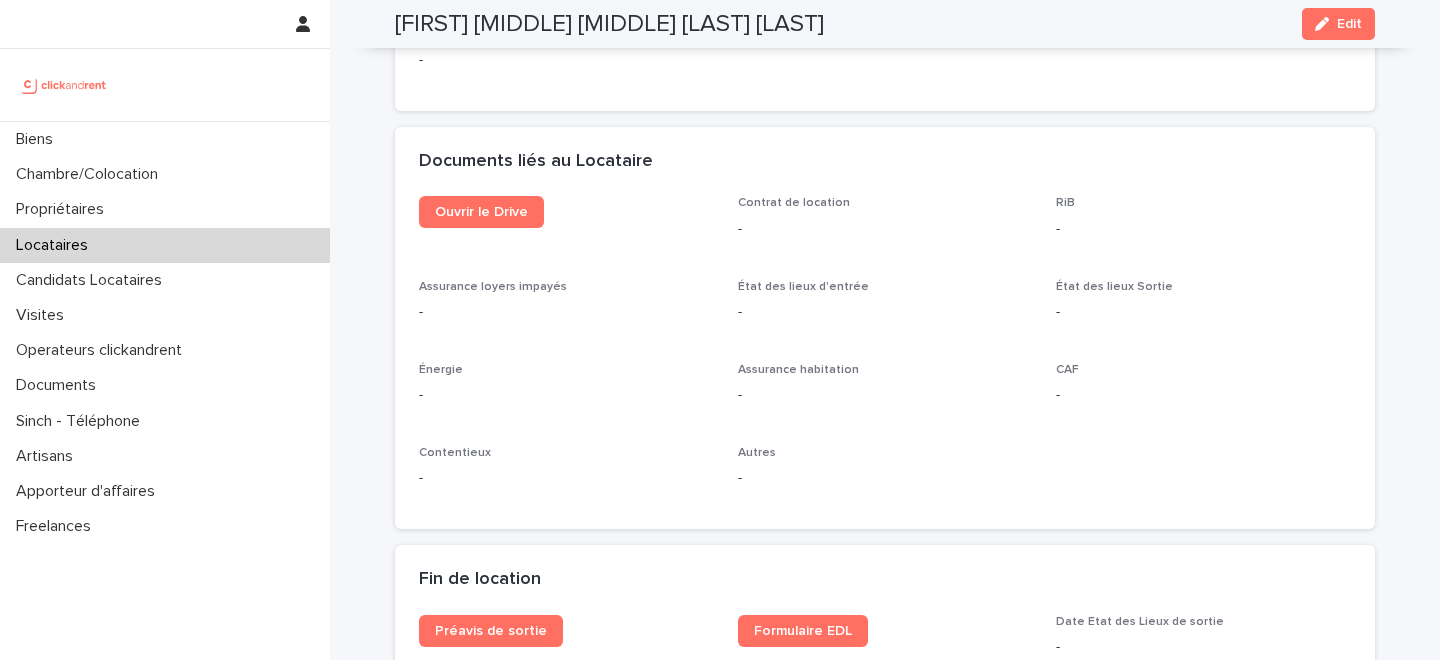 click on "Locataires" at bounding box center (165, 245) 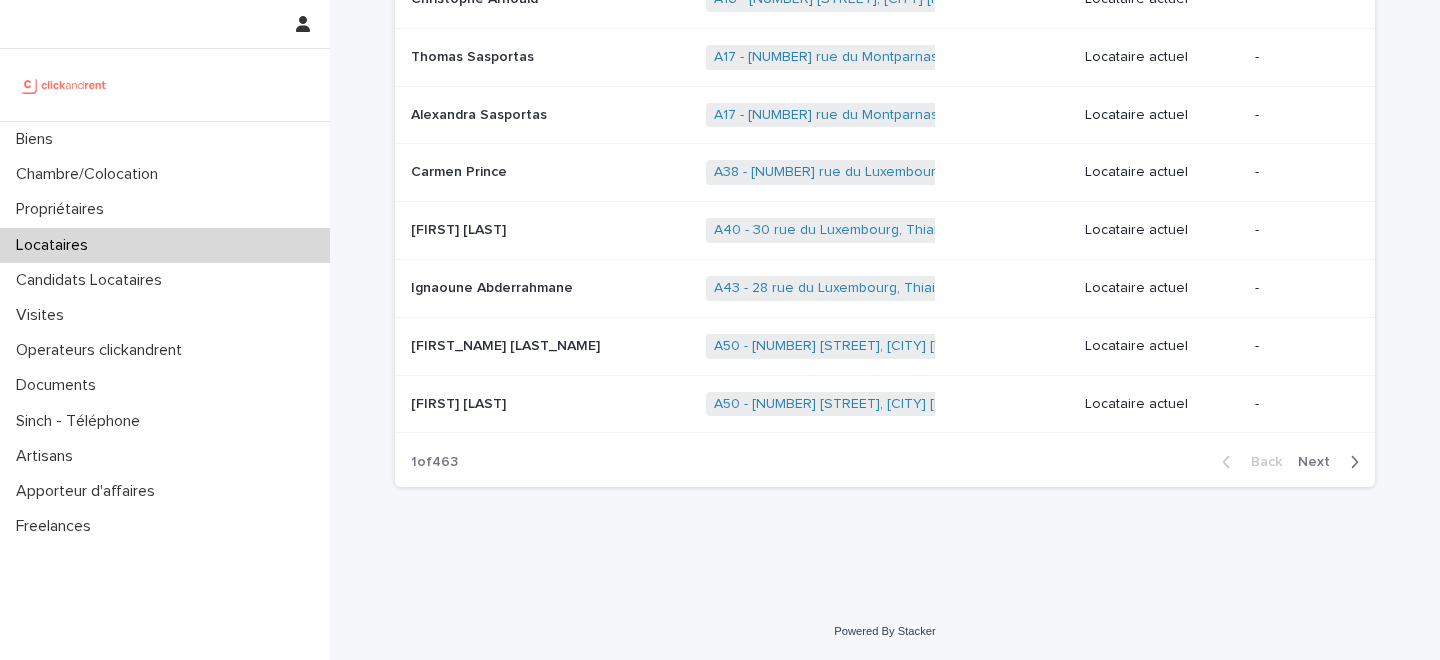 scroll, scrollTop: 0, scrollLeft: 0, axis: both 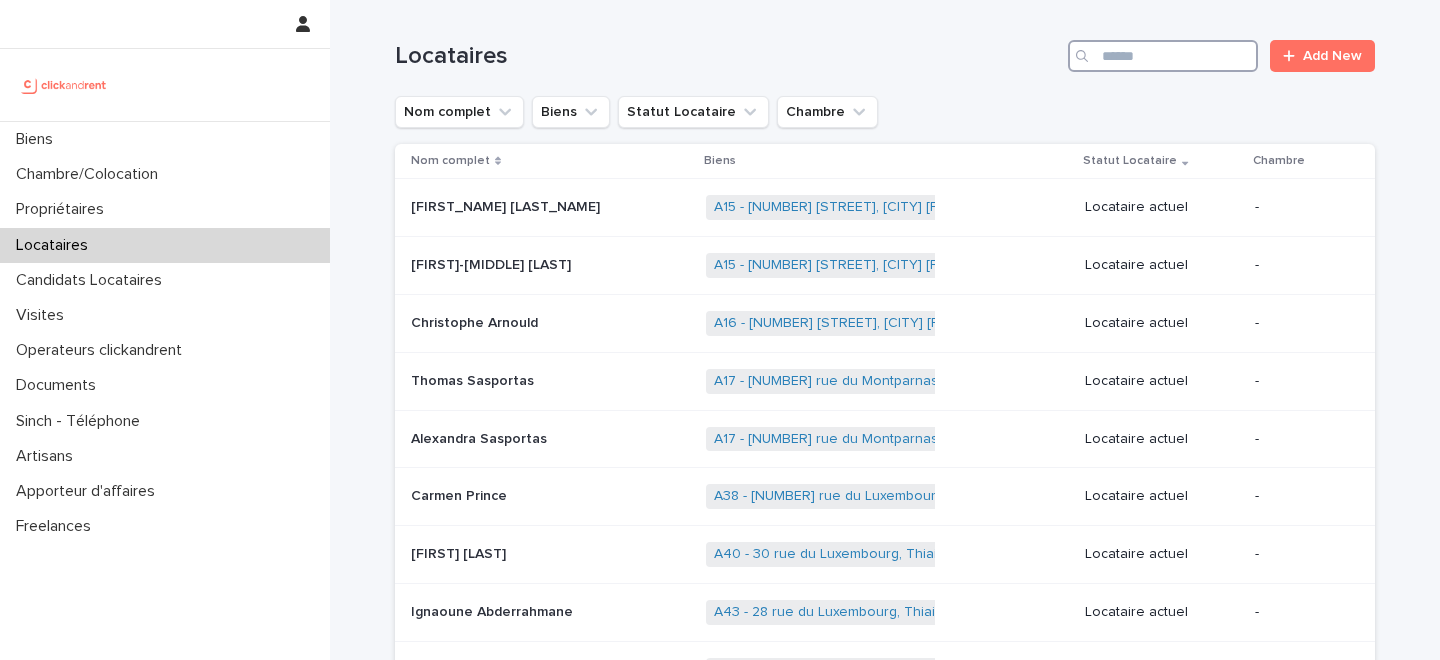 click at bounding box center (1163, 56) 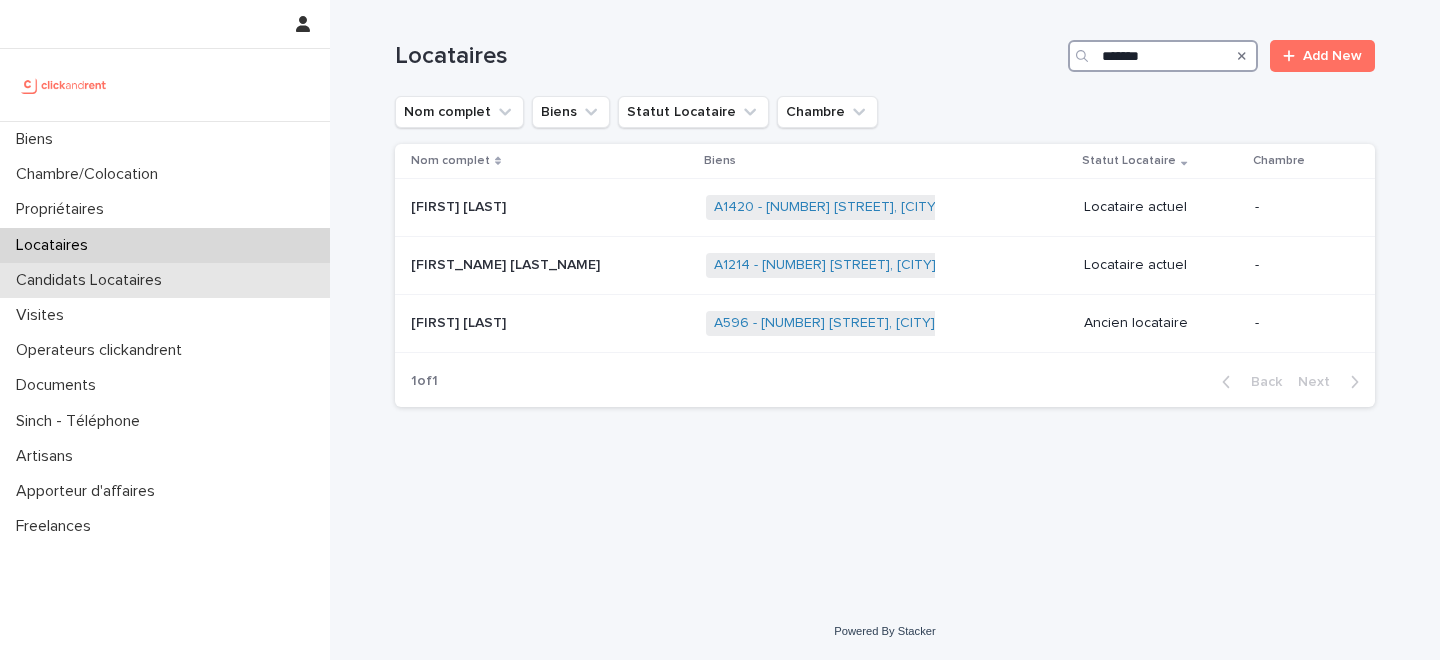 type on "*******" 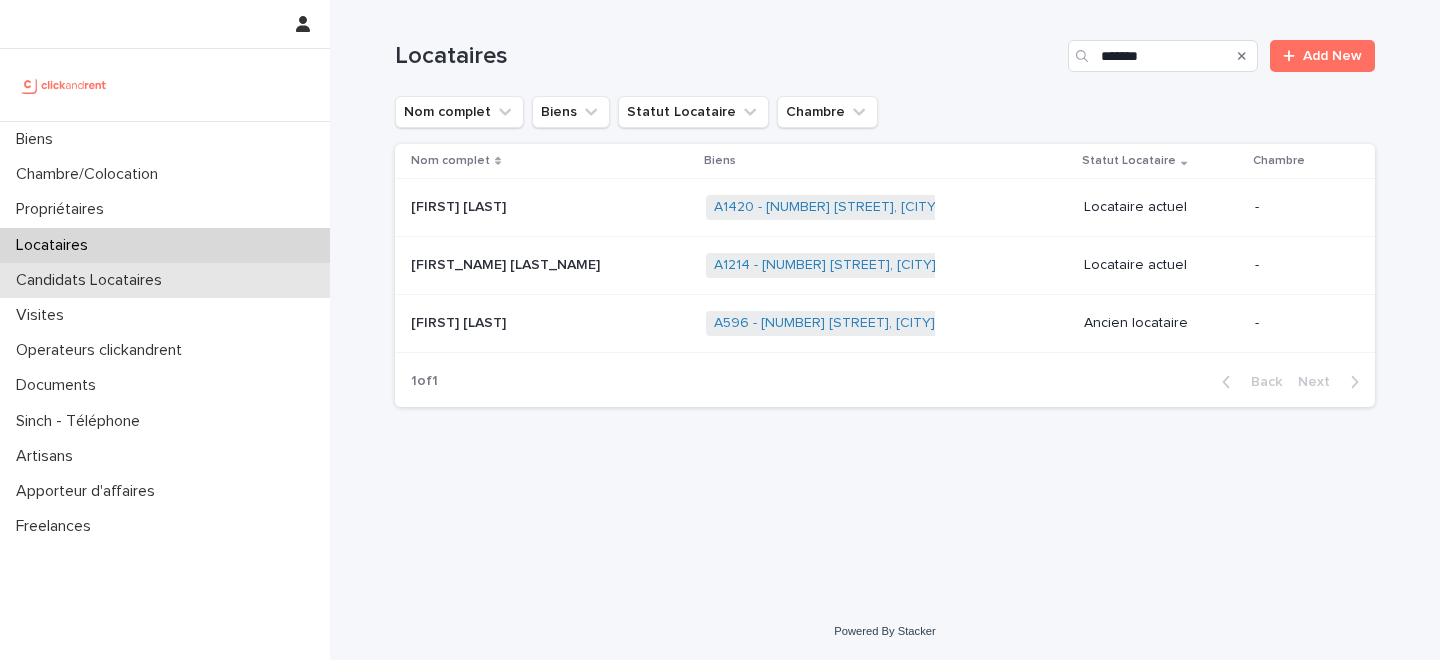 click on "Candidats Locataires" at bounding box center (93, 280) 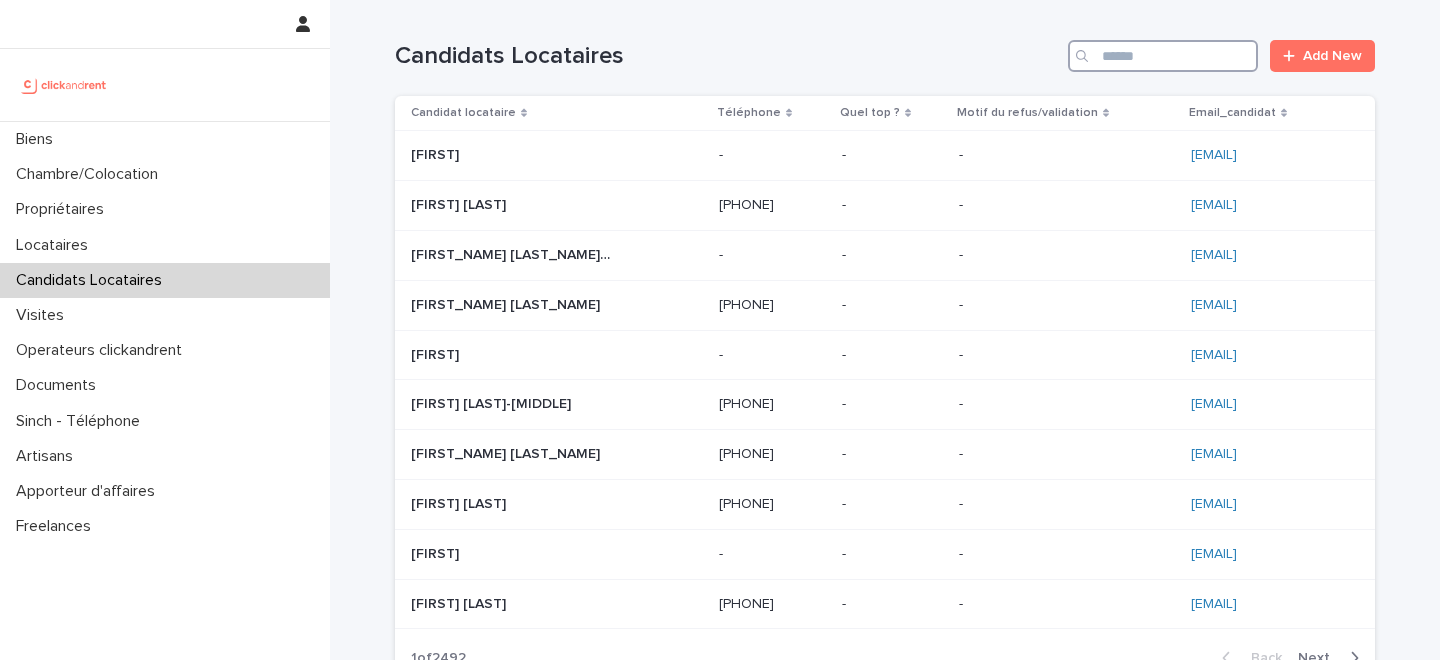 click at bounding box center (1163, 56) 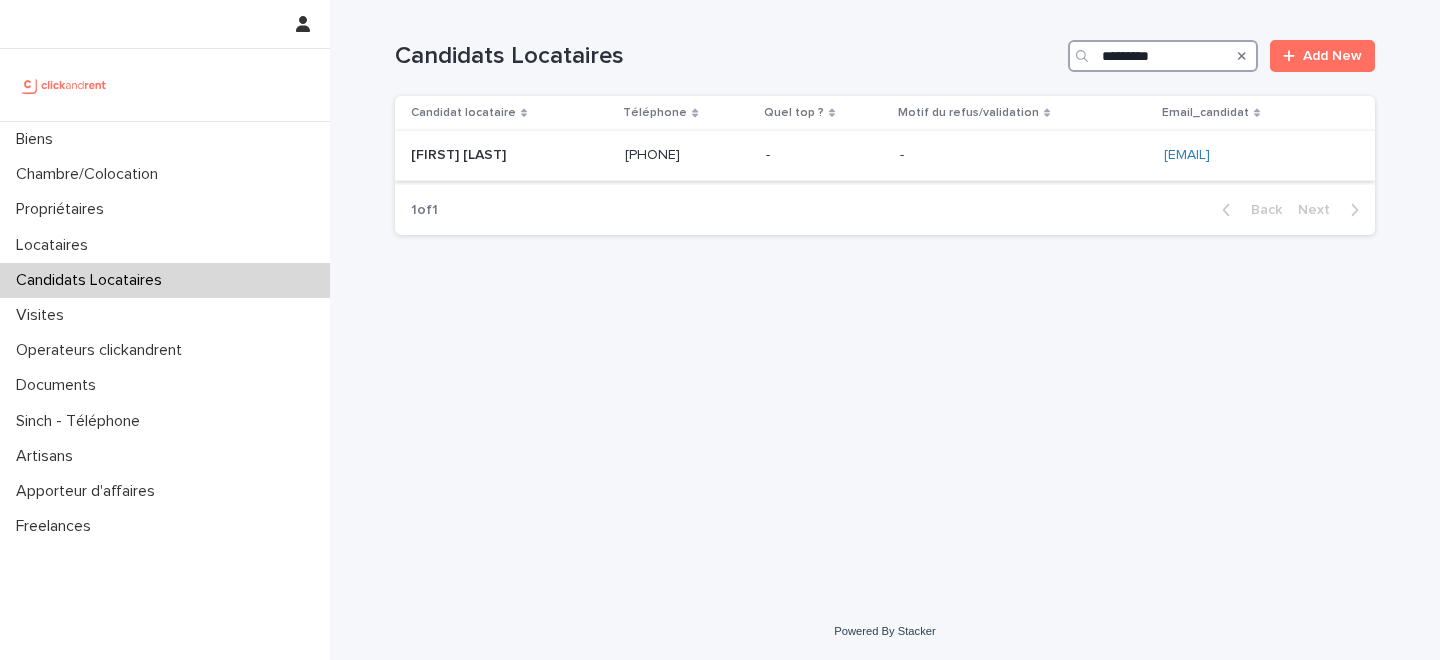 type on "*********" 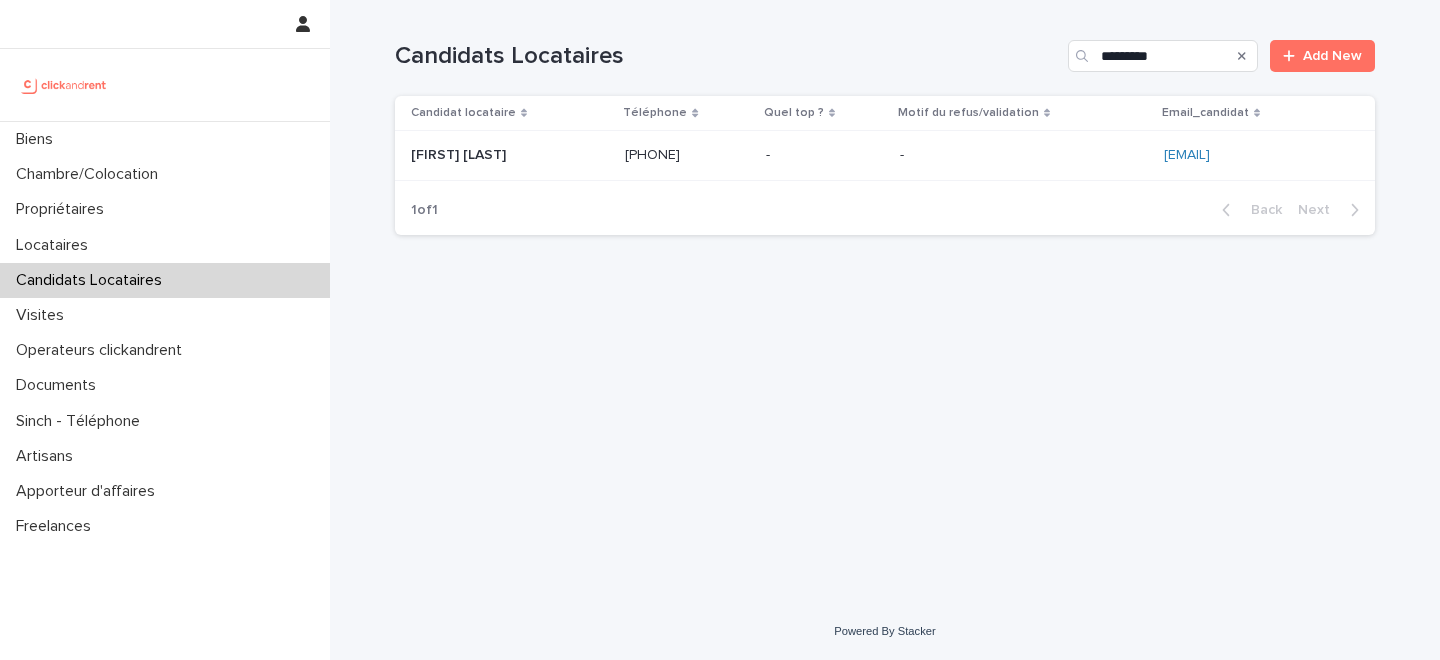 click at bounding box center [1024, 155] 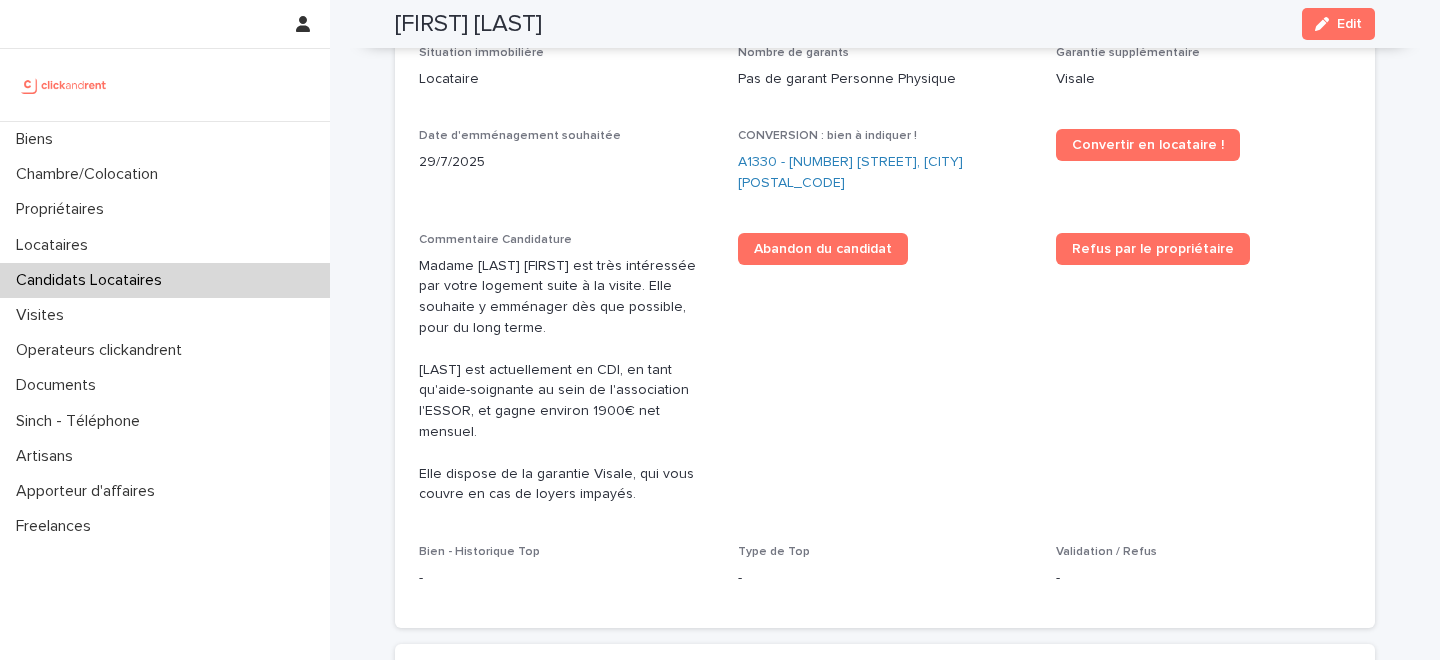 scroll, scrollTop: 603, scrollLeft: 0, axis: vertical 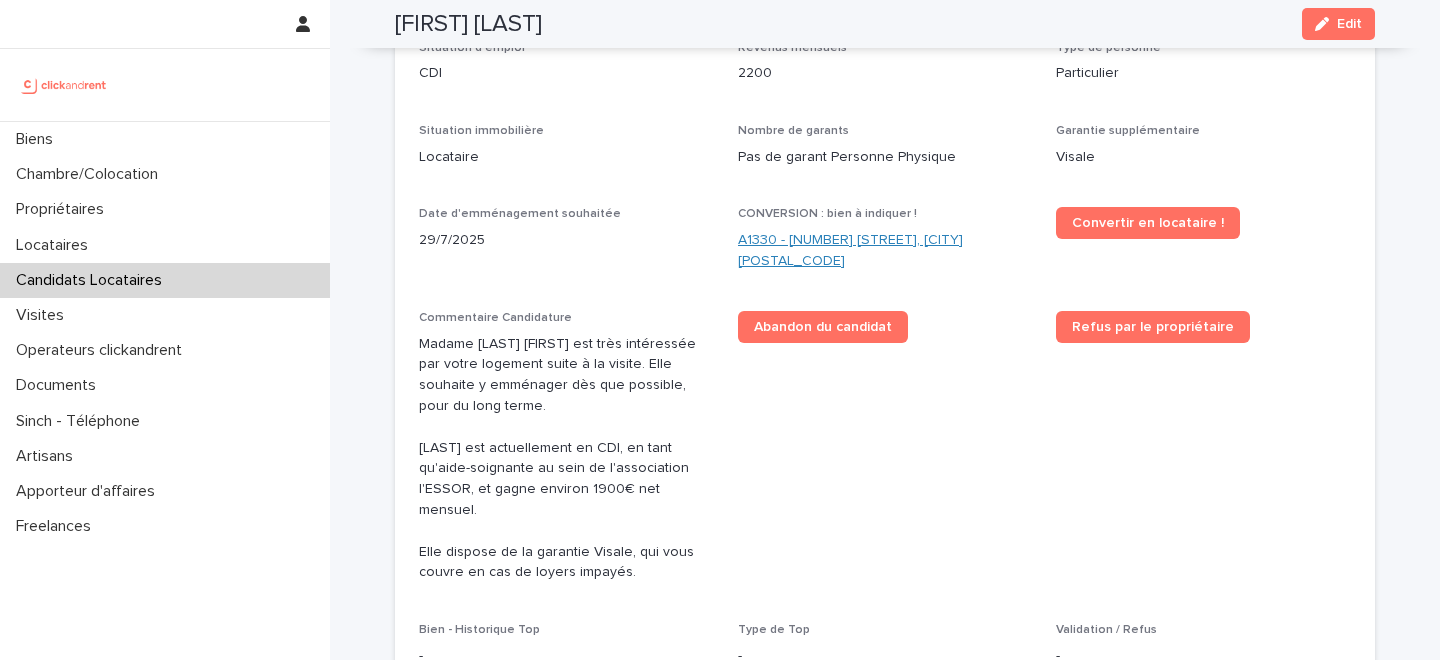 click on "A1330 - 29 Rue Joséphine Baker,  La Norville 91290" at bounding box center [885, 251] 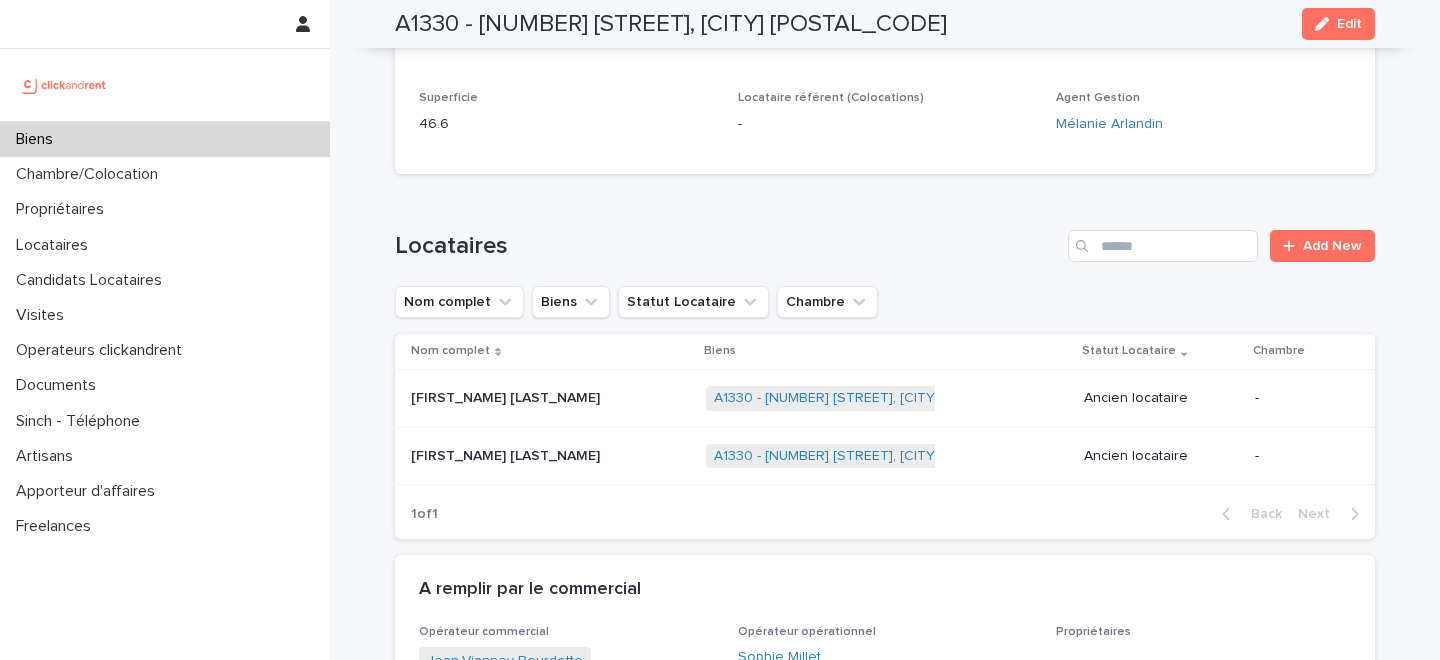 scroll, scrollTop: 881, scrollLeft: 0, axis: vertical 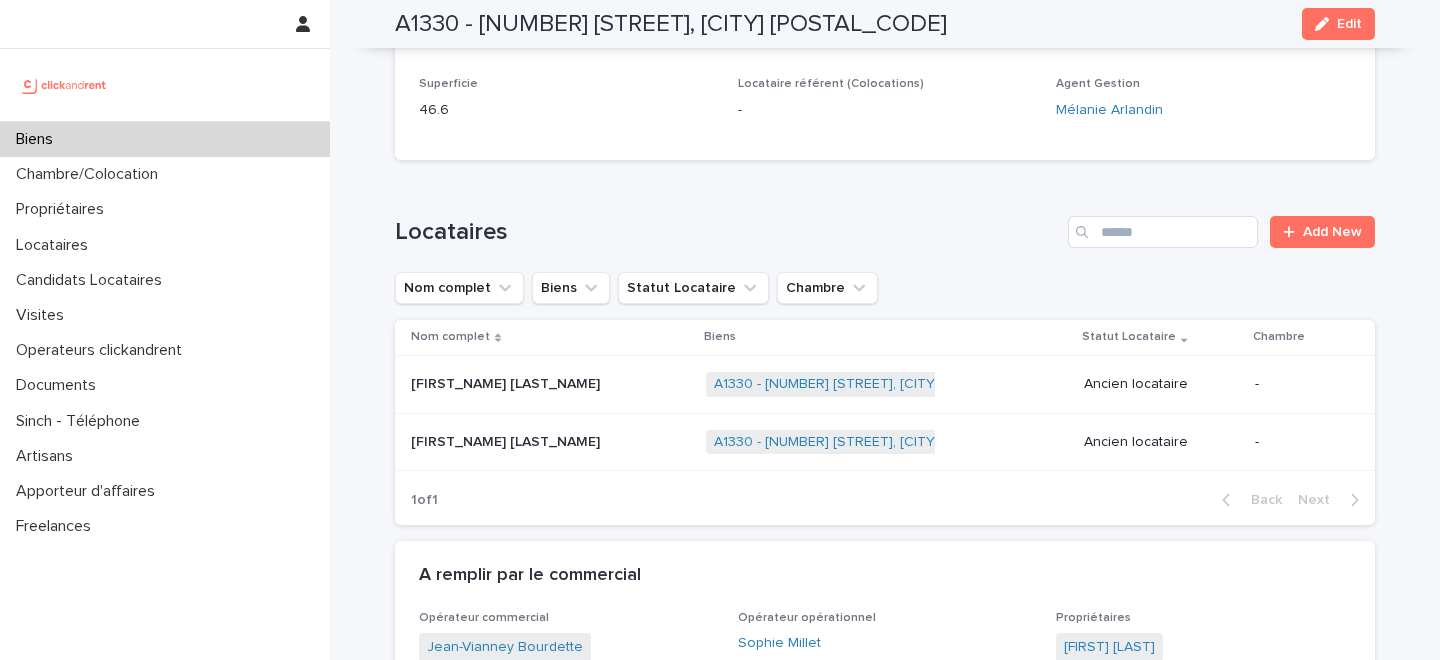 click on "Biens" at bounding box center (165, 139) 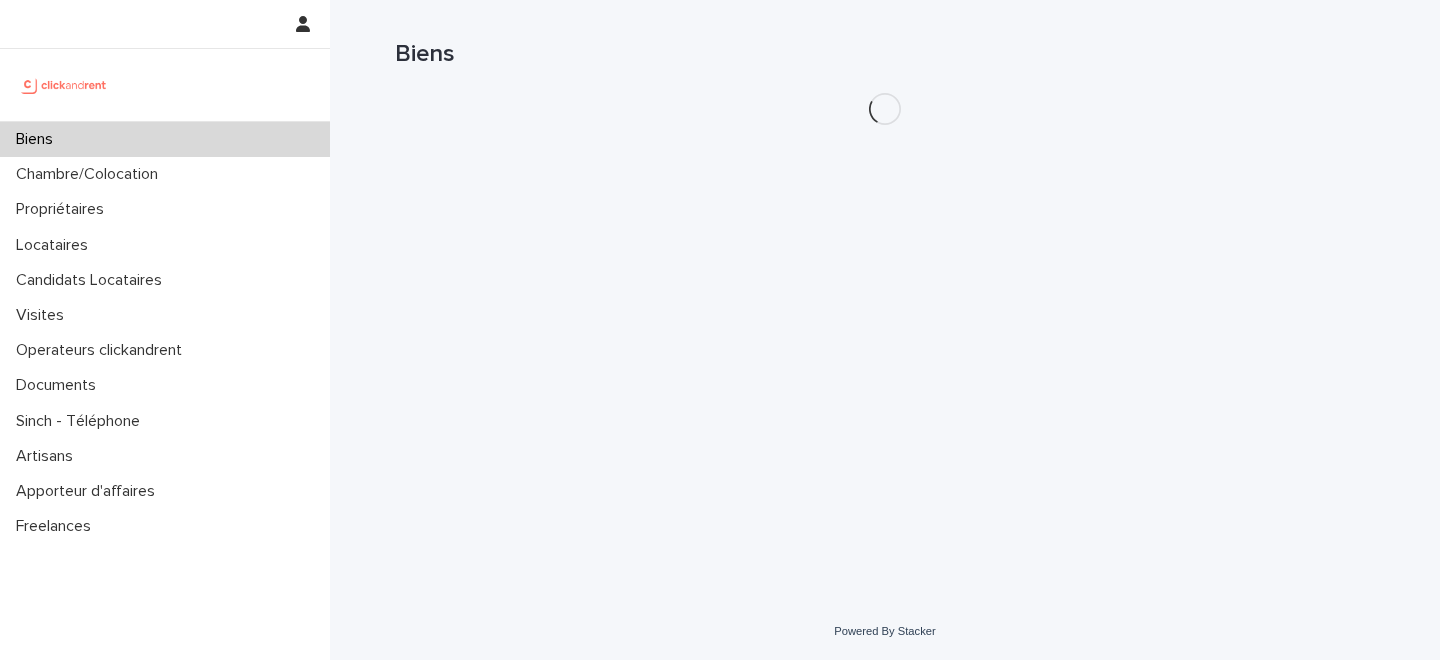 scroll, scrollTop: 0, scrollLeft: 0, axis: both 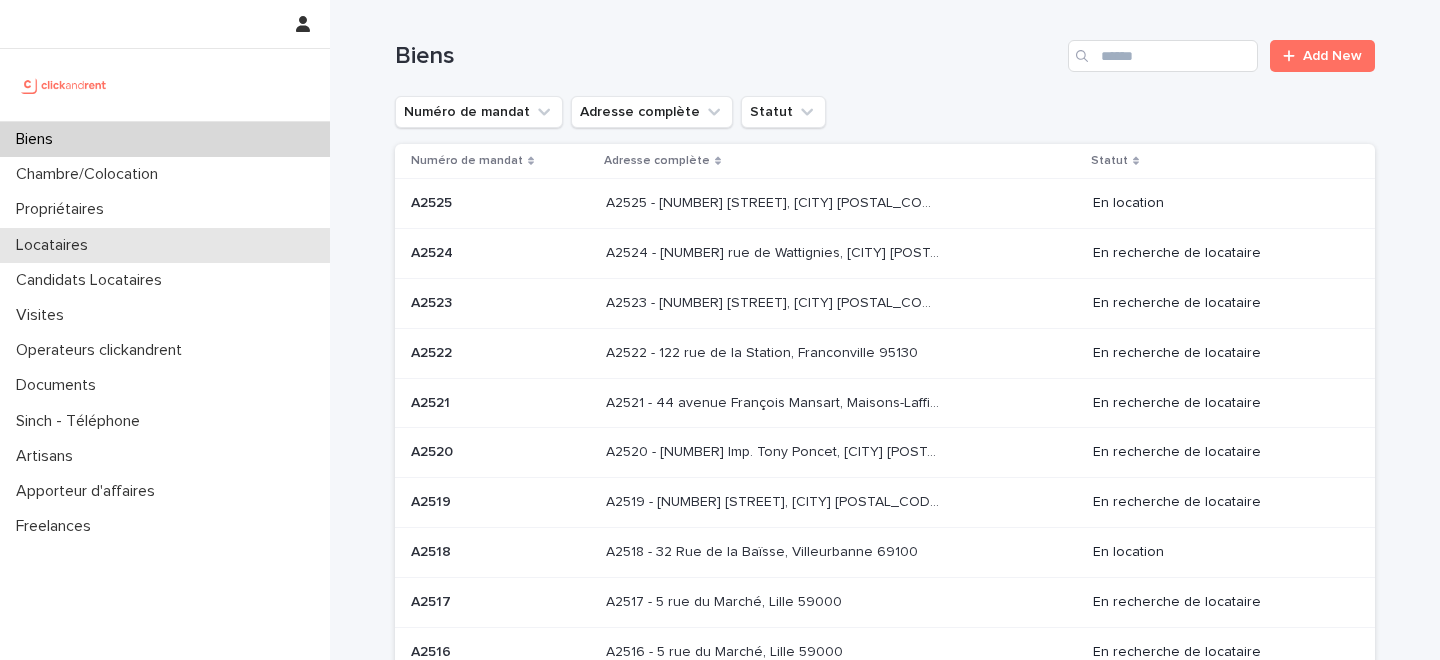 click on "Locataires" at bounding box center [165, 245] 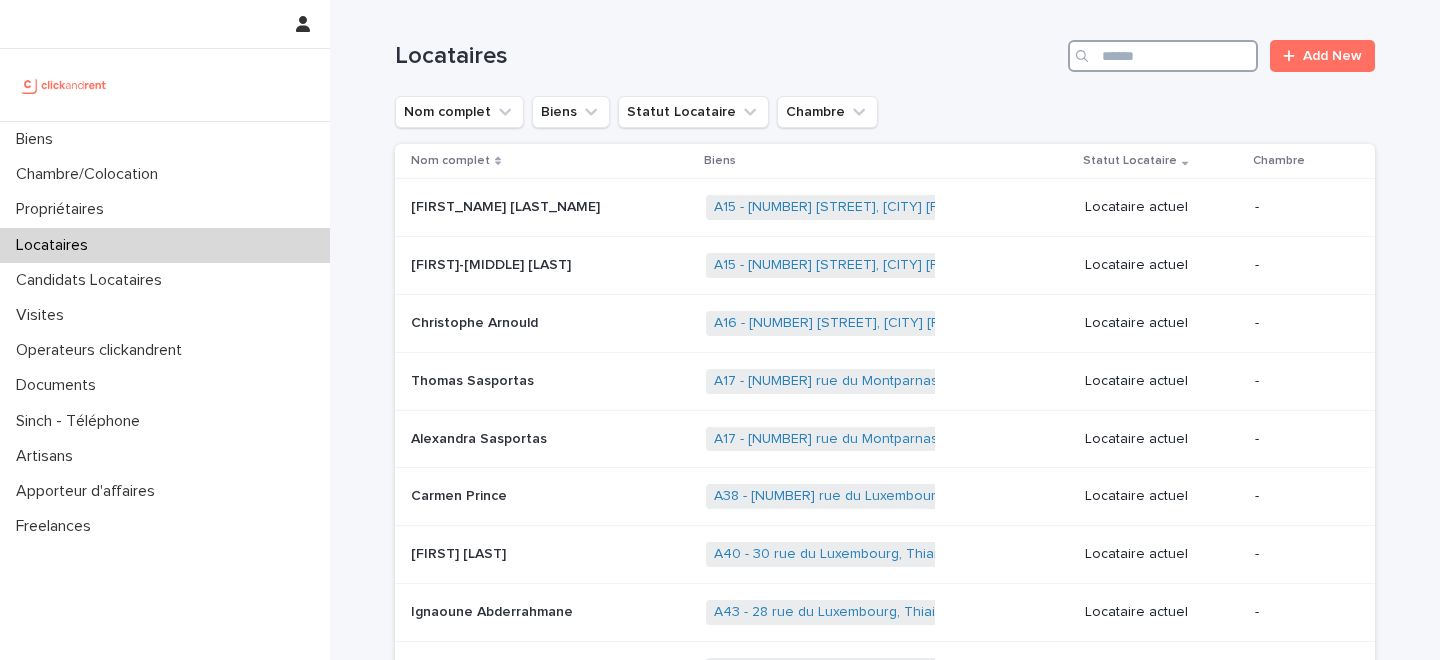 click at bounding box center [1163, 56] 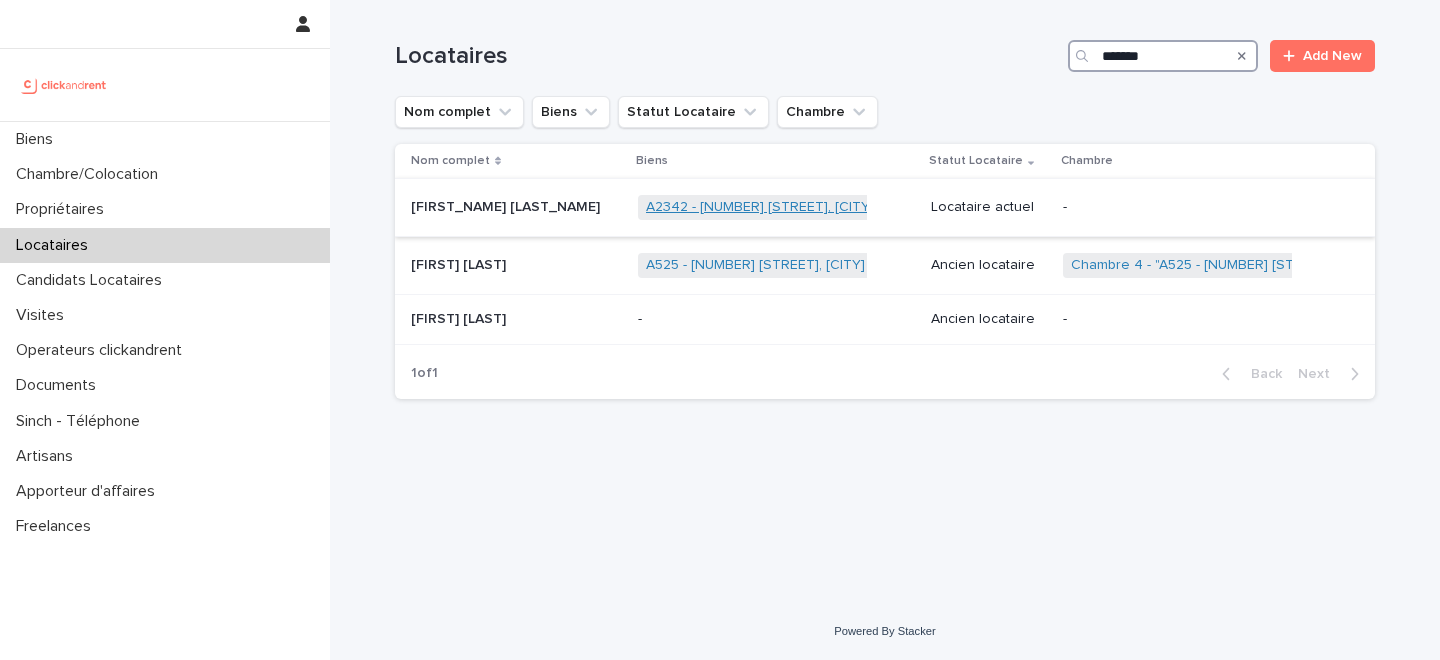 type on "*******" 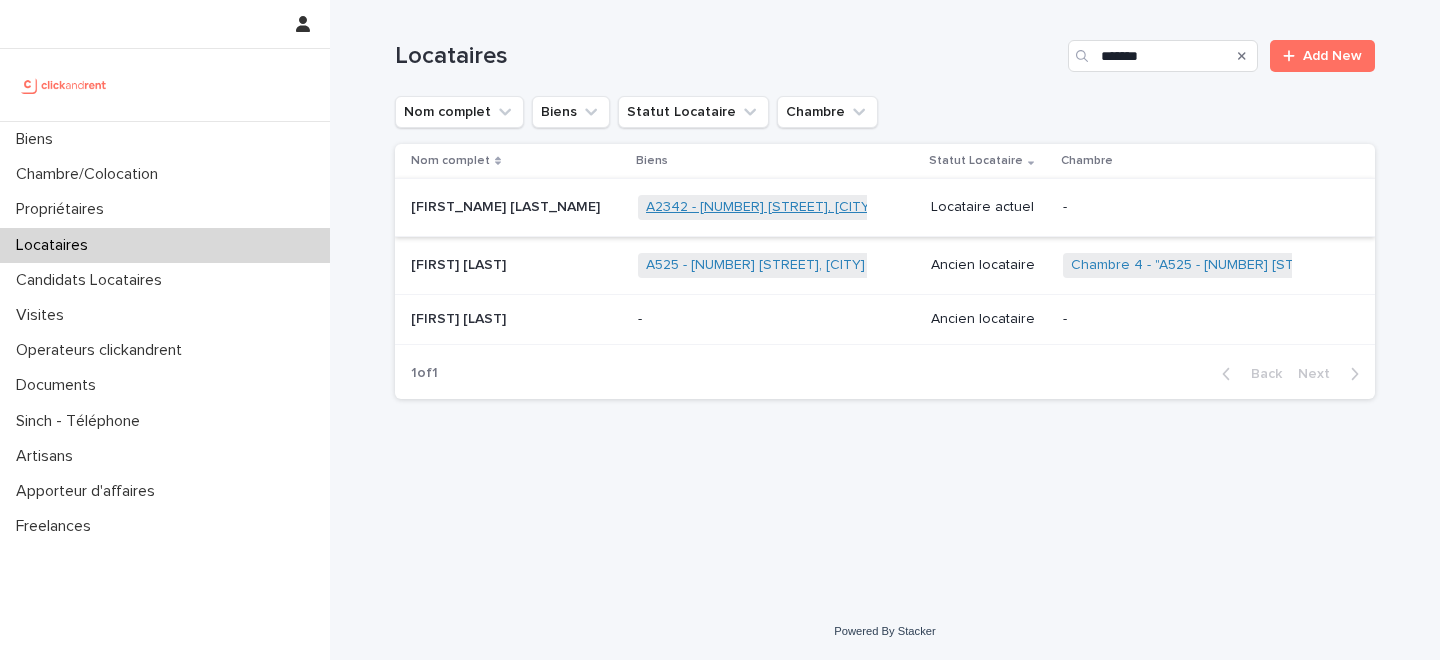 click on "A2342 - 23 rue Le Peletier,  Paris 75009" at bounding box center [815, 207] 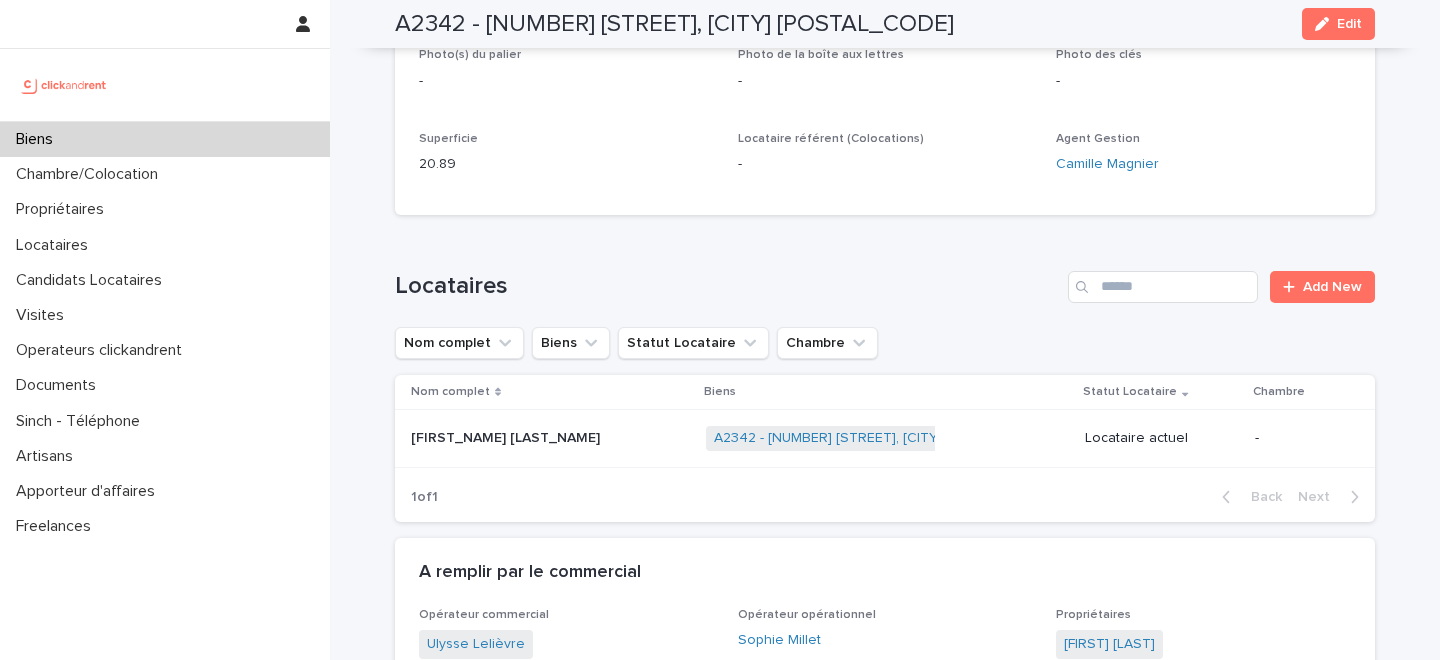 scroll, scrollTop: 500, scrollLeft: 0, axis: vertical 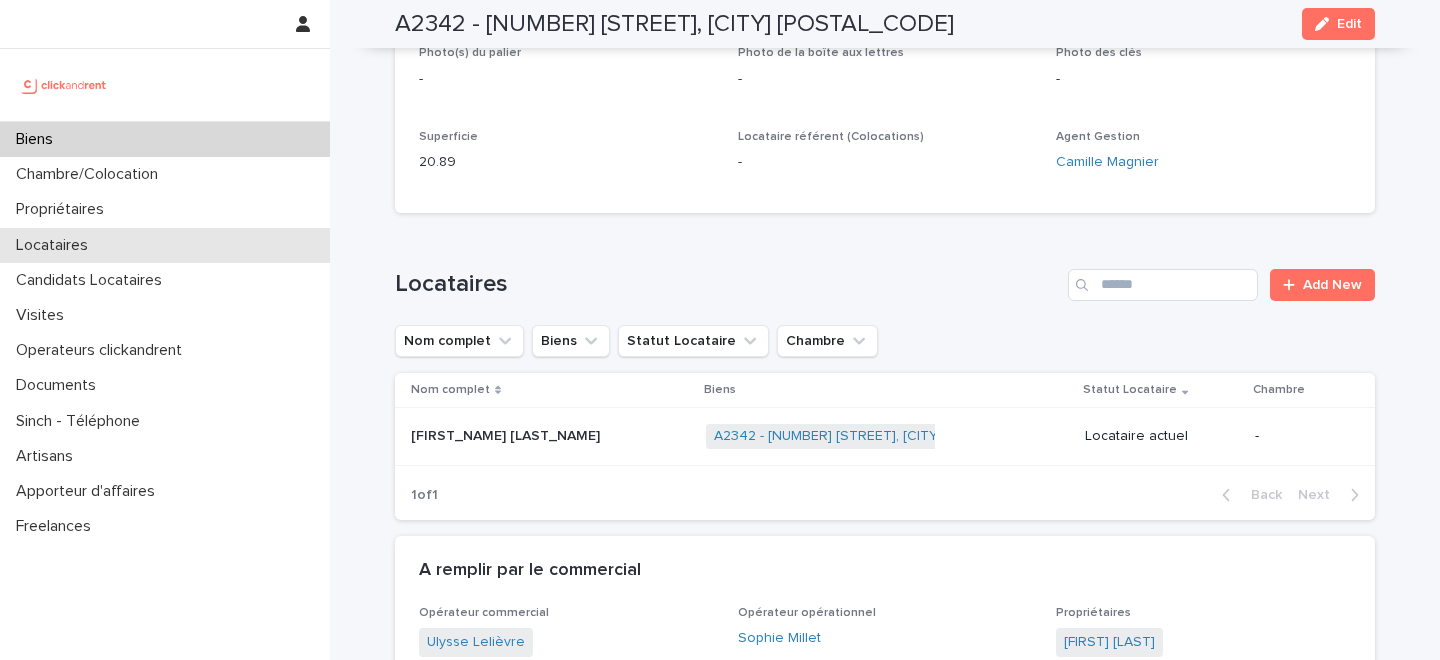click on "Locataires" at bounding box center (165, 245) 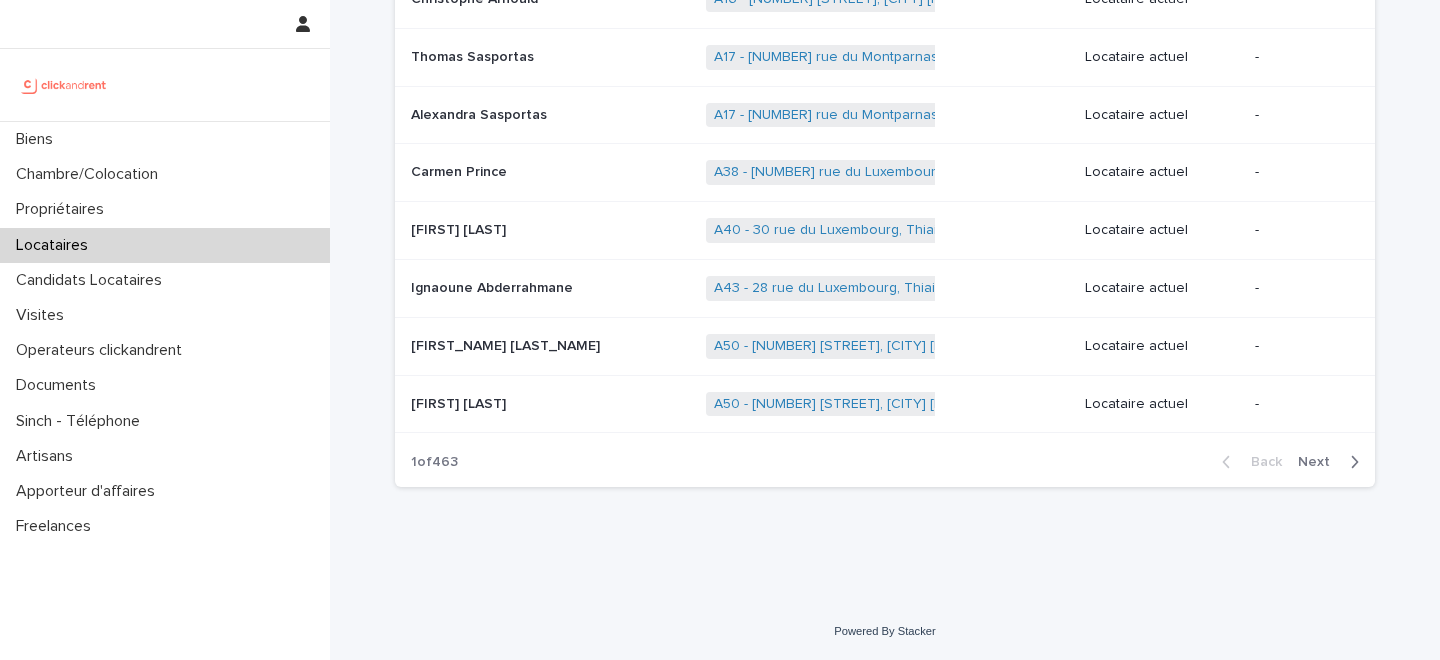 scroll, scrollTop: 0, scrollLeft: 0, axis: both 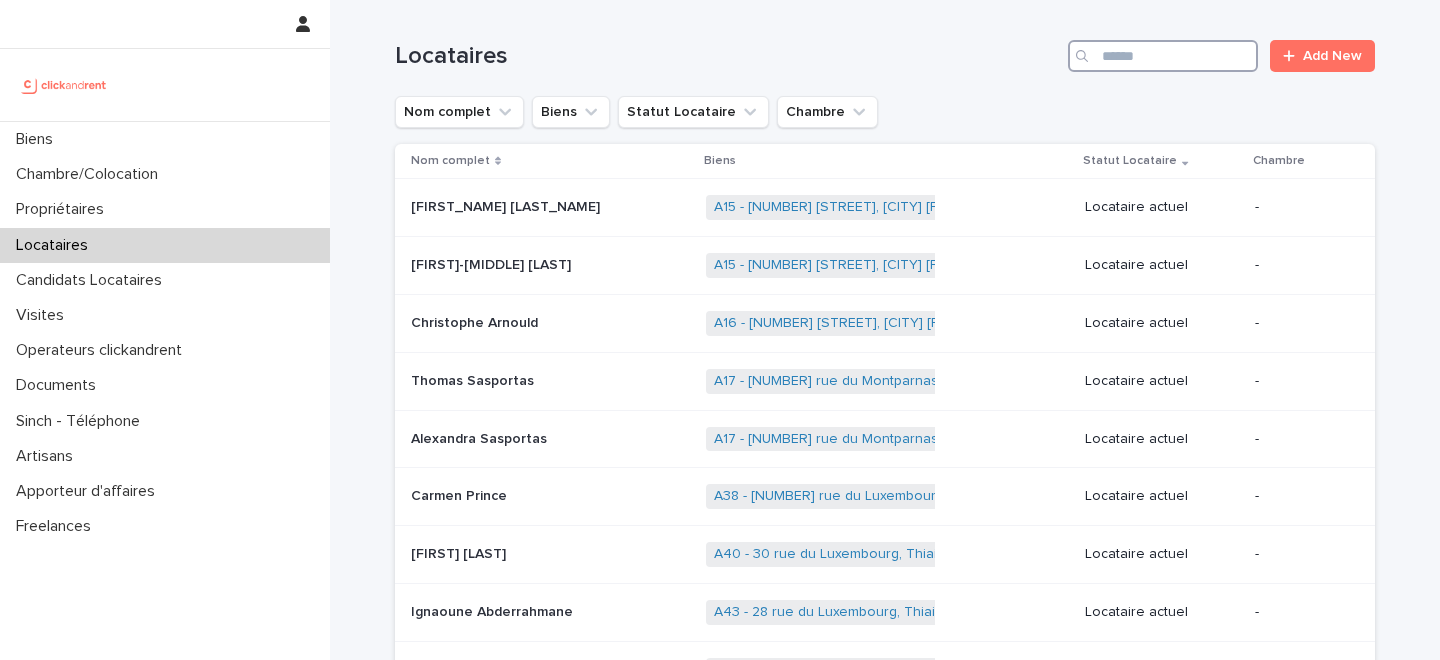 click at bounding box center [1163, 56] 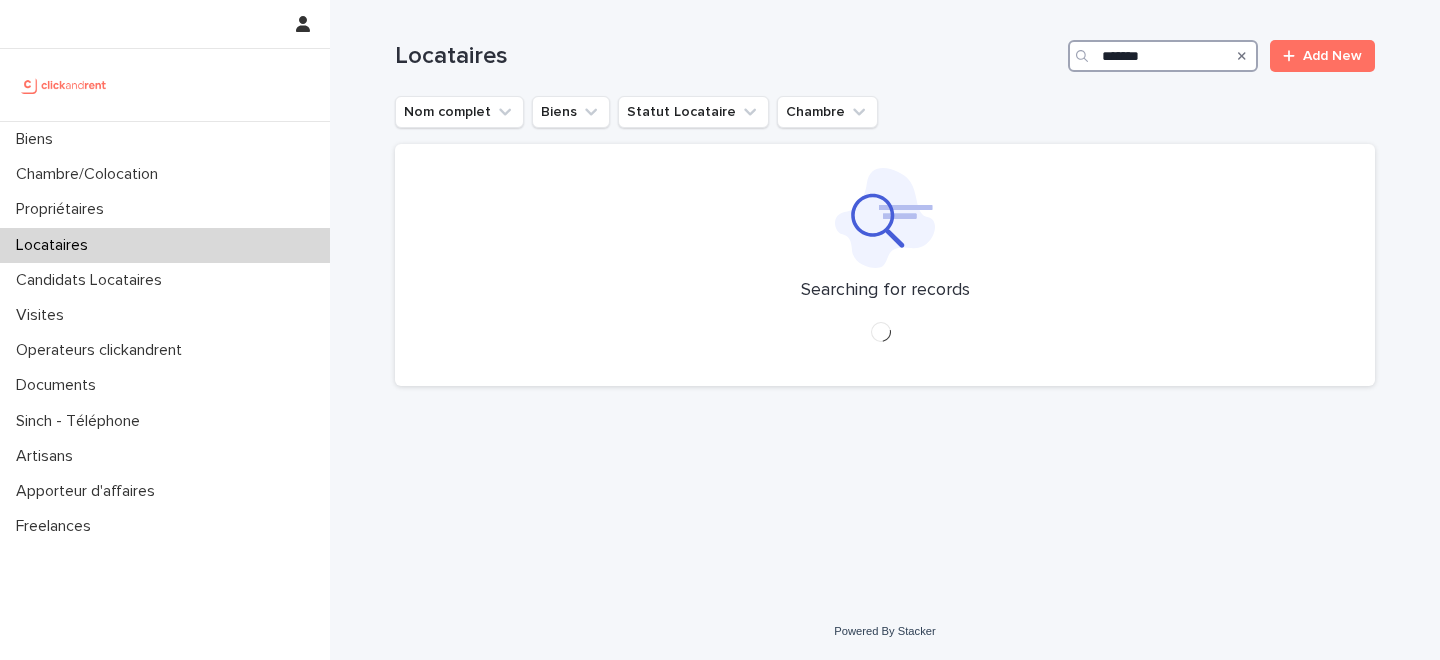 type on "*******" 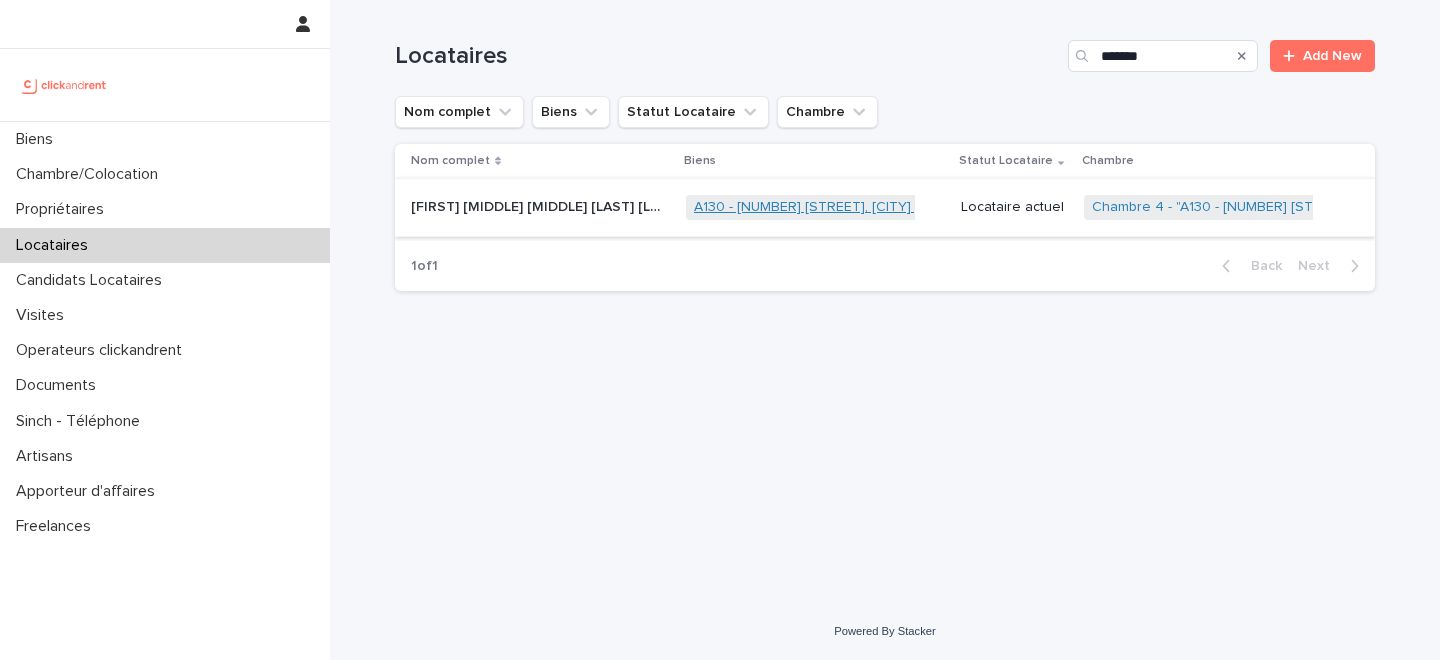 click on "A130 - 19 rue de Courcy,  Créteil 94000" at bounding box center [858, 207] 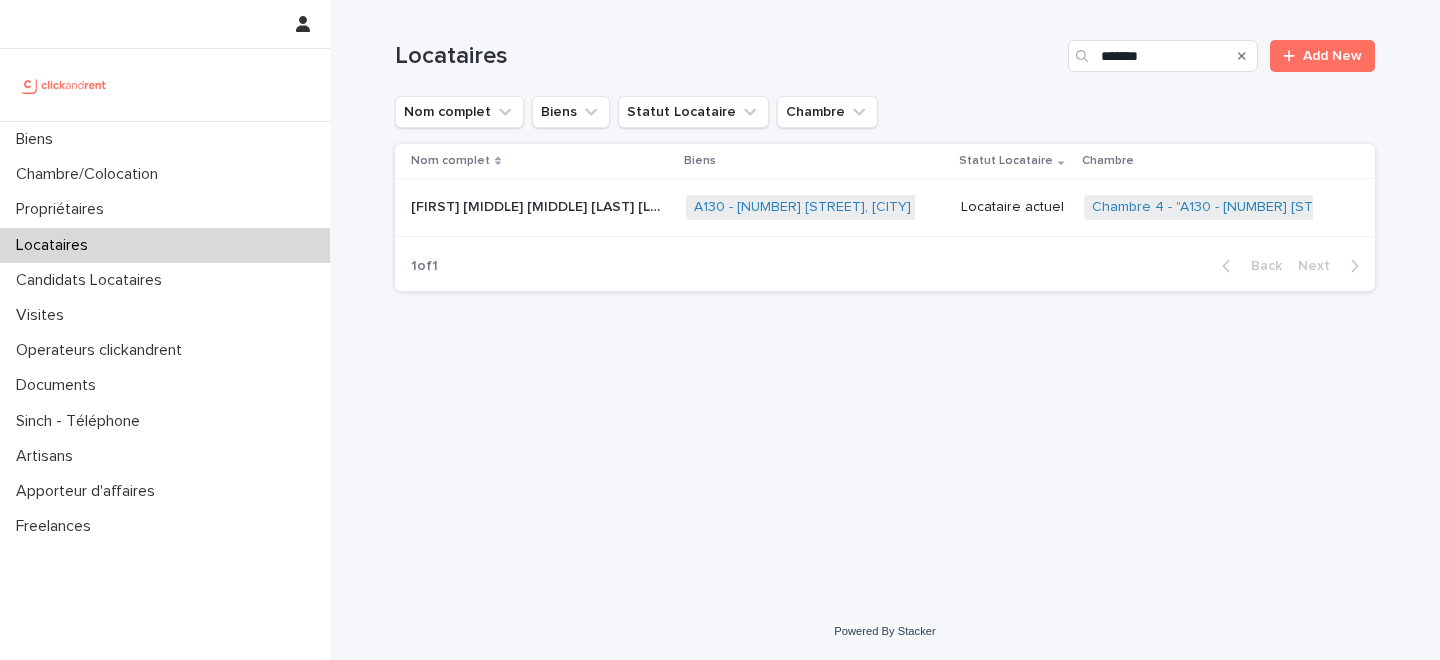 click on "Maëlle marine elisa Cassina babel" at bounding box center [538, 205] 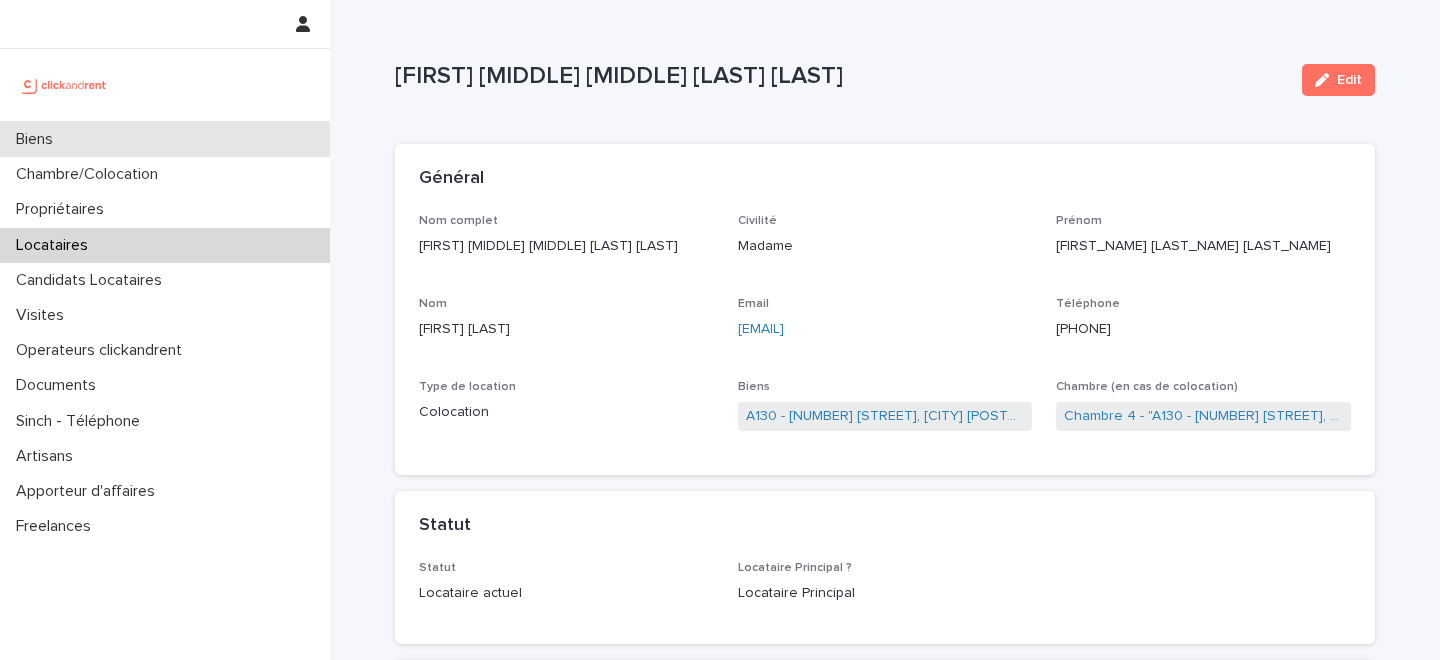 click on "Biens" at bounding box center [165, 139] 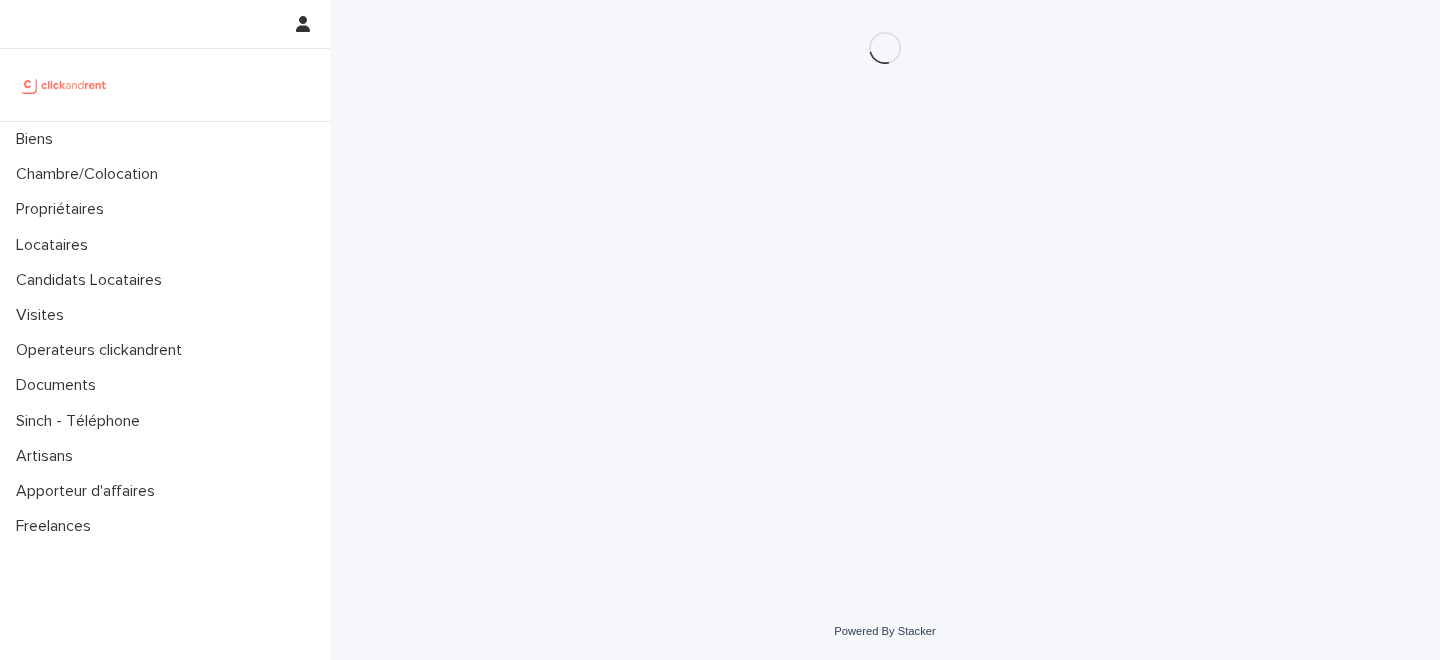 scroll, scrollTop: 0, scrollLeft: 0, axis: both 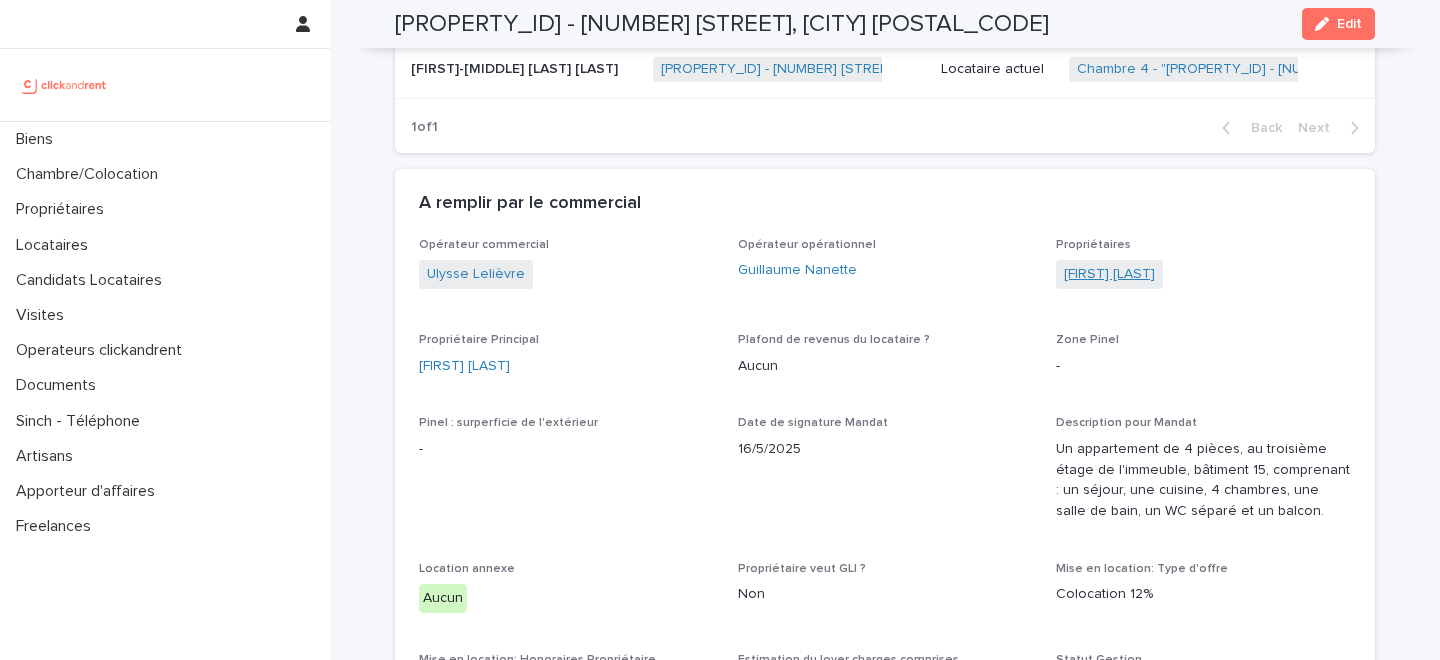 click on "Julien Vera" at bounding box center [1109, 274] 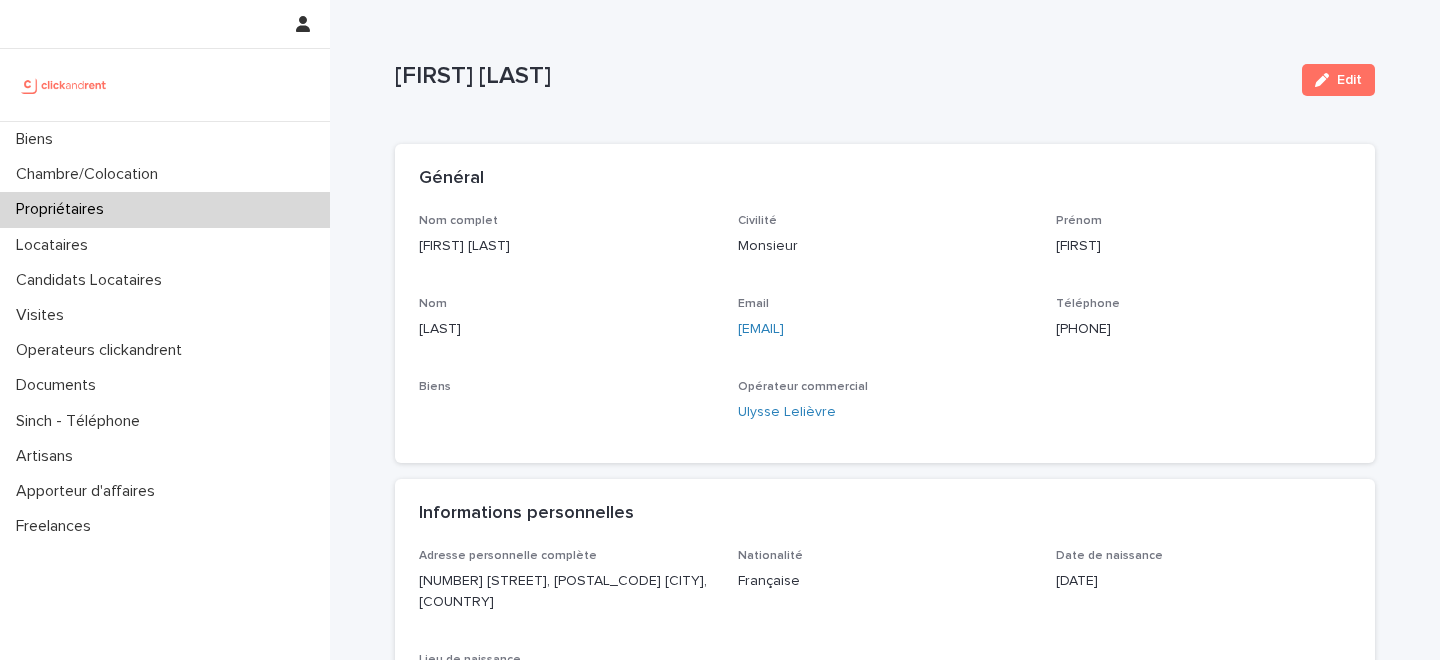 click on "+33699314017" at bounding box center (1203, 329) 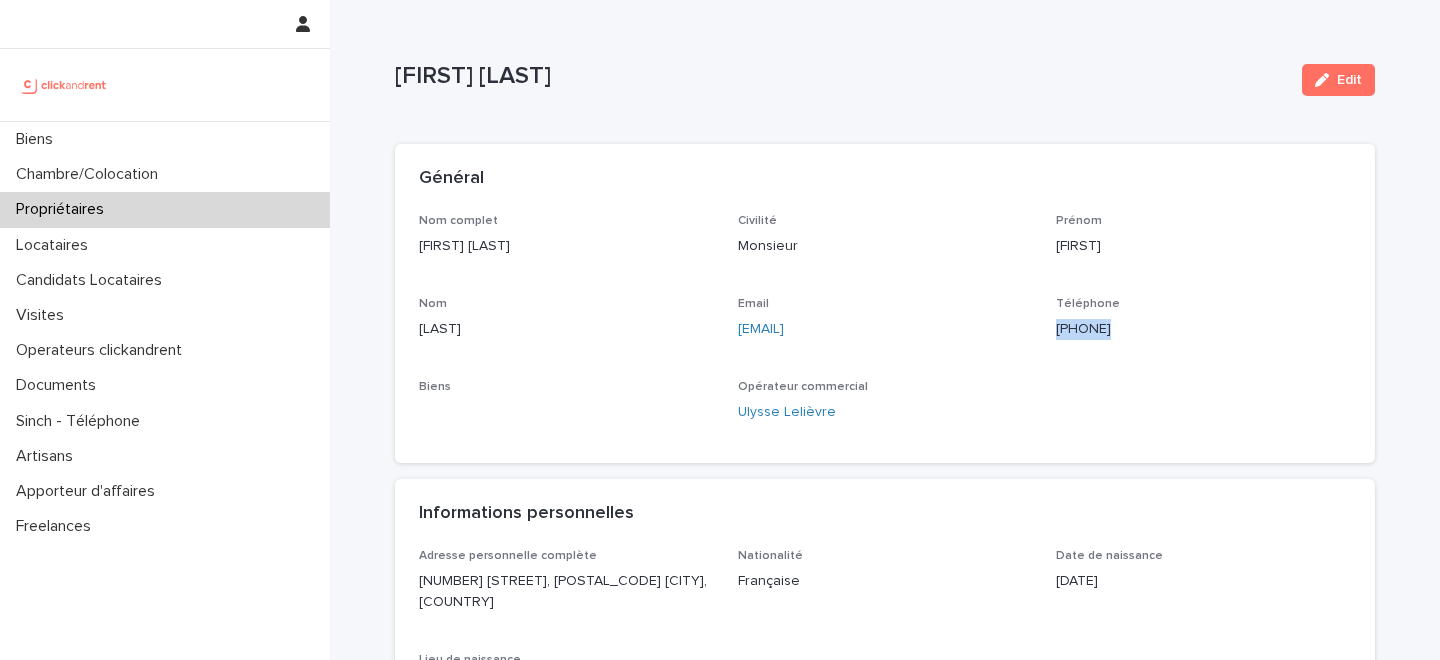 click on "+33699314017" at bounding box center (1203, 329) 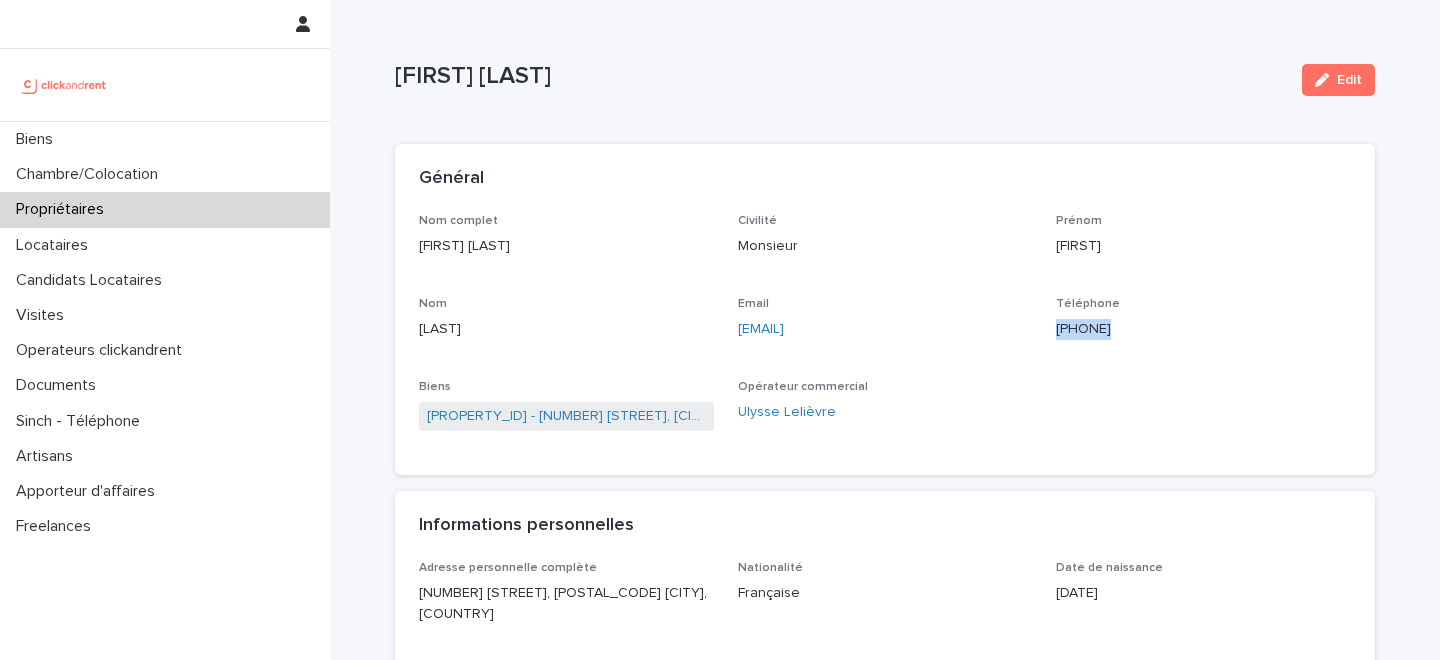 copy on "+33699314017" 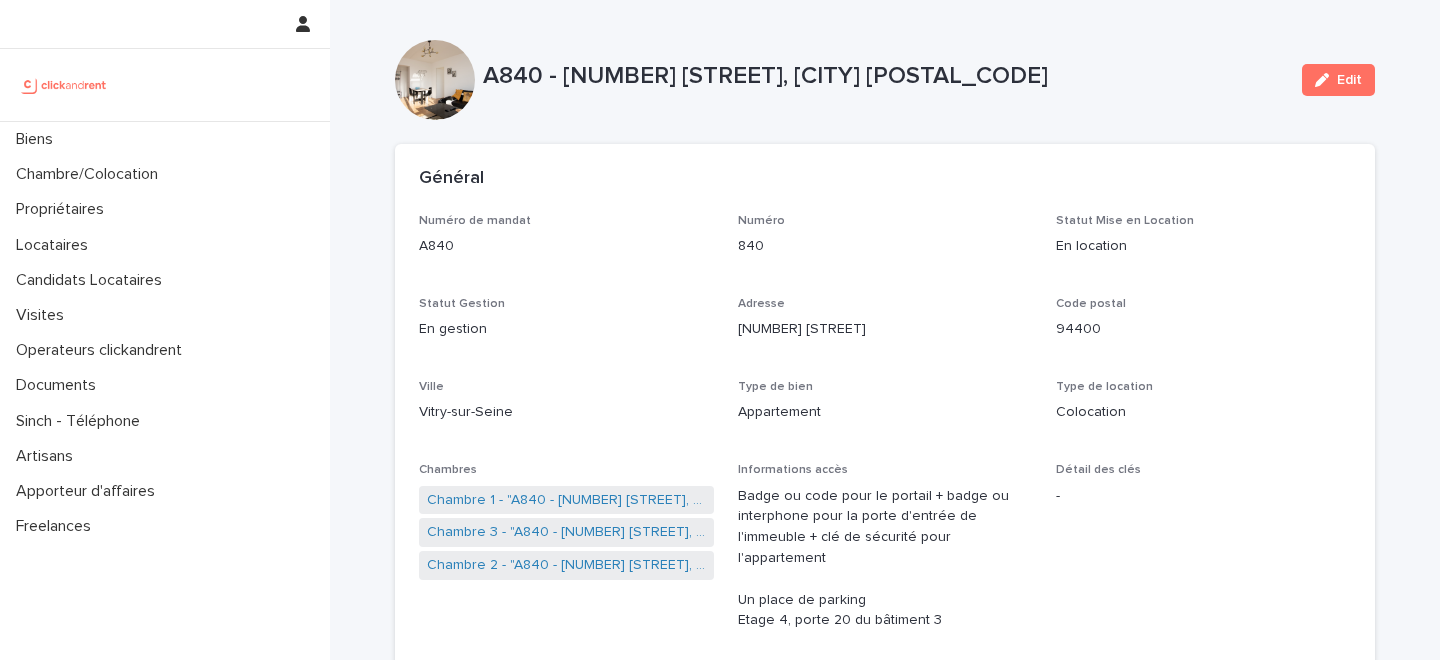 scroll, scrollTop: 0, scrollLeft: 0, axis: both 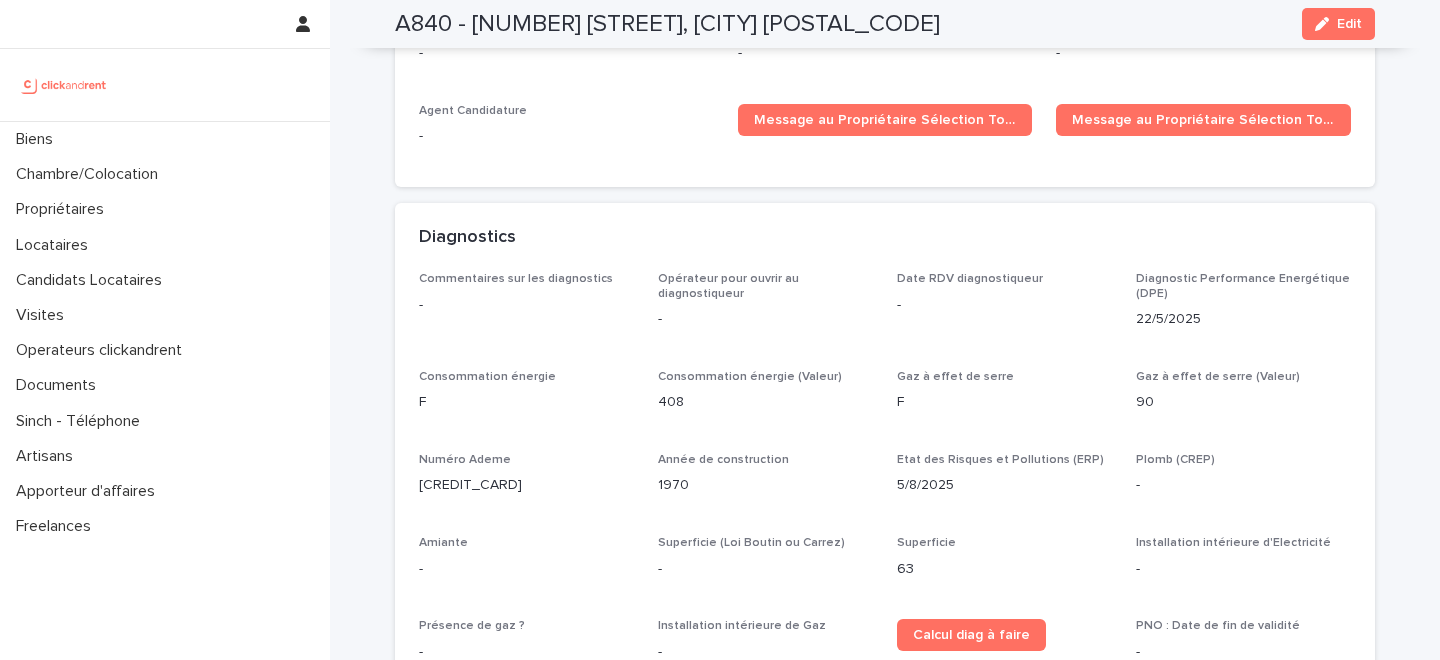 click on "2594E2552725N" at bounding box center (526, 485) 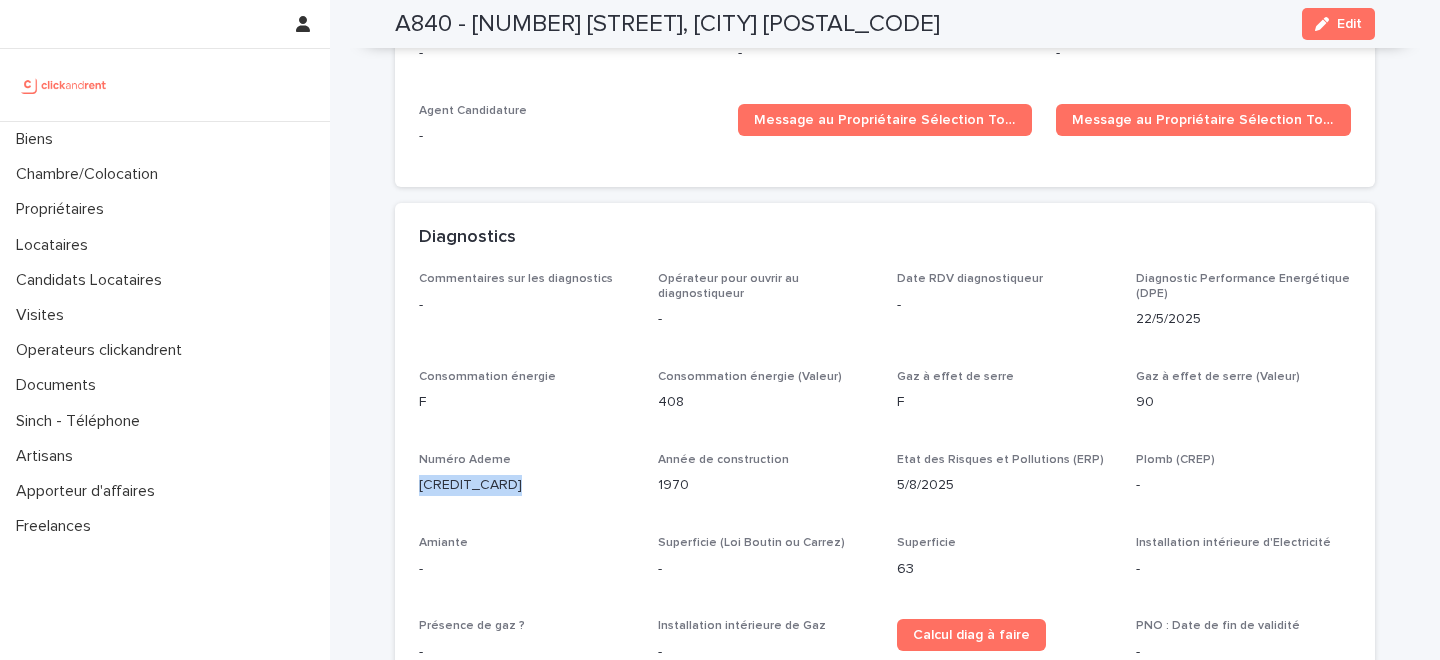 click on "2594E2552725N" at bounding box center [526, 485] 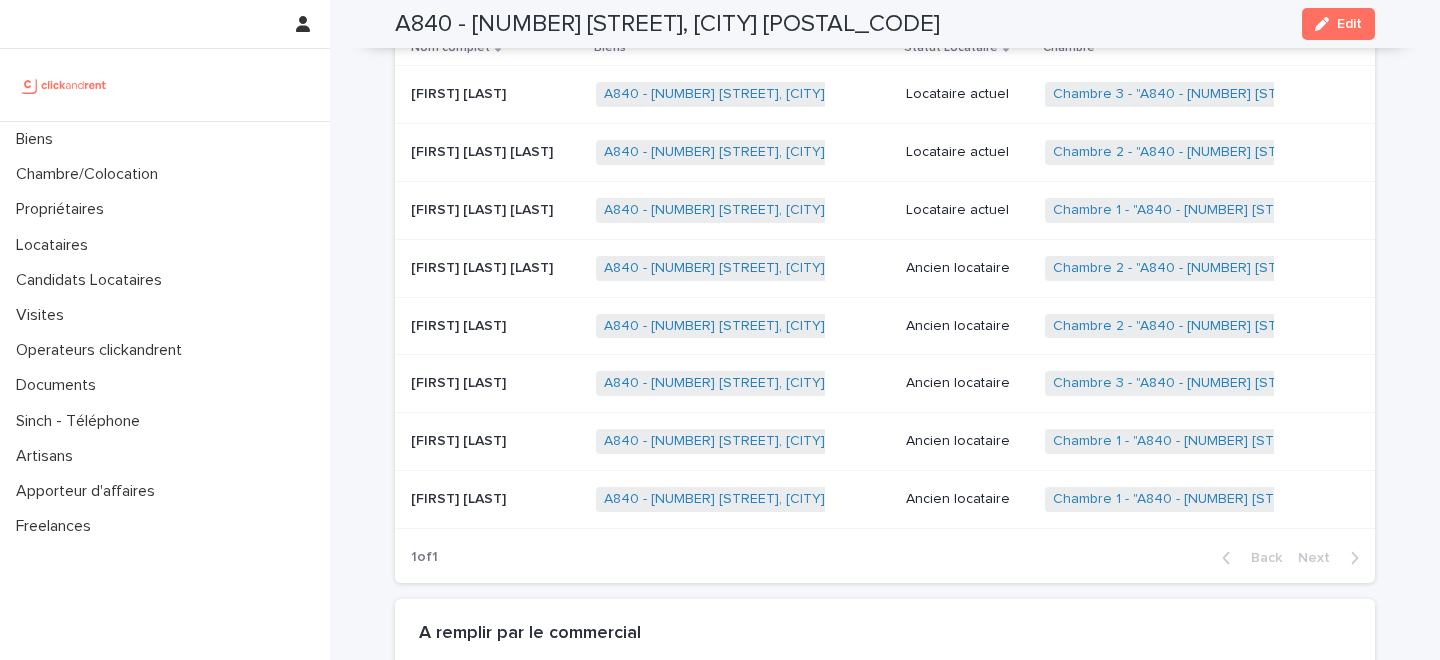 scroll, scrollTop: 1210, scrollLeft: 0, axis: vertical 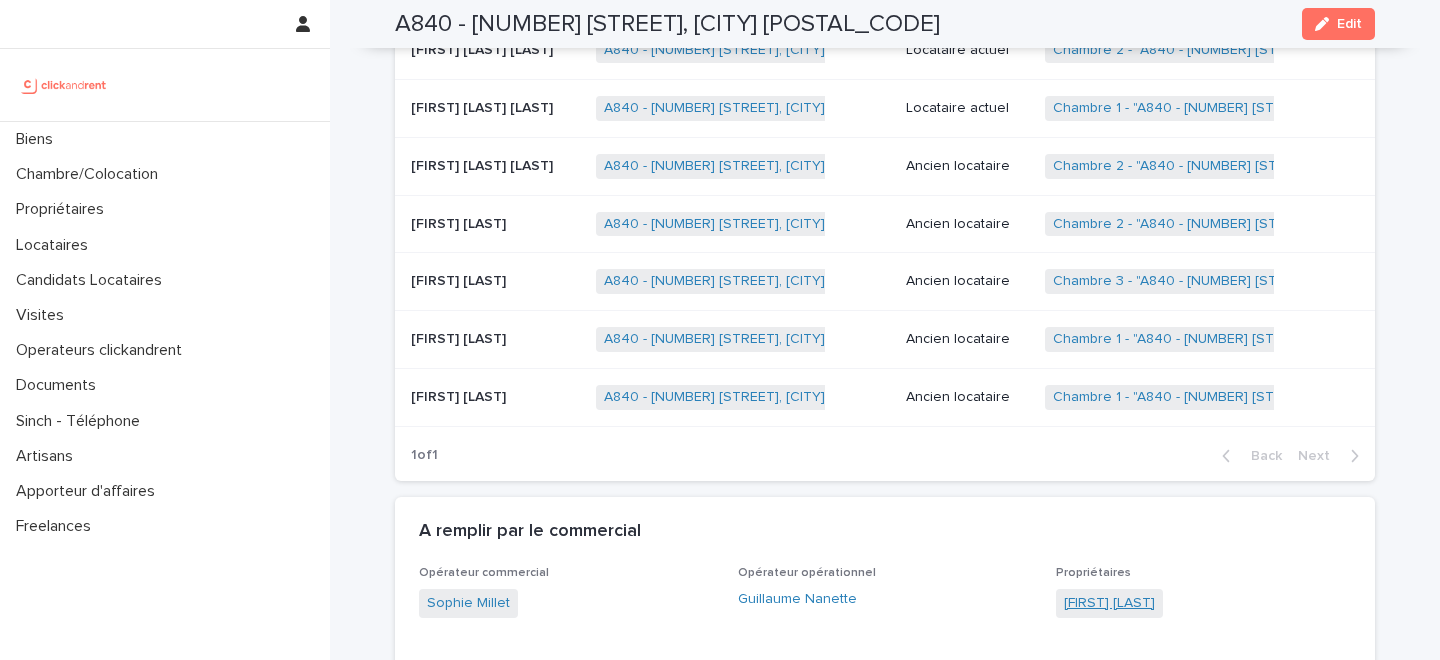 click on "Othman Benbrahim" at bounding box center (1109, 603) 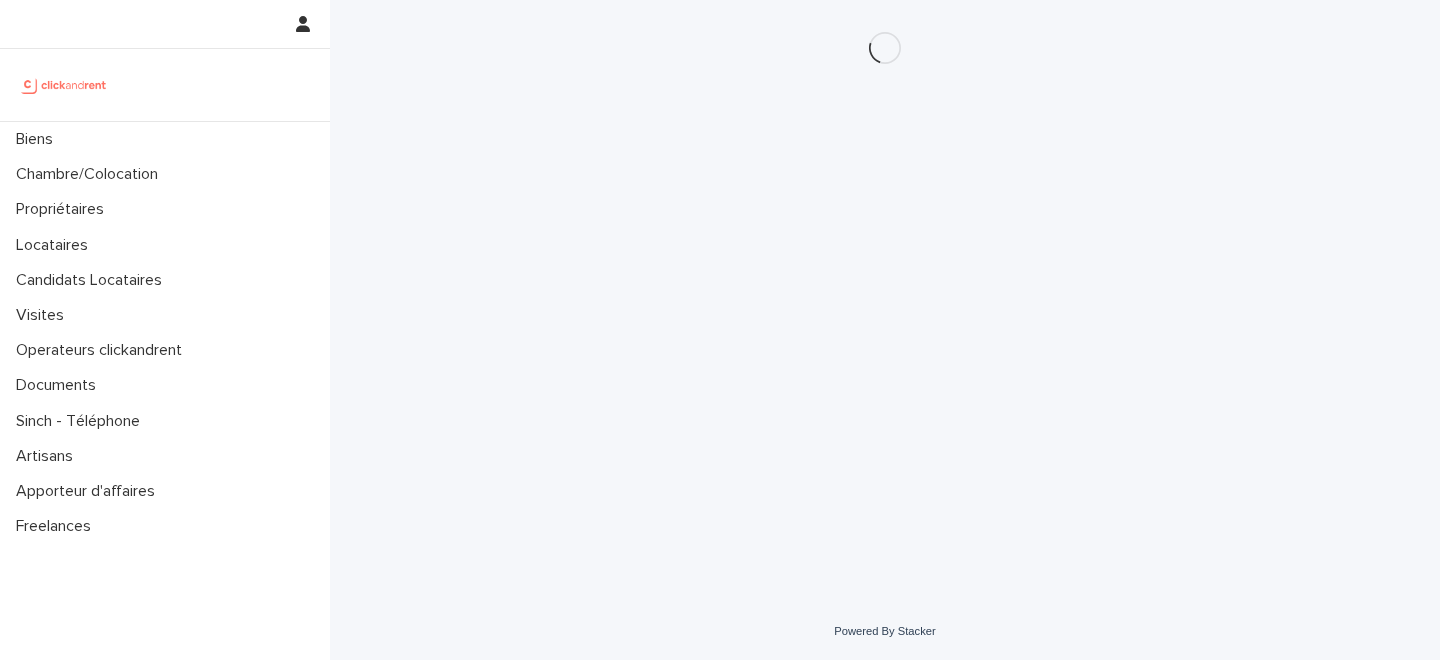 scroll, scrollTop: 0, scrollLeft: 0, axis: both 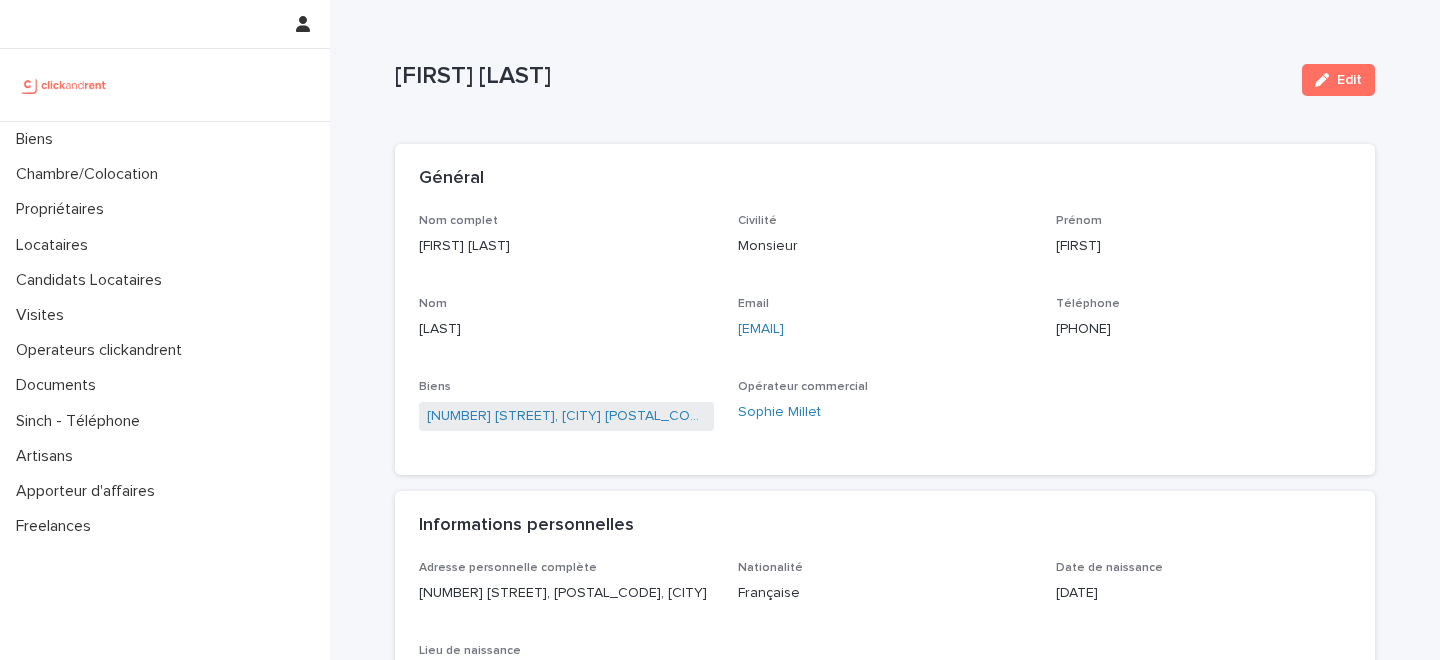 click on "[PHONE]" at bounding box center [1203, 329] 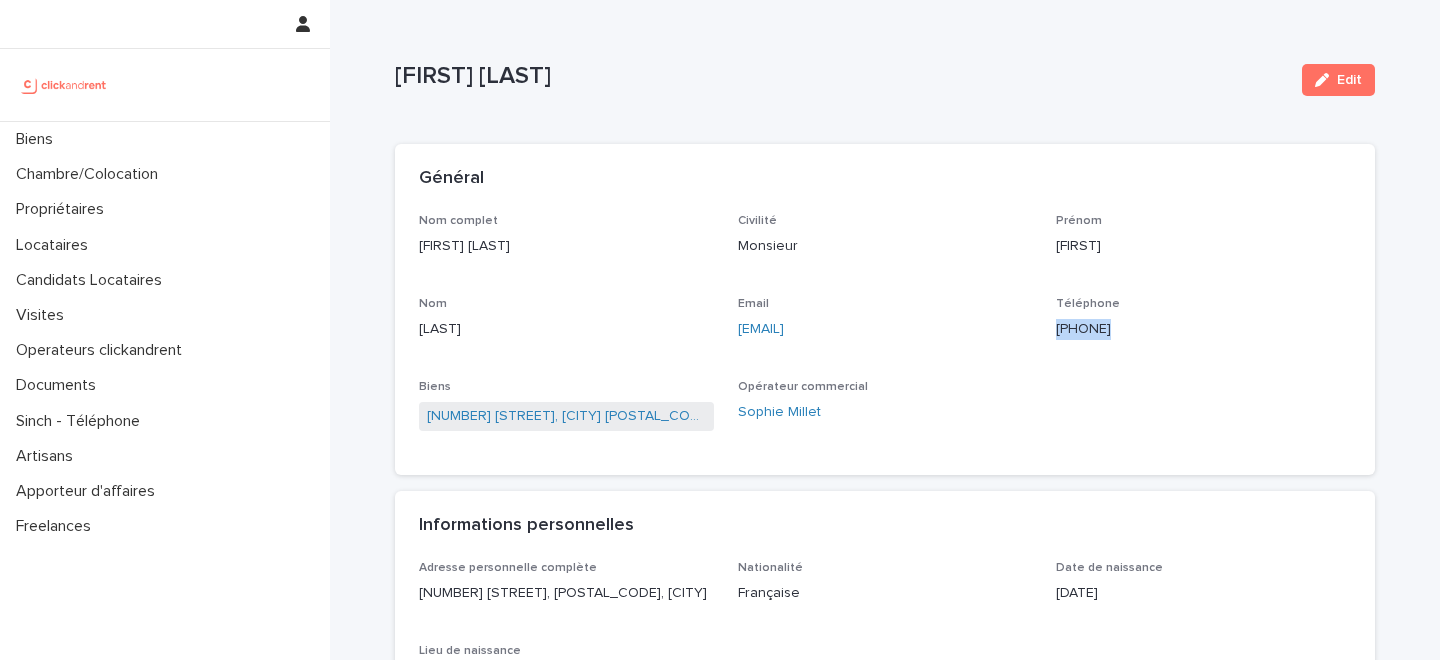 click on "[PHONE]" at bounding box center (1203, 329) 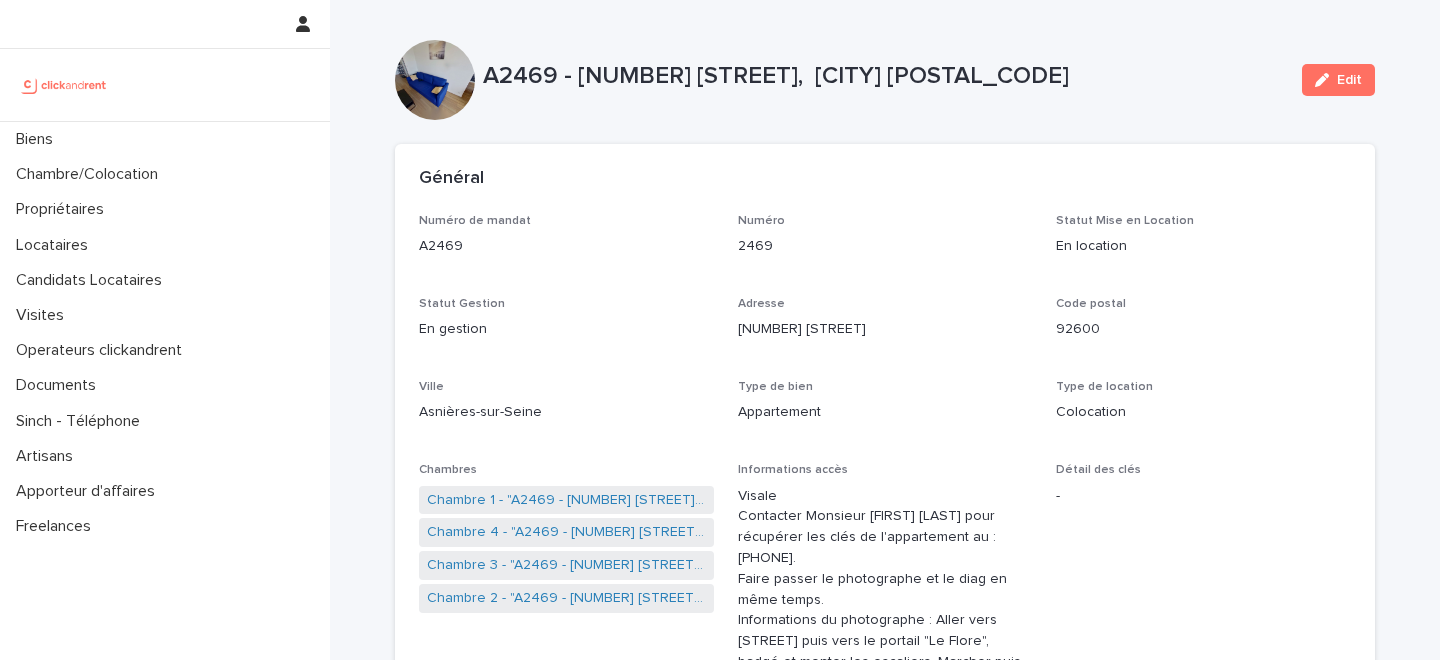 scroll, scrollTop: 0, scrollLeft: 0, axis: both 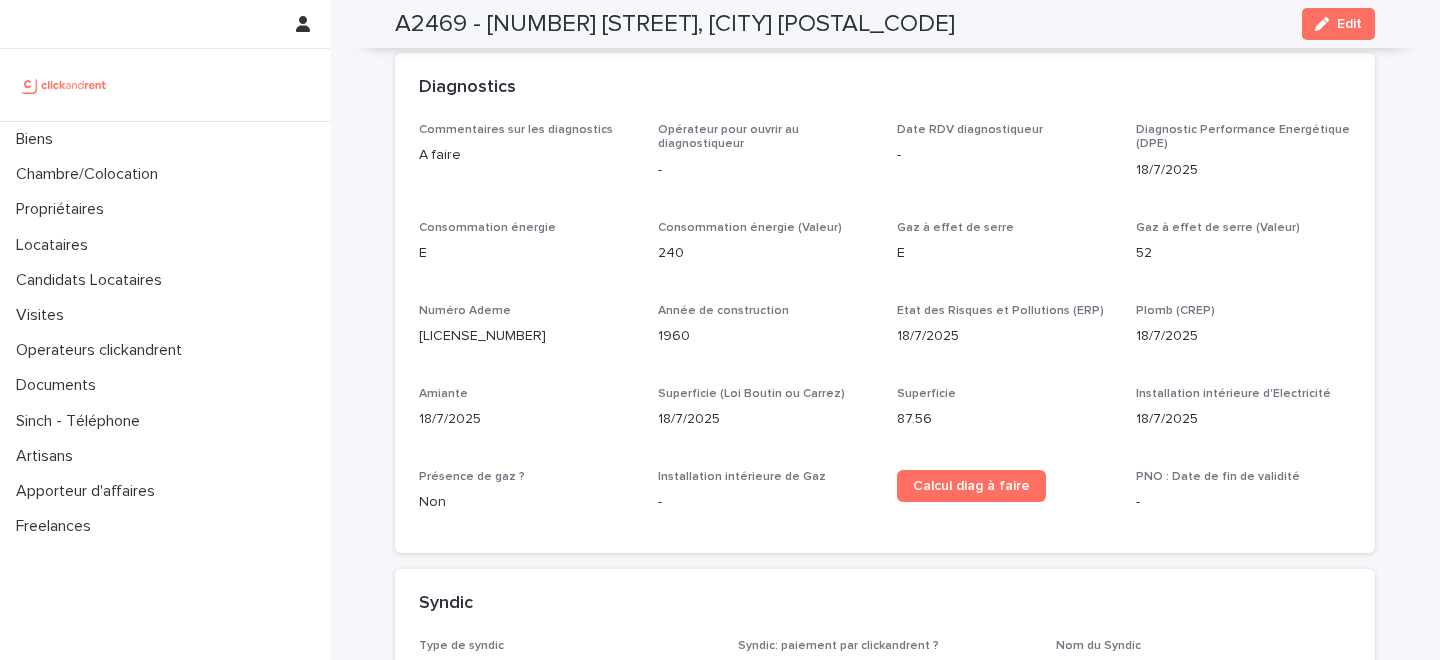 click on "[LICENSE_NUMBER]" at bounding box center [526, 336] 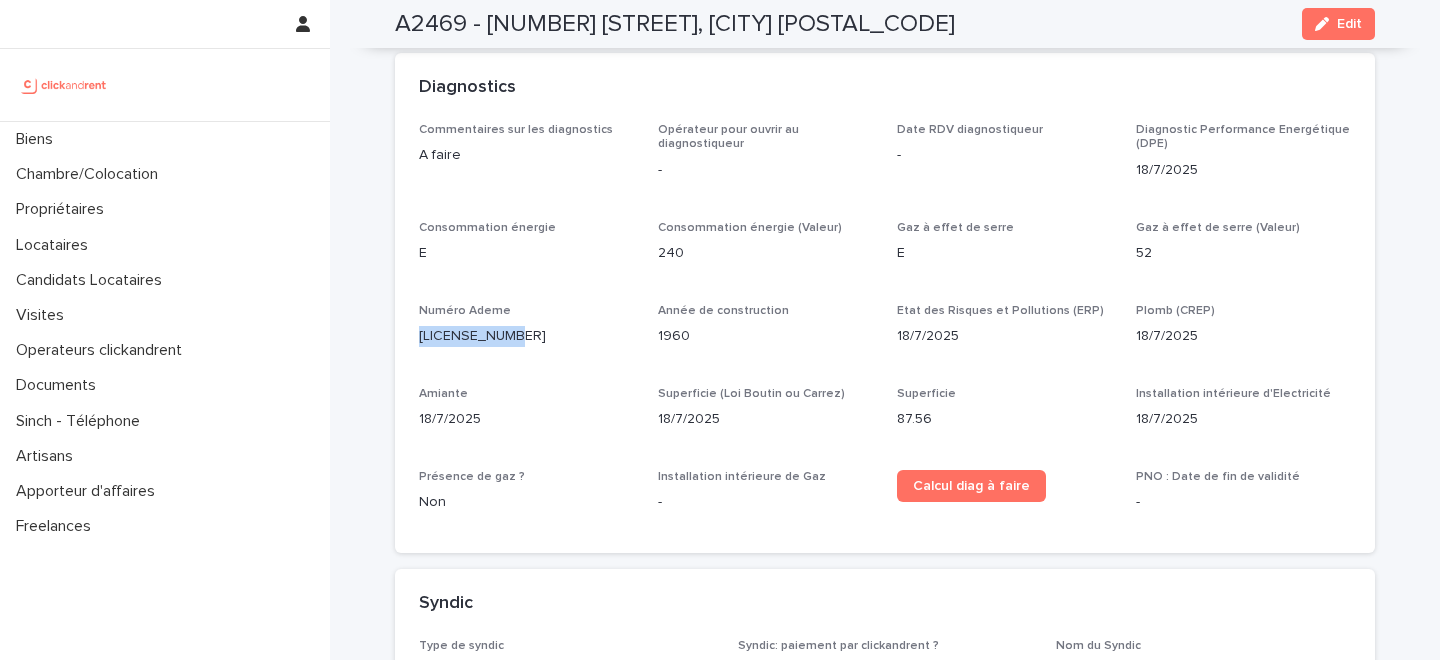 click on "[LICENSE_NUMBER]" at bounding box center [526, 336] 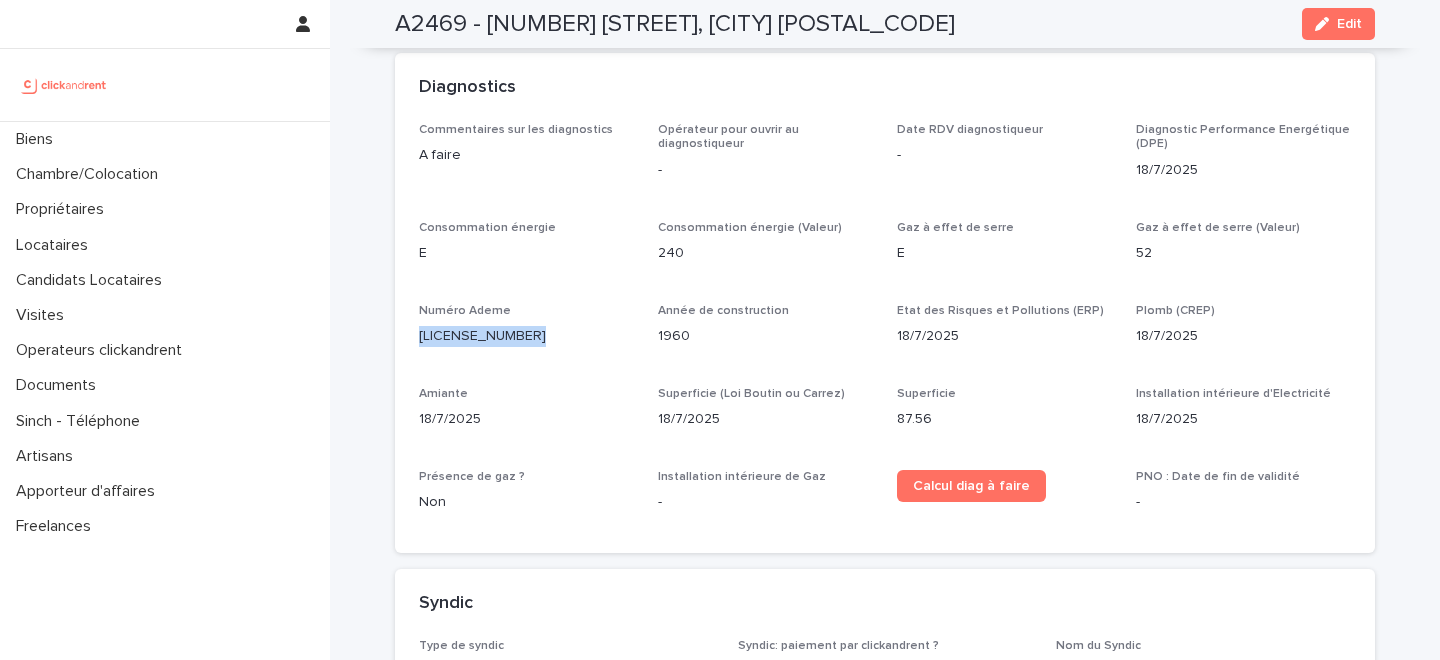 click on "[LICENSE_NUMBER]" at bounding box center [526, 336] 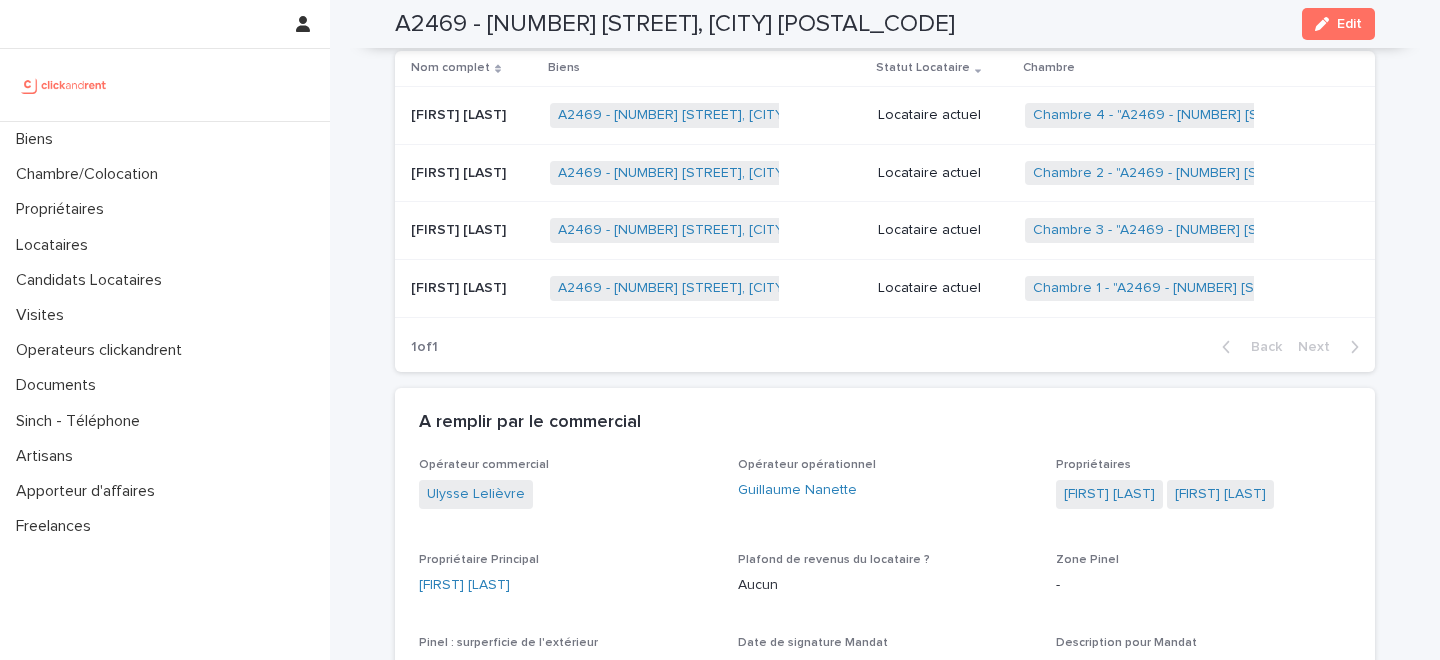 scroll, scrollTop: 1197, scrollLeft: 0, axis: vertical 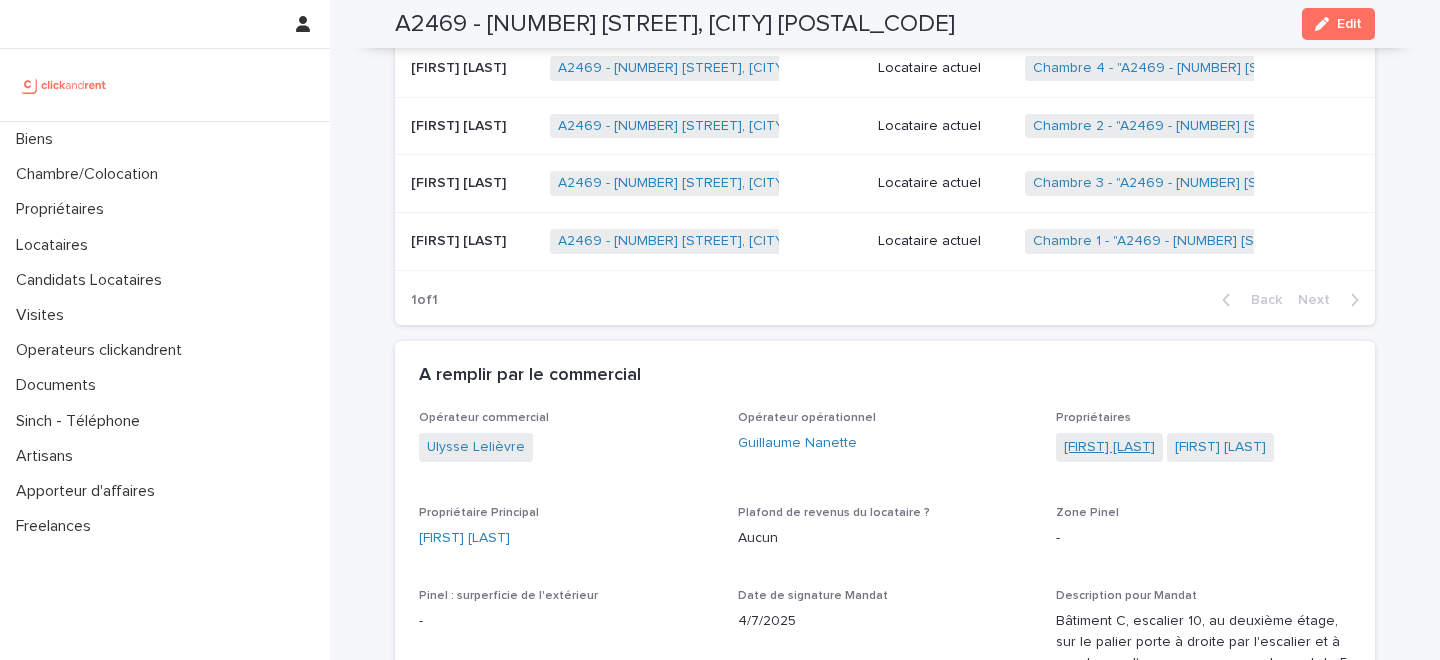 click on "[FIRST] [LAST]" at bounding box center (1109, 447) 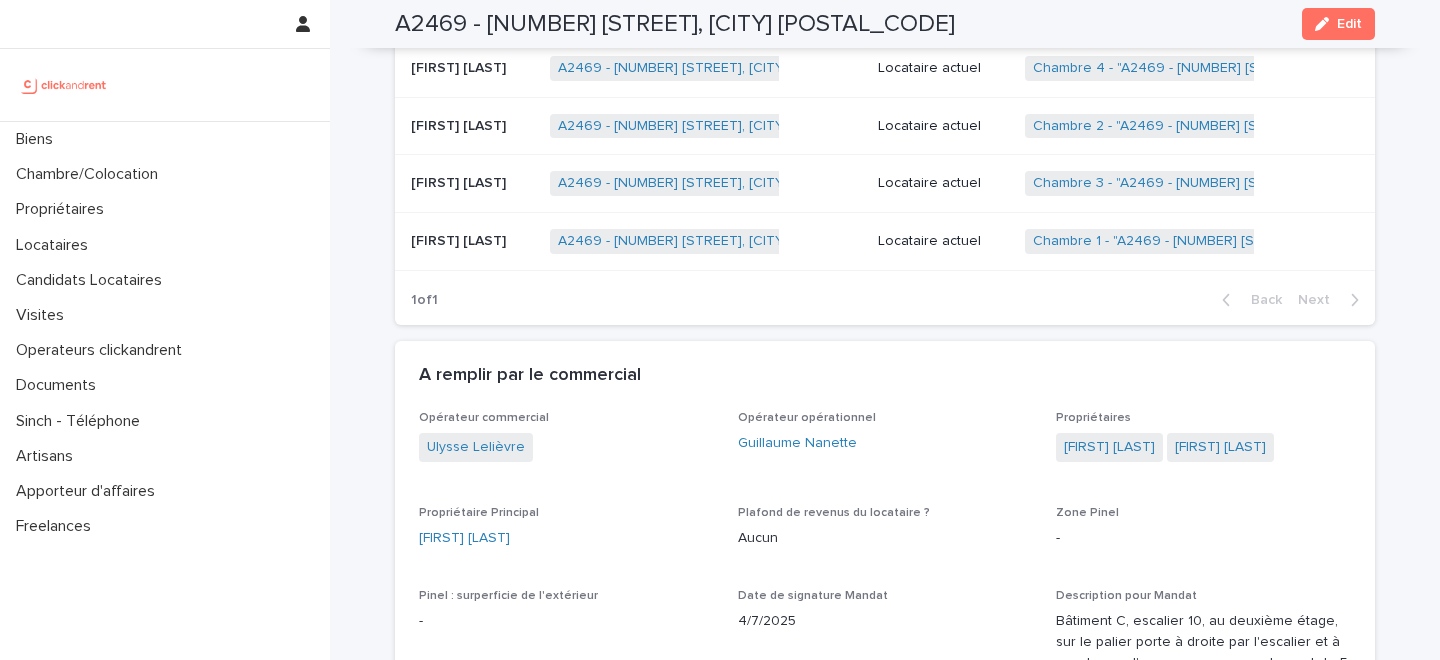 scroll, scrollTop: 6469, scrollLeft: 0, axis: vertical 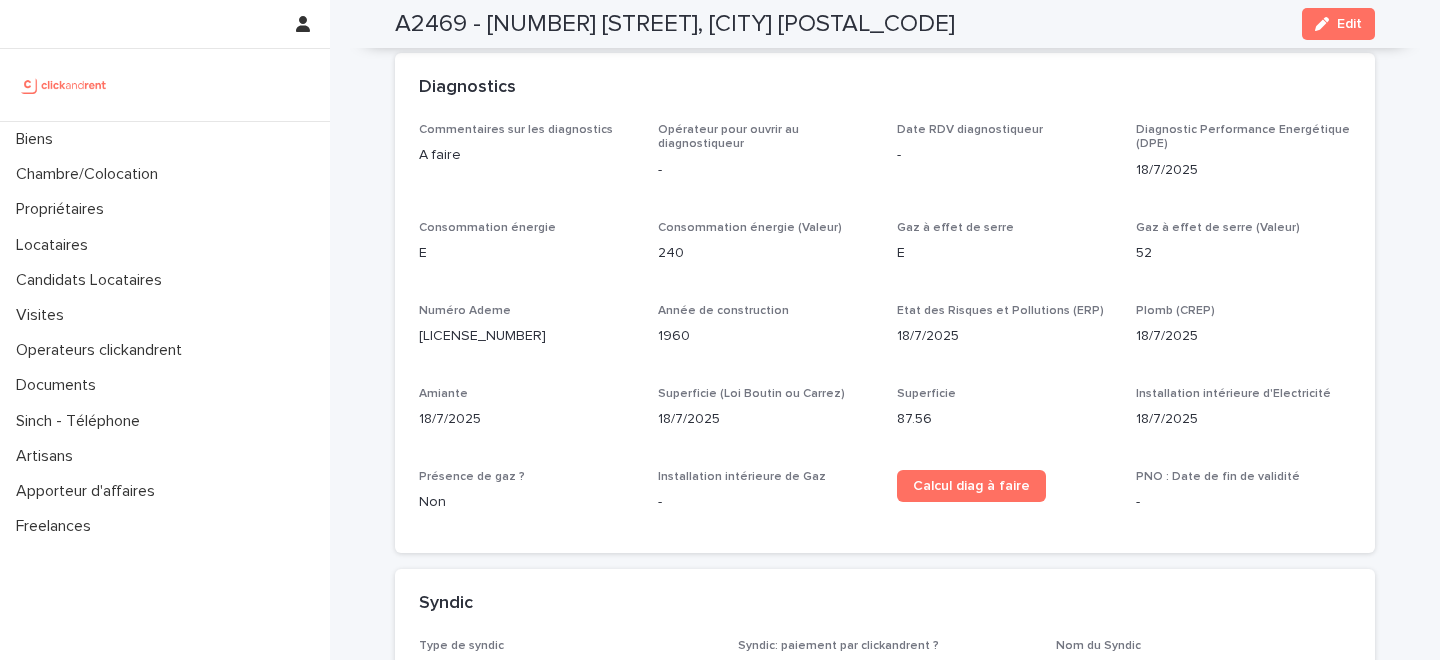 click on "[LICENSE_NUMBER]" at bounding box center [526, 336] 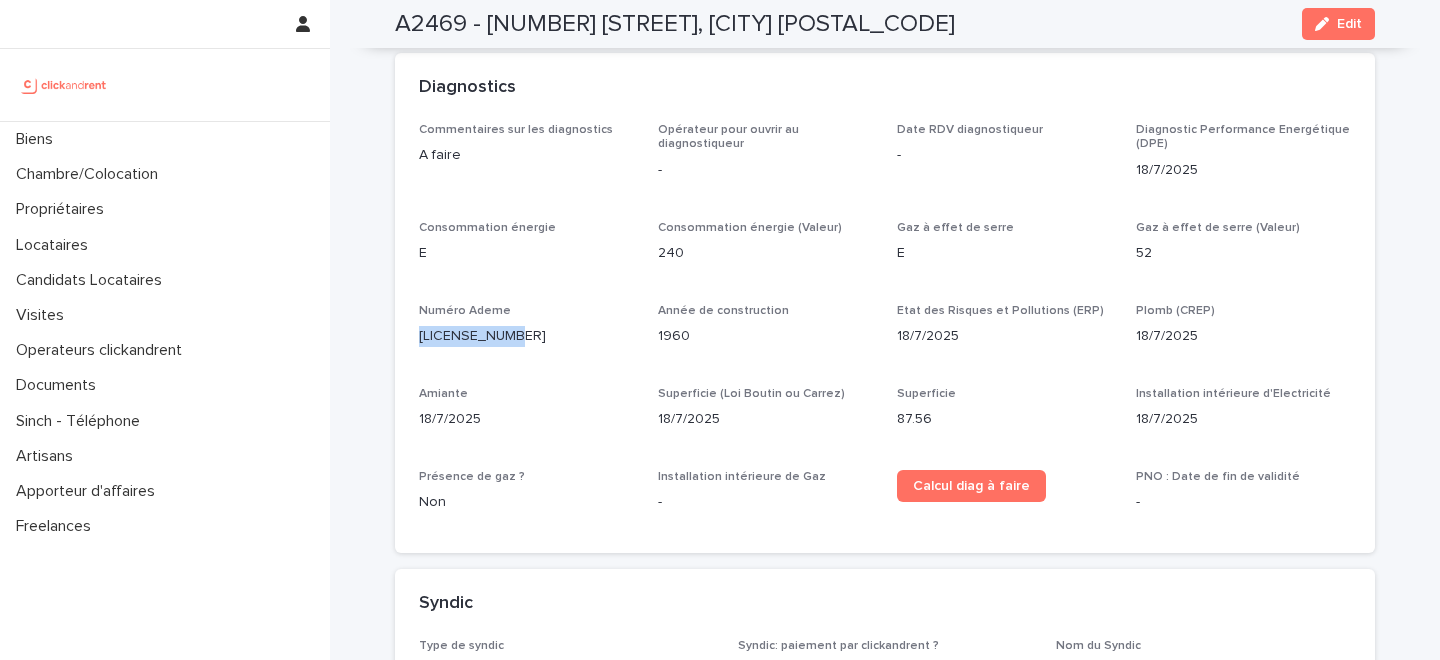 click on "[LICENSE_NUMBER]" at bounding box center (526, 336) 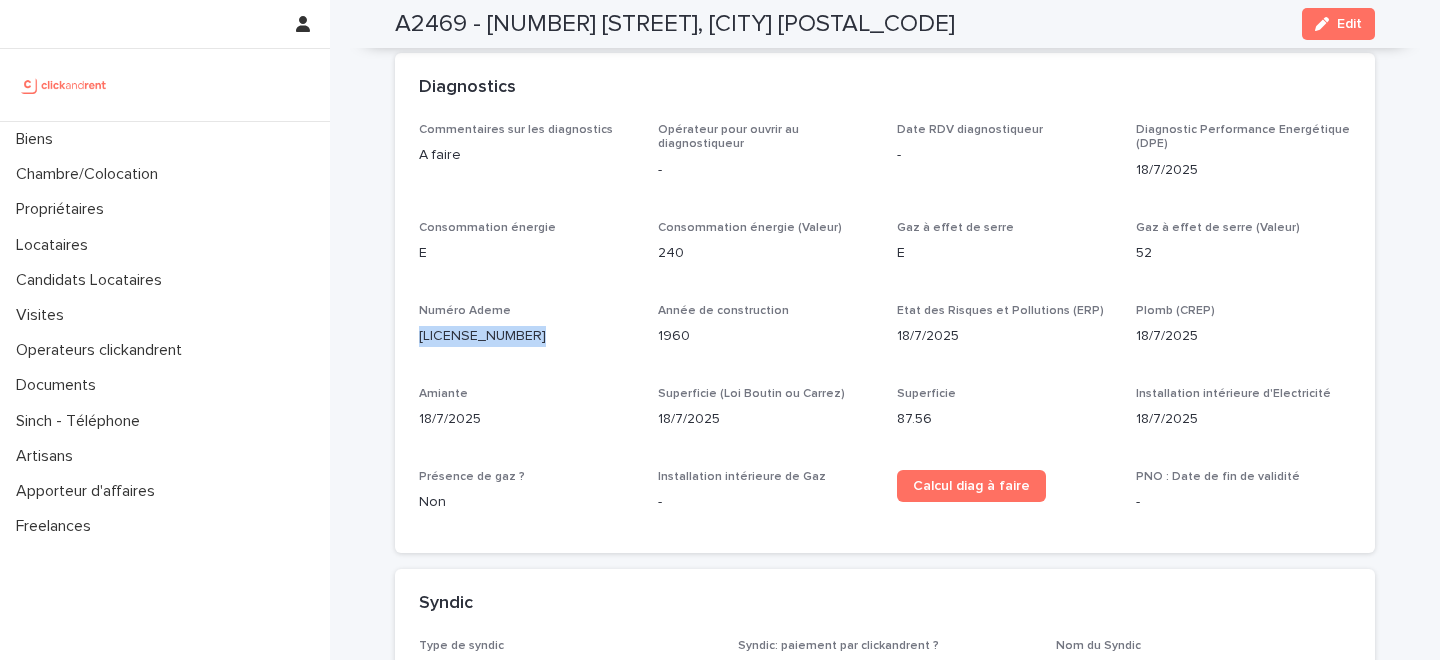 click on "[LICENSE_NUMBER]" at bounding box center [526, 336] 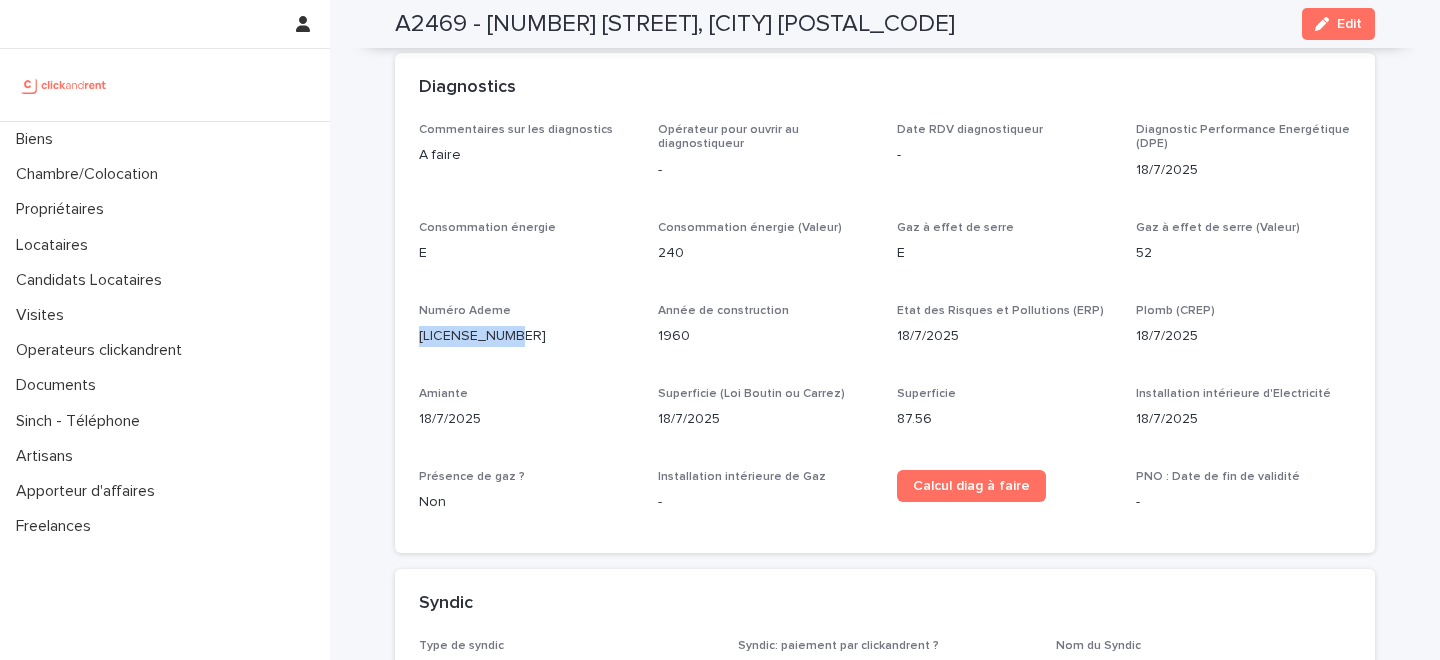 click on "[LICENSE_NUMBER]" at bounding box center [526, 336] 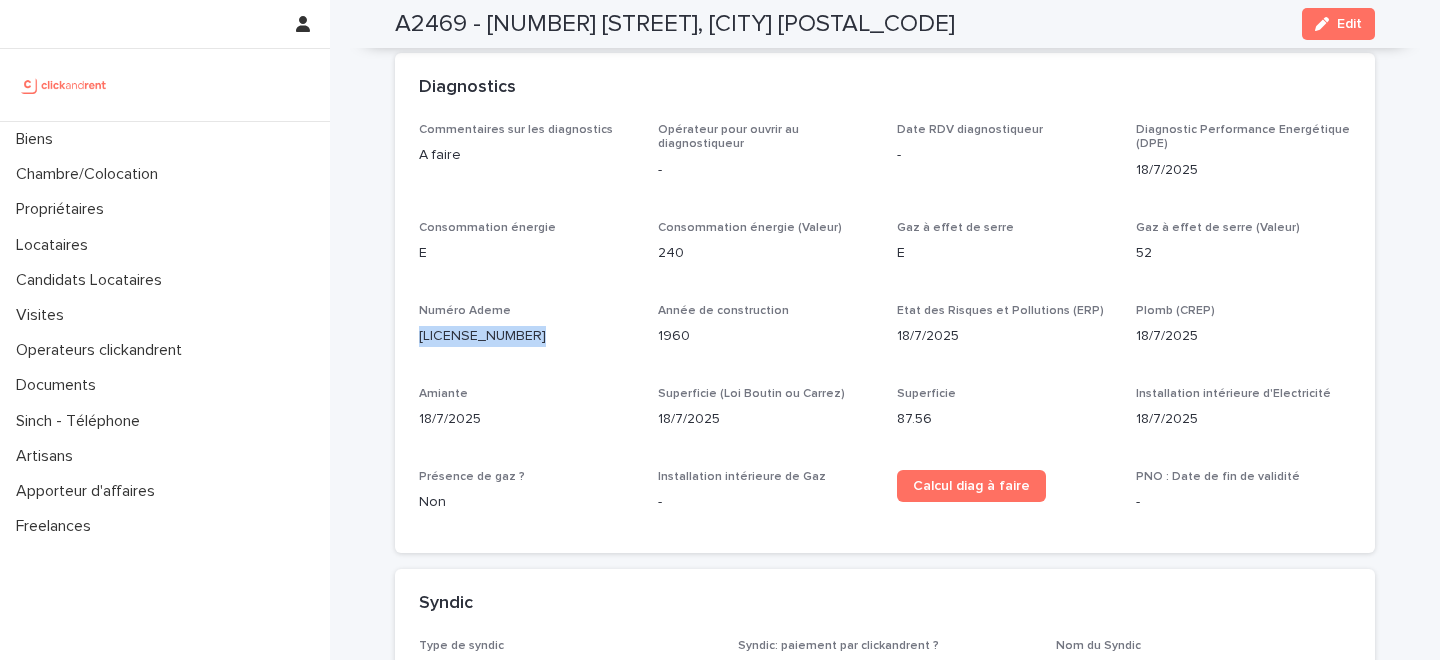 click on "[LICENSE_NUMBER]" at bounding box center (526, 336) 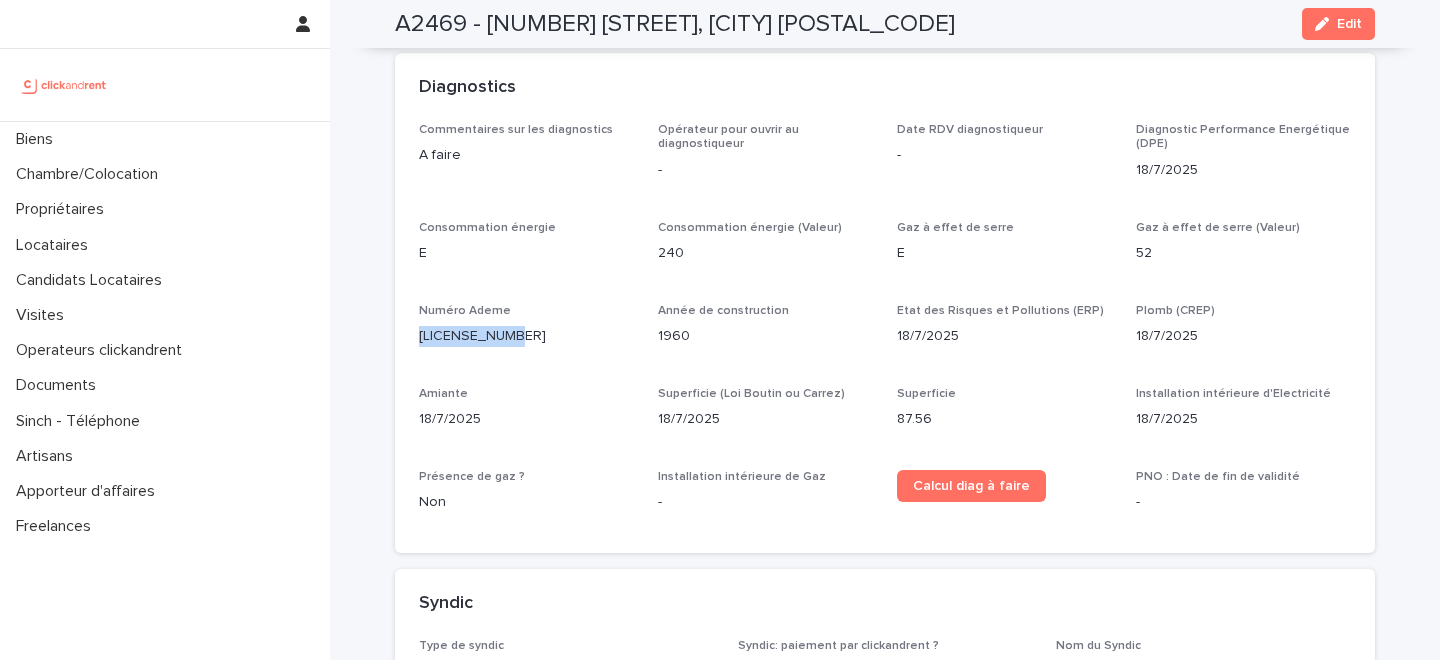 click on "[LICENSE_NUMBER]" at bounding box center (526, 336) 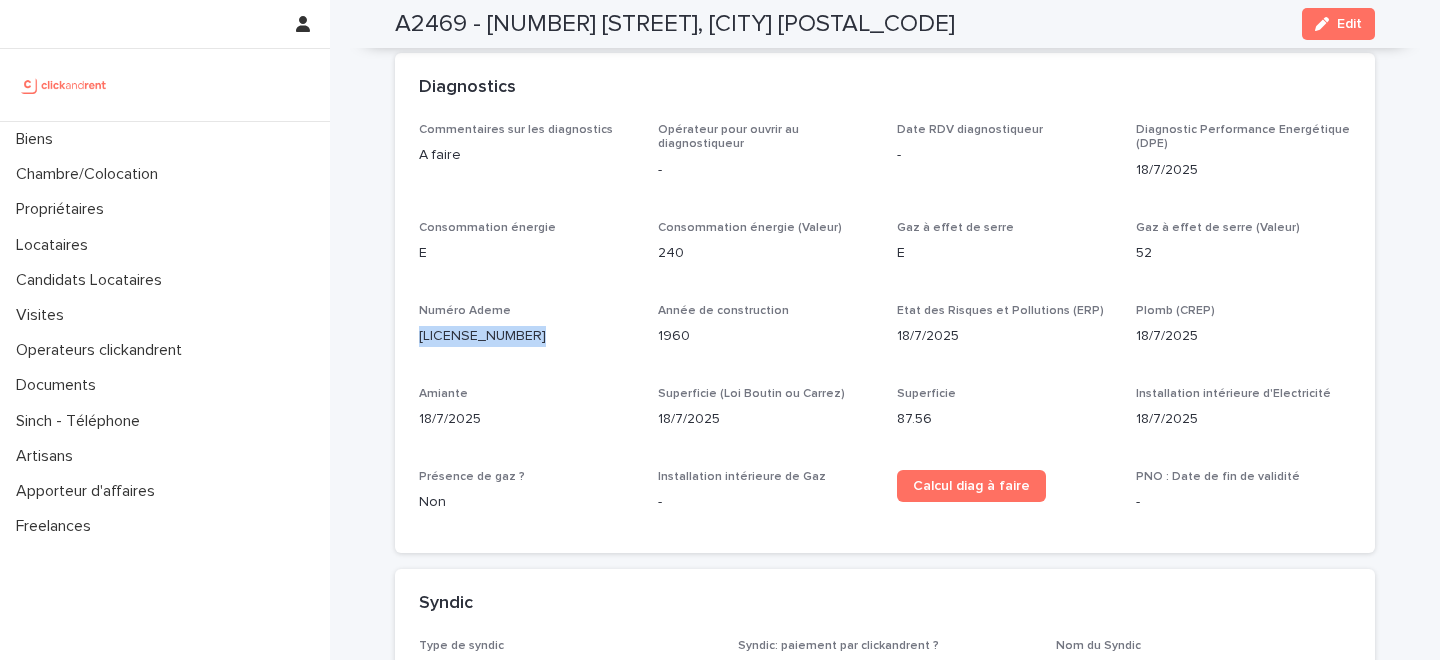 click on "[LICENSE_NUMBER]" at bounding box center [526, 336] 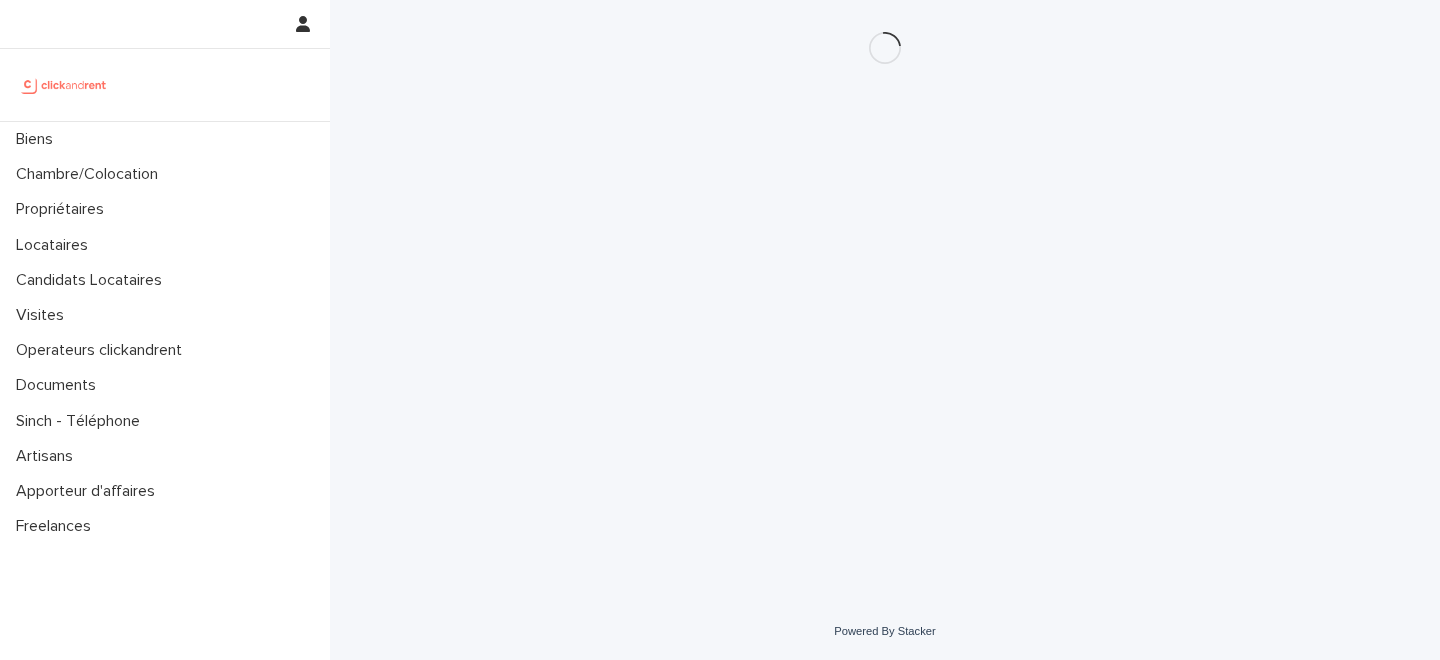 scroll, scrollTop: 0, scrollLeft: 0, axis: both 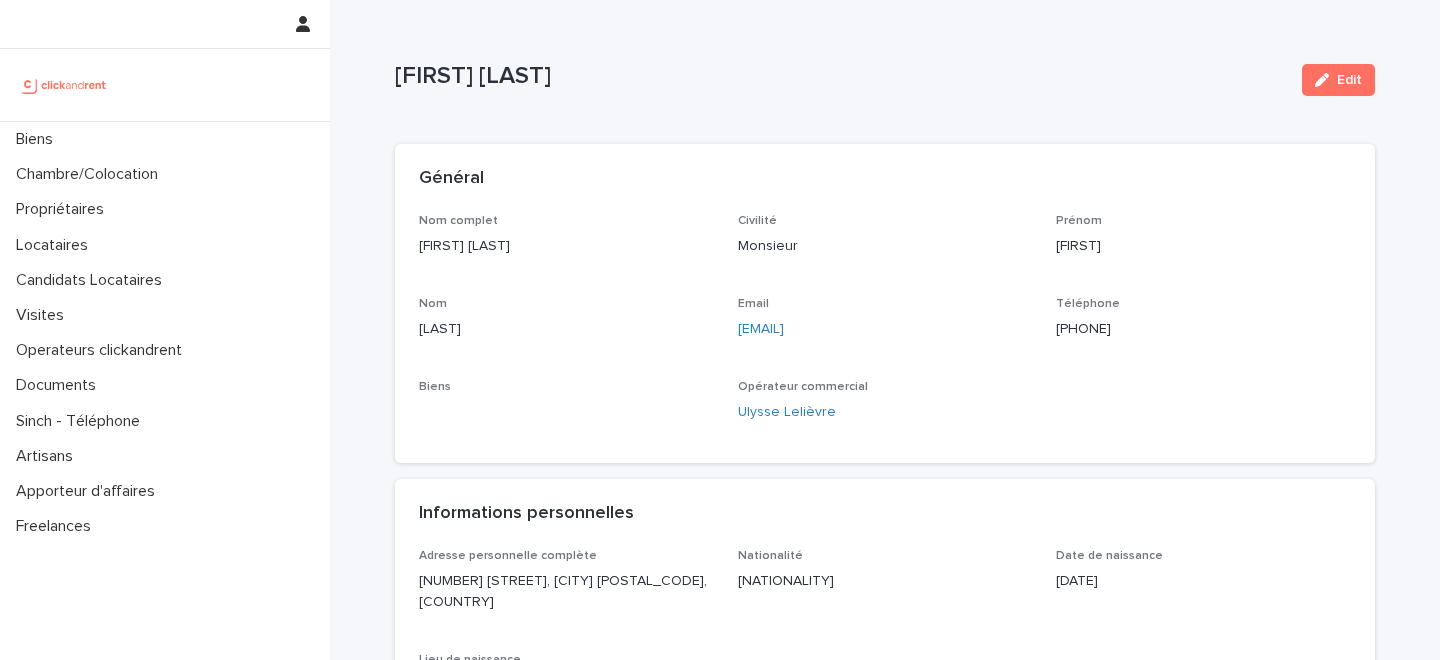 click on "[PHONE]" at bounding box center [1203, 329] 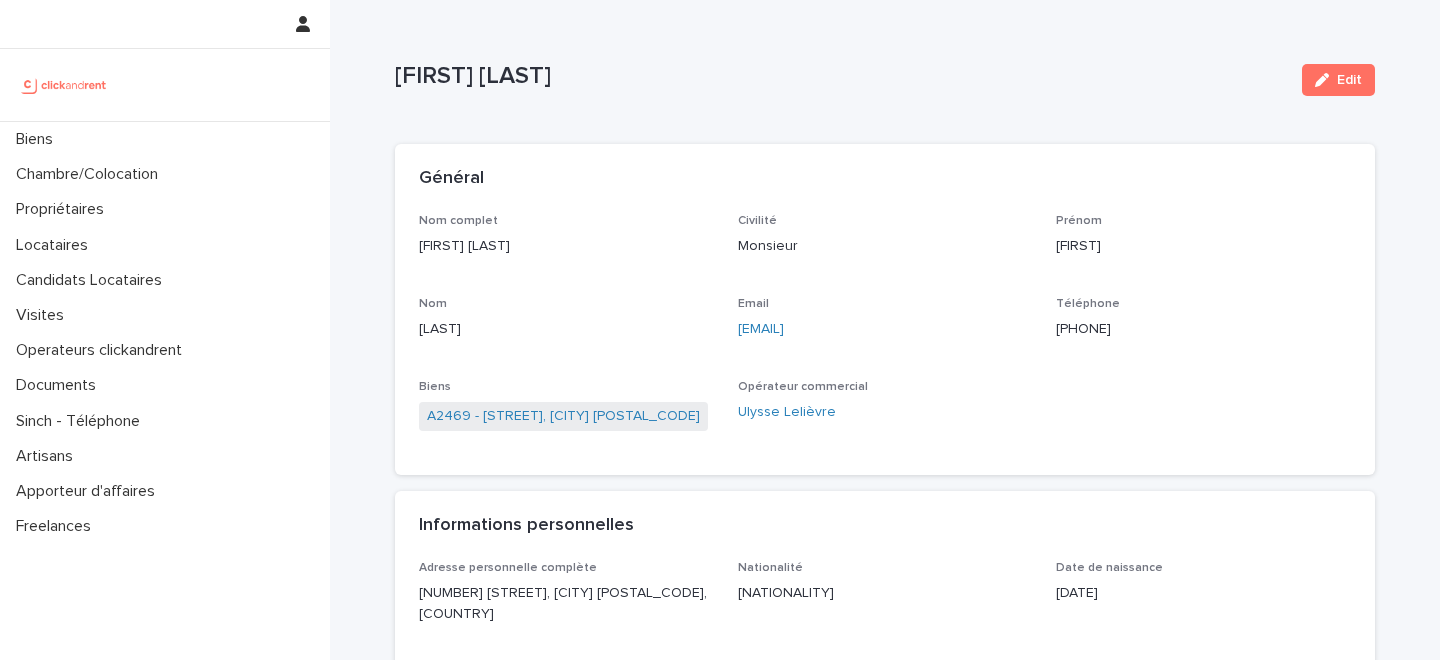 click on "[PHONE]" at bounding box center [1203, 329] 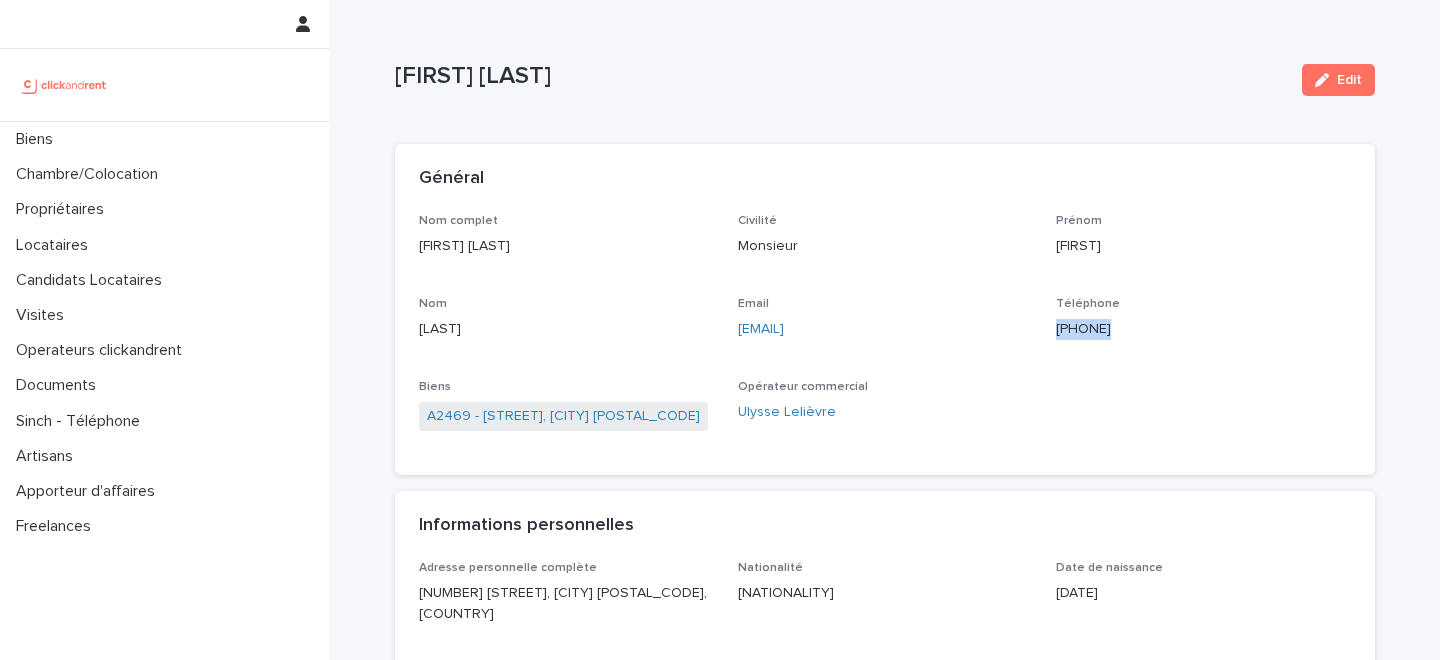 click on "[PHONE]" at bounding box center [1203, 329] 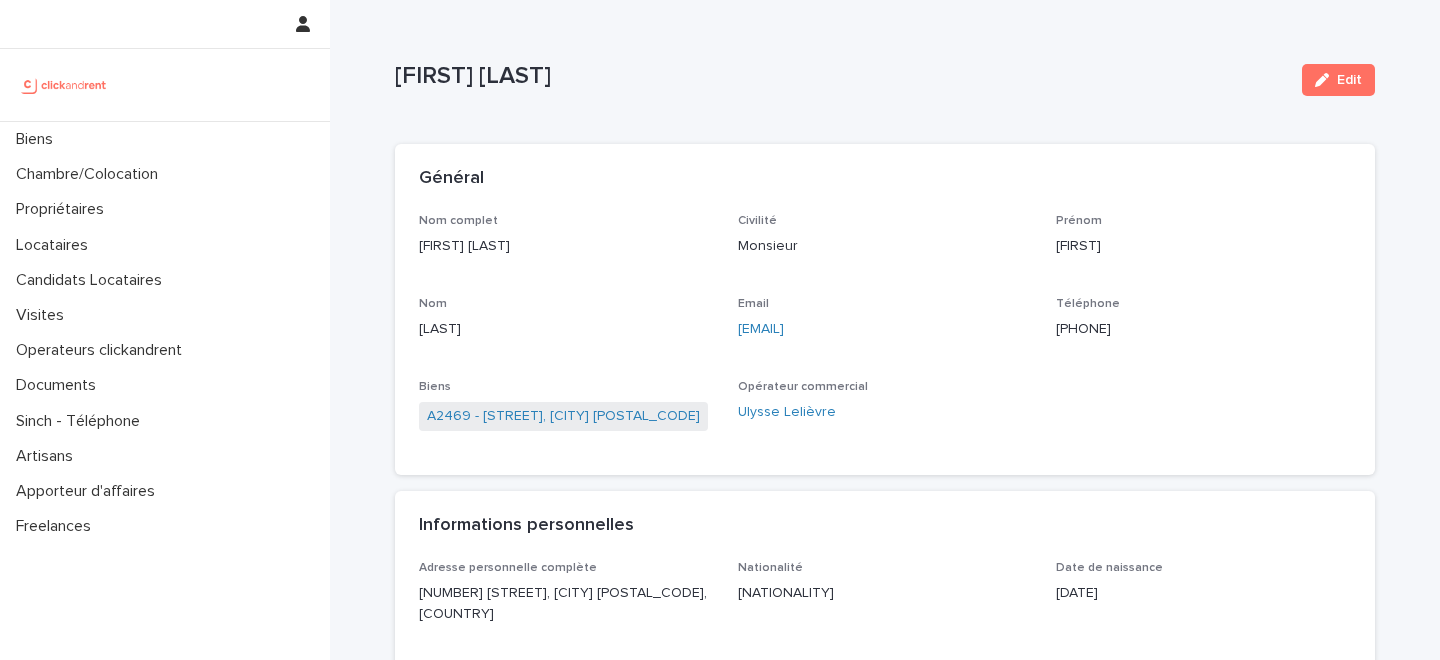 click on "[PHONE]" at bounding box center [1203, 329] 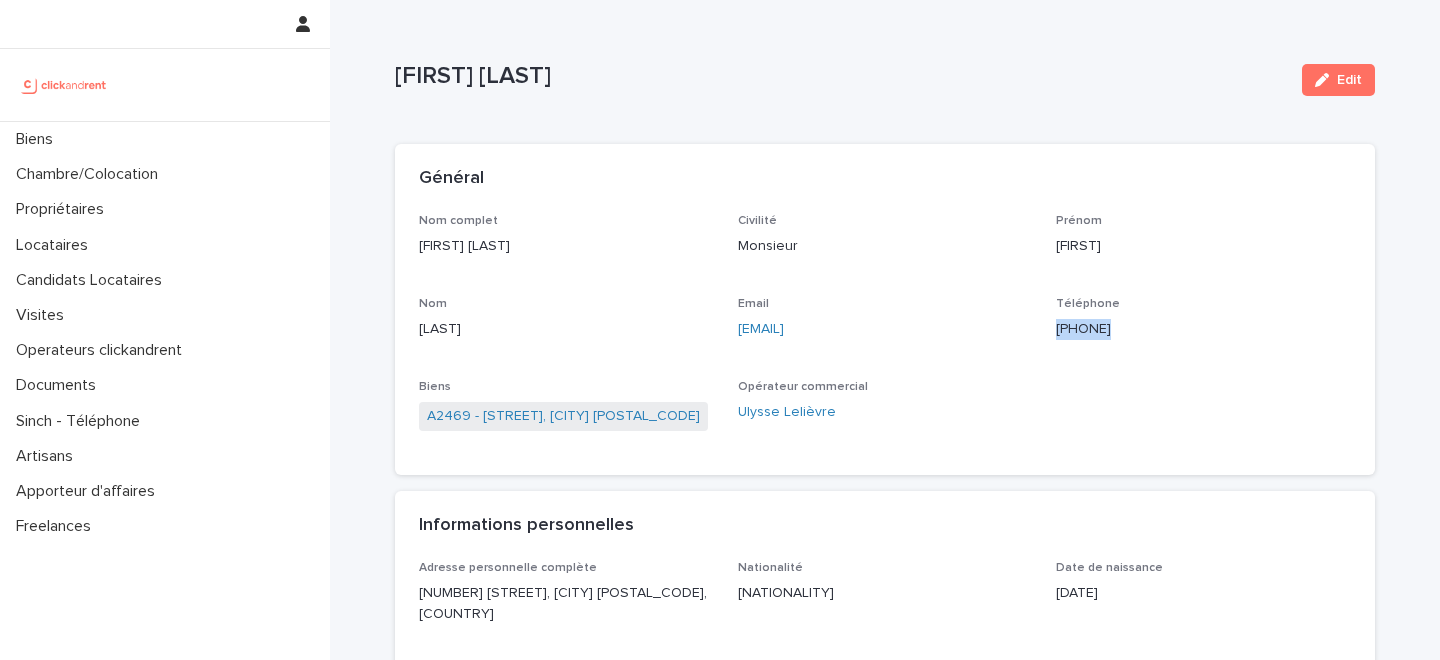 click on "[PHONE]" at bounding box center [1203, 329] 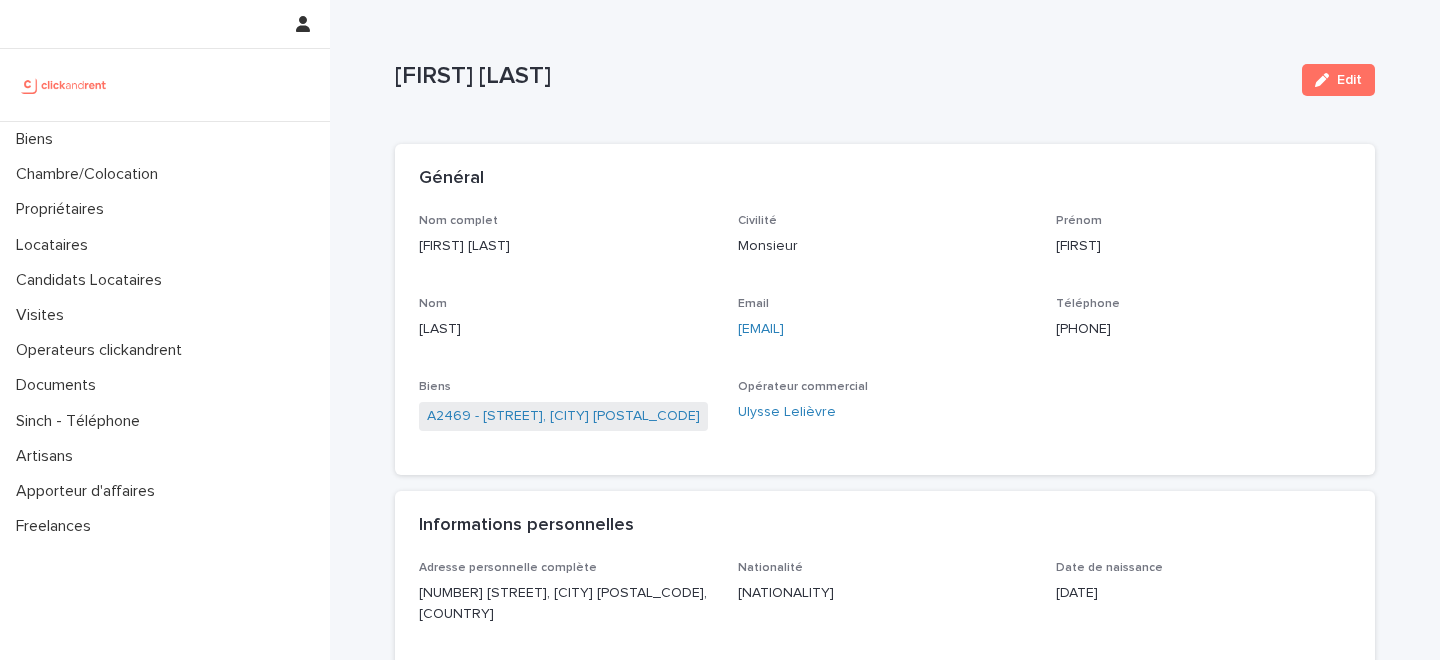 click on "[PHONE]" at bounding box center [1203, 329] 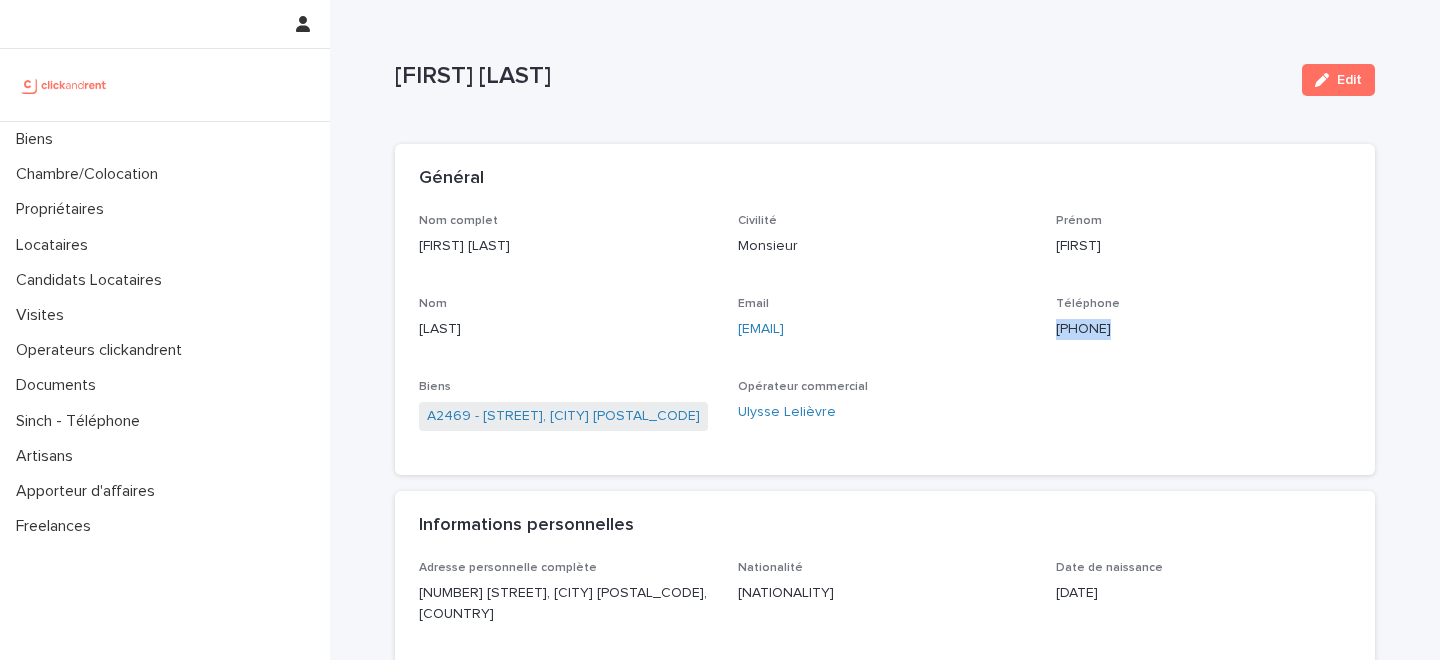 click on "[PHONE]" at bounding box center (1203, 329) 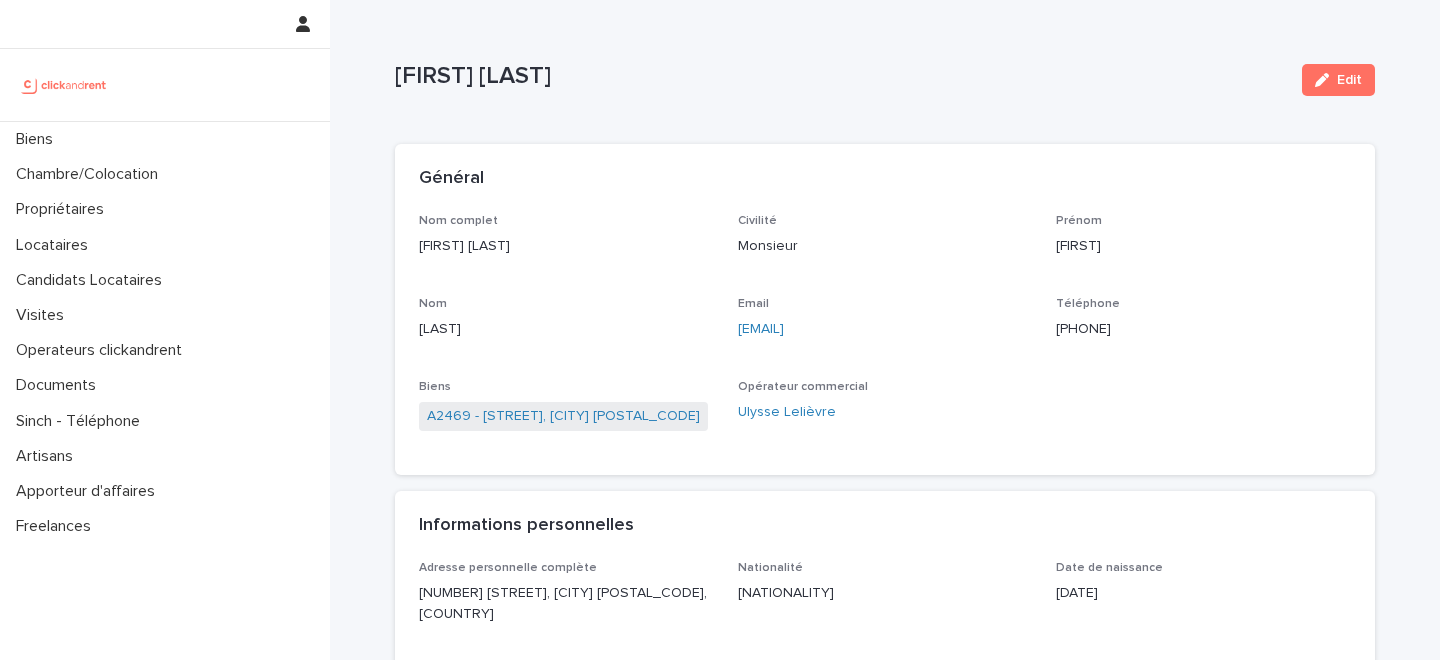 click on "[PHONE]" at bounding box center [1203, 329] 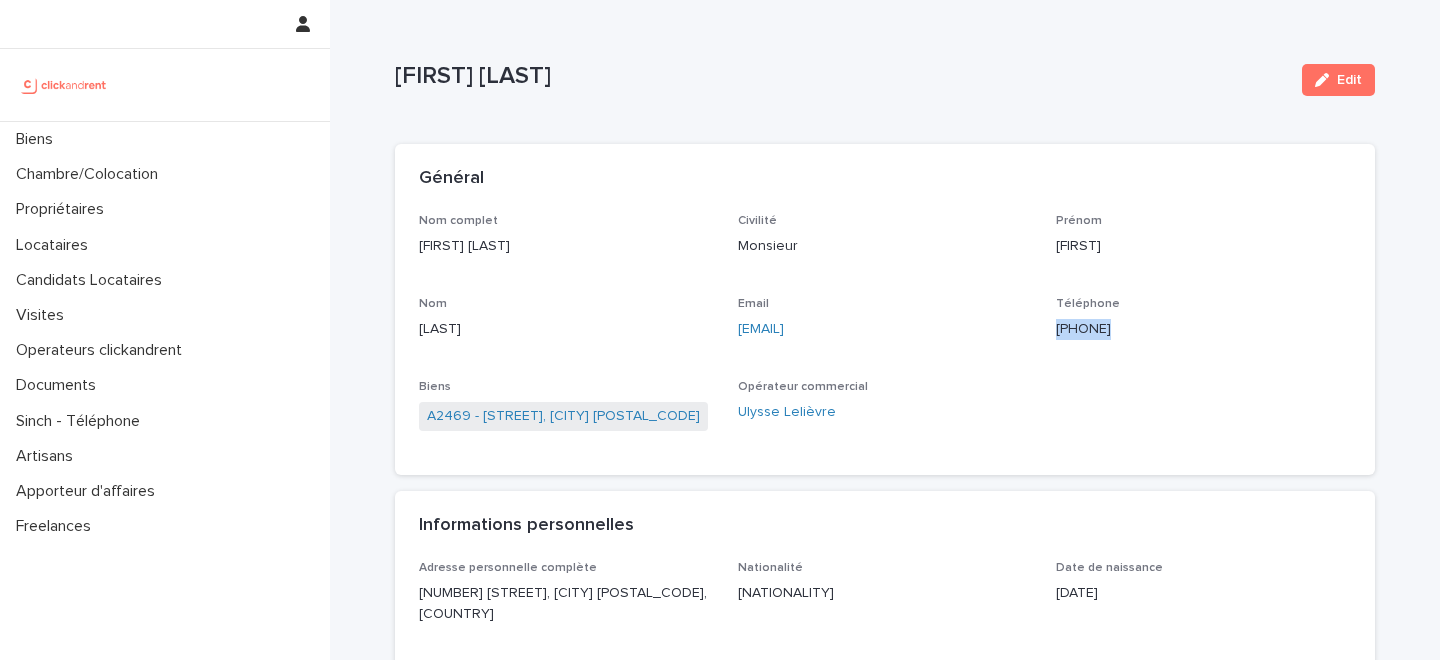 click on "[PHONE]" at bounding box center [1203, 329] 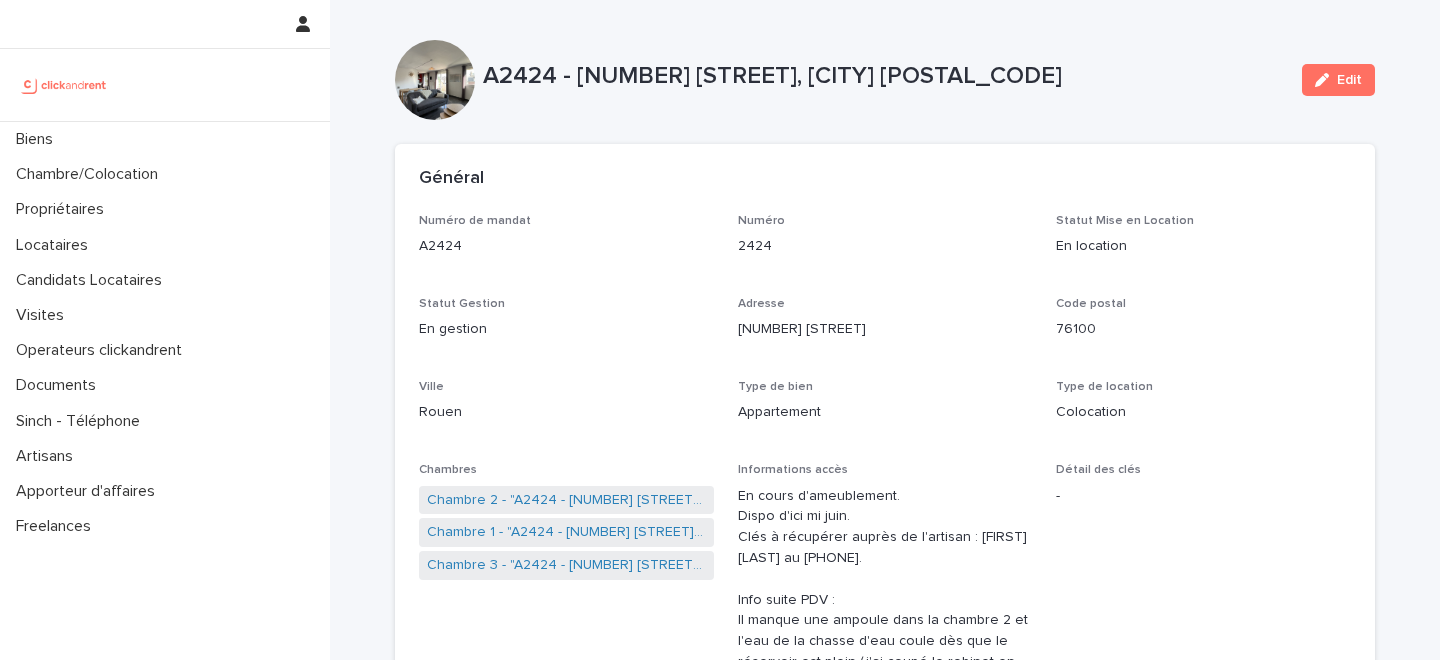 scroll, scrollTop: 0, scrollLeft: 0, axis: both 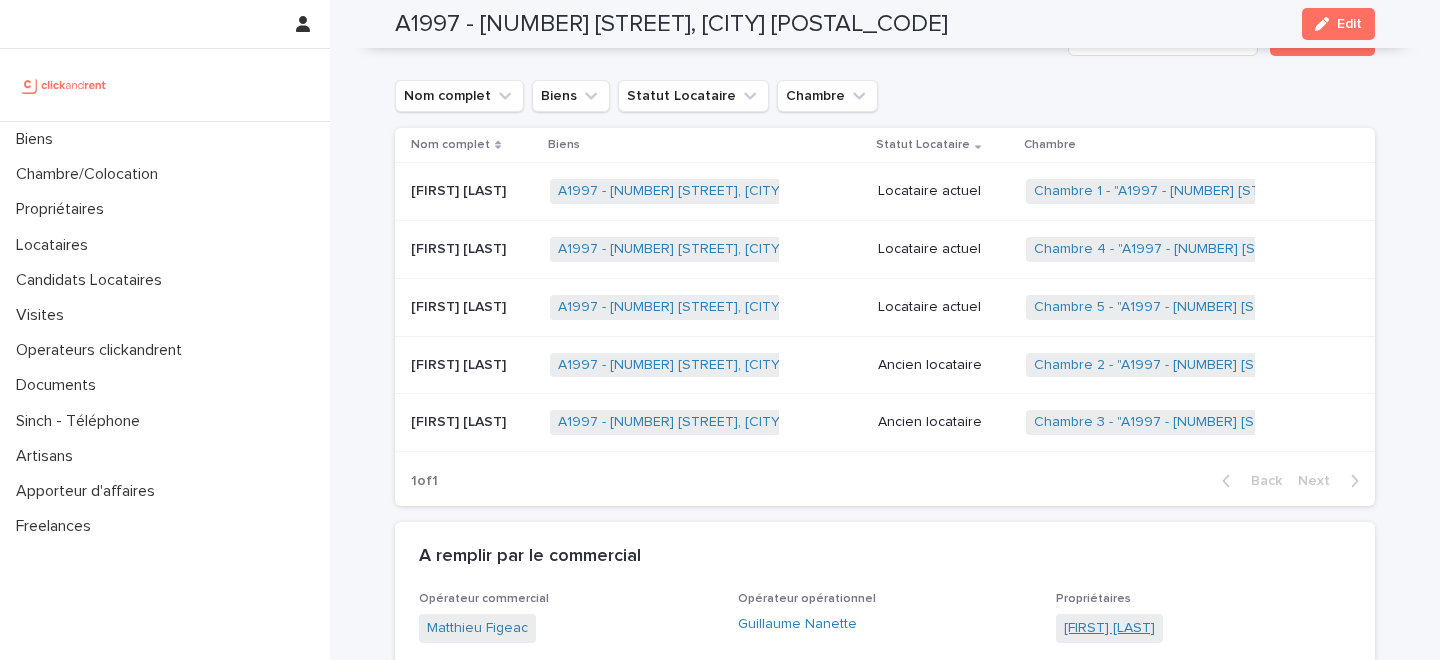 click on "Erwan Dufresne" at bounding box center [1109, 628] 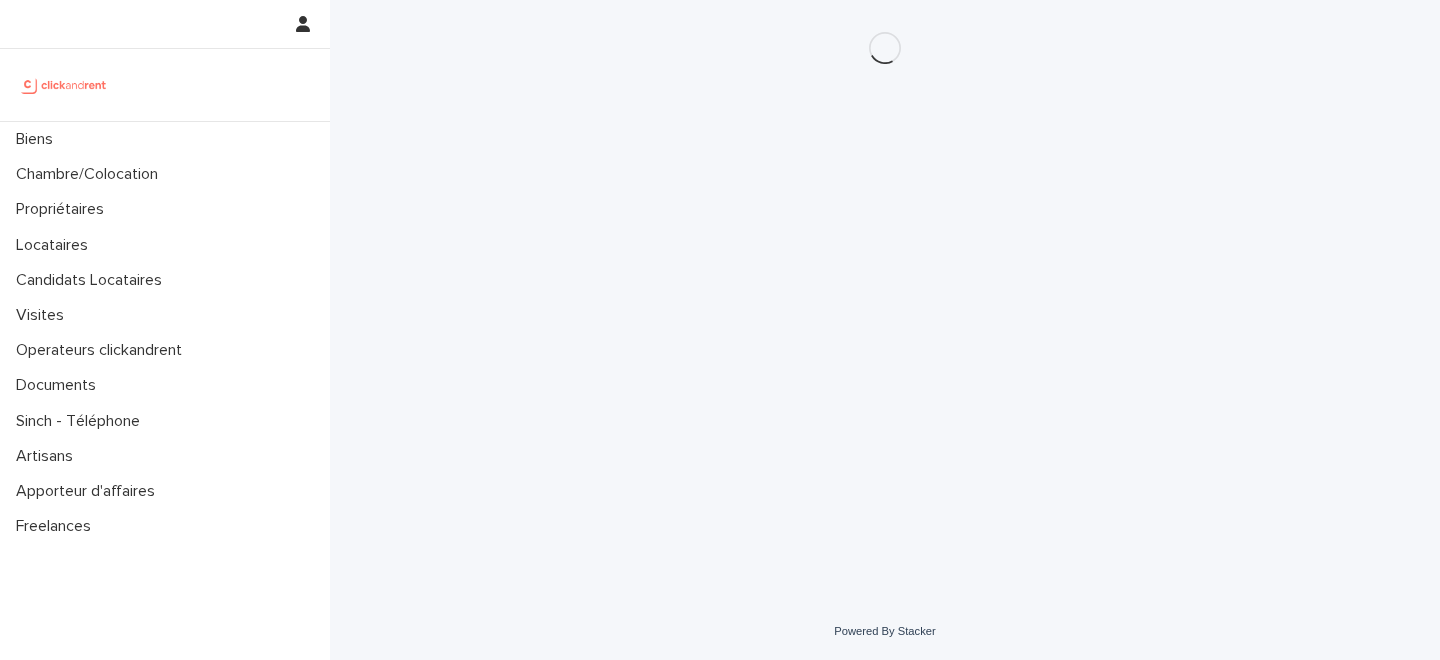 scroll, scrollTop: 0, scrollLeft: 0, axis: both 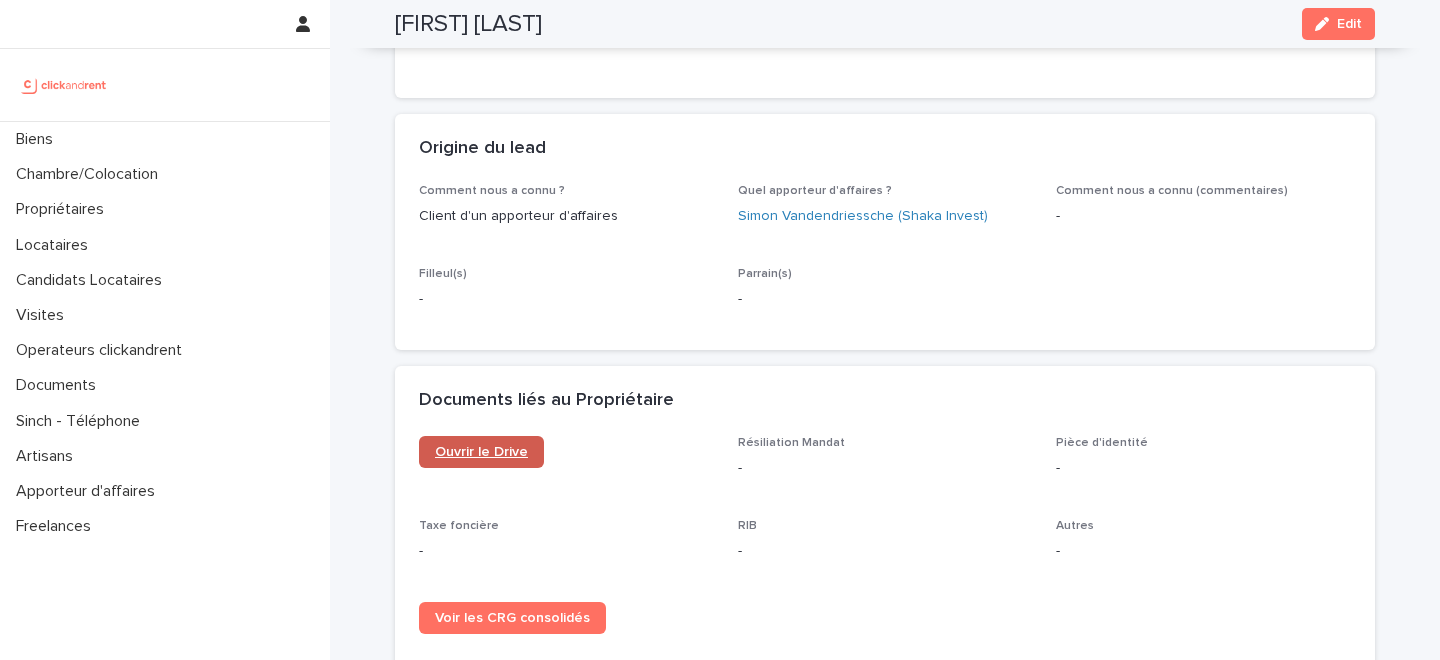 click on "Ouvrir le Drive" at bounding box center [481, 452] 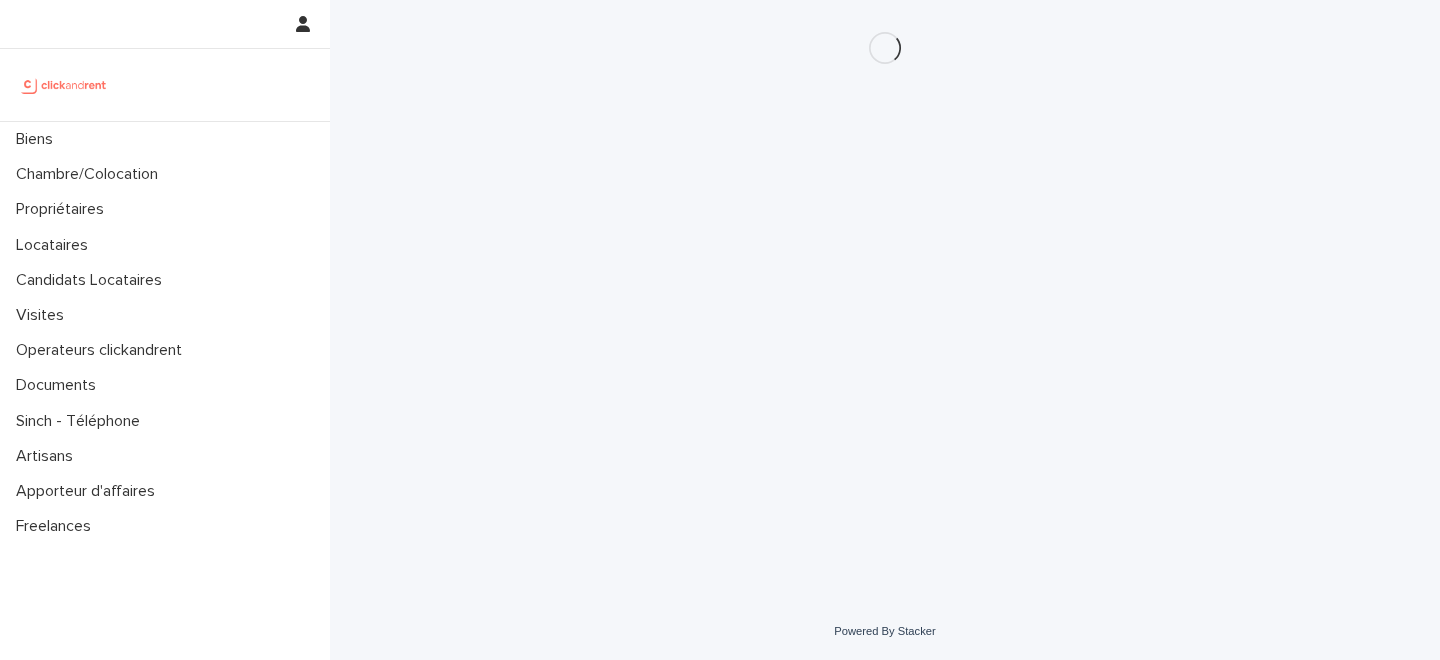 scroll, scrollTop: 0, scrollLeft: 0, axis: both 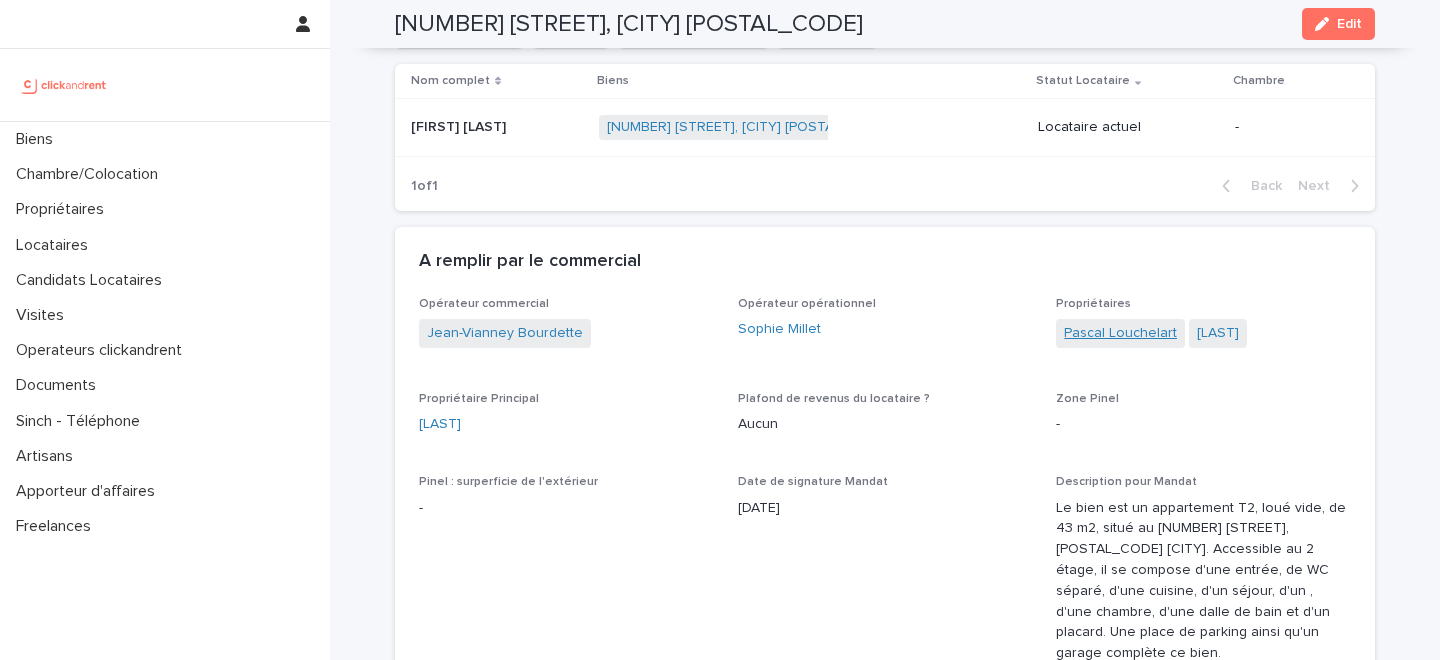click on "Pascal Louchelart" at bounding box center (1120, 333) 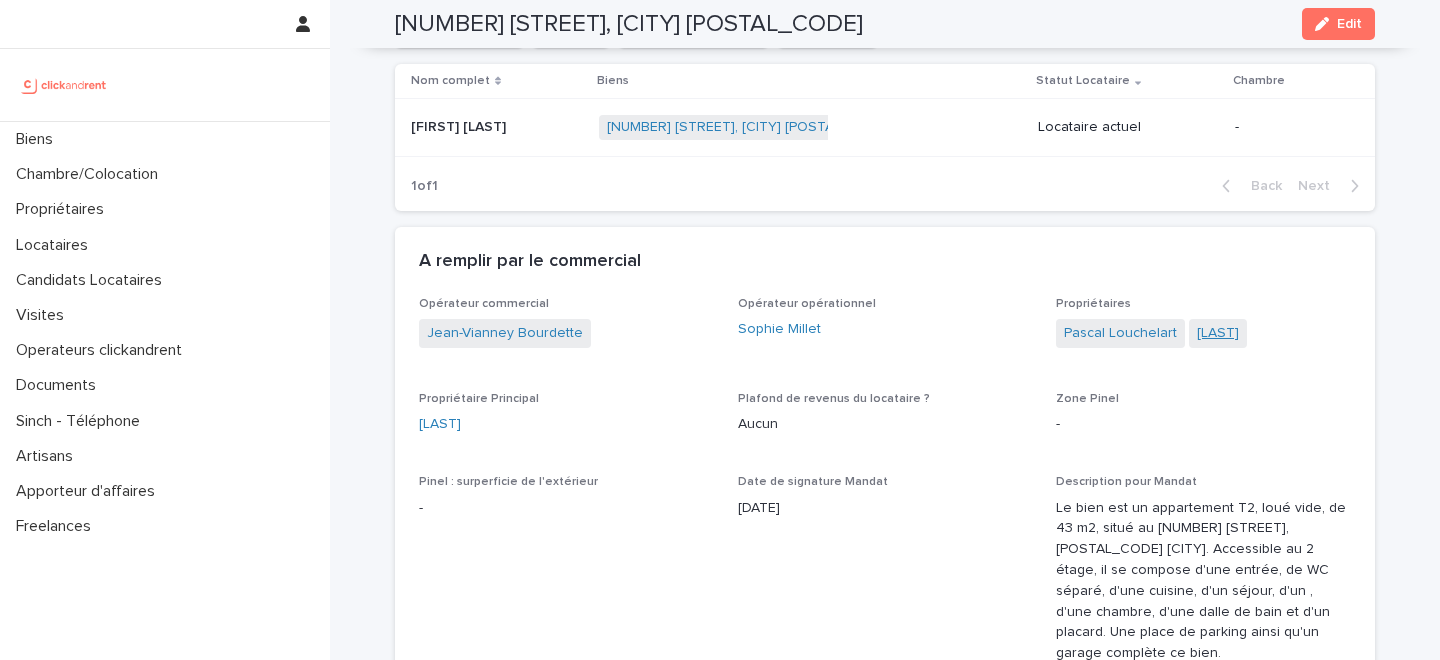 click on "Cédric Louchelart" at bounding box center [1218, 333] 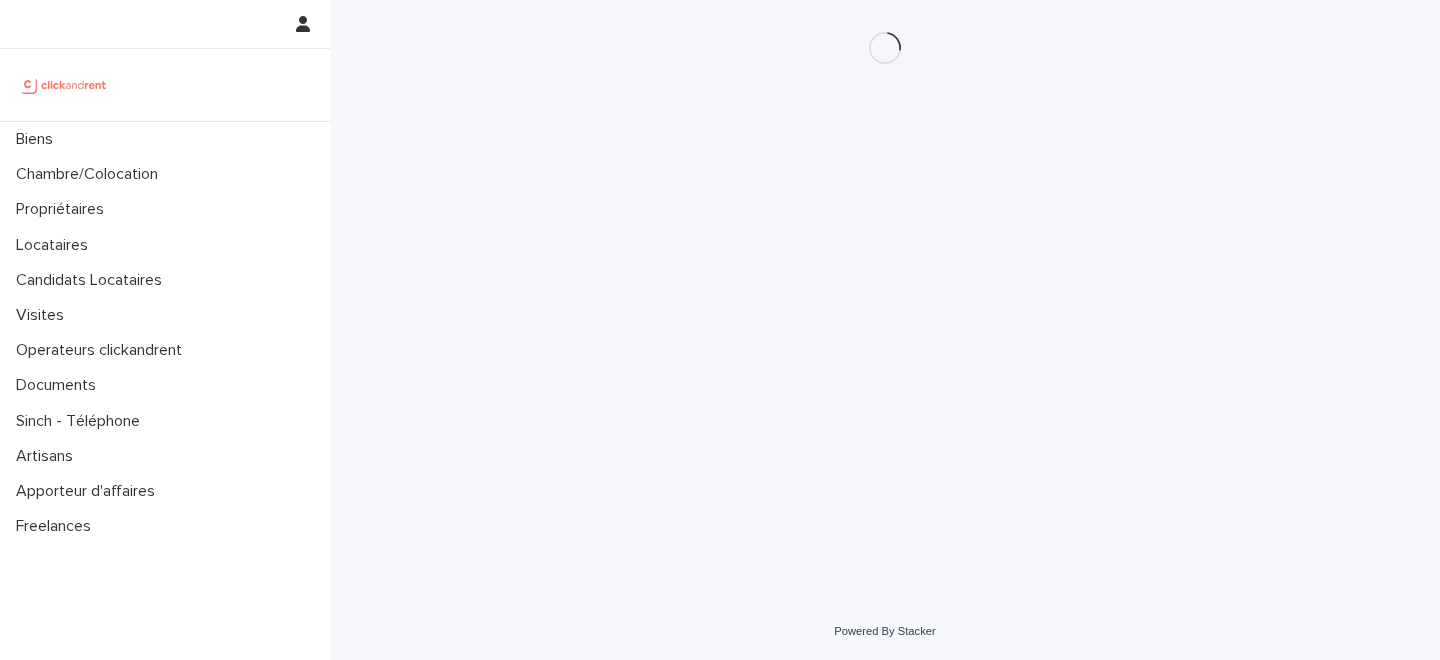scroll, scrollTop: 0, scrollLeft: 0, axis: both 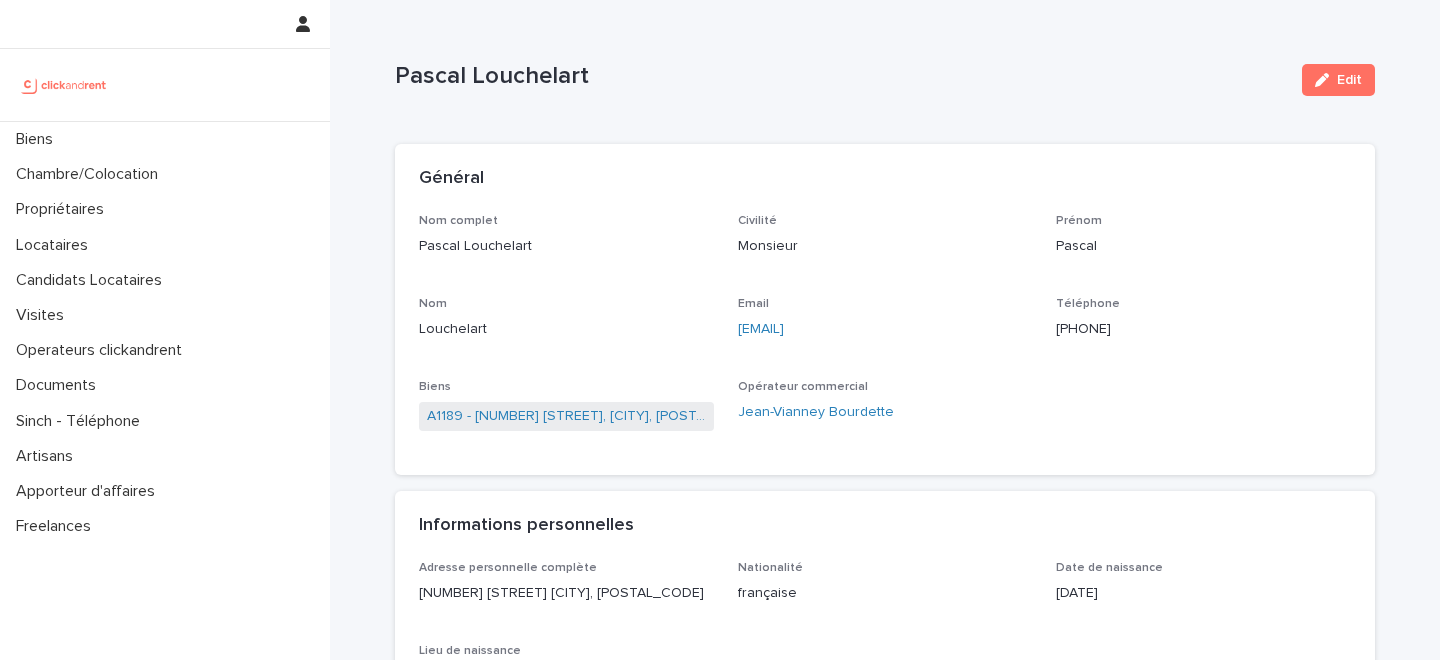 drag, startPoint x: 936, startPoint y: 337, endPoint x: 739, endPoint y: 339, distance: 197.01015 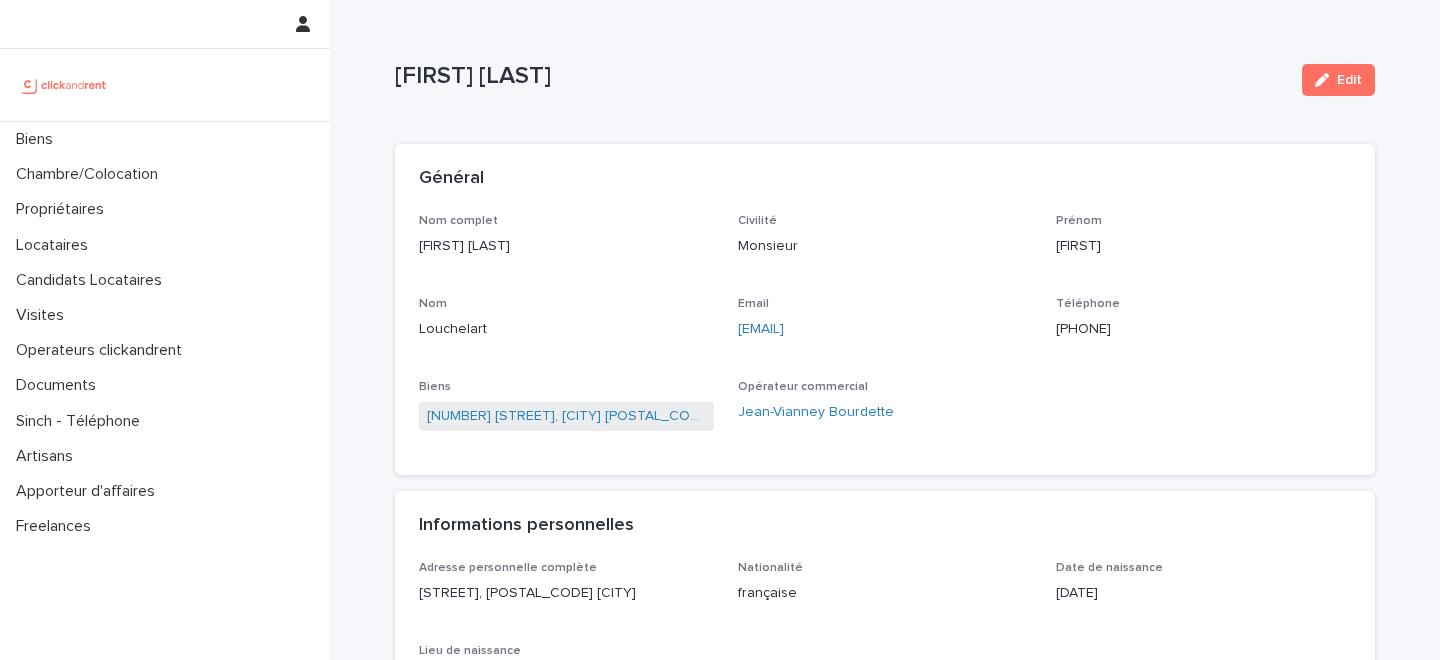 scroll, scrollTop: 0, scrollLeft: 0, axis: both 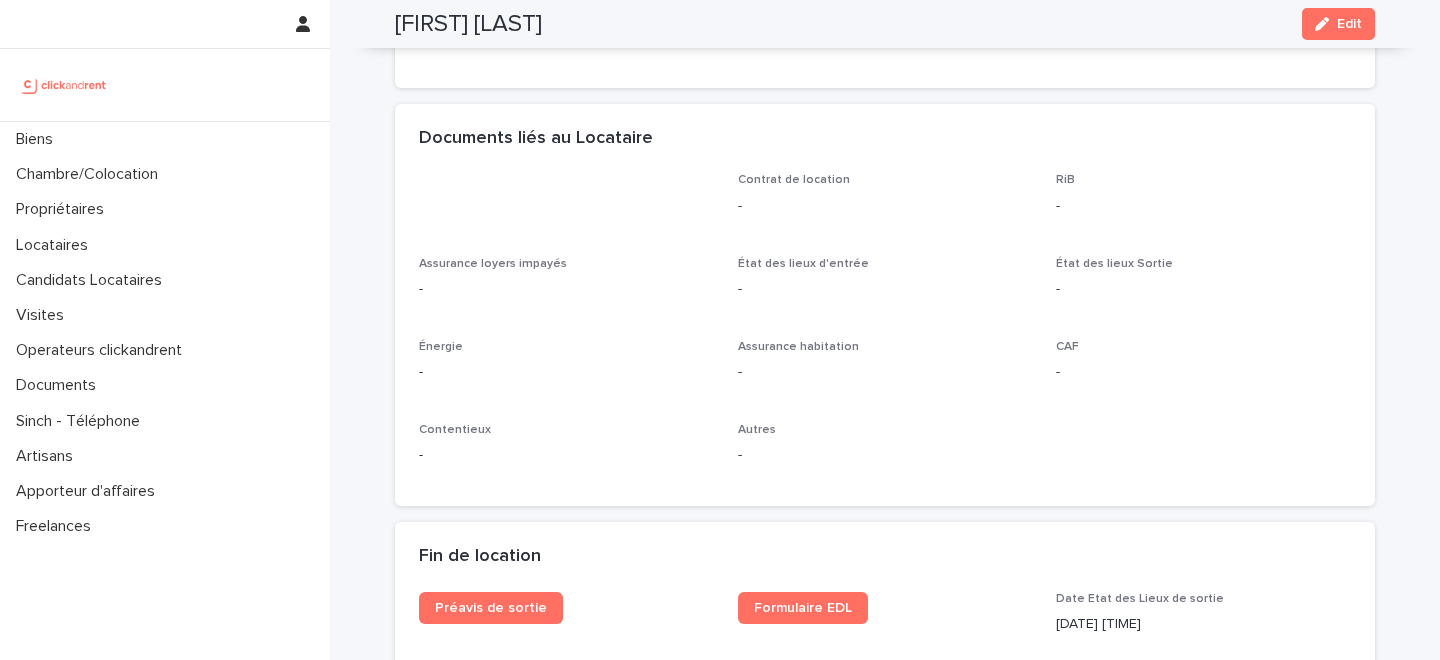 click at bounding box center [566, 202] 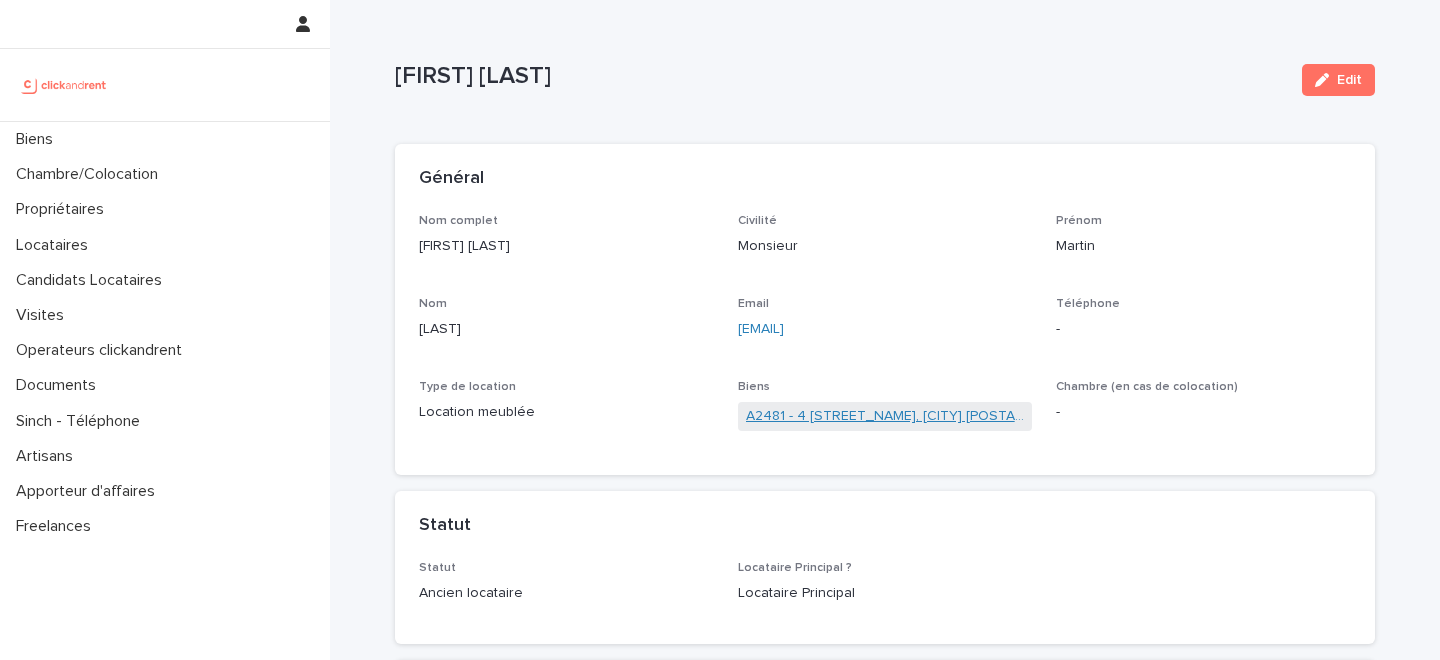 click on "A2481 - 4 [STREET_NAME], [CITY] [POSTAL_CODE]" at bounding box center (885, 416) 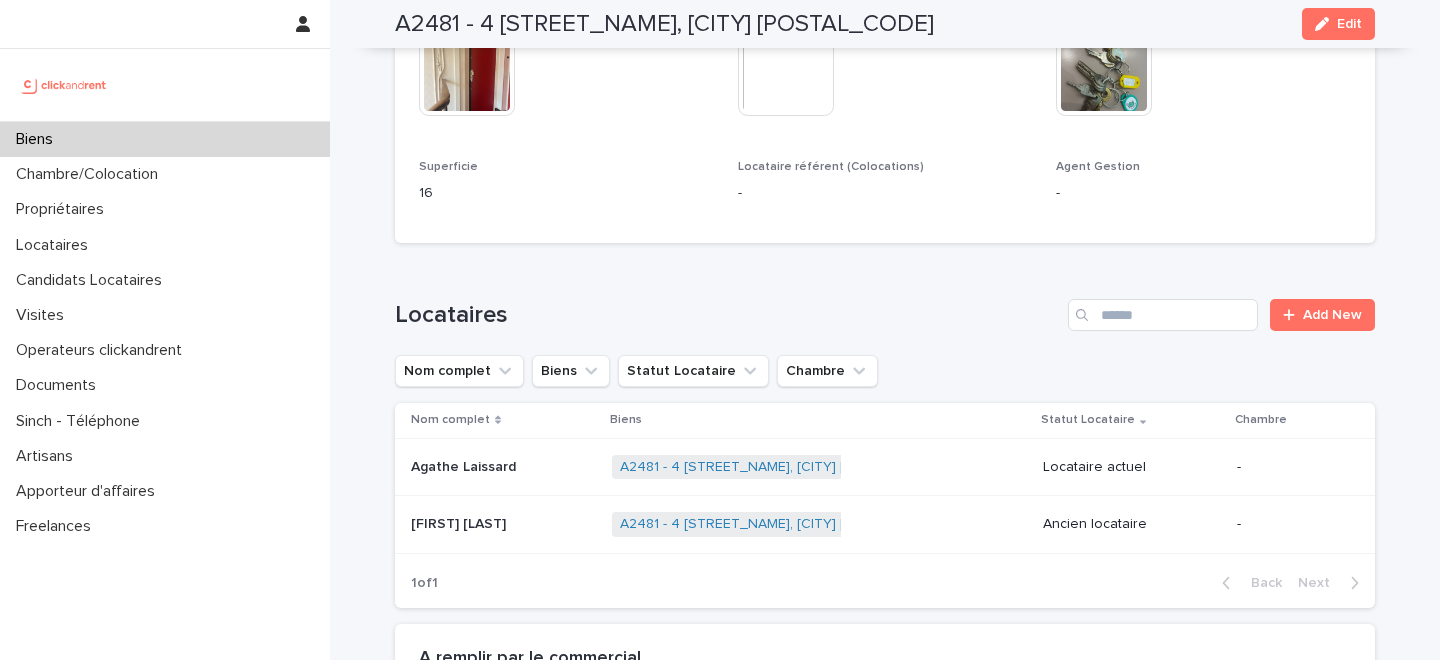 scroll, scrollTop: 784, scrollLeft: 0, axis: vertical 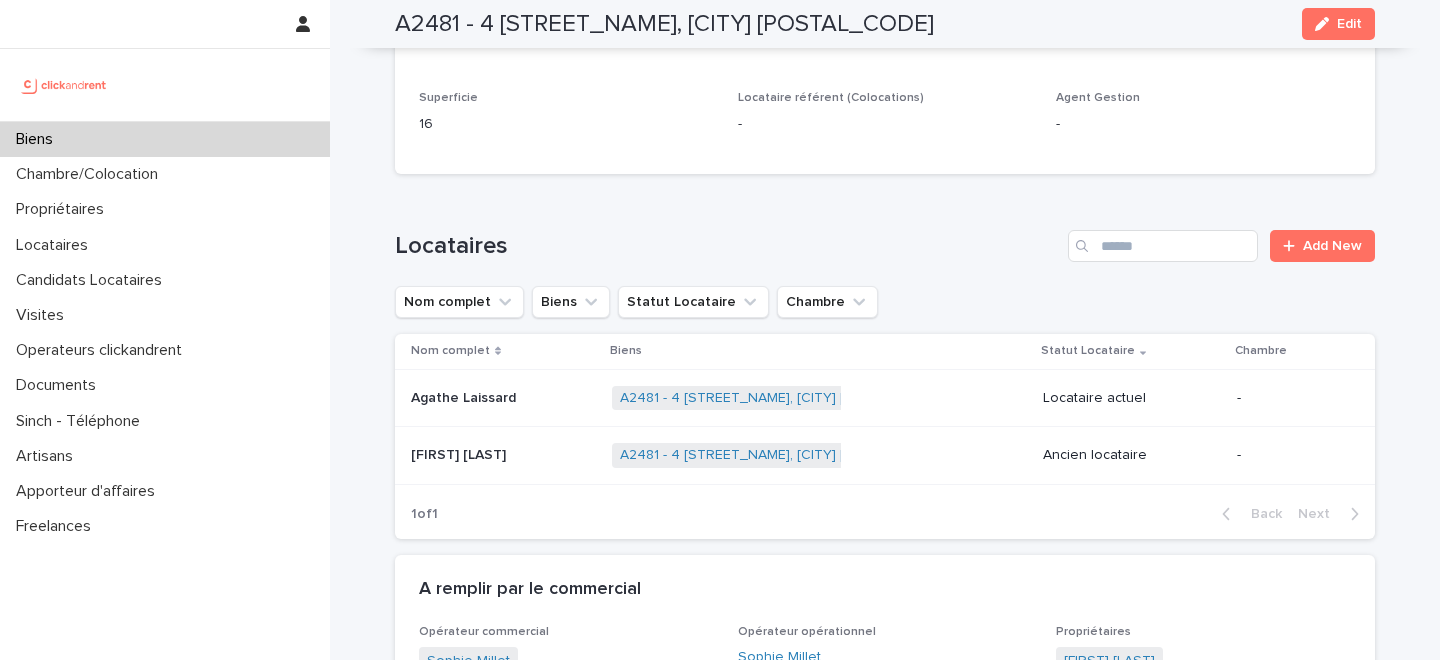 click on "Locataires Add New Nom complet Biens Statut Locataire Chambre Nom complet Biens Statut Locataire Chambre [FIRST] [LAST] [FIRST] [LAST] A2481 - 4 [STREET_NAME], [CITY] [POSTAL_CODE] + 0 Locataire actuel - [FIRST] [LAST] [FIRST] [LAST] A2481 - 4 [STREET_NAME], [CITY] [POSTAL_CODE] + 0 Ancien locataire - 1 of 1 Back Next" at bounding box center [885, 372] 